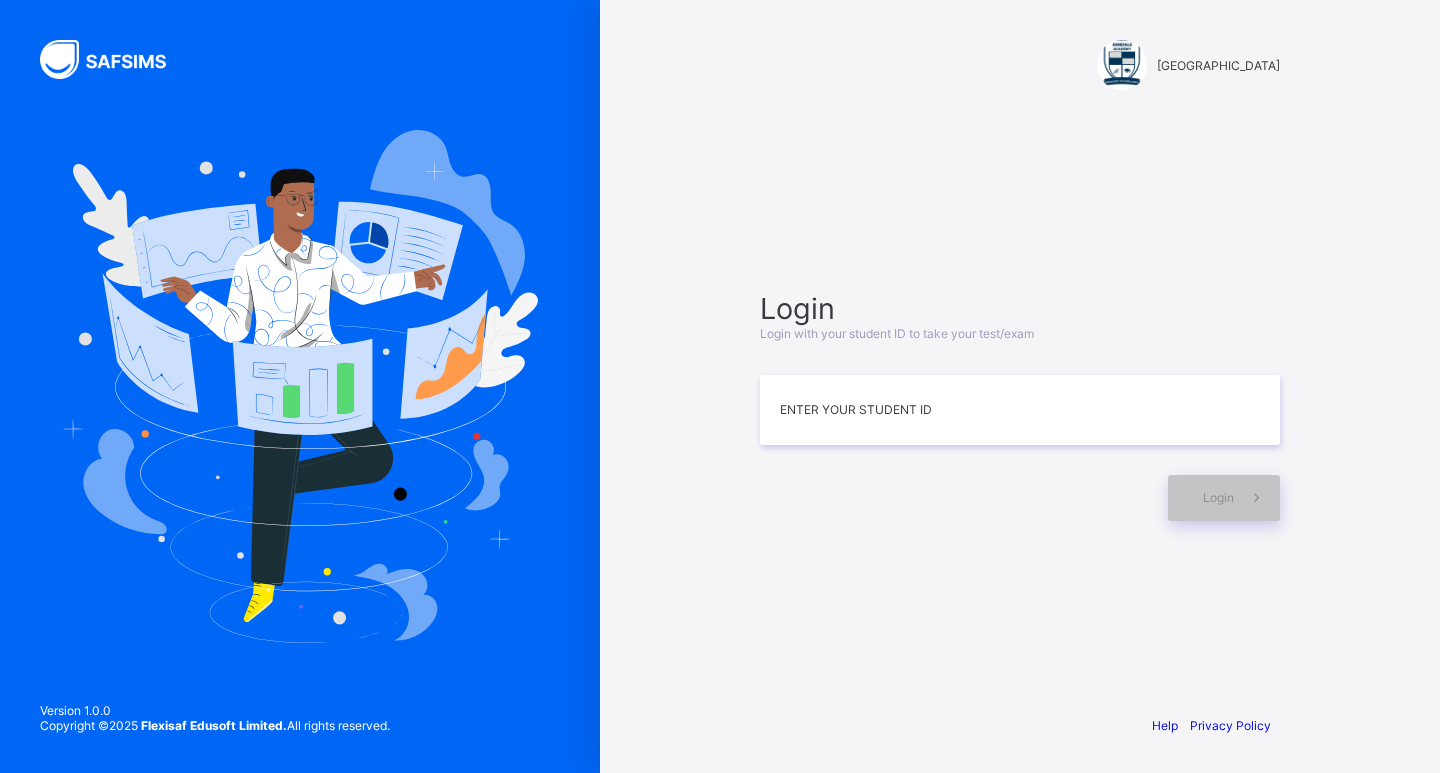 scroll, scrollTop: 0, scrollLeft: 0, axis: both 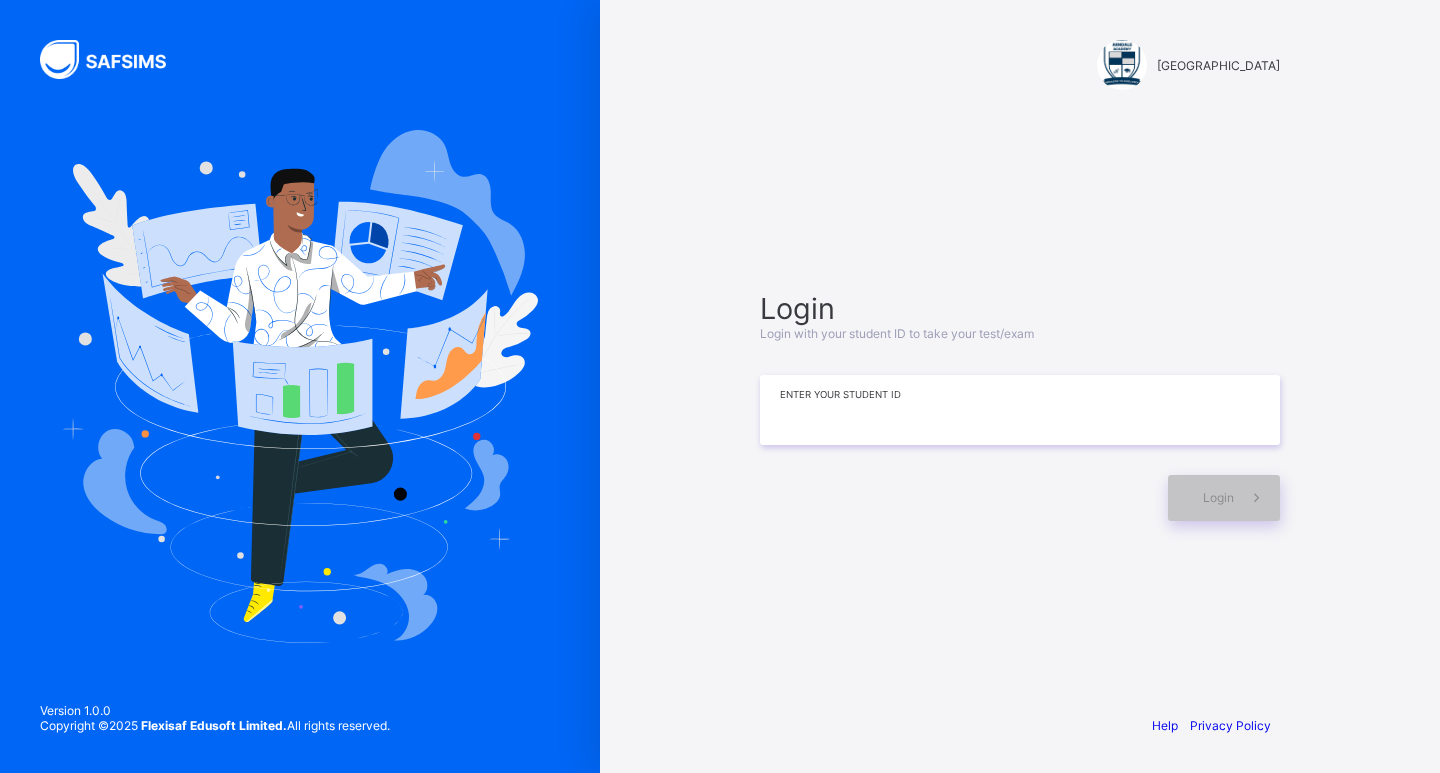 click at bounding box center (1020, 410) 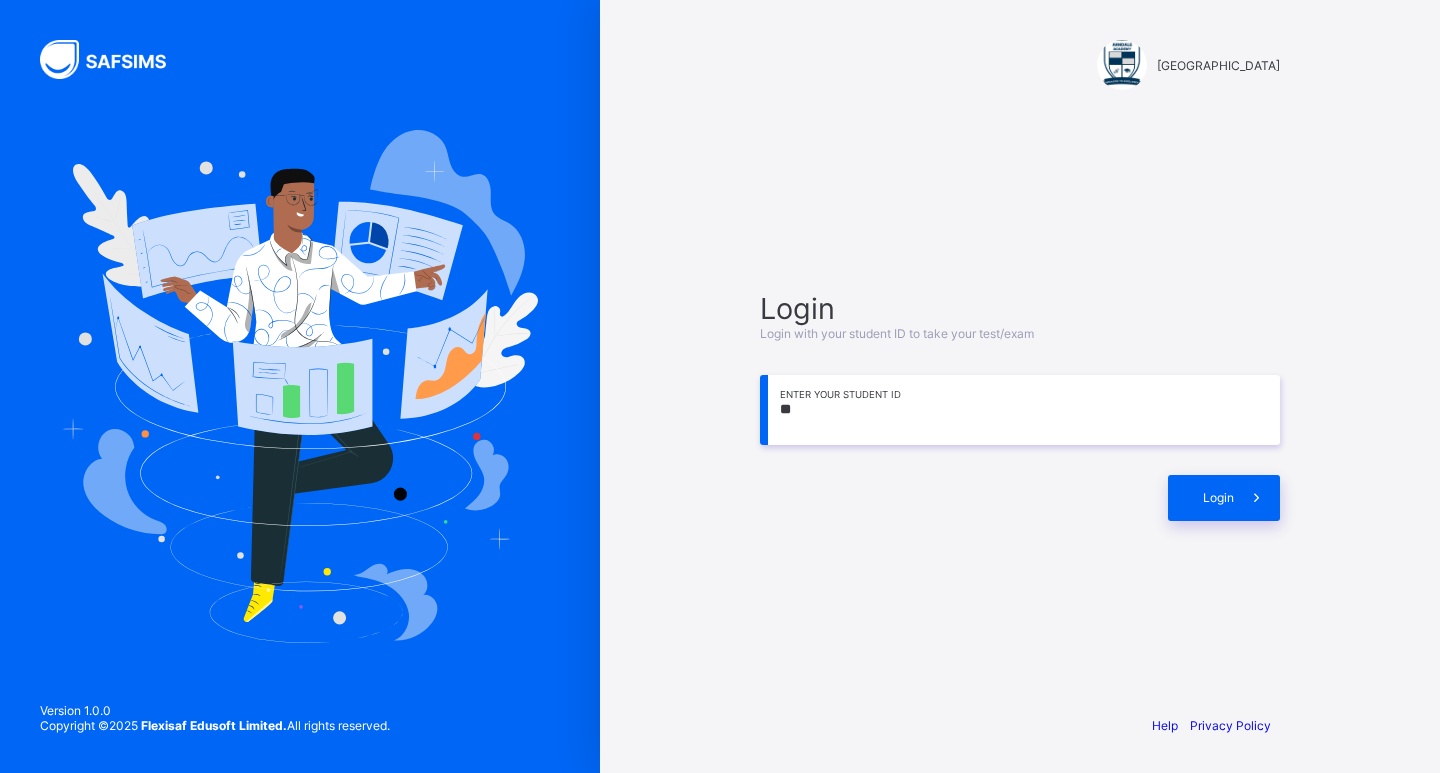 type on "*" 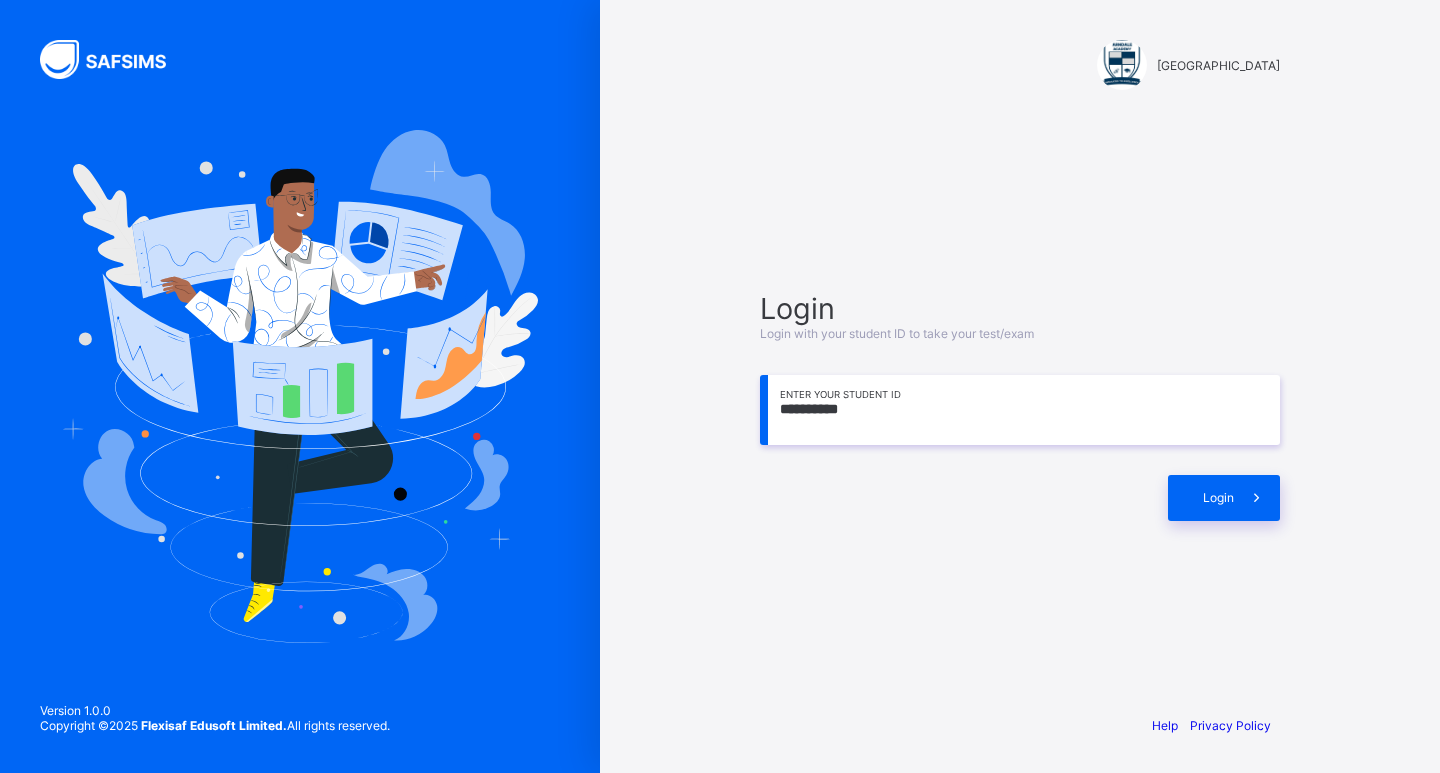type on "**********" 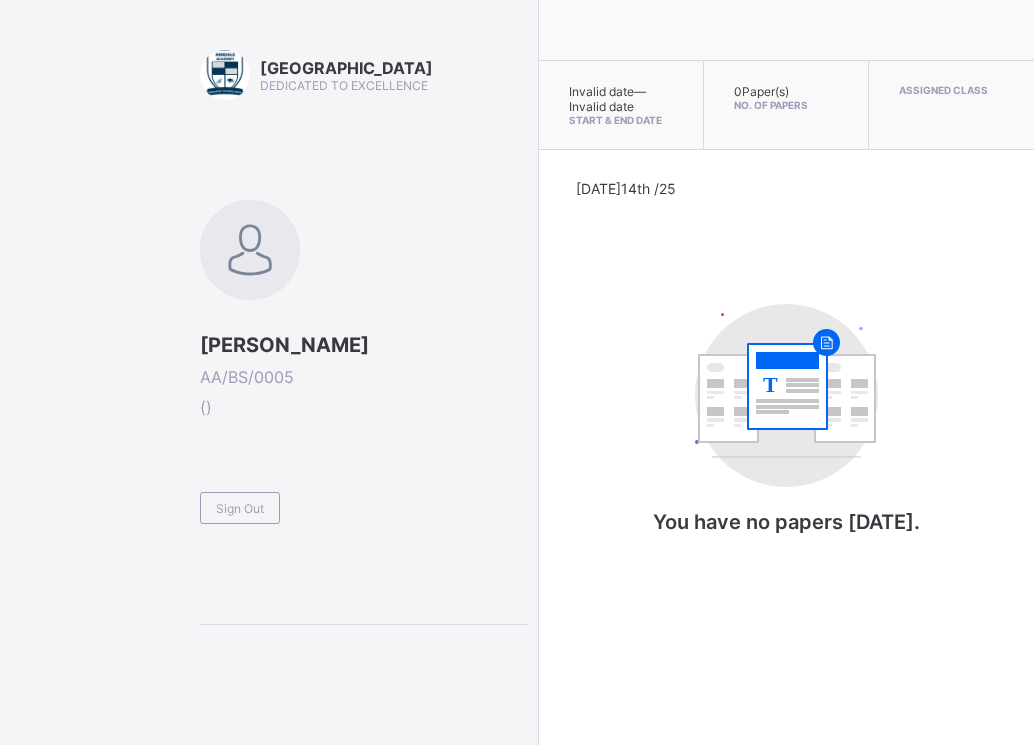click on "Today  14th /25" at bounding box center [786, 213] 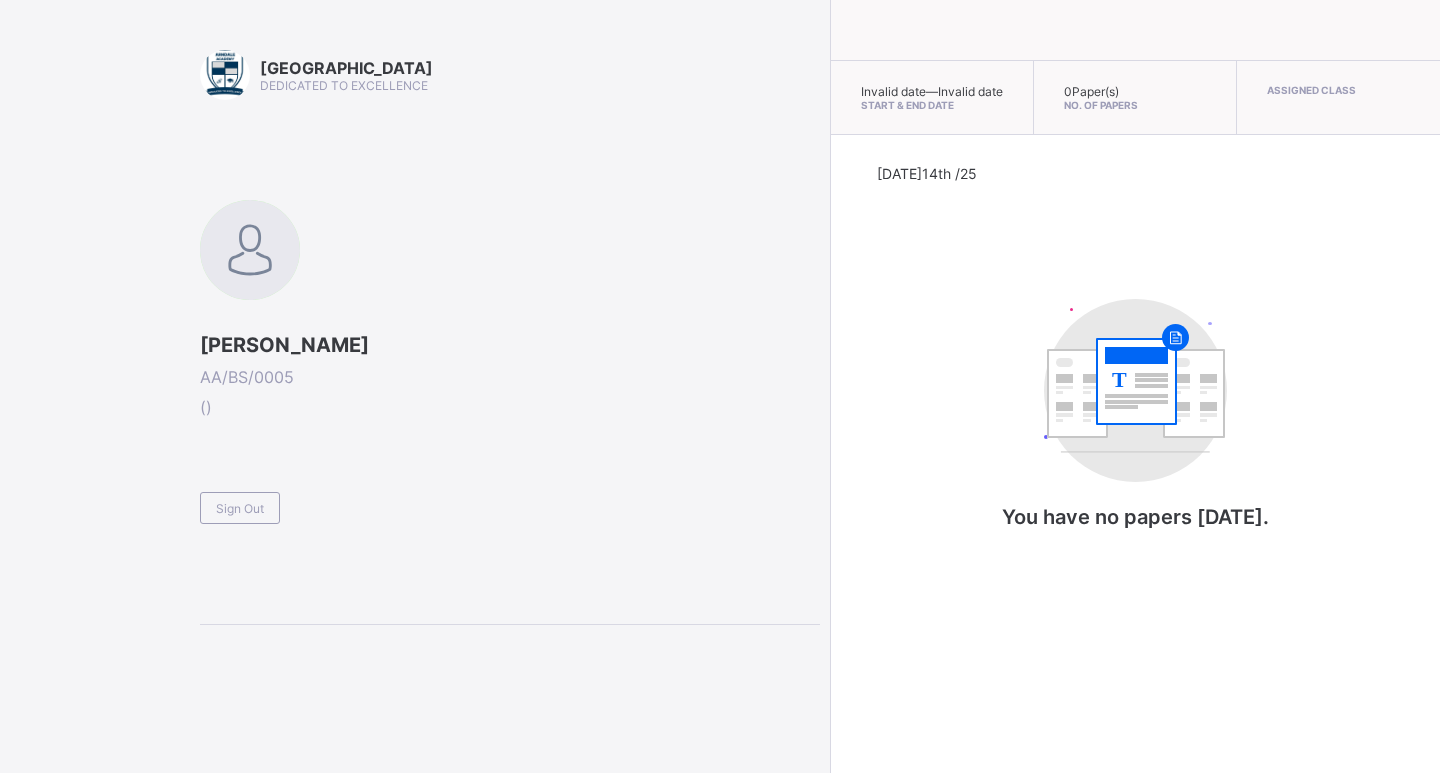 click on "Today  14th /25 T You have no papers today." at bounding box center (1135, 367) 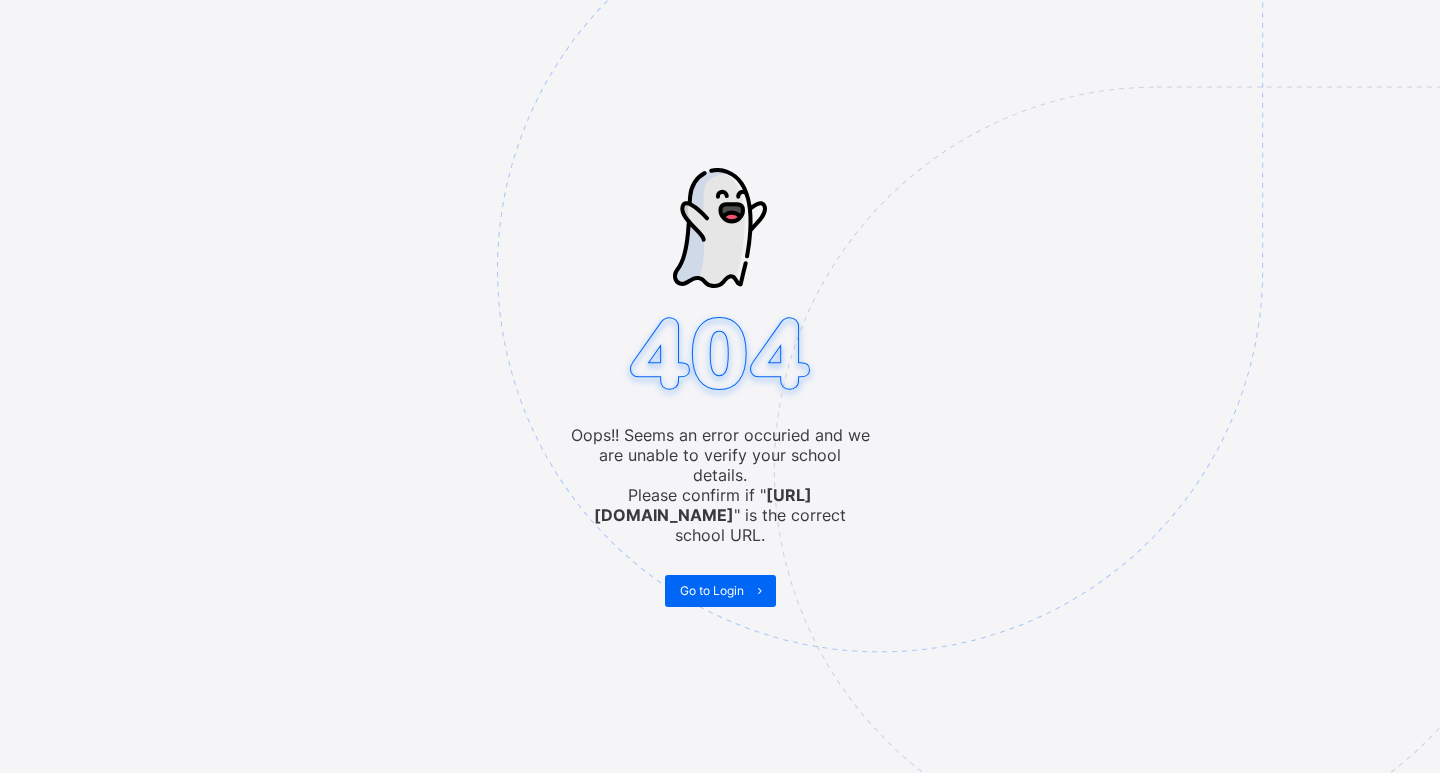 scroll, scrollTop: 0, scrollLeft: 0, axis: both 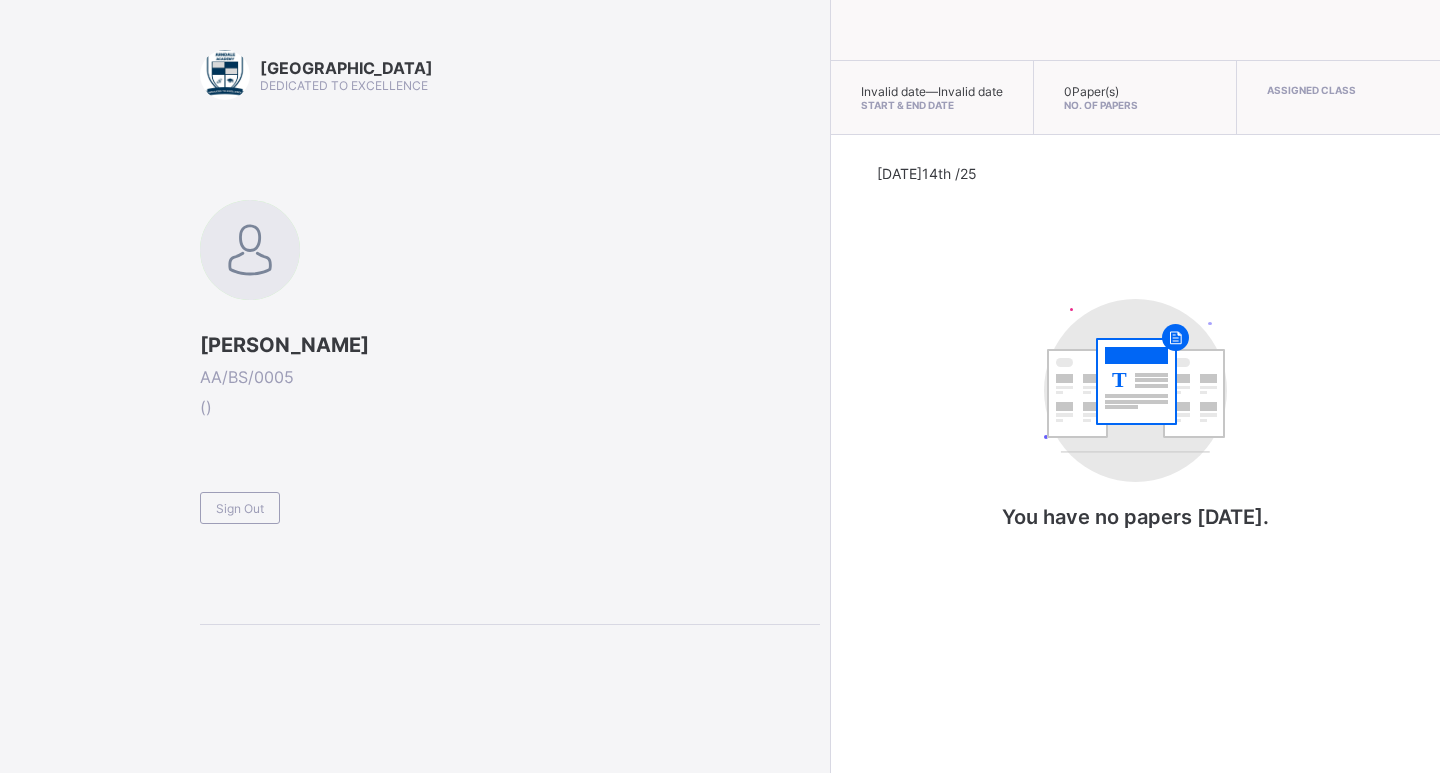 drag, startPoint x: 347, startPoint y: 569, endPoint x: 439, endPoint y: 599, distance: 96.76776 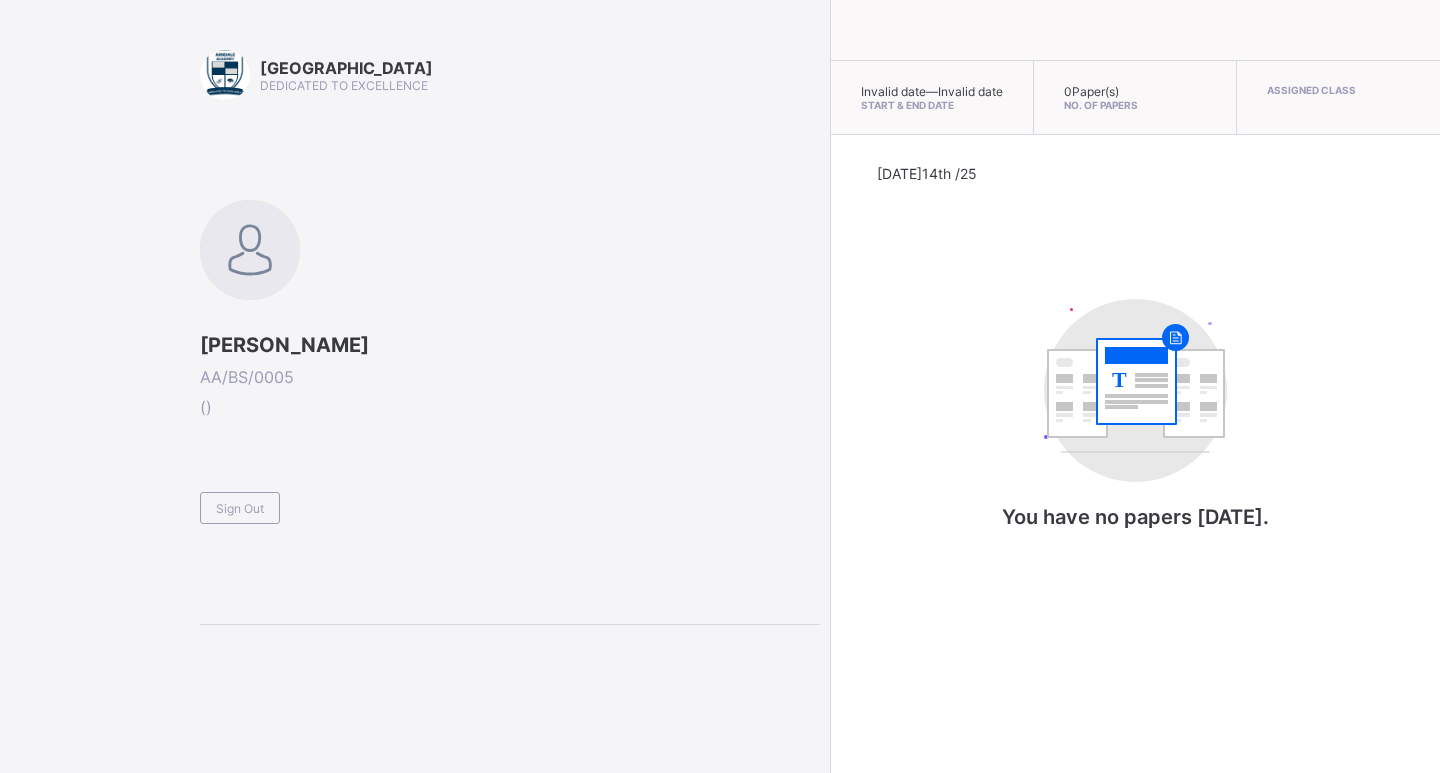 scroll, scrollTop: 0, scrollLeft: 0, axis: both 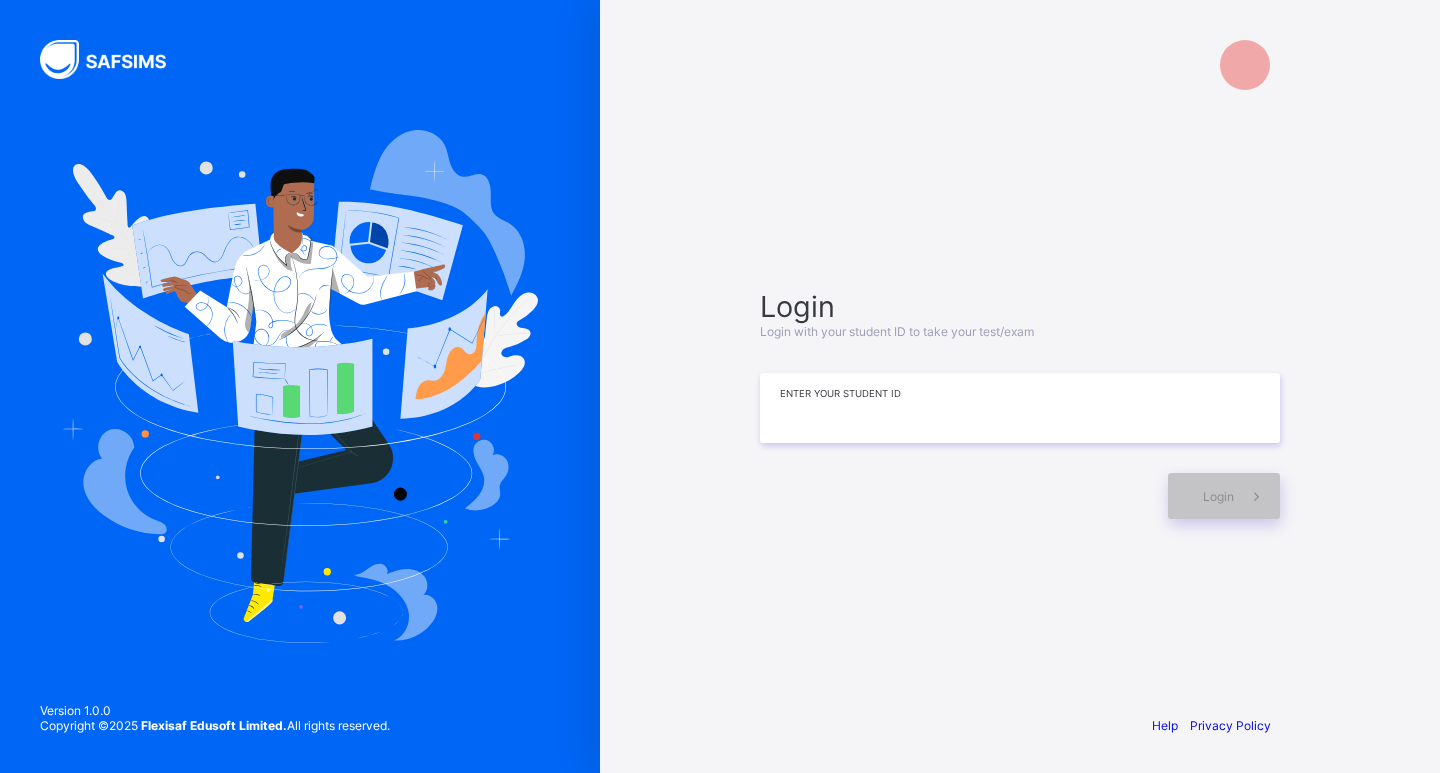 click at bounding box center (1020, 408) 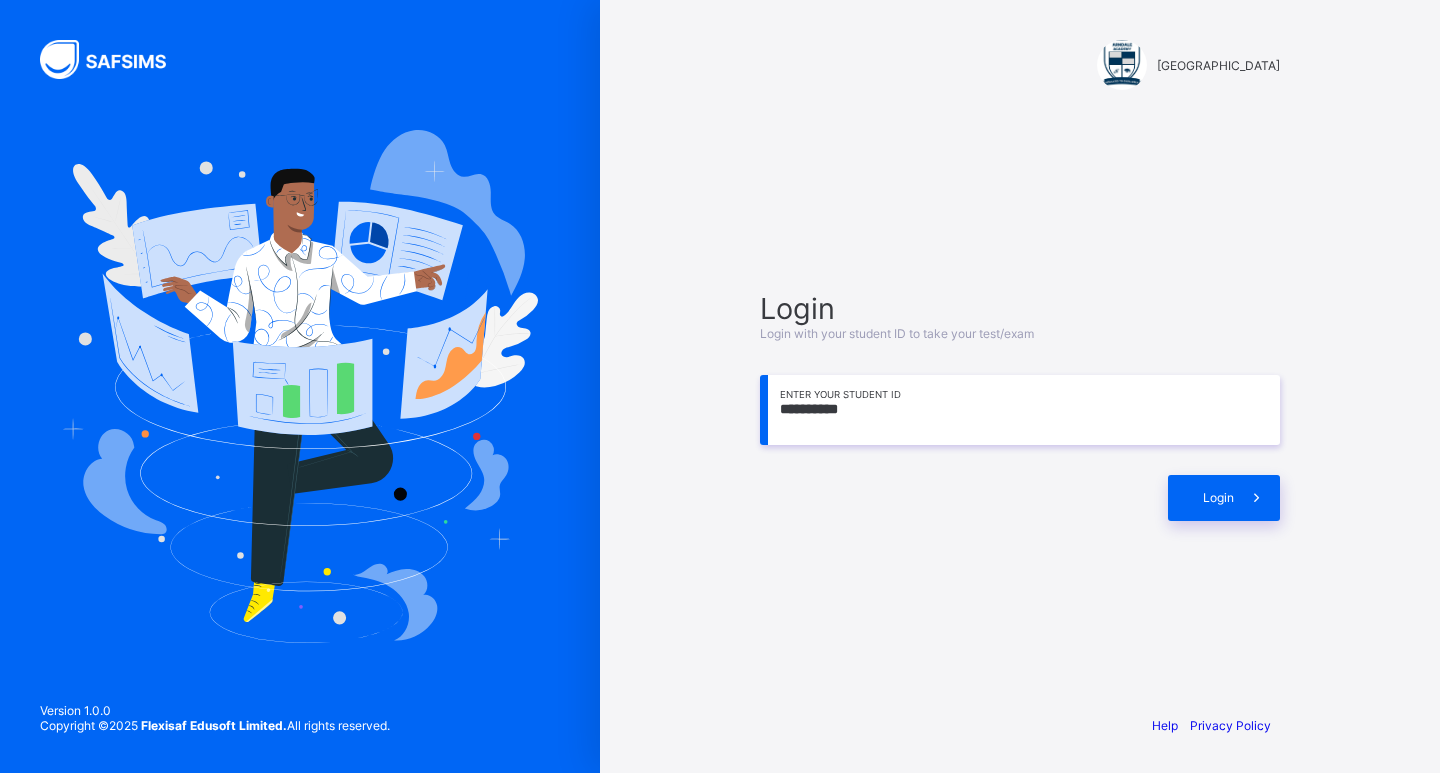 type on "**********" 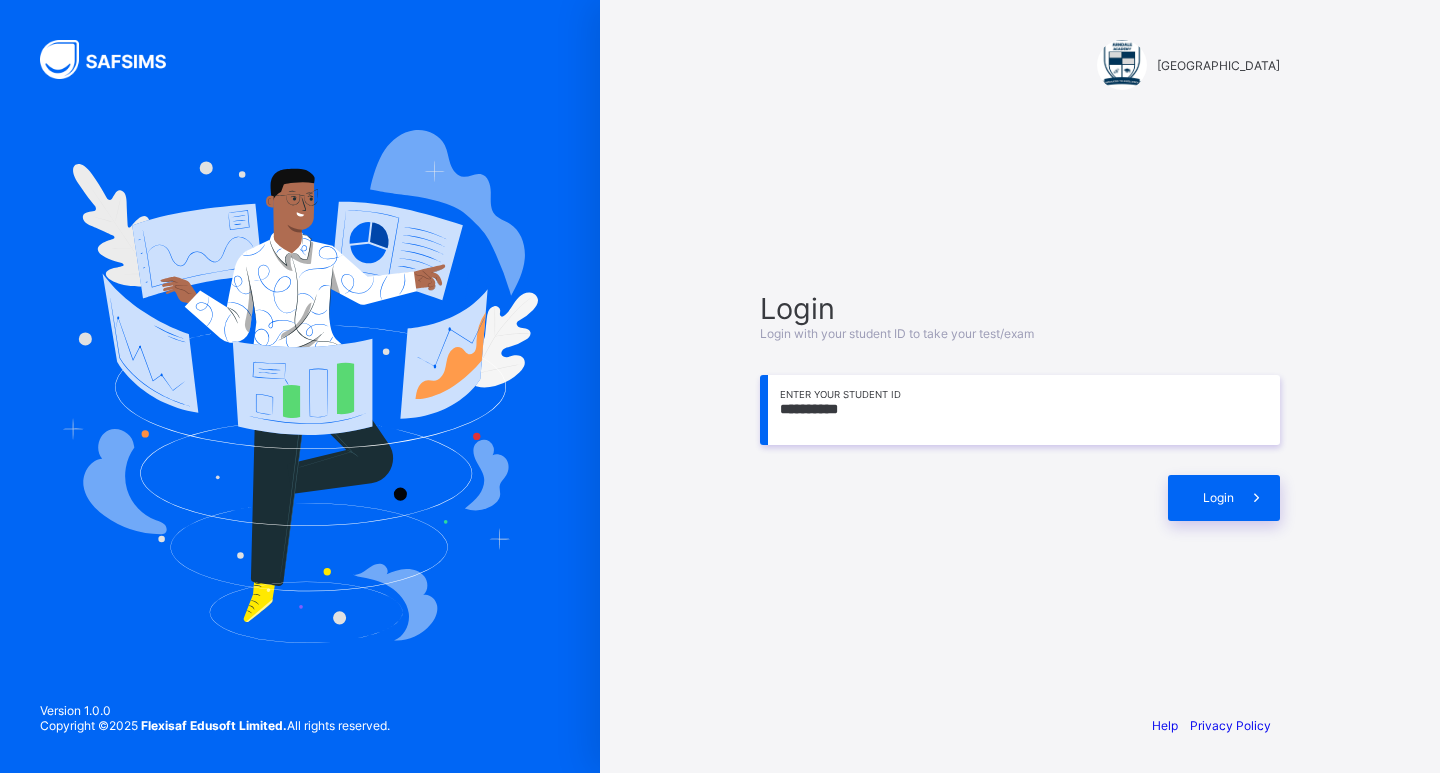 click on "Login" at bounding box center [1224, 498] 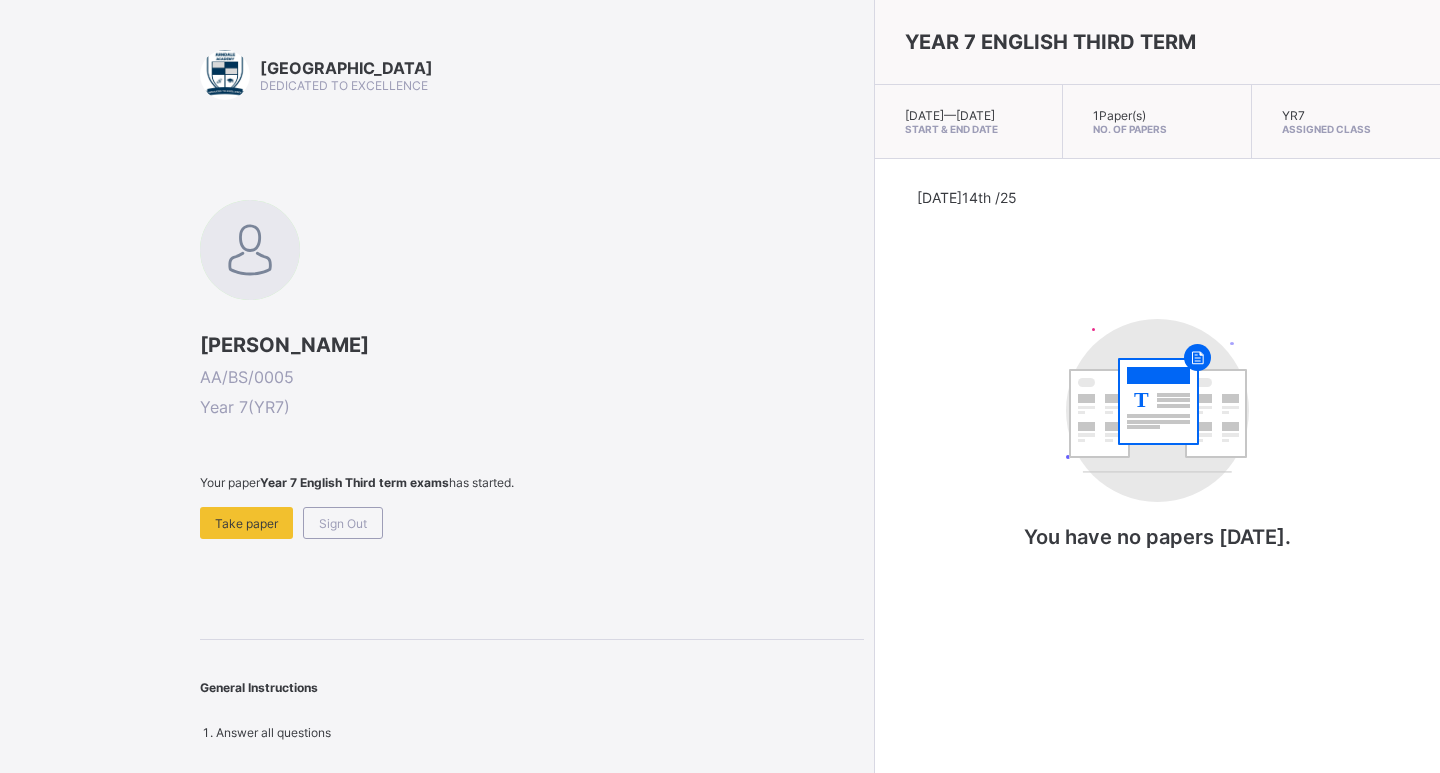 click on "Take paper" at bounding box center (246, 523) 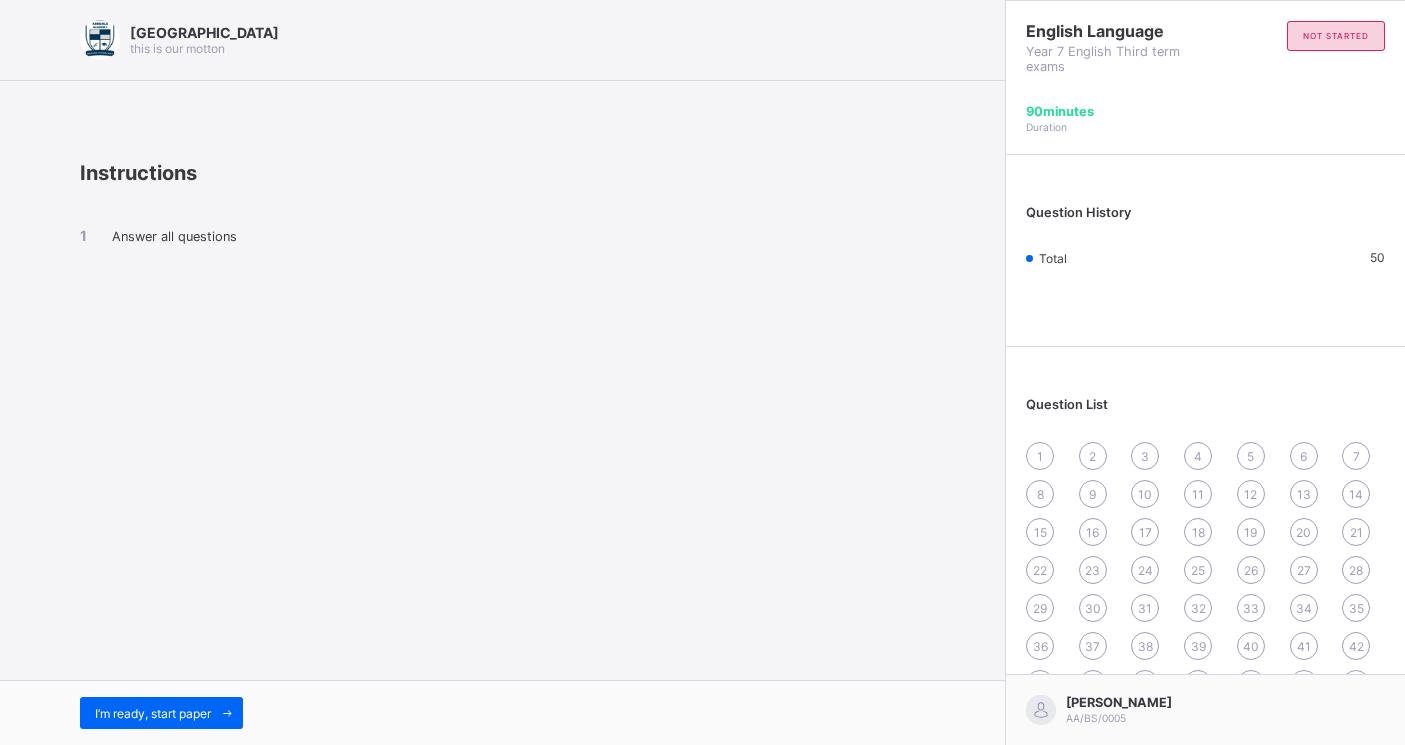 scroll, scrollTop: 11, scrollLeft: 0, axis: vertical 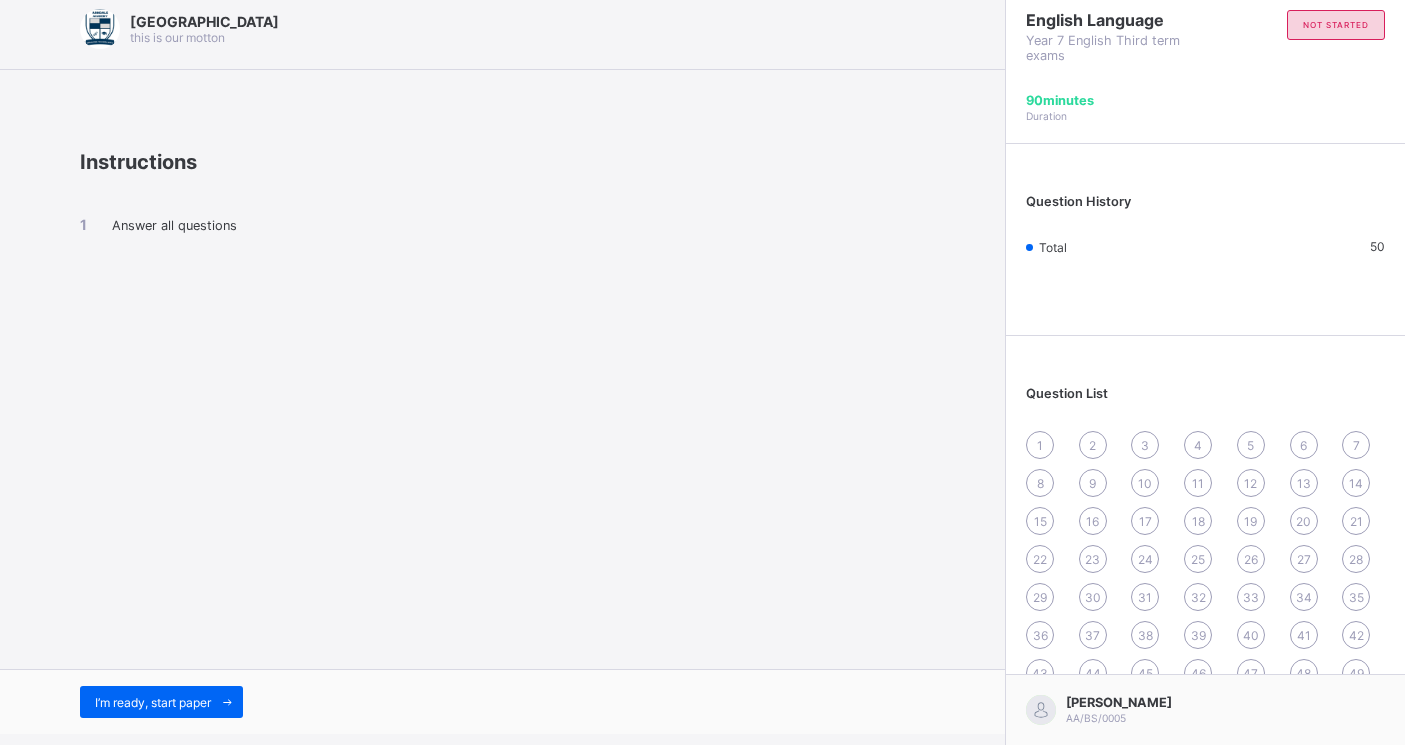 drag, startPoint x: 900, startPoint y: 727, endPoint x: 906, endPoint y: 765, distance: 38.470768 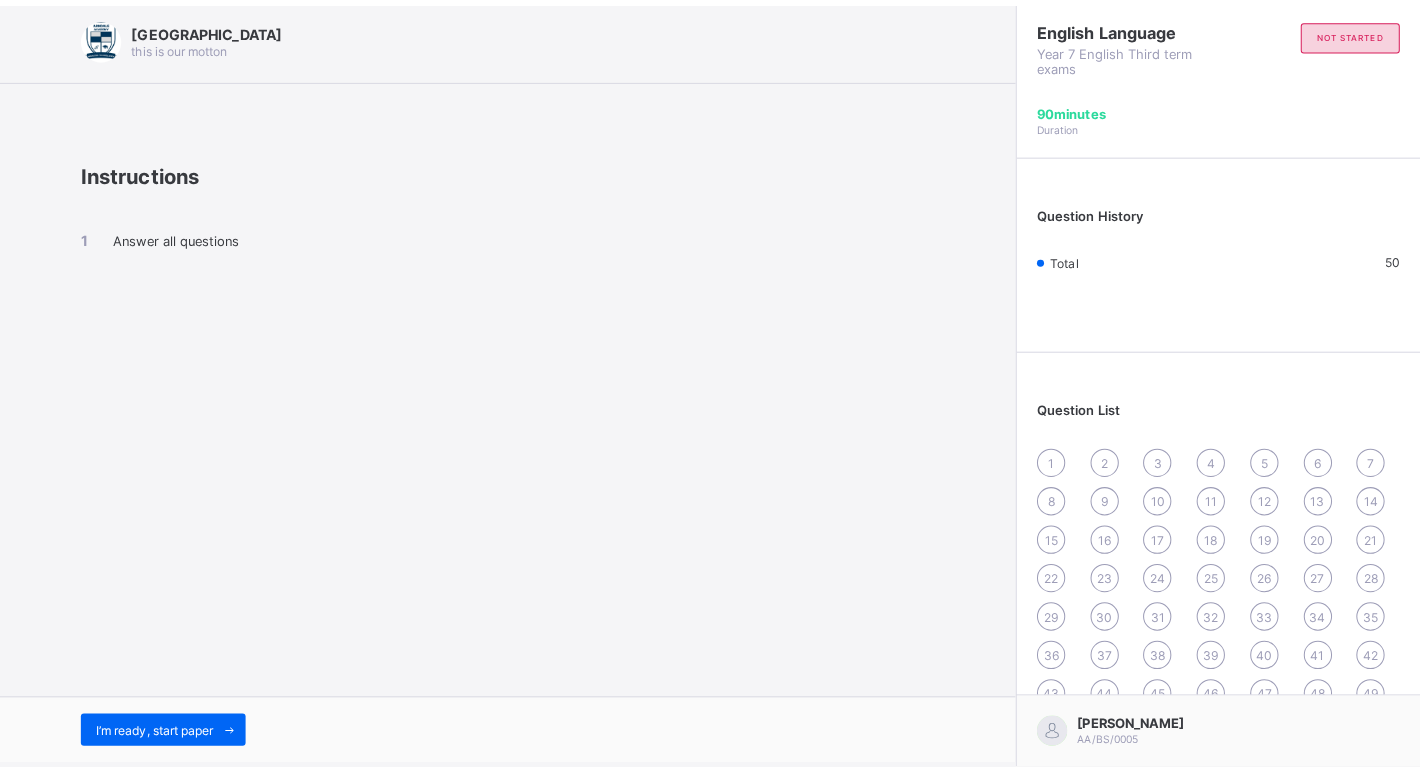 scroll, scrollTop: 0, scrollLeft: 0, axis: both 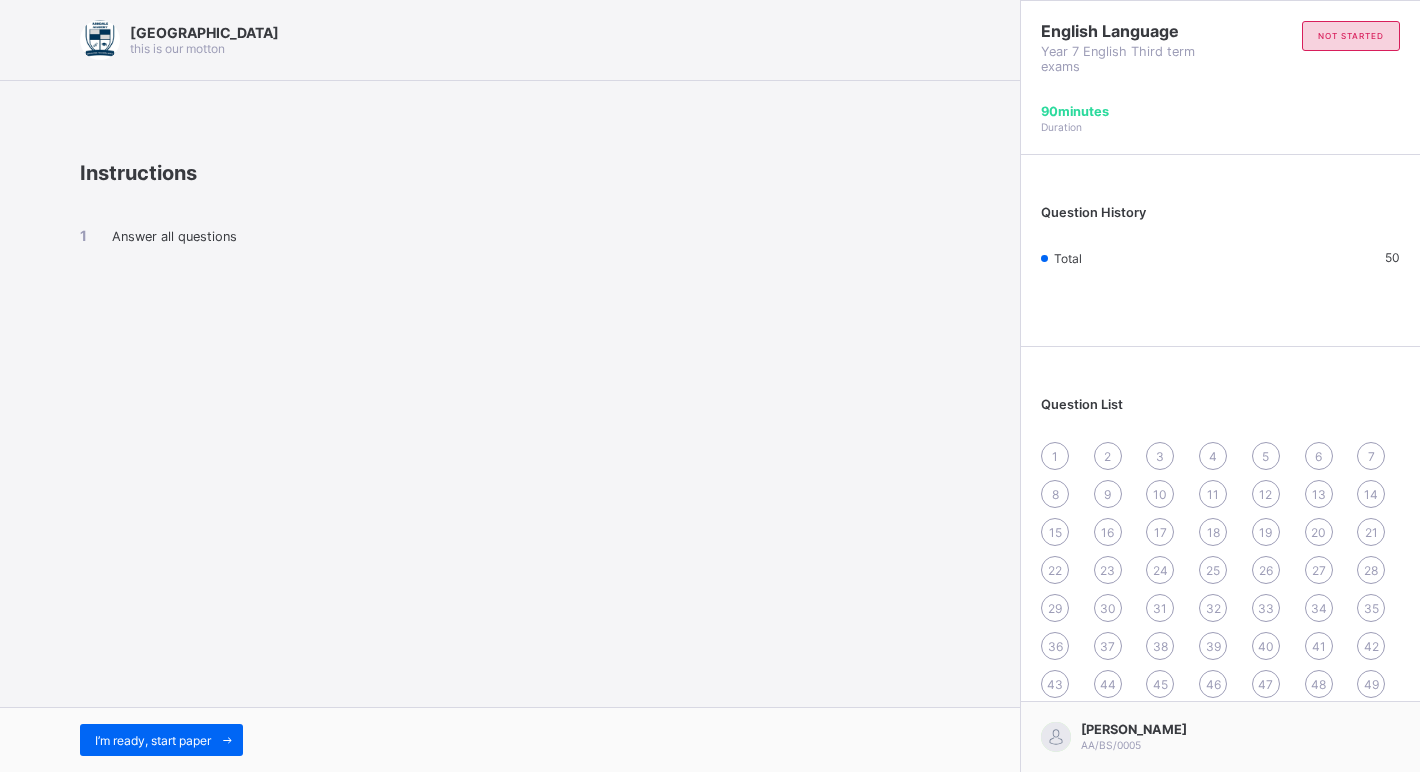 click on "I’m ready, start paper" at bounding box center [153, 740] 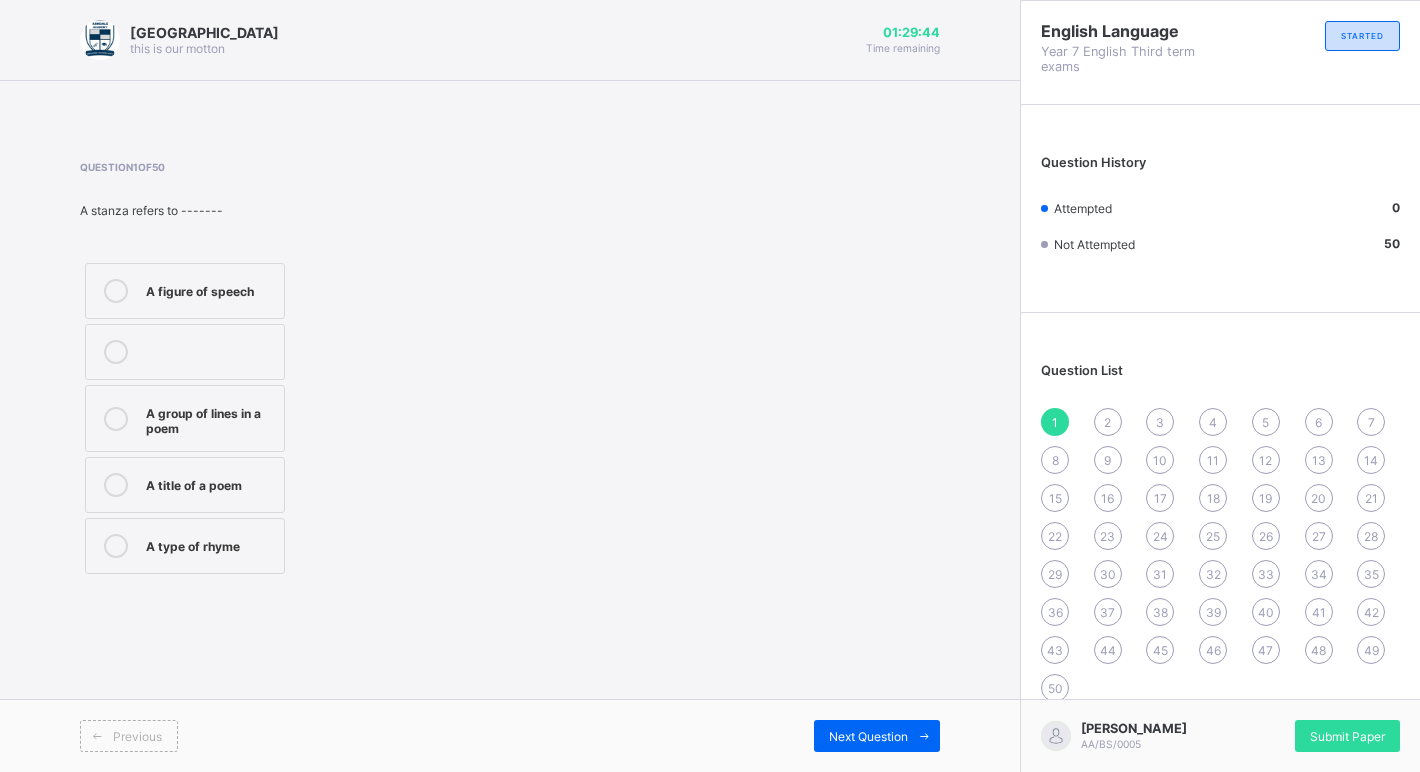 click on "A group of lines in a poem" at bounding box center (185, 418) 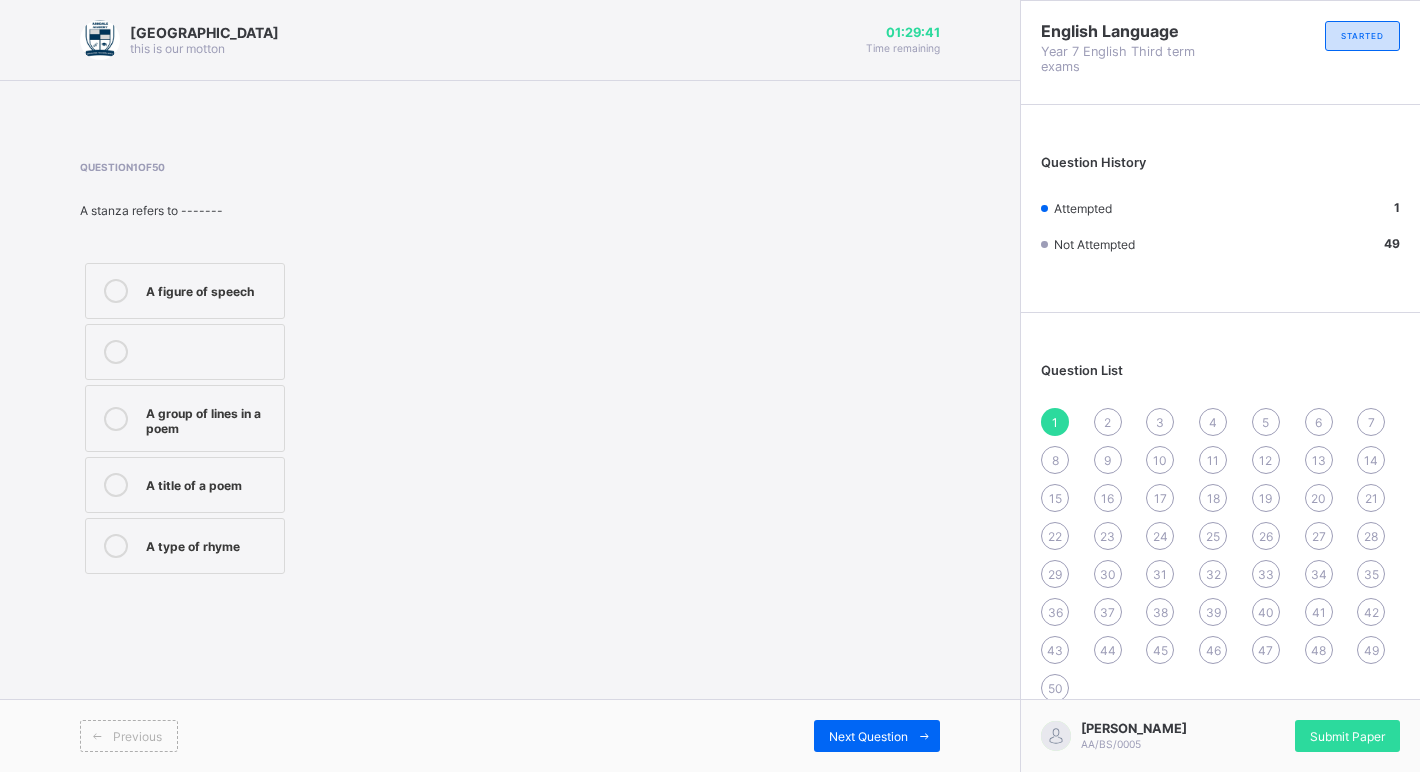 click on "1 2 3 4 5 6 7 8 9 10 11 12 13 14 15 16 17 18 19 20 21 22 23 24 25 26 27 28 29 30 31 32 33 34 35 36 37 38 39 40 41 42 43 44 45 46 47 48 49 50" at bounding box center [1220, 555] 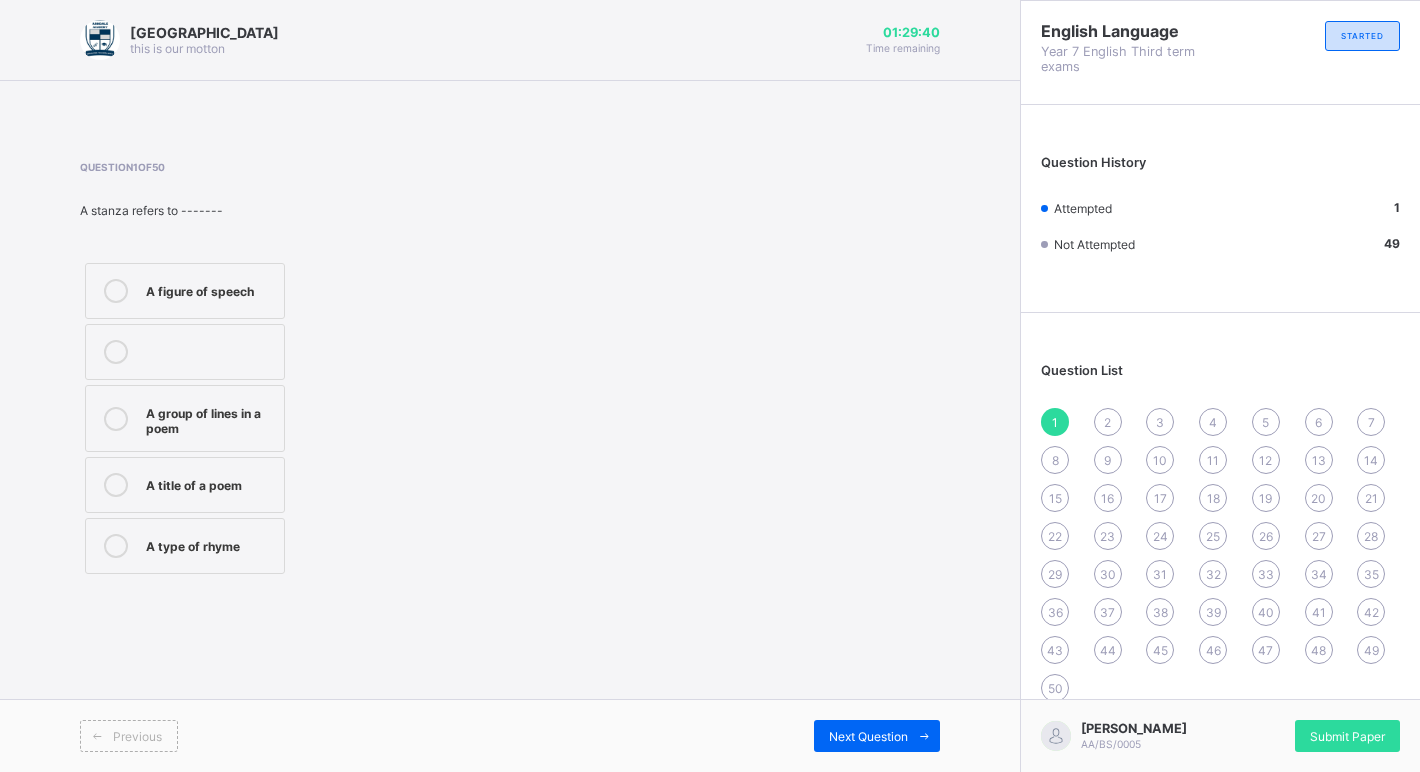 click on "1 2 3 4 5 6 7 8 9 10 11 12 13 14 15 16 17 18 19 20 21 22 23 24 25 26 27 28 29 30 31 32 33 34 35 36 37 38 39 40 41 42 43 44 45 46 47 48 49 50" at bounding box center [1220, 555] 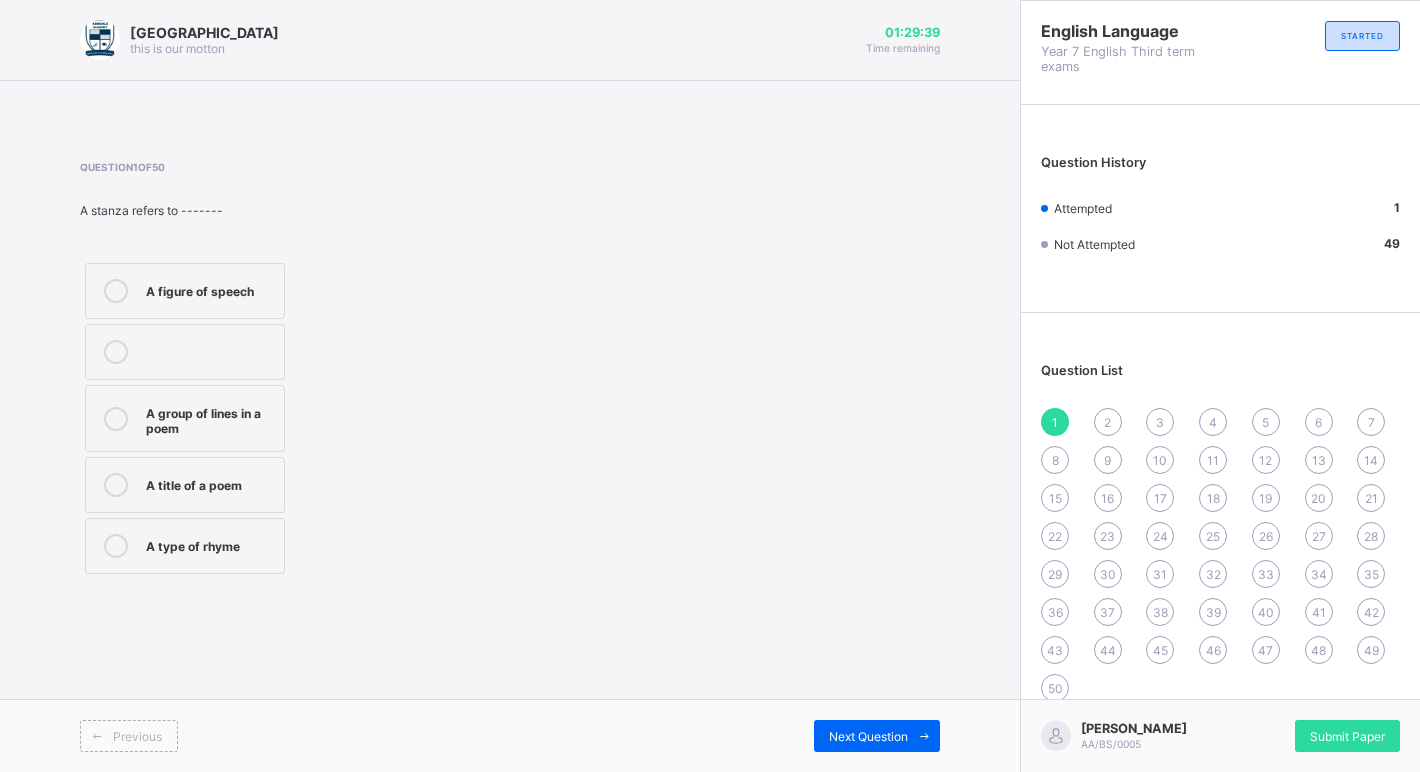 click on "2" at bounding box center [1107, 422] 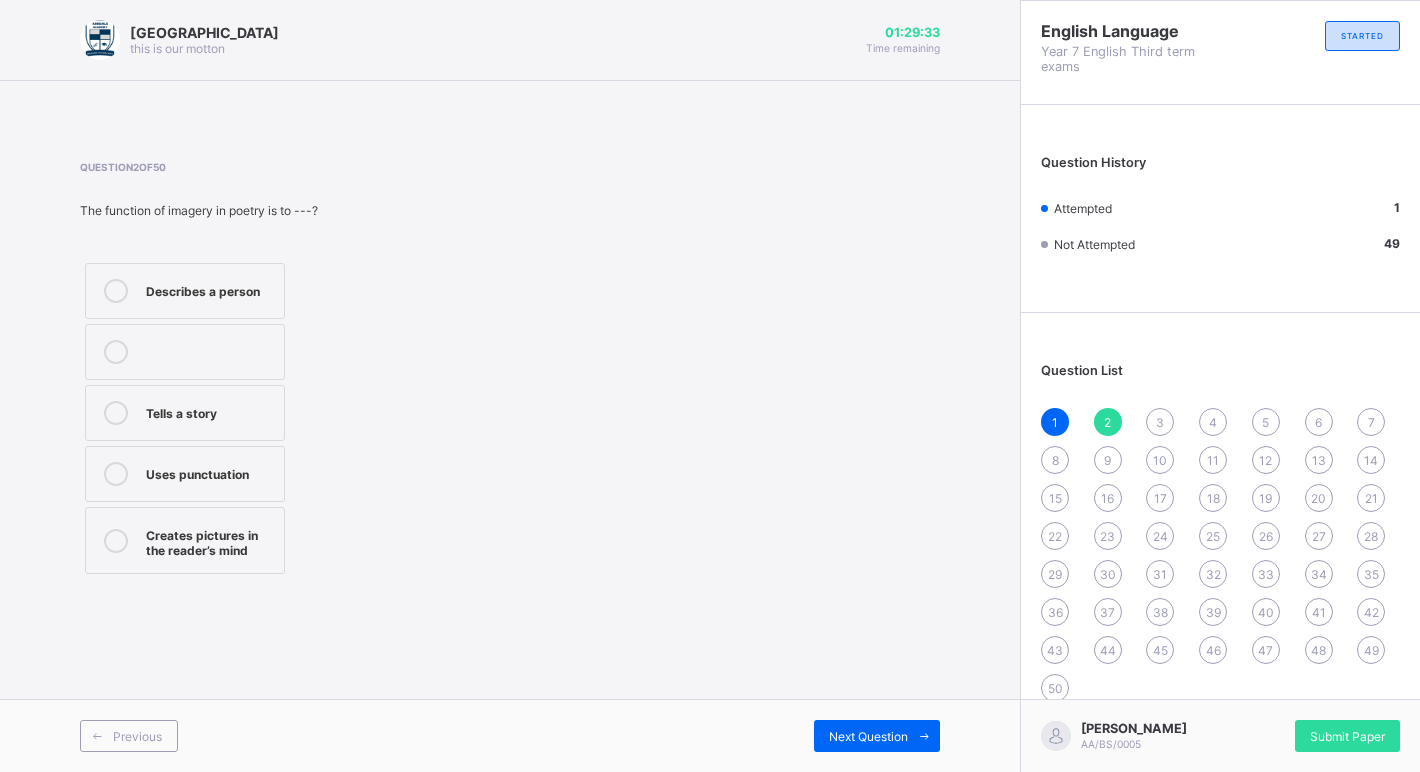 drag, startPoint x: 230, startPoint y: 529, endPoint x: 254, endPoint y: 488, distance: 47.507893 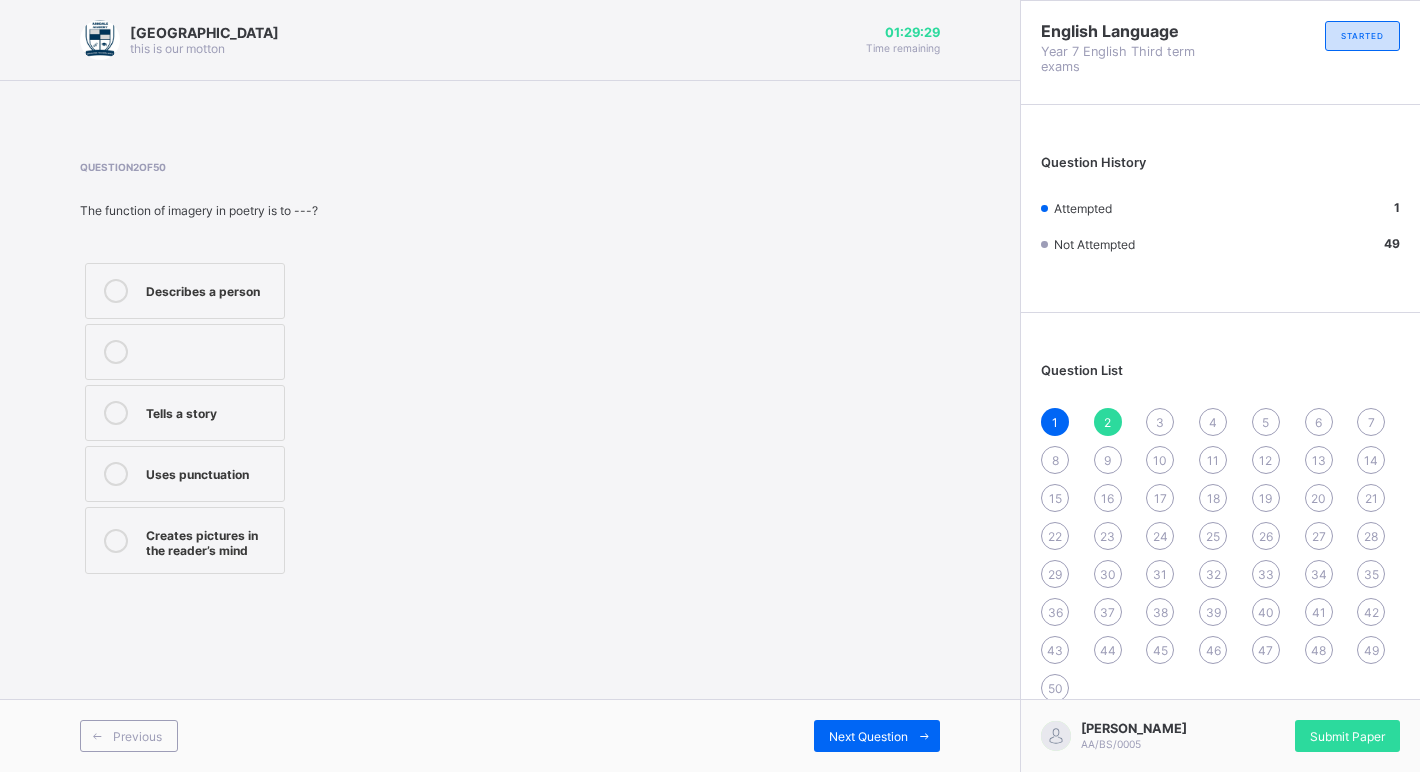 click on "Creates pictures in the reader’s mind" at bounding box center (185, 540) 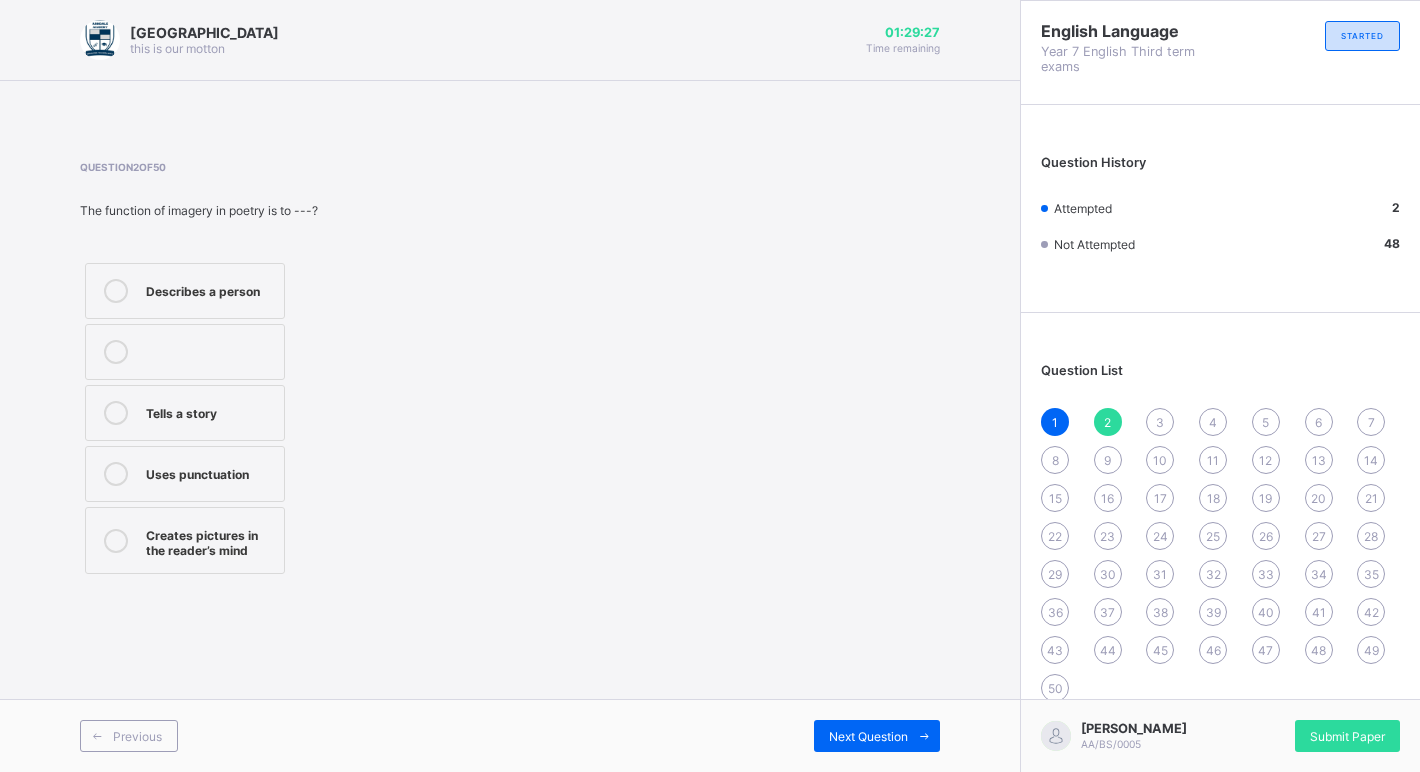 click on "3" at bounding box center [1160, 422] 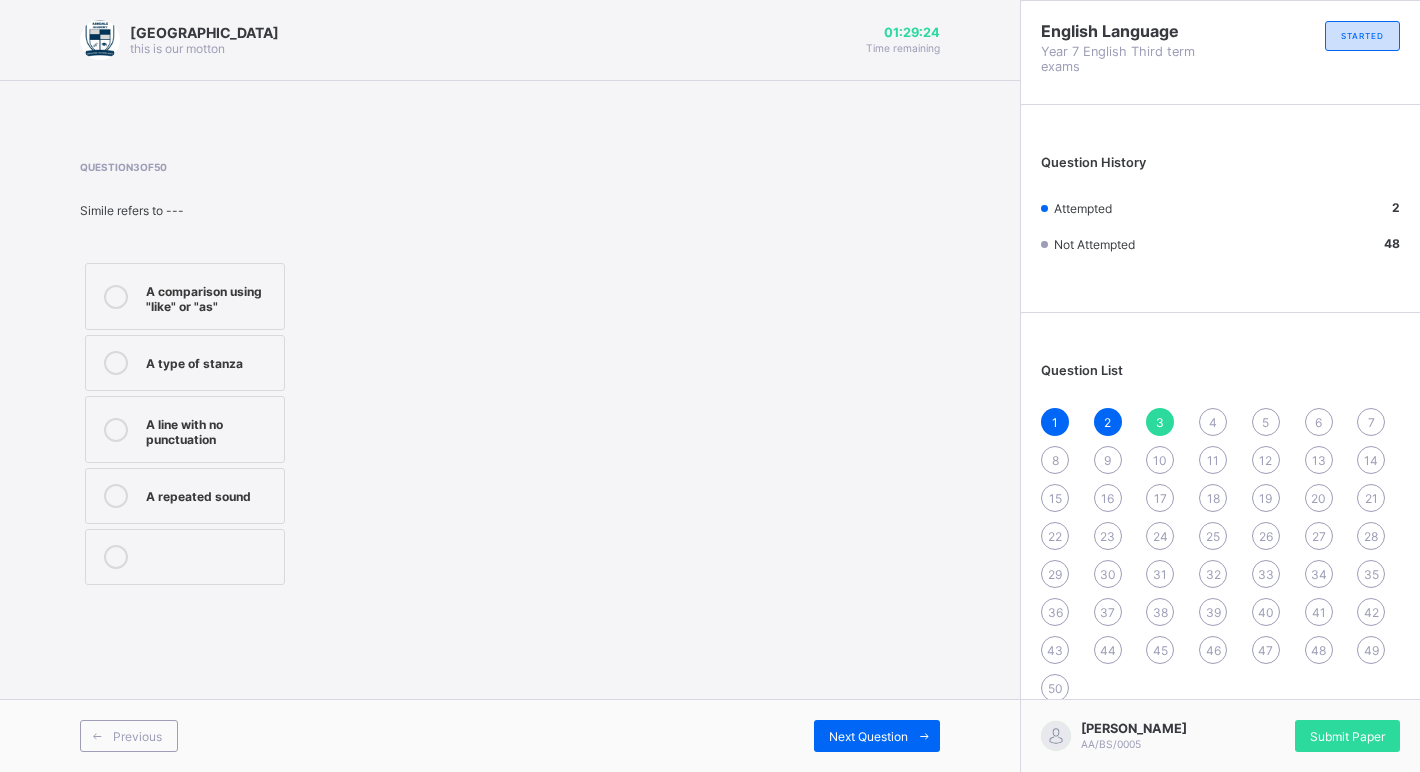 click on "A comparison using "like" or "as"" at bounding box center (210, 296) 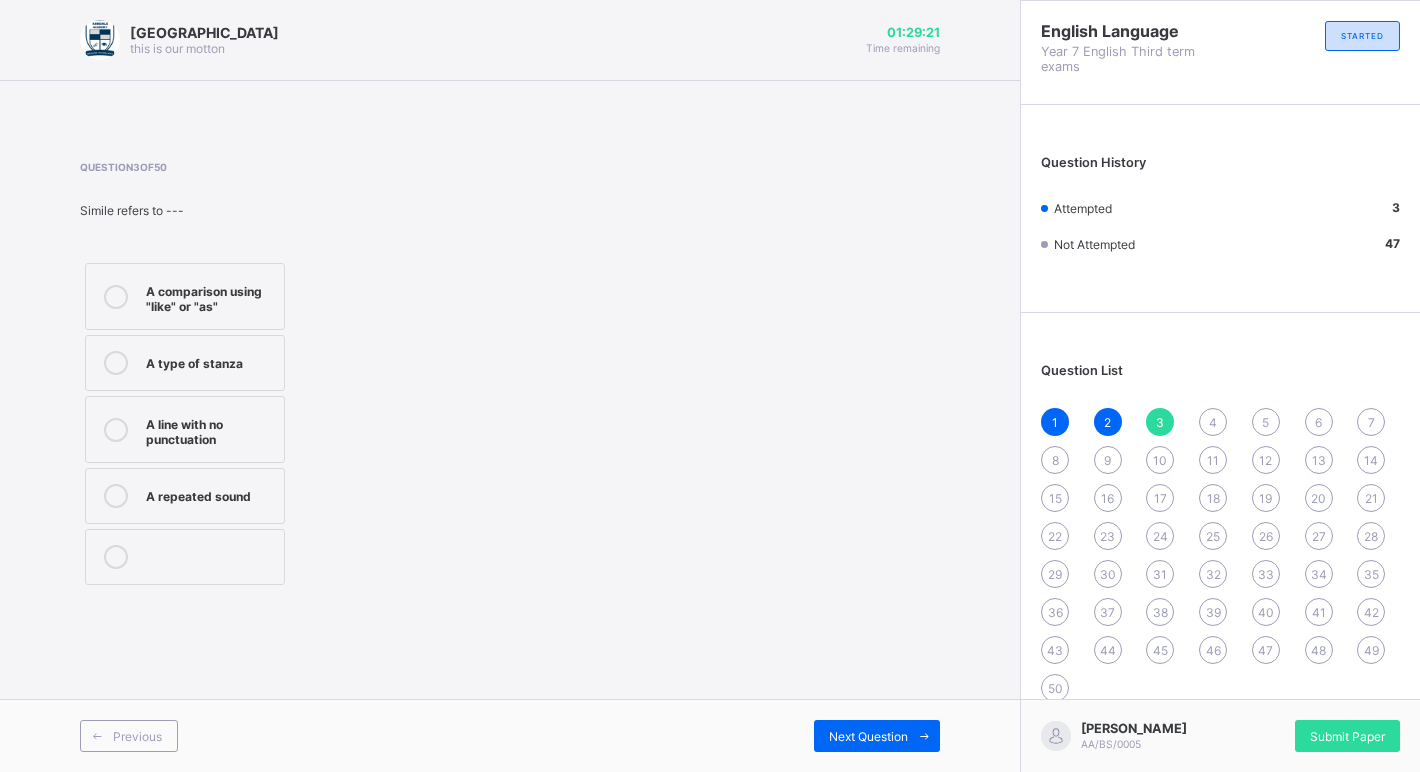 click on "4" at bounding box center [1213, 422] 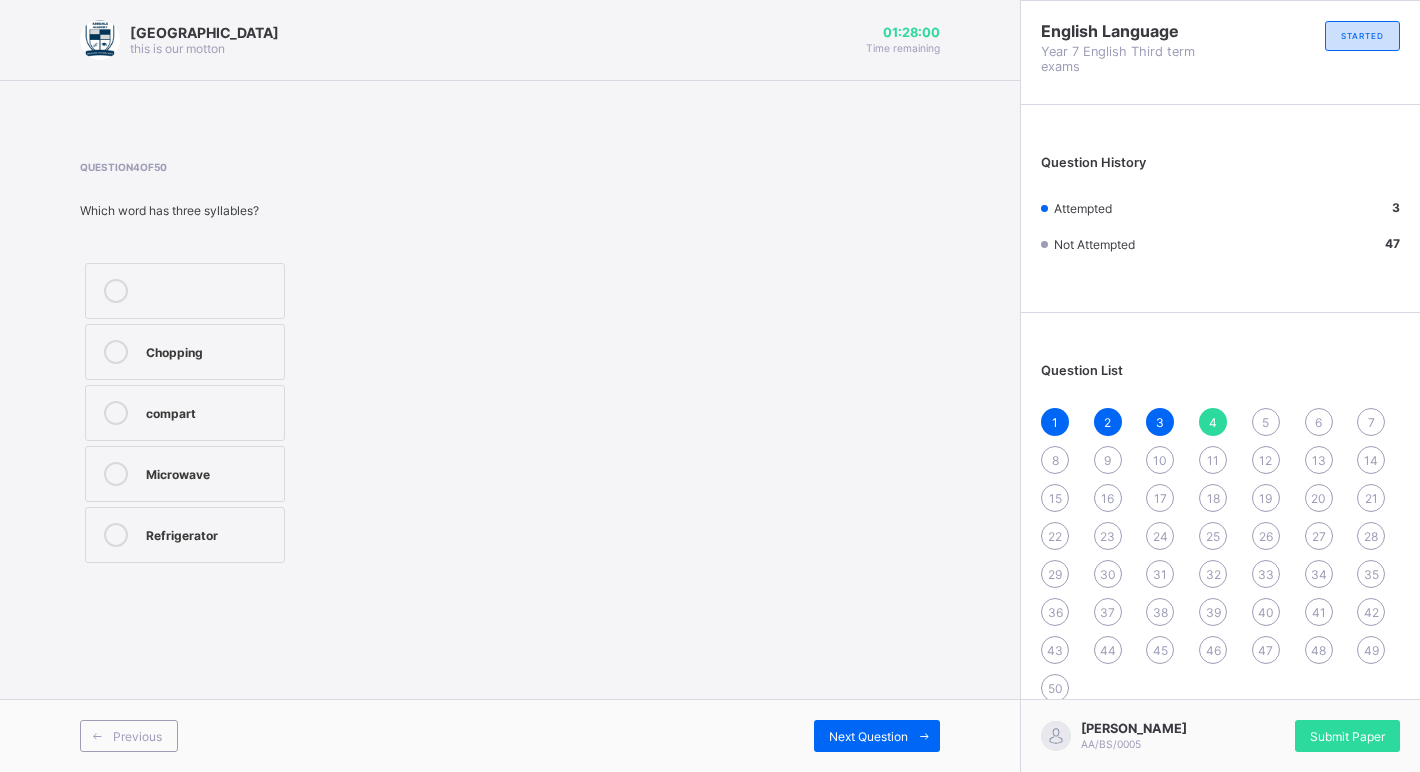 click on "5" at bounding box center [1266, 422] 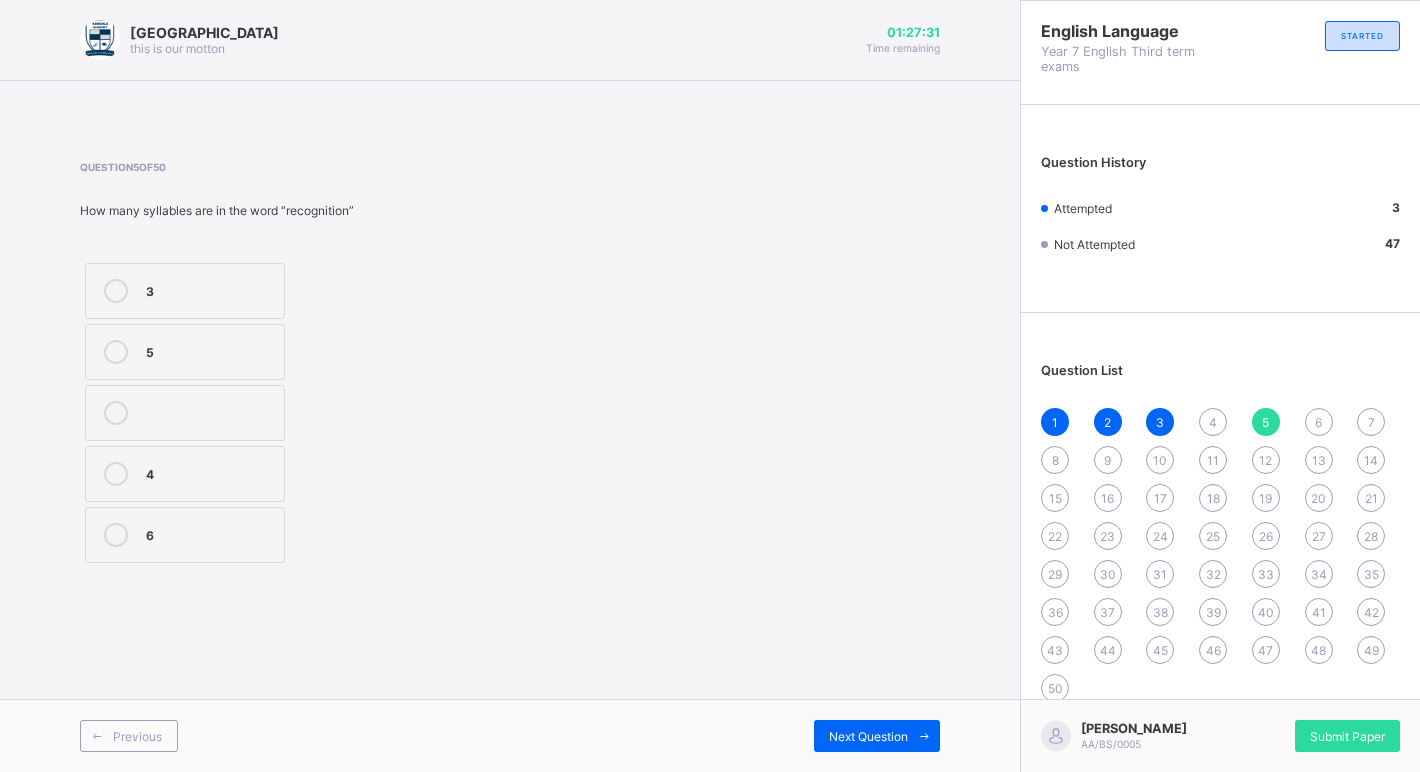 click on "6" at bounding box center (1319, 422) 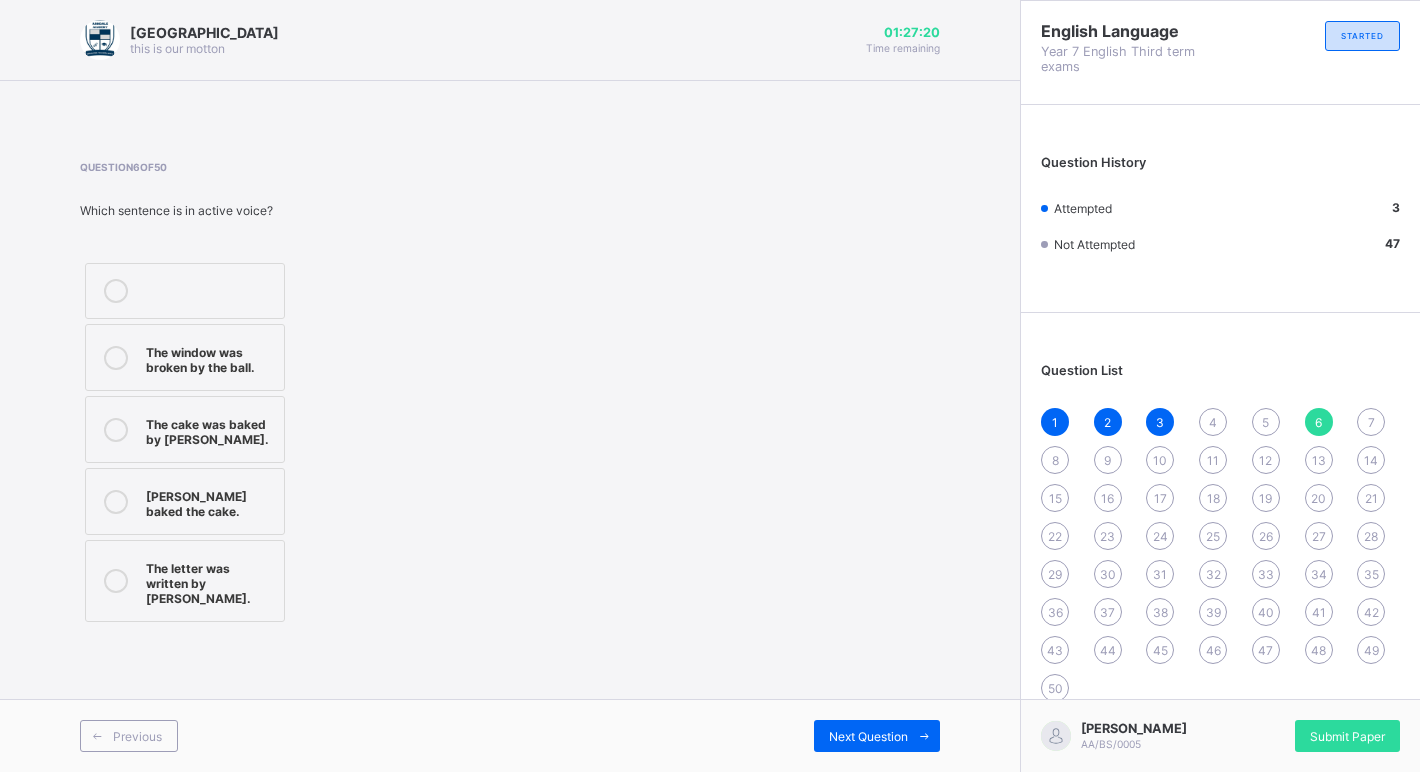 click on "Anna baked the cake." at bounding box center [210, 501] 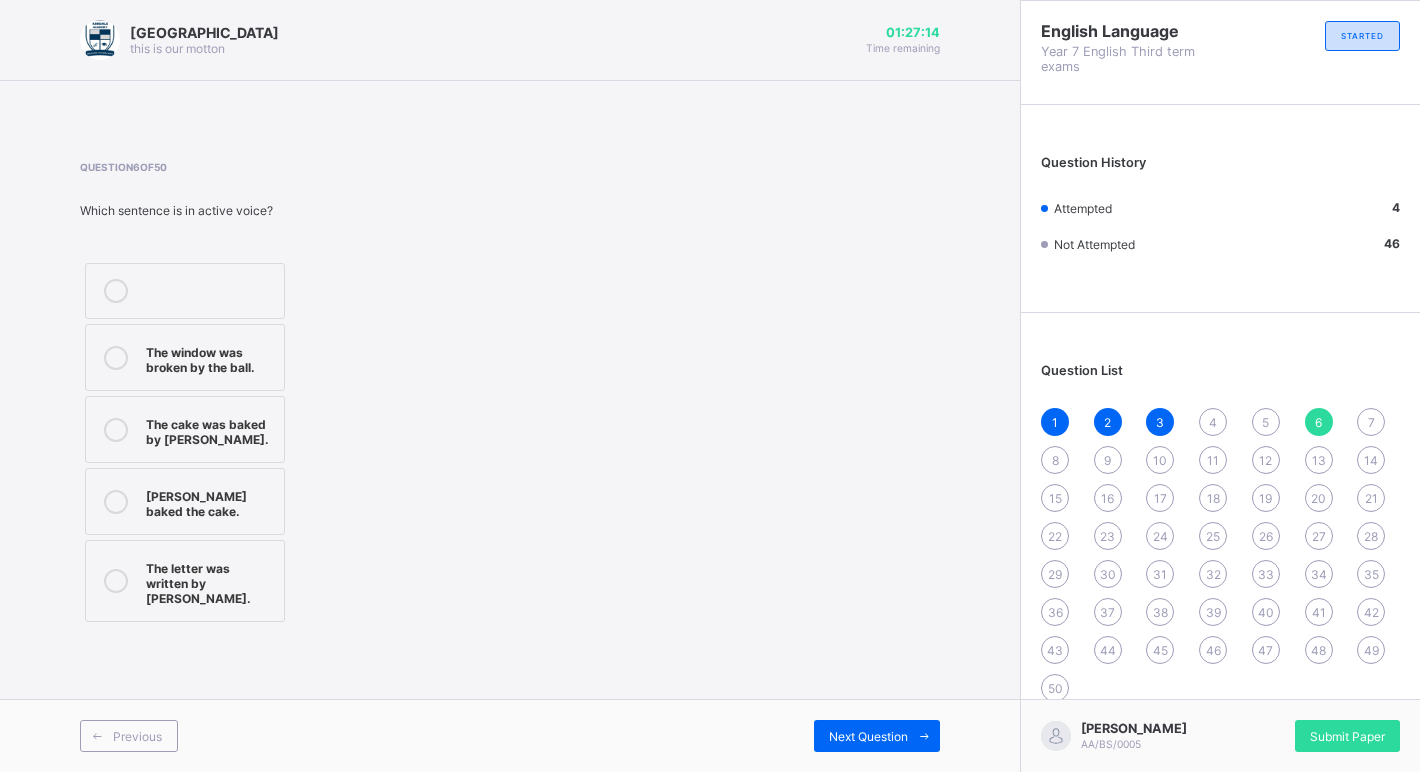 click on "7" at bounding box center [1371, 422] 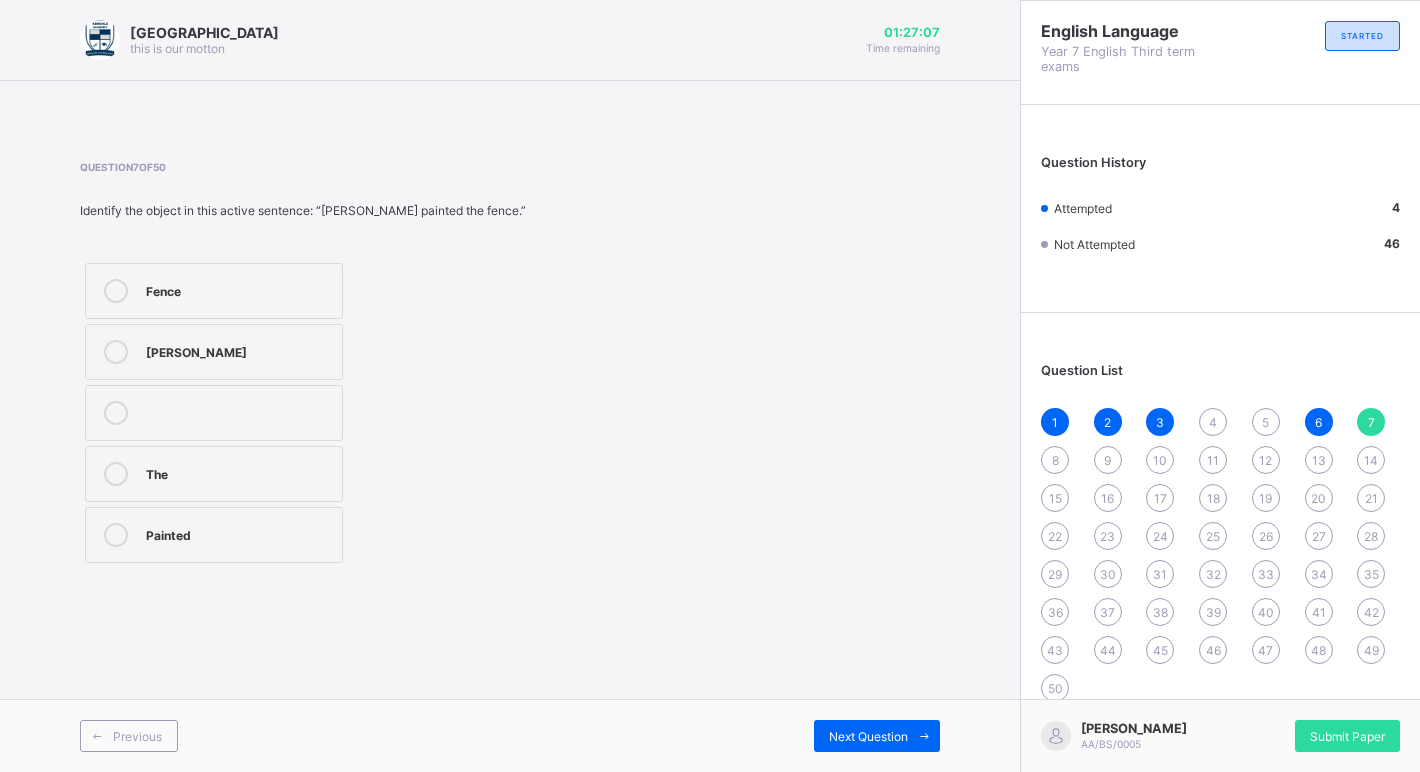 click on "Fence" at bounding box center [239, 291] 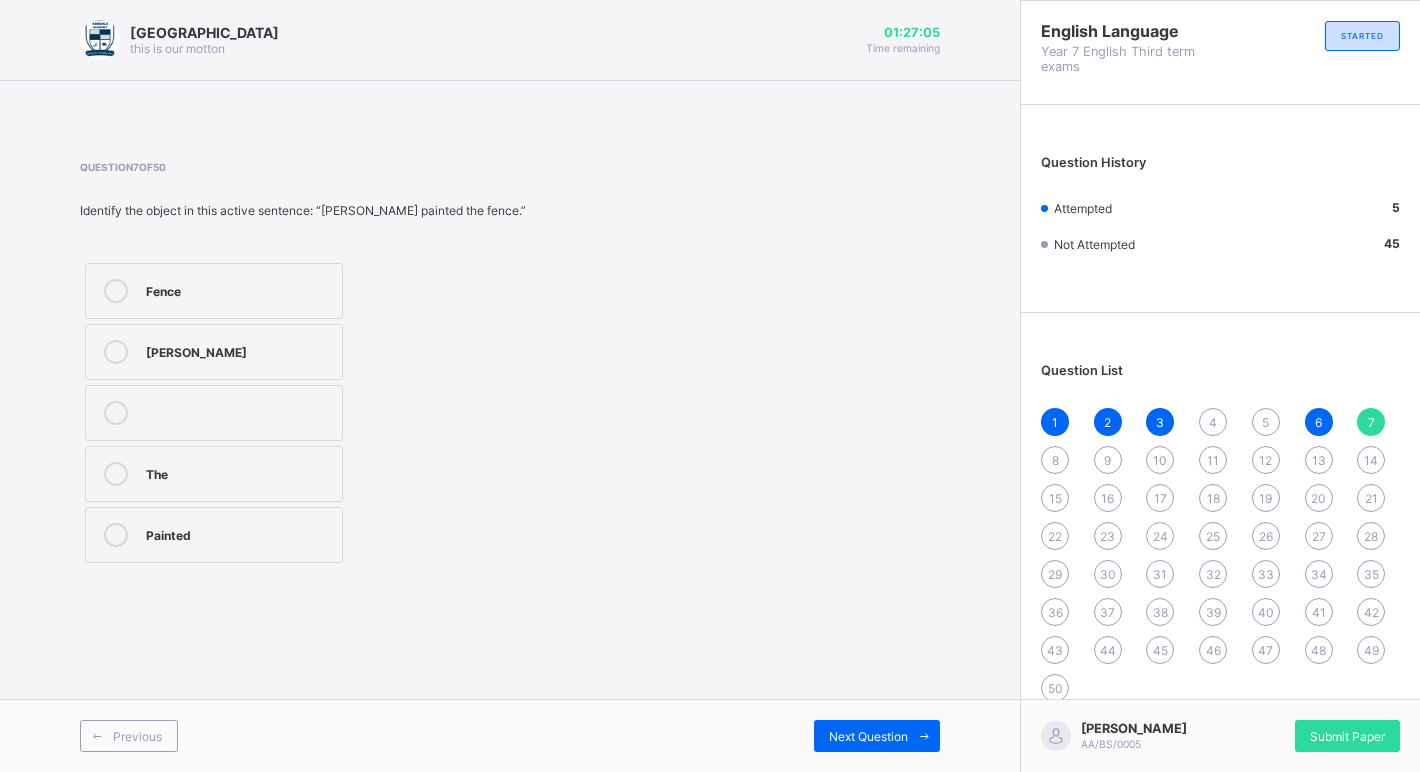 click on "8" at bounding box center (1055, 460) 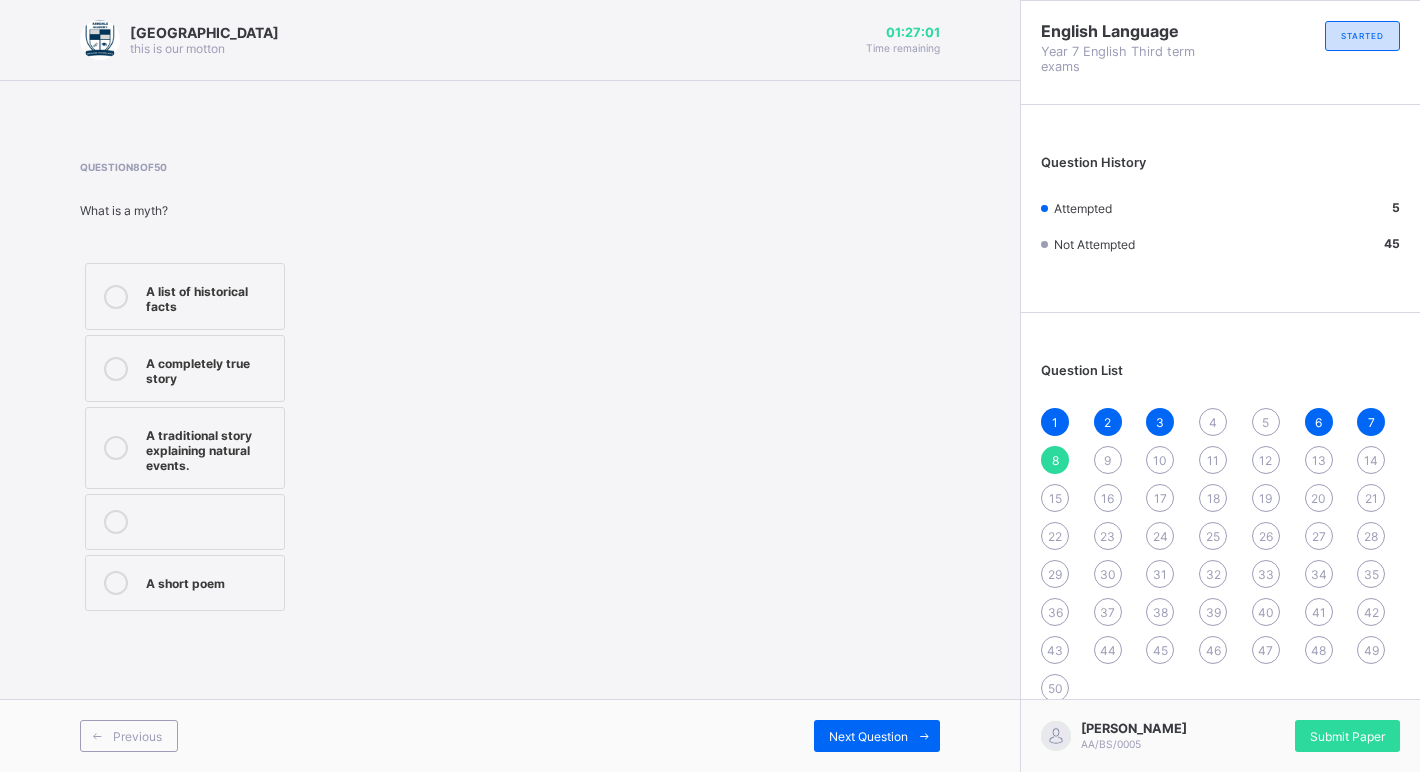 click on "A traditional story explaining natural events." at bounding box center [210, 448] 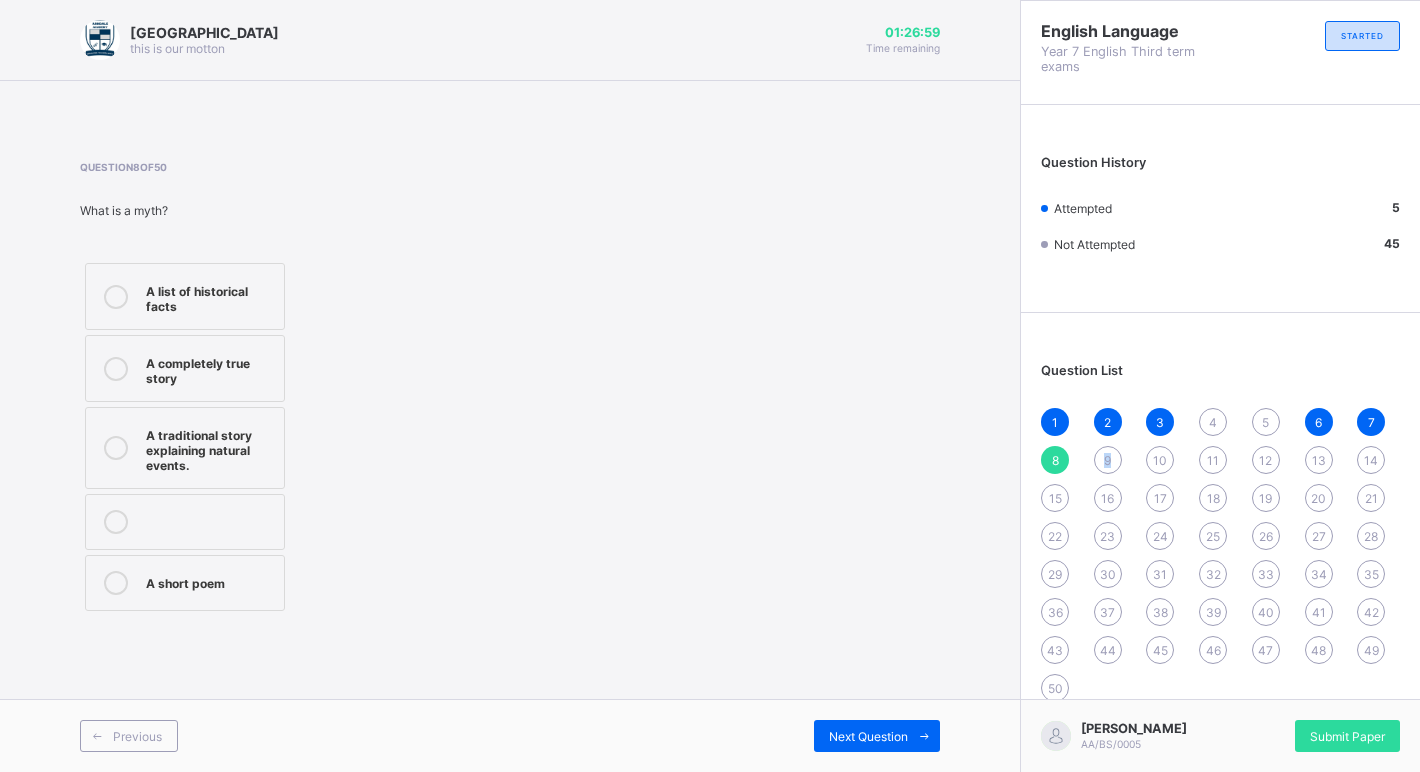 click on "9" at bounding box center [1107, 460] 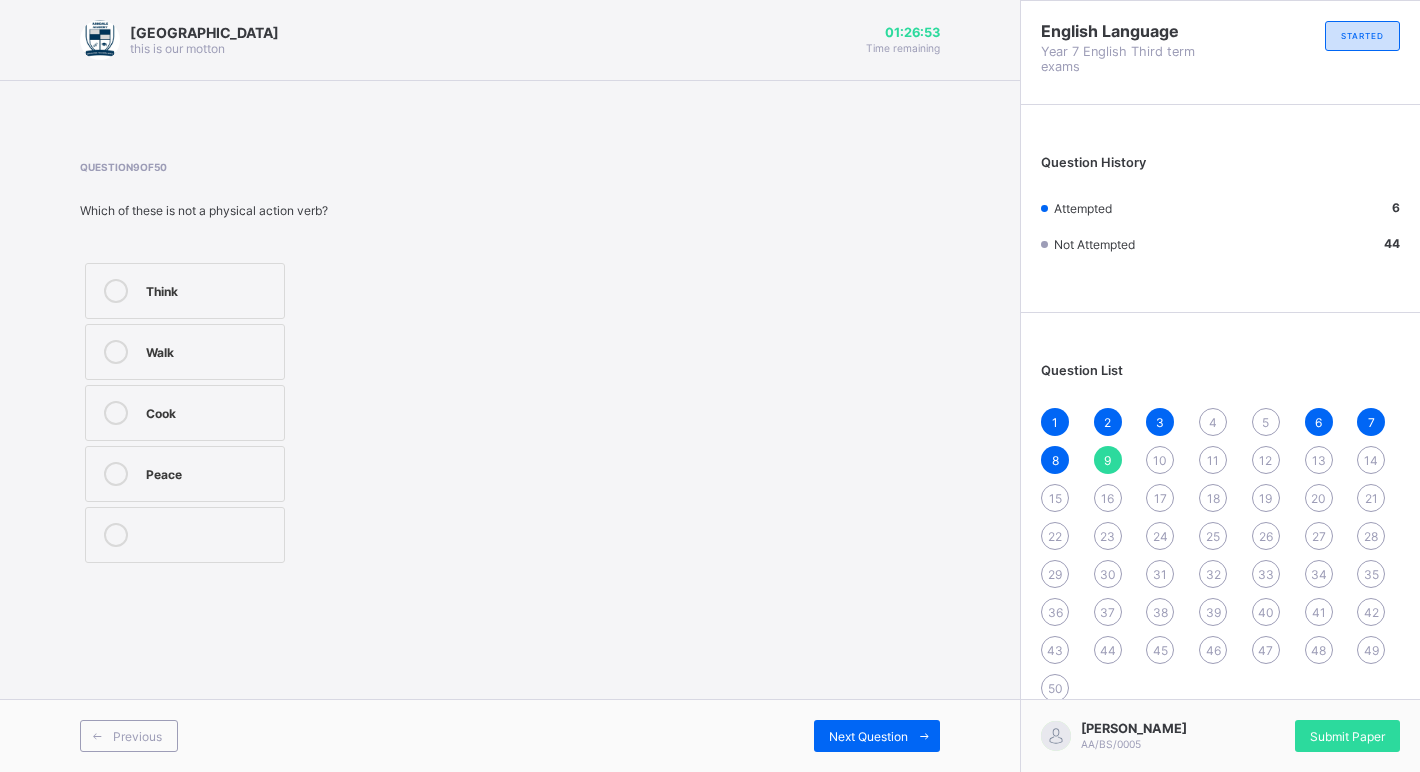 click on "Peace" at bounding box center (185, 474) 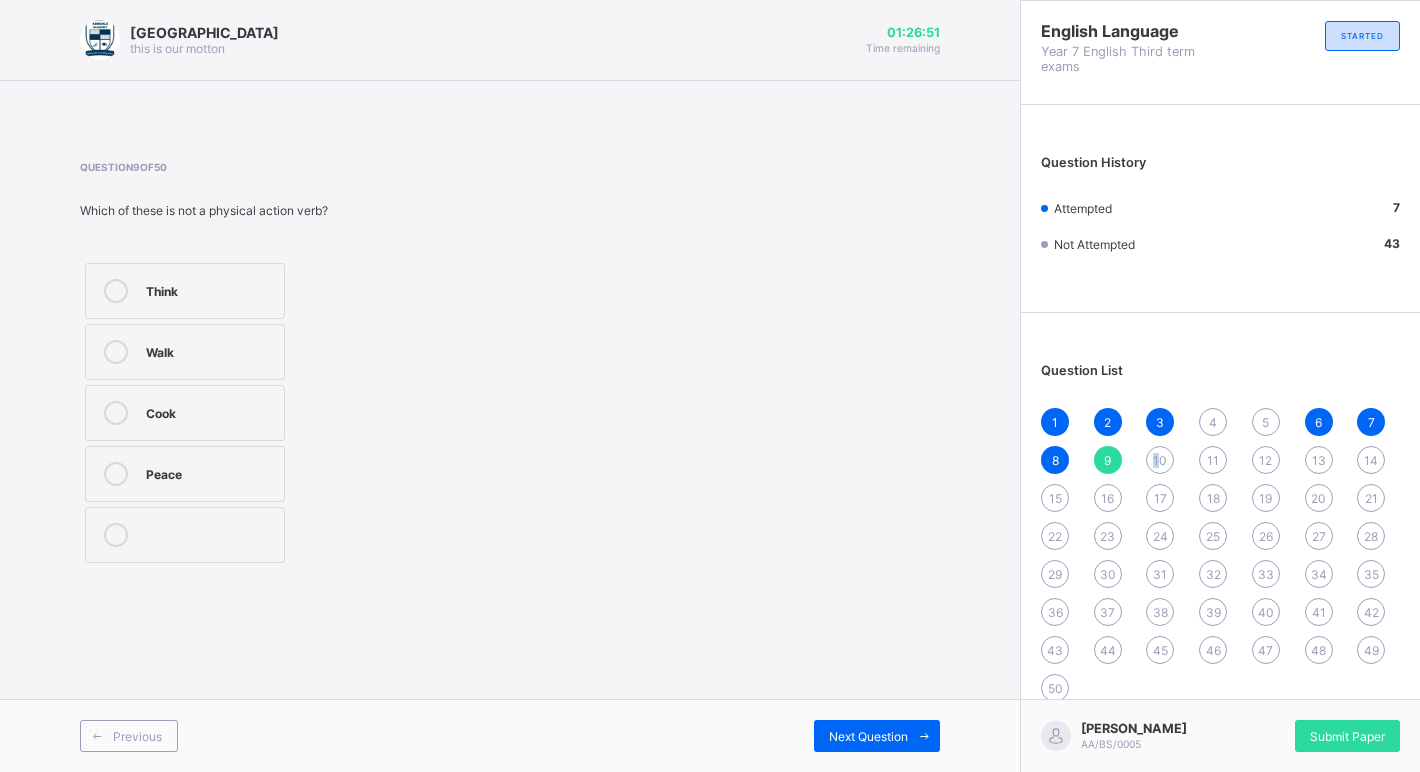 click on "1 2 3 4 5 6 7 8 9 10 11 12 13 14 15 16 17 18 19 20 21 22 23 24 25 26 27 28 29 30 31 32 33 34 35 36 37 38 39 40 41 42 43 44 45 46 47 48 49 50" at bounding box center [1220, 555] 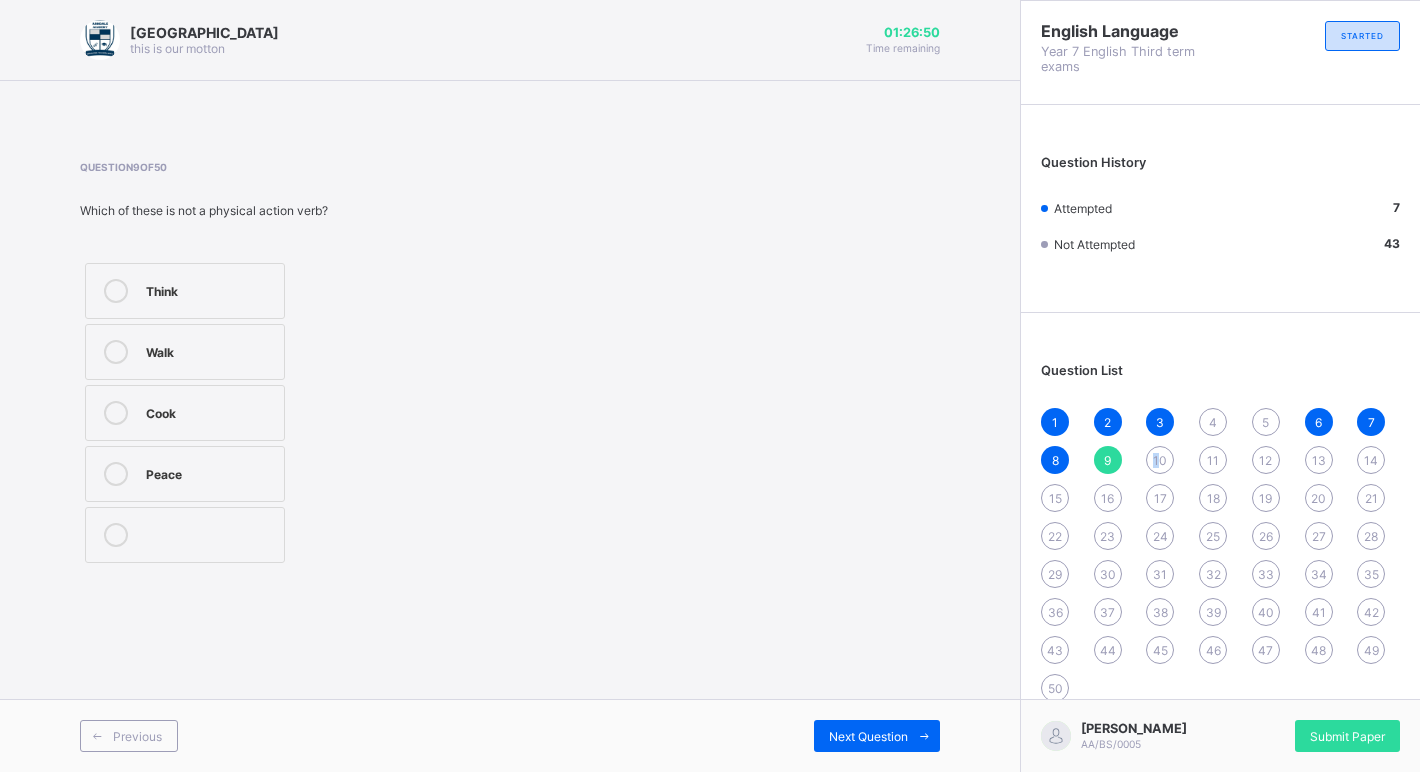 click on "10" at bounding box center (1160, 460) 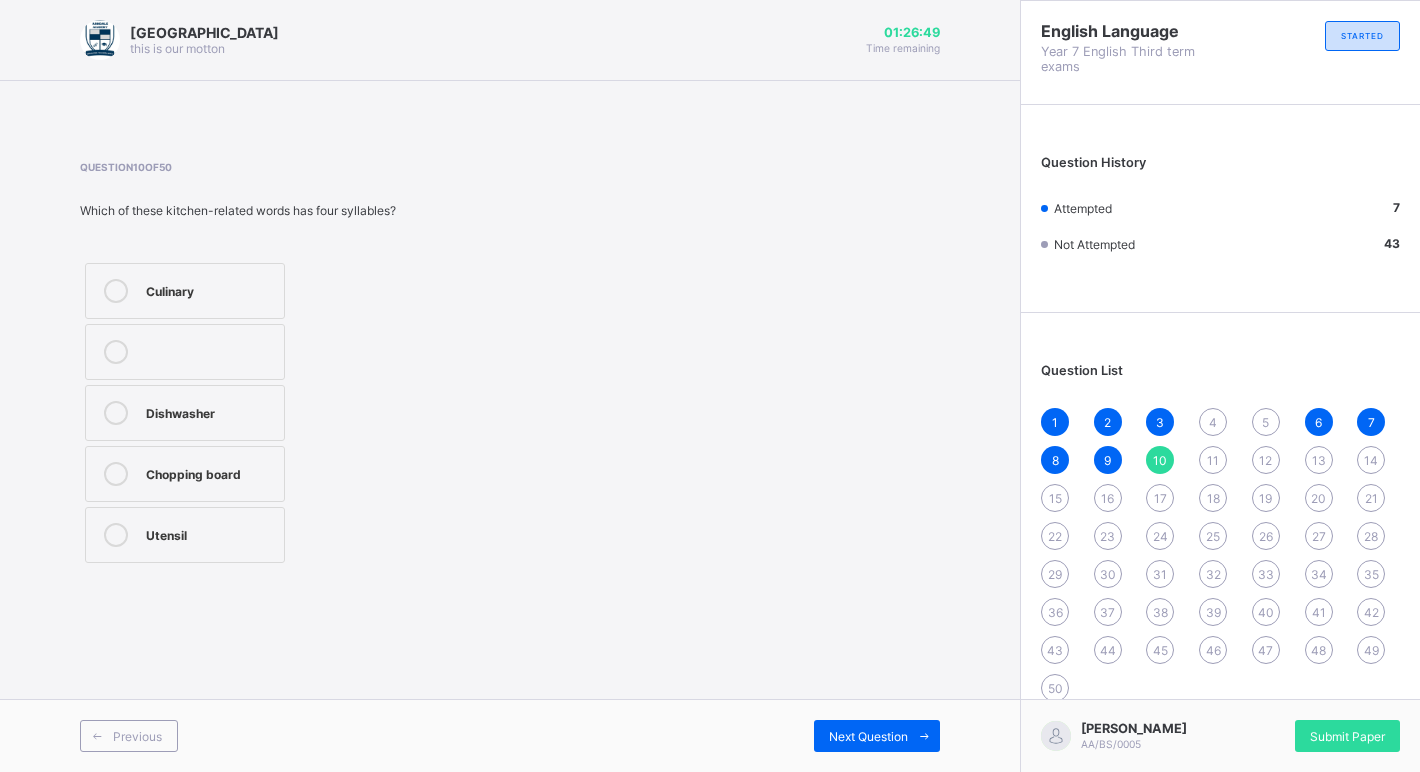 click on "Question  10  of  50 Which of these kitchen-related words has four syllables? Culinary Dishwasher Chopping board Utensil" at bounding box center (510, 364) 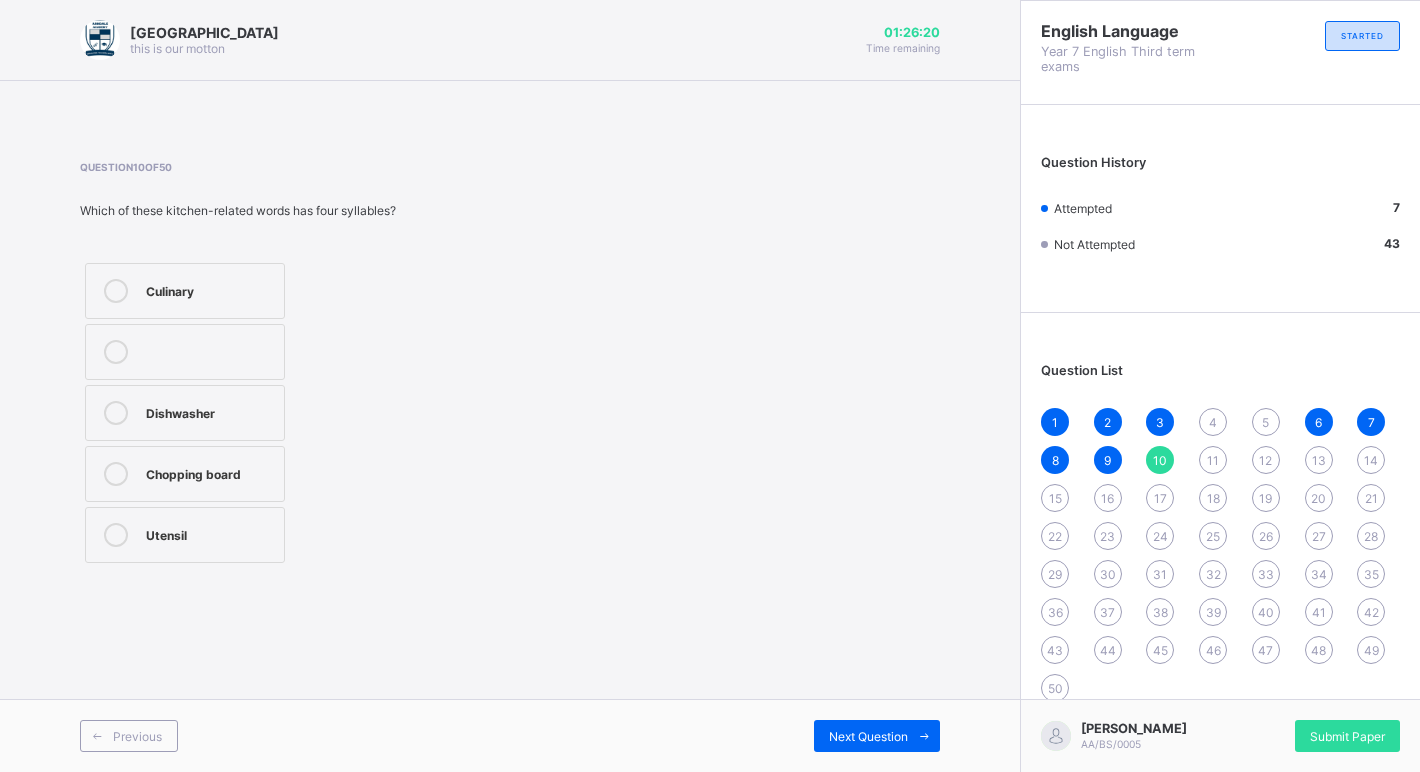 click on "Culinary" at bounding box center (210, 289) 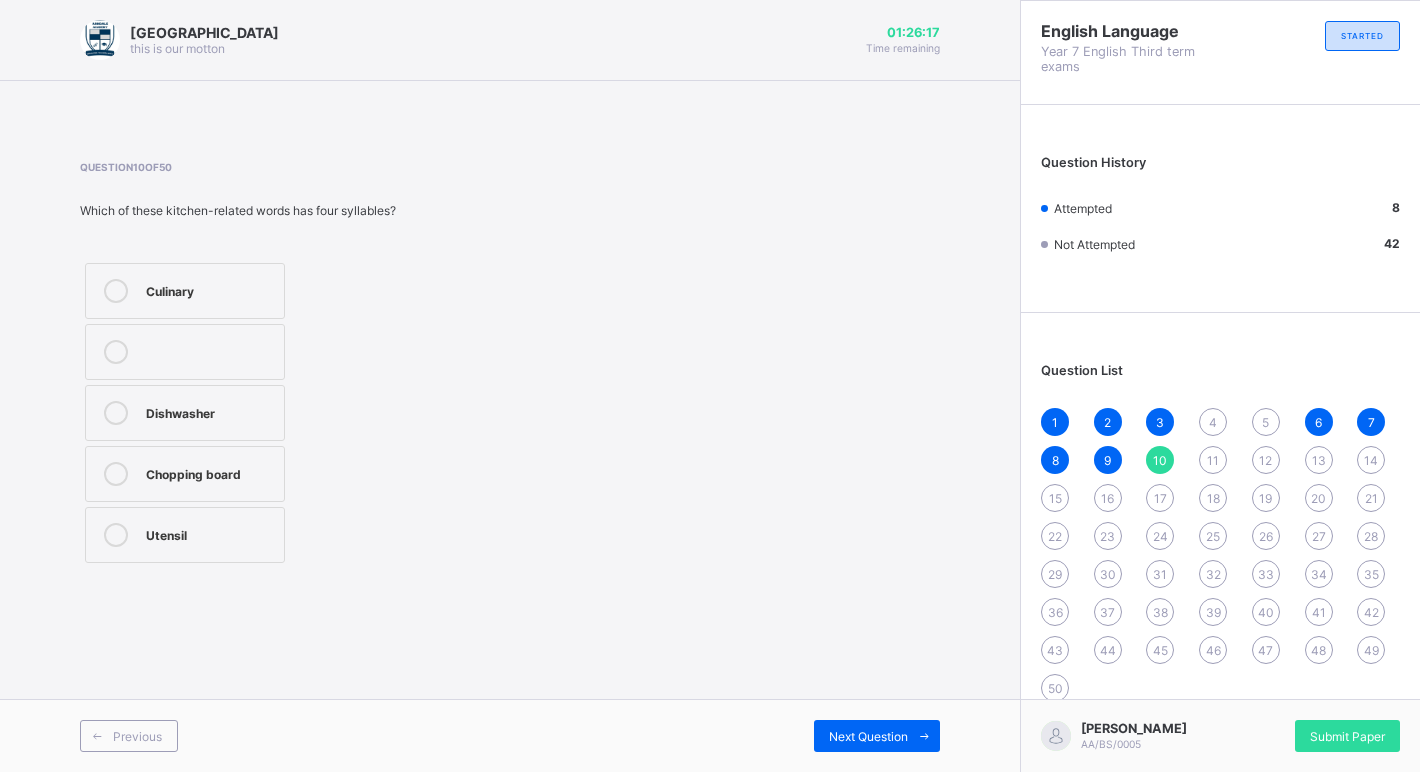 click on "11" at bounding box center [1213, 460] 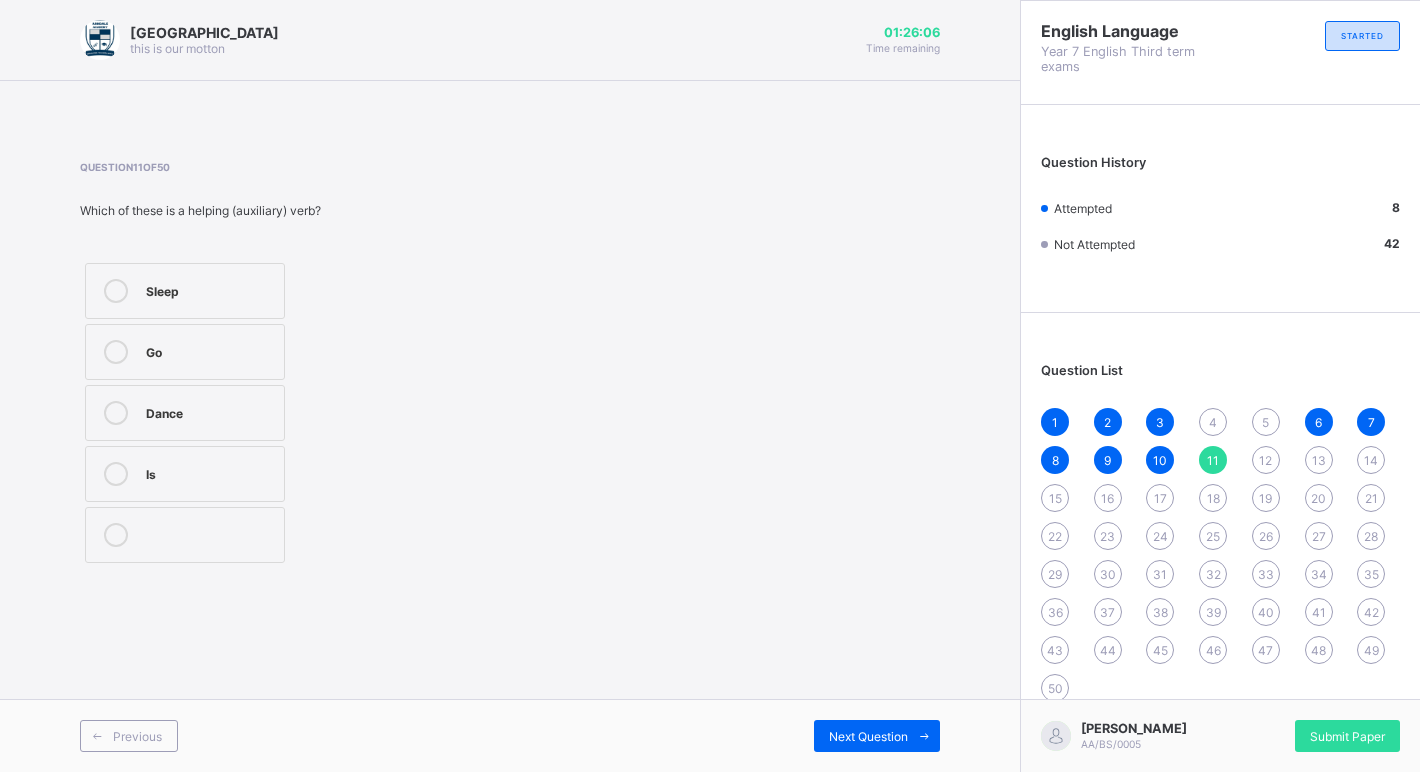 click on "Is" at bounding box center [185, 474] 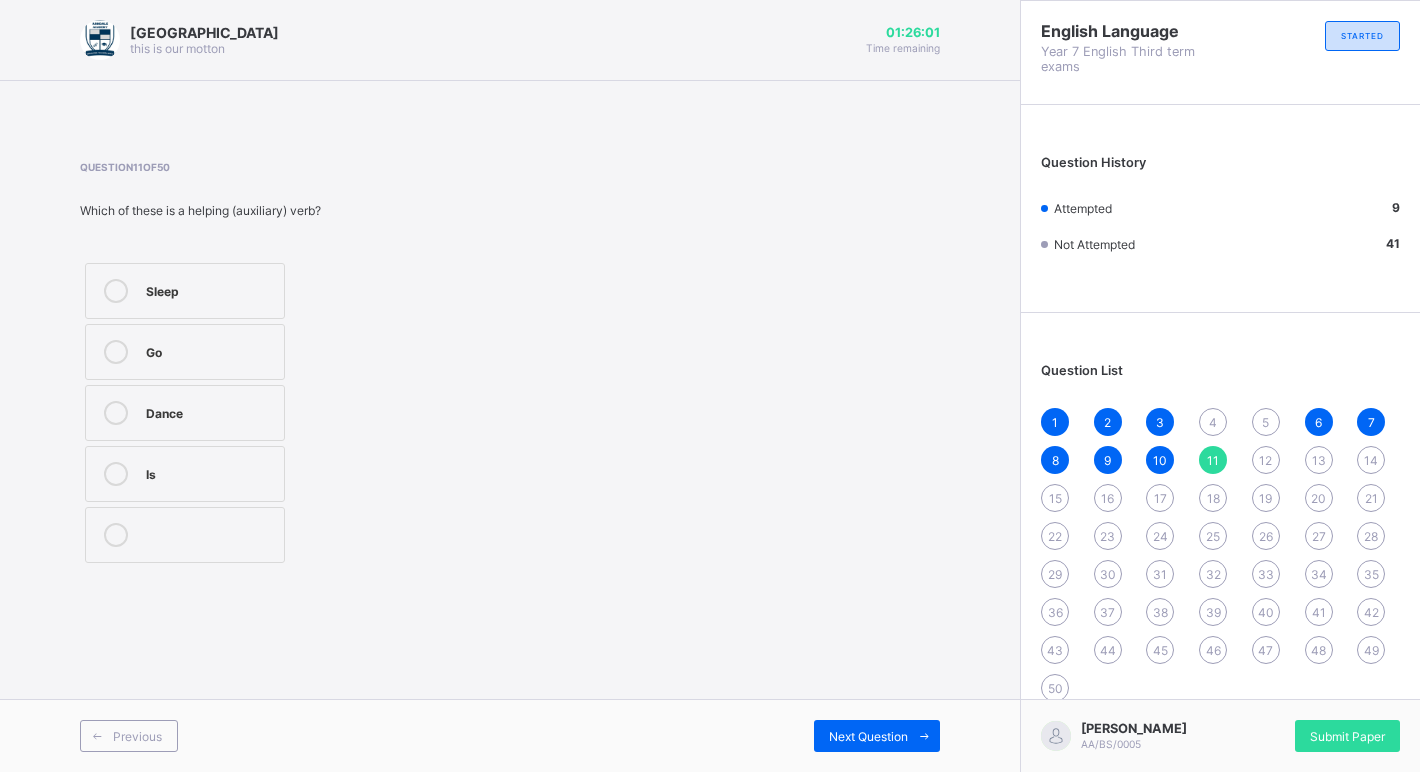 drag, startPoint x: 1267, startPoint y: 463, endPoint x: 1258, endPoint y: 472, distance: 12.727922 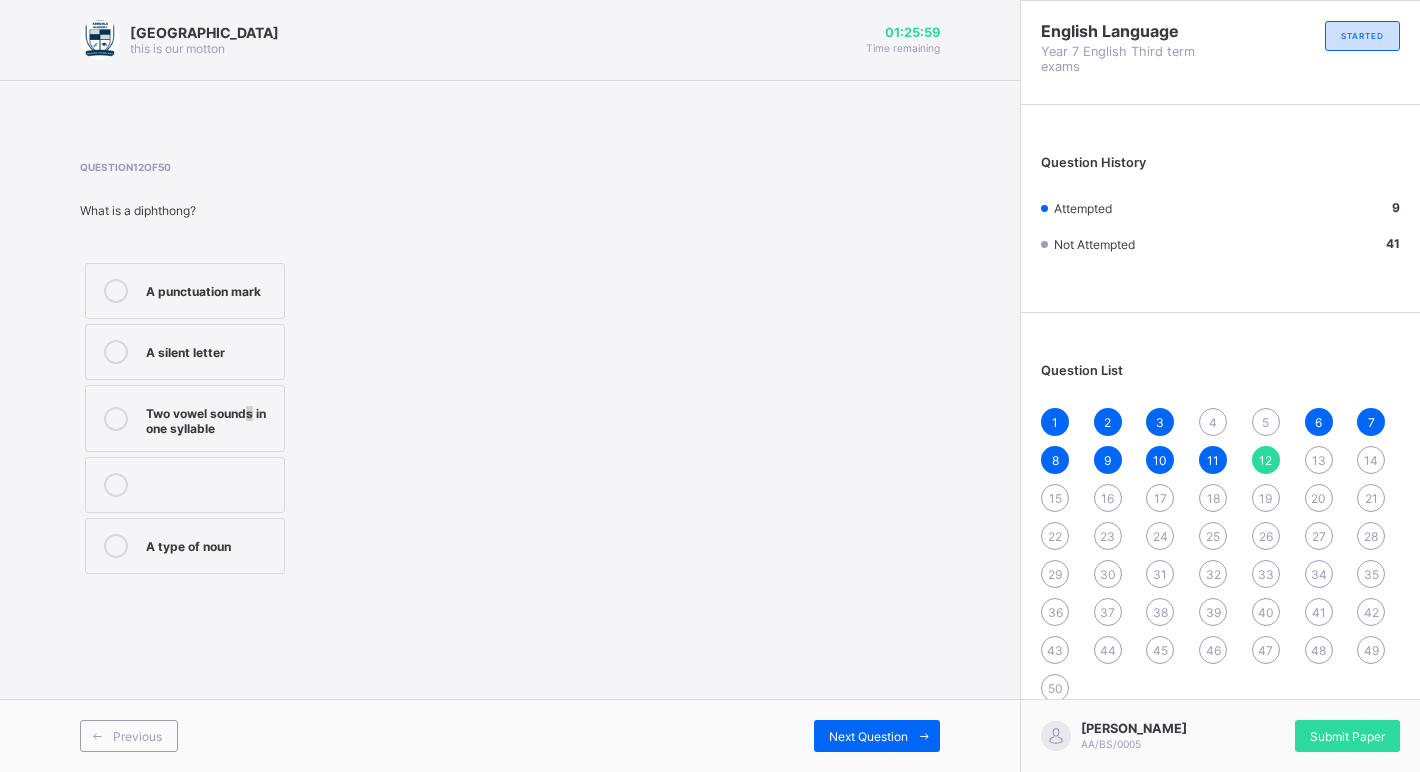 click on "Two vowel sounds in one syllable" at bounding box center [210, 418] 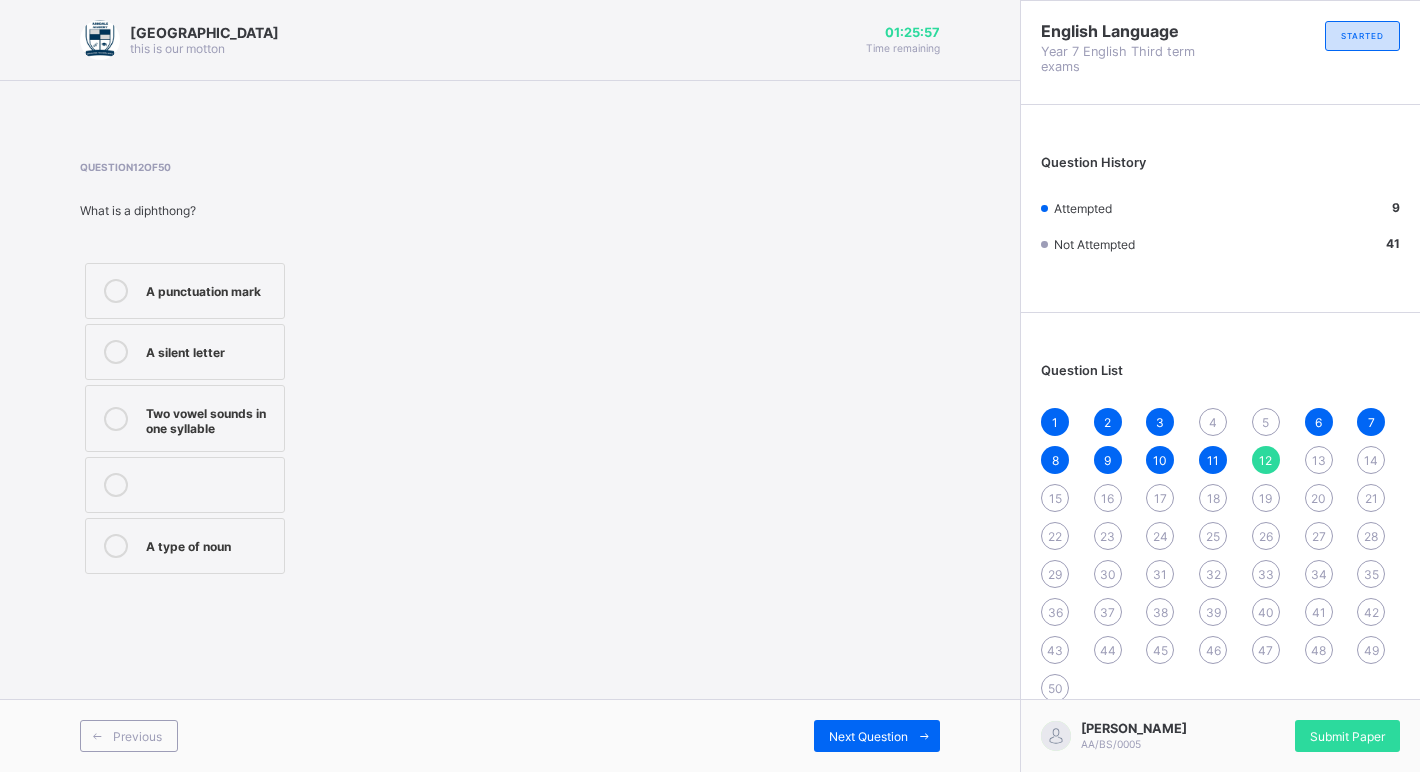 click at bounding box center [116, 418] 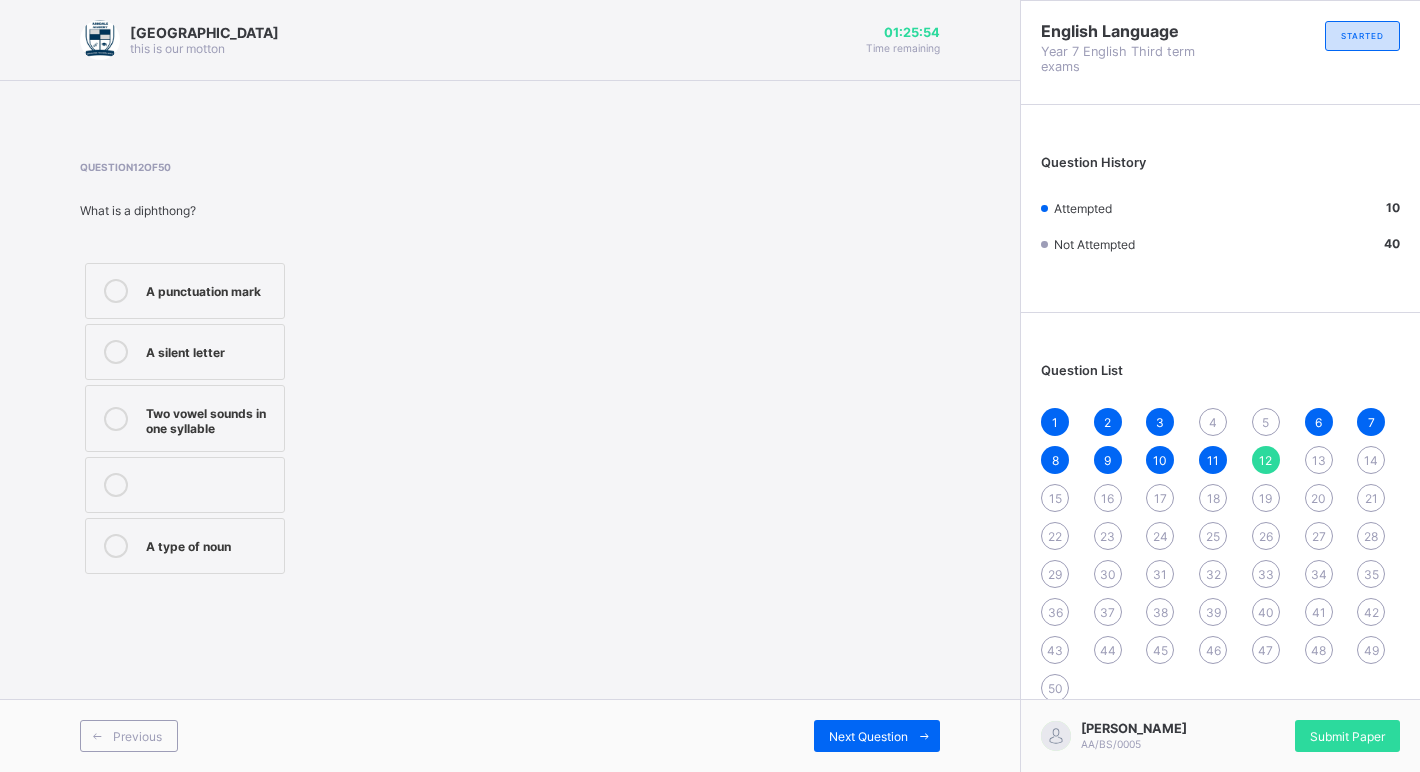 click on "13" at bounding box center (1319, 460) 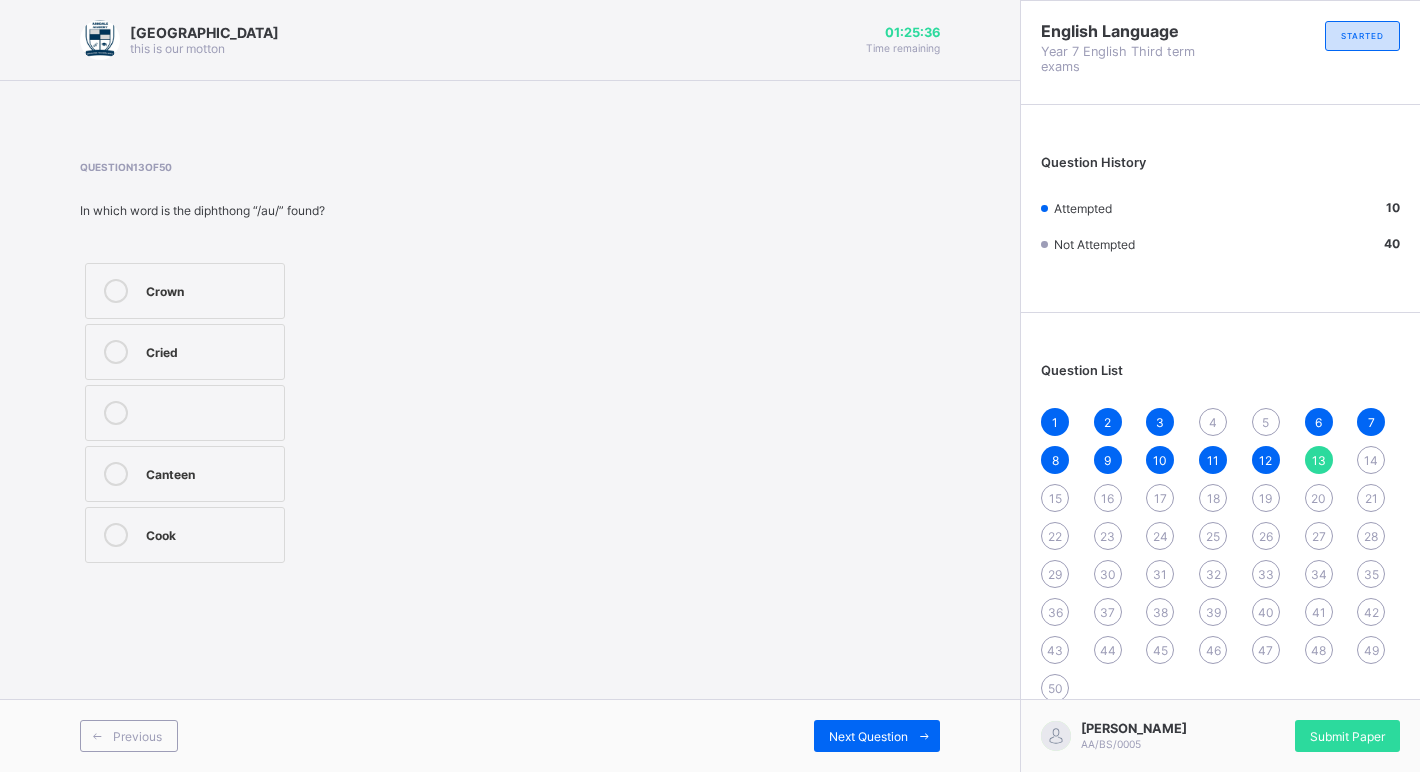 click on "Cook" at bounding box center [185, 535] 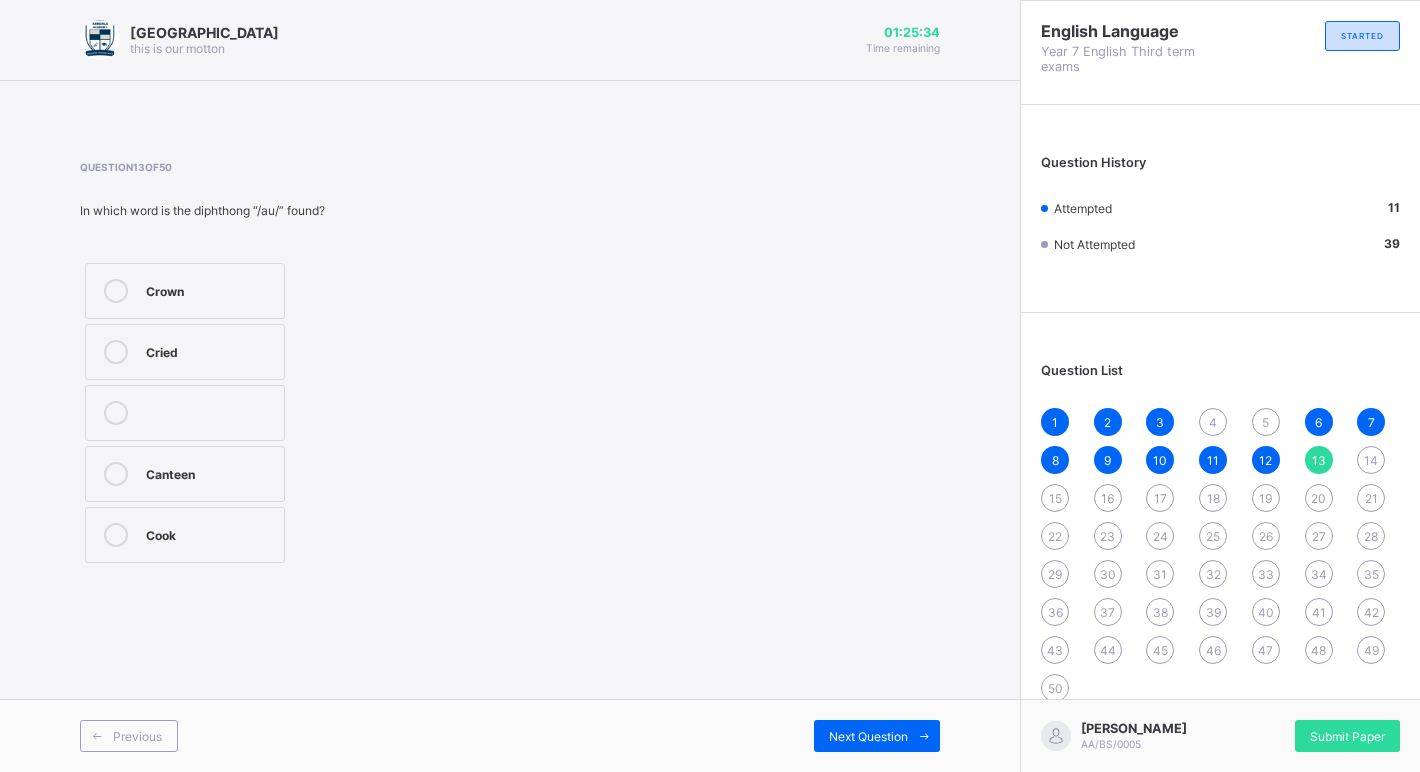 click on "Crown" at bounding box center (210, 291) 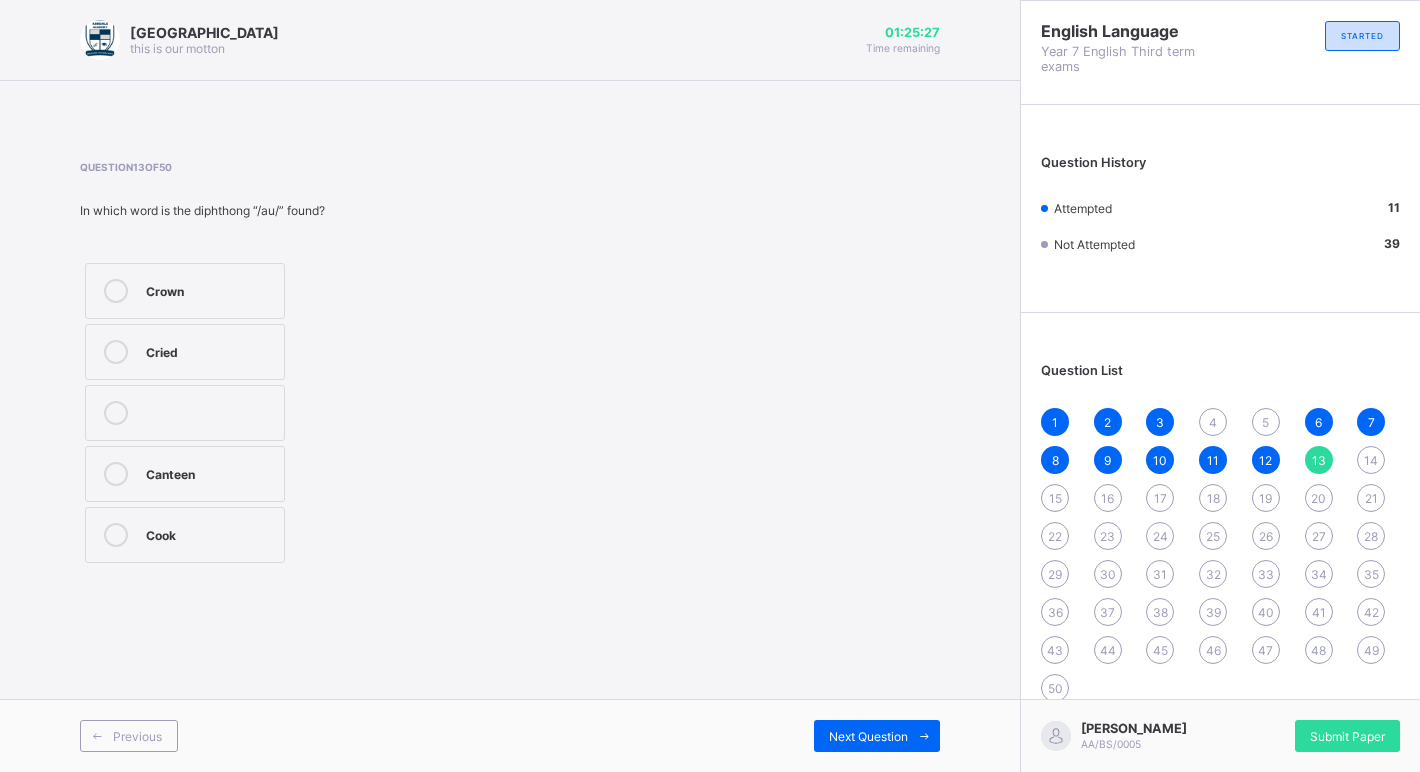 click on "14" at bounding box center (1371, 460) 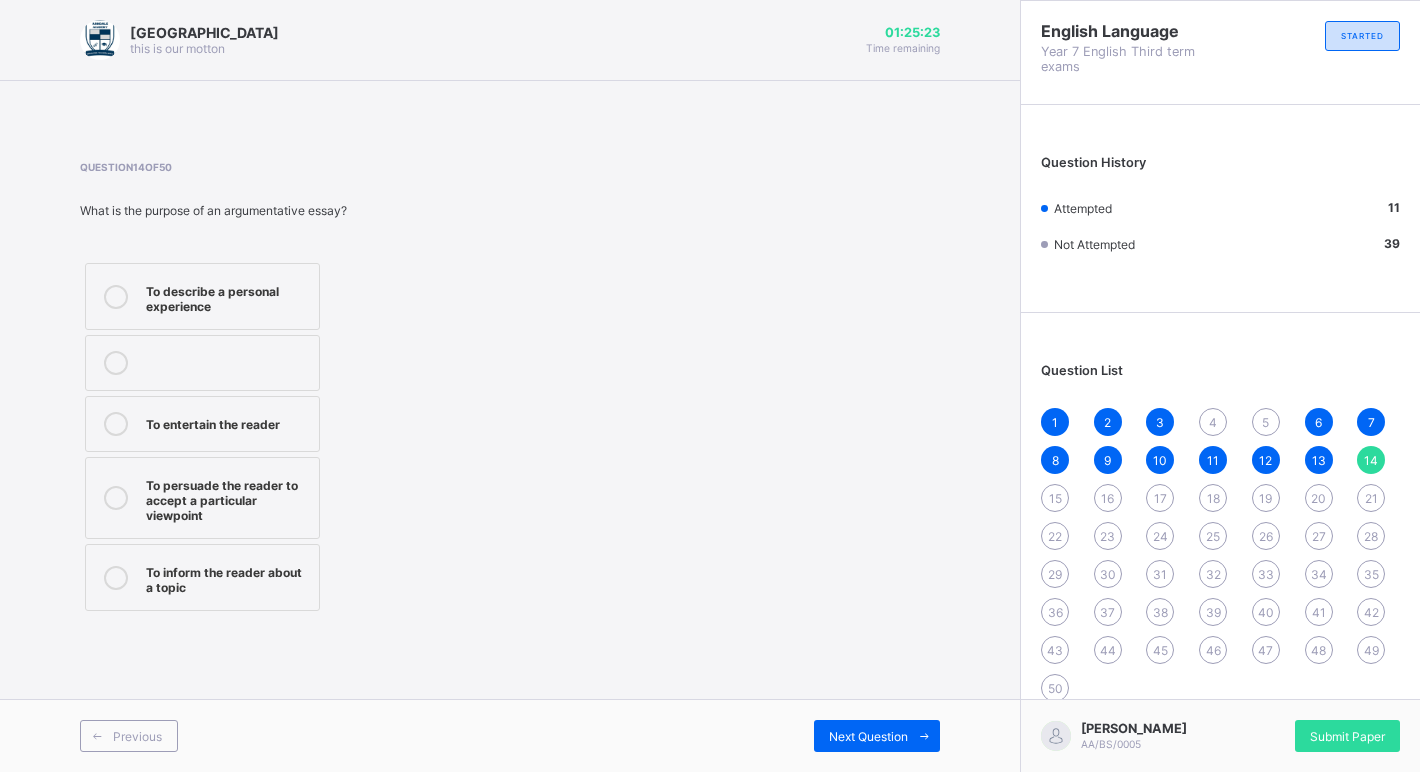 click on "To persuade the reader to accept a particular viewpoint" at bounding box center (227, 498) 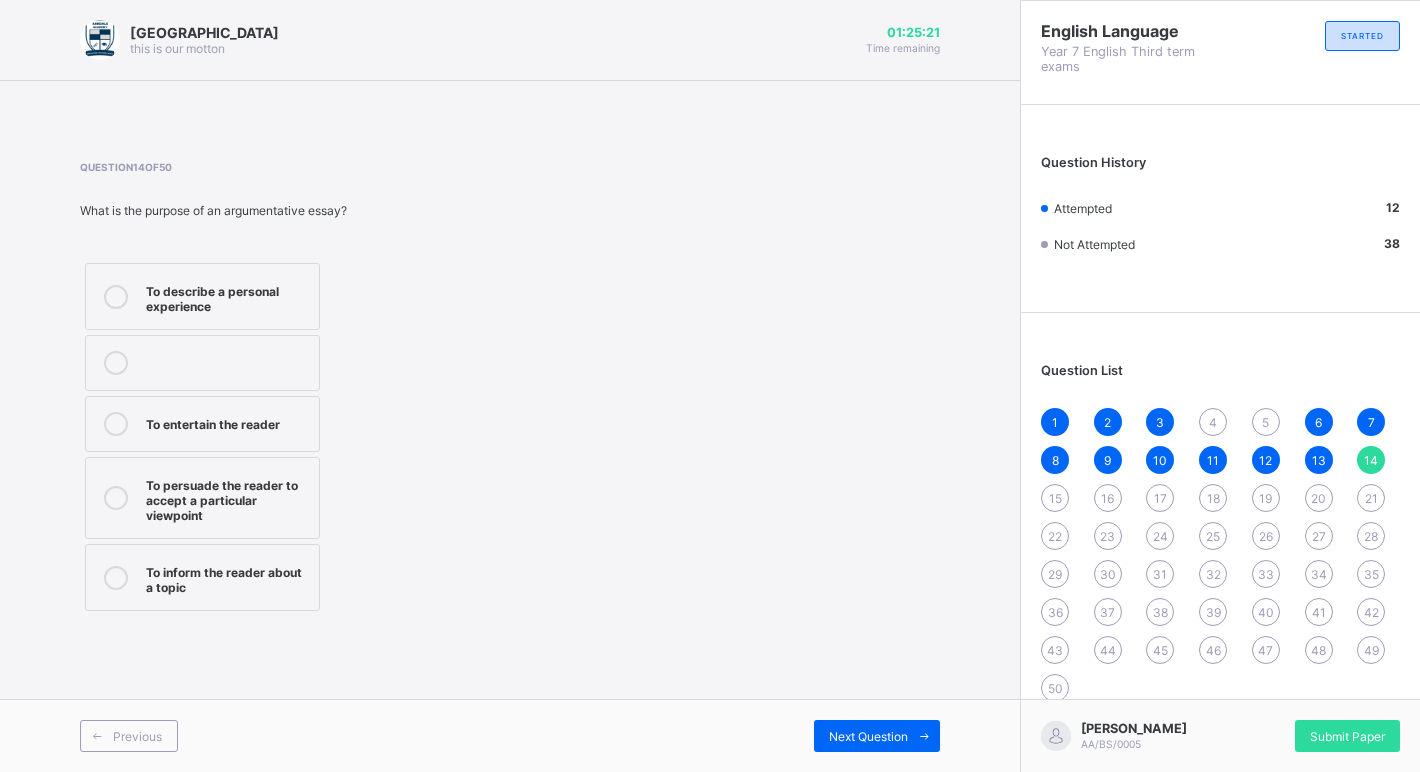 click on "15" at bounding box center [1055, 498] 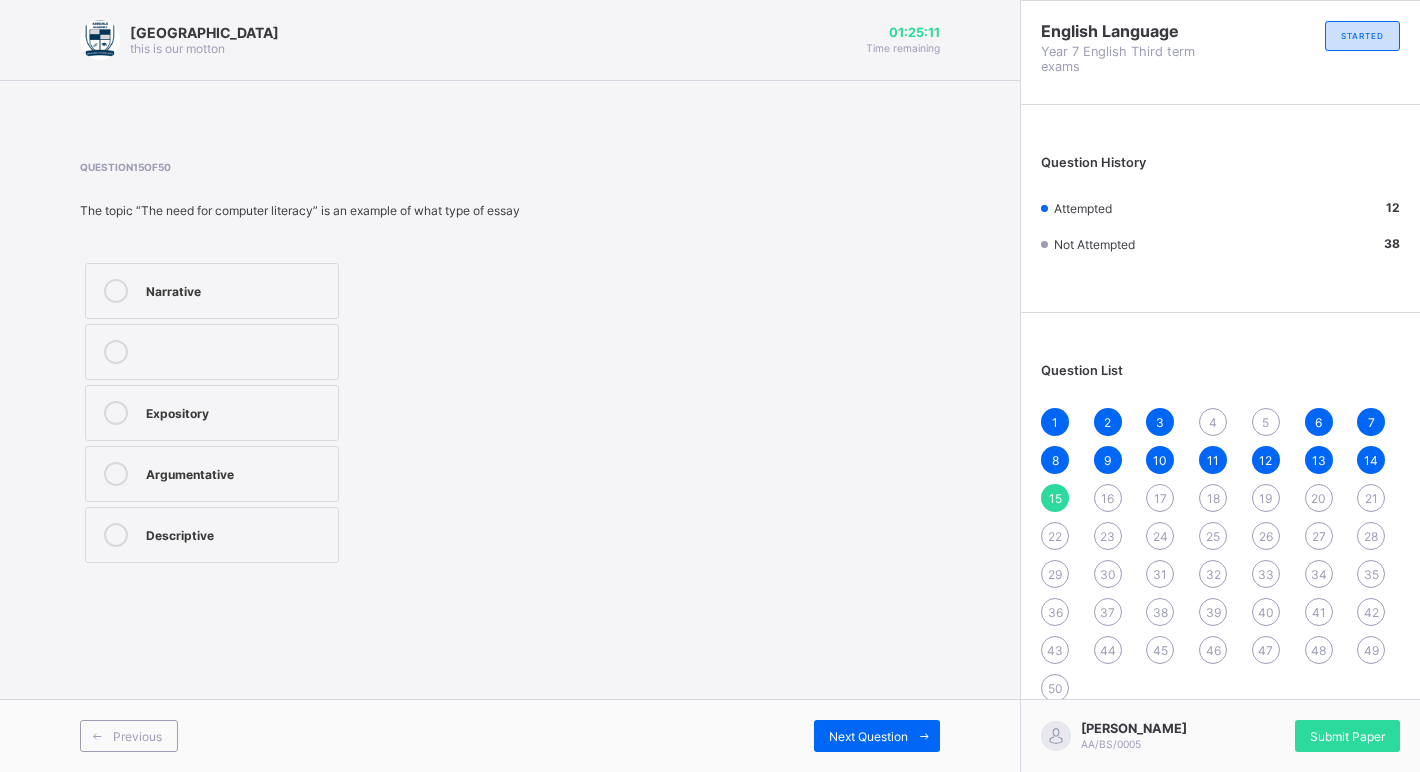 click on "16" at bounding box center (1108, 498) 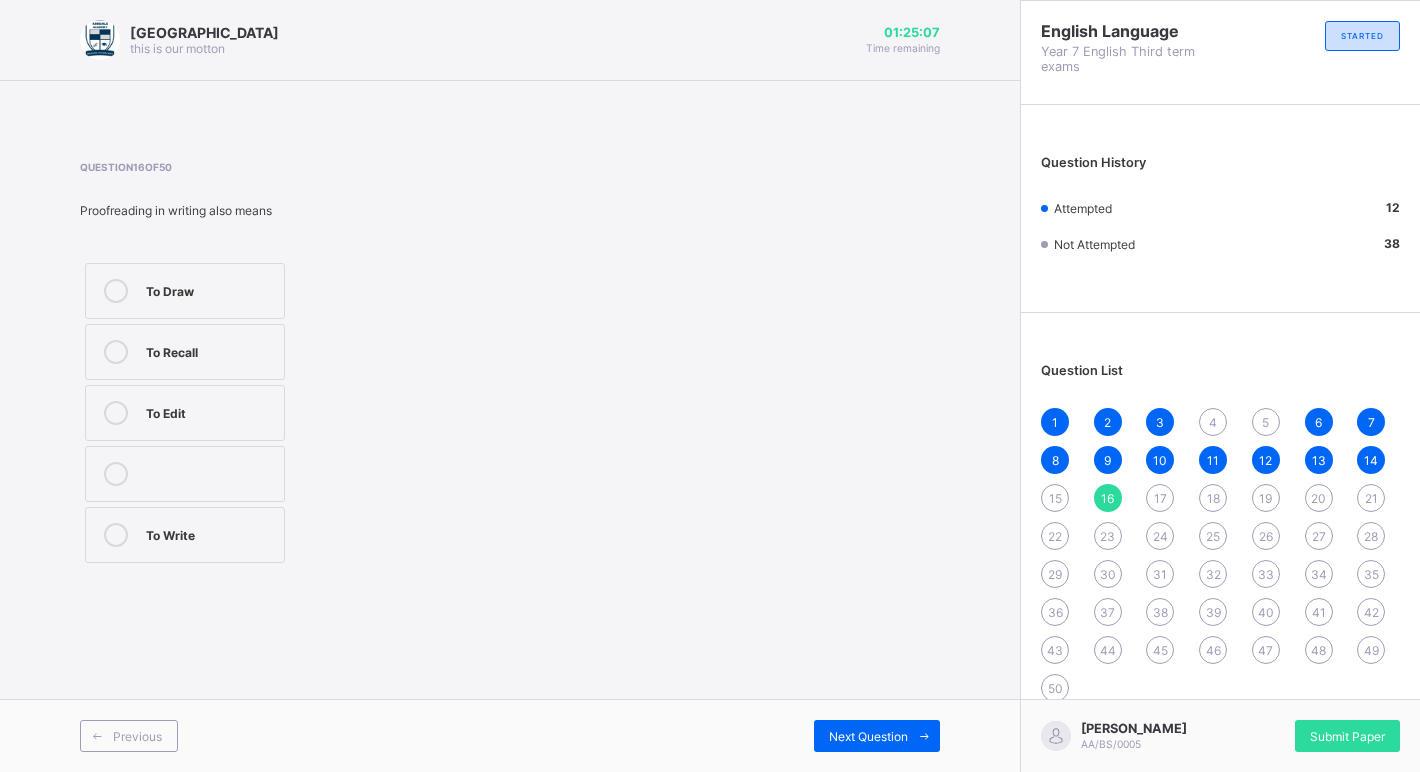 click on "To Edit" at bounding box center [210, 411] 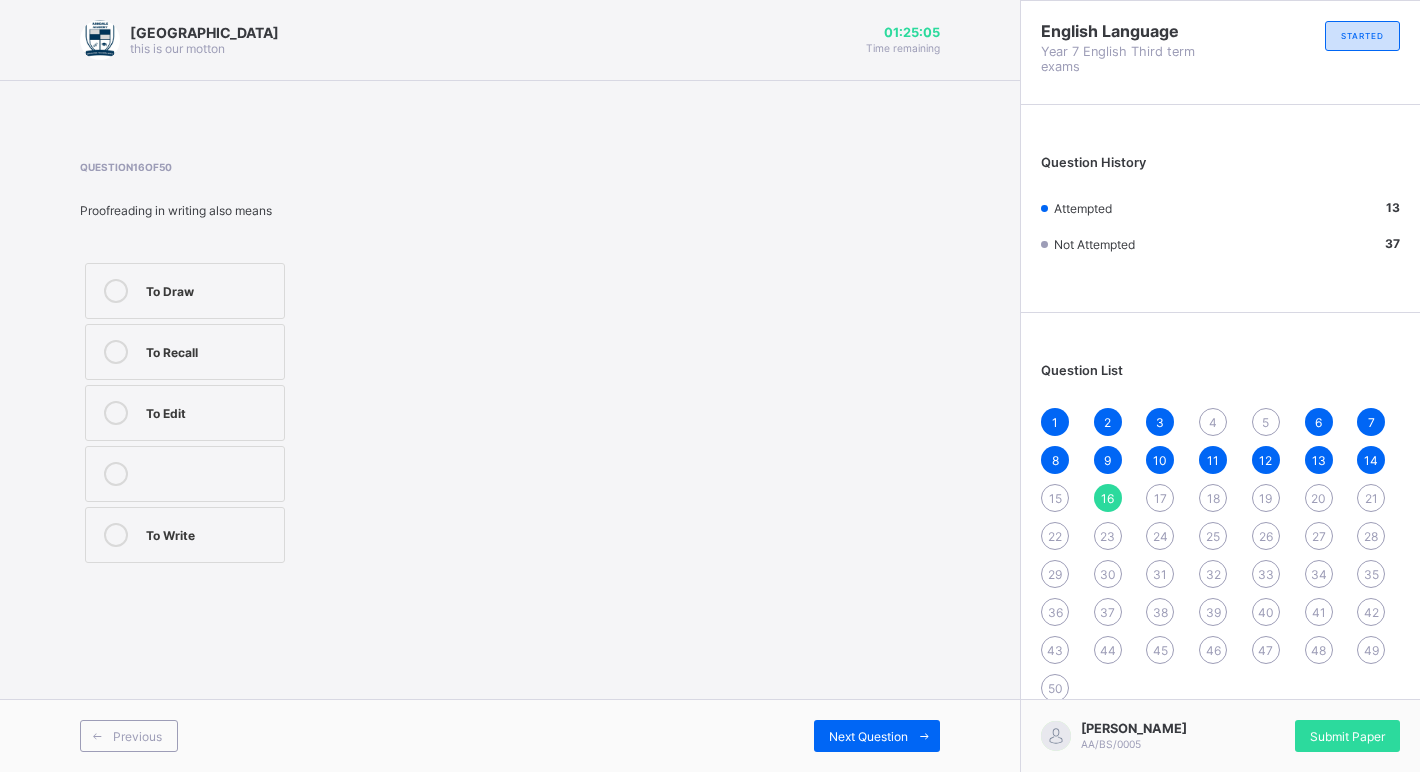 click on "17" at bounding box center (1160, 498) 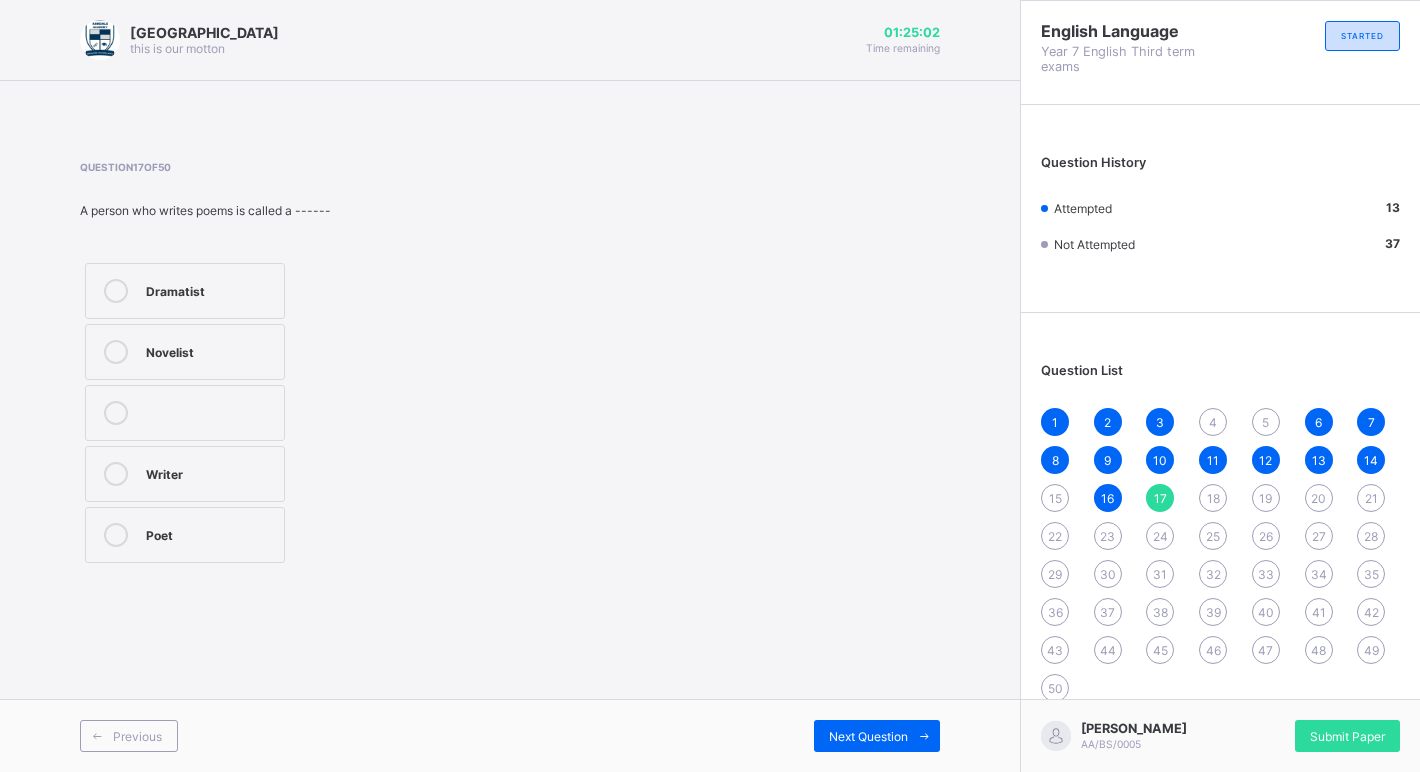 click on "Poet" at bounding box center [210, 533] 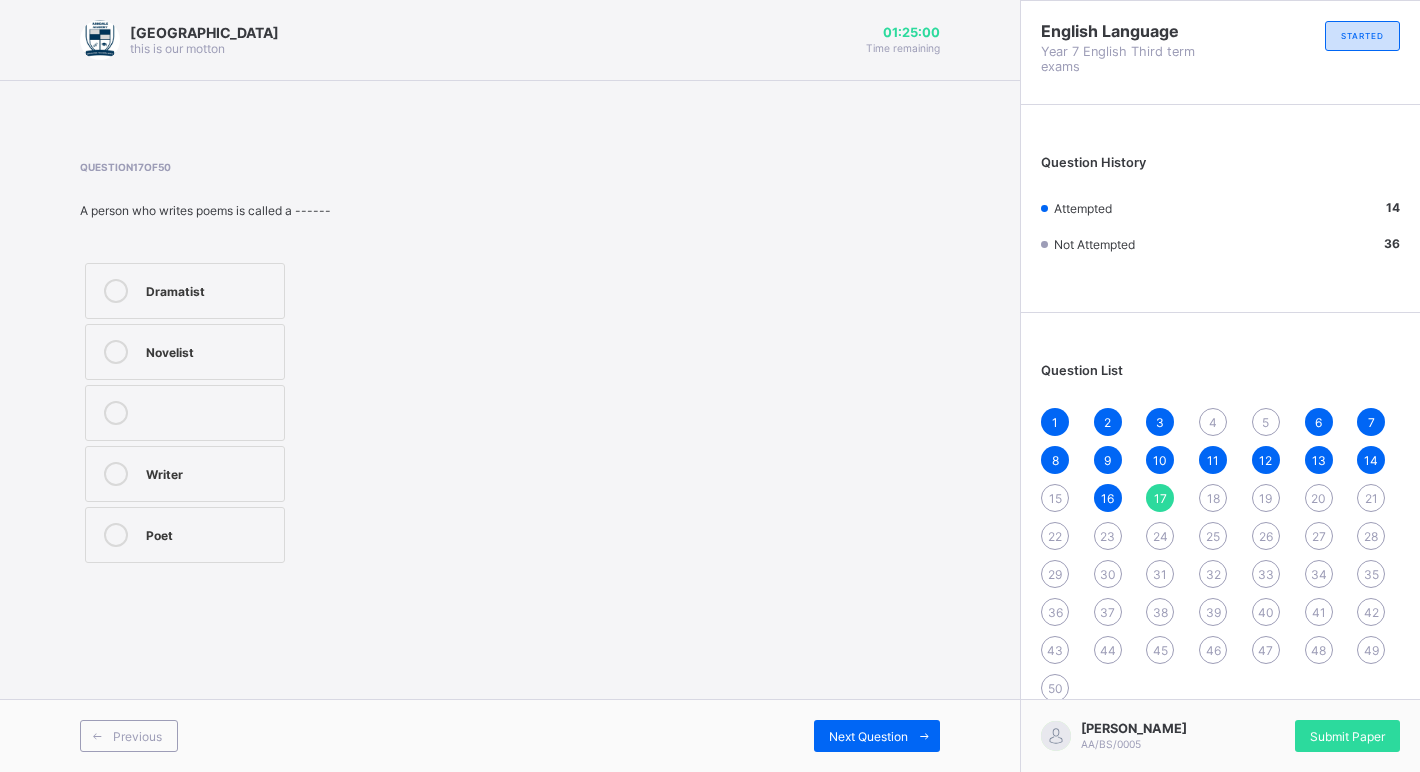 click on "18" at bounding box center [1213, 498] 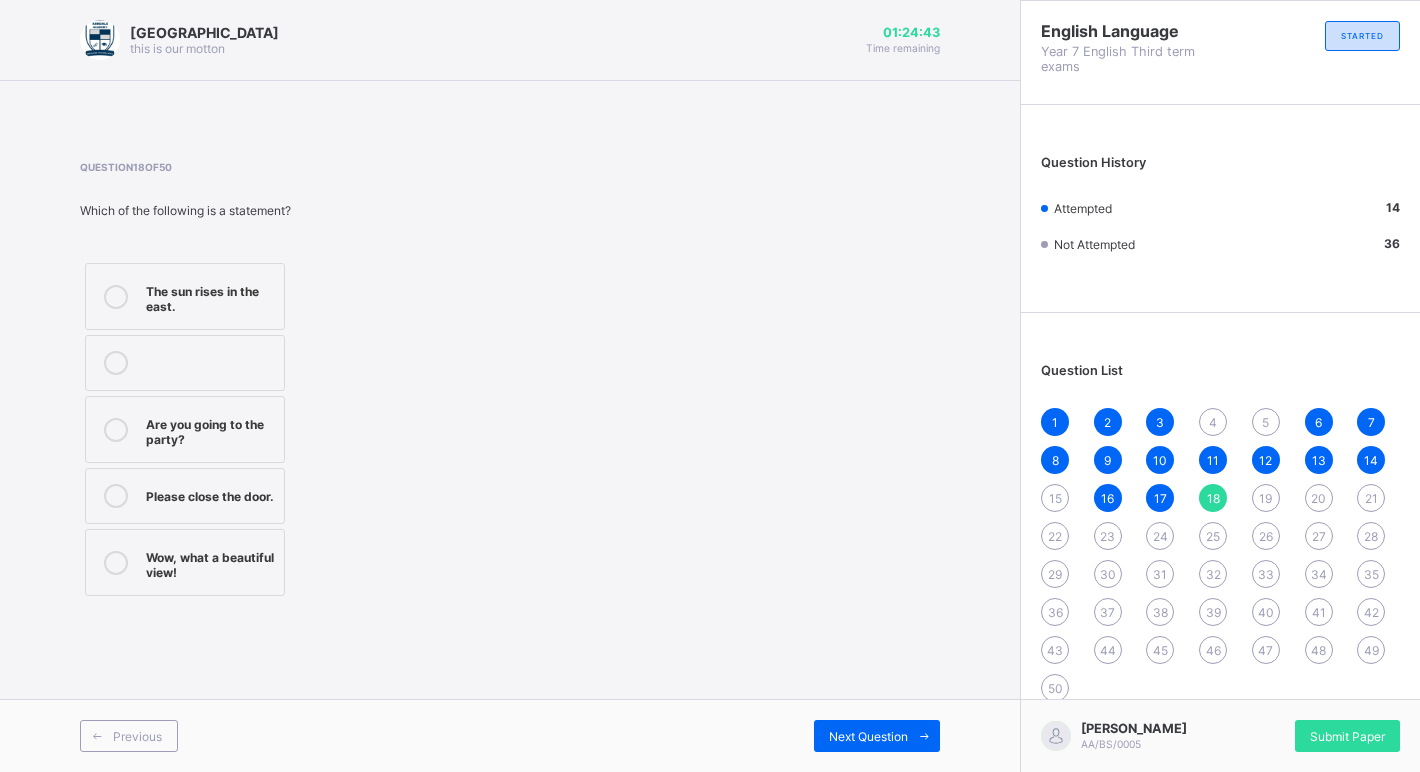 click at bounding box center [116, 296] 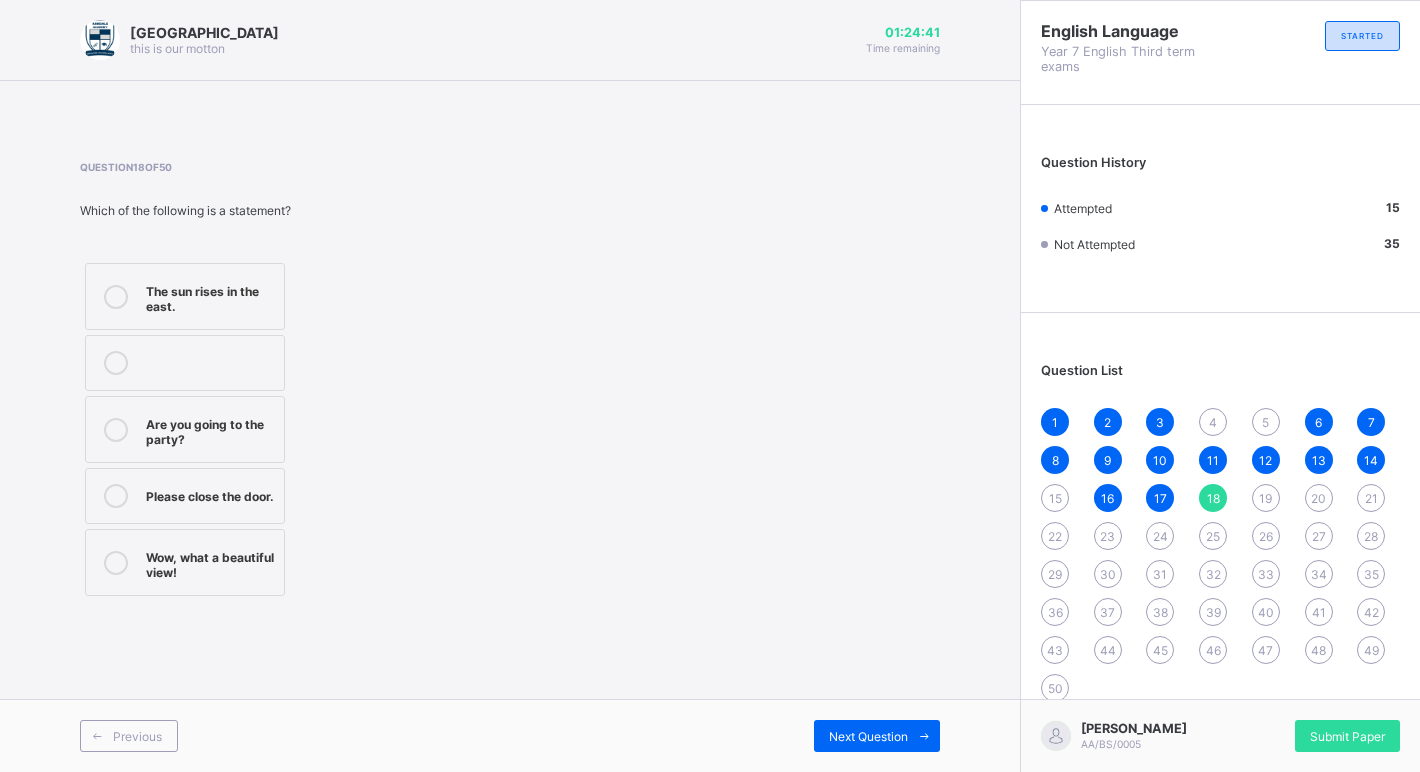 click on "1 2 3 4 5 6 7 8 9 10 11 12 13 14 15 16 17 18 19 20 21 22 23 24 25 26 27 28 29 30 31 32 33 34 35 36 37 38 39 40 41 42 43 44 45 46 47 48 49 50" at bounding box center (1220, 555) 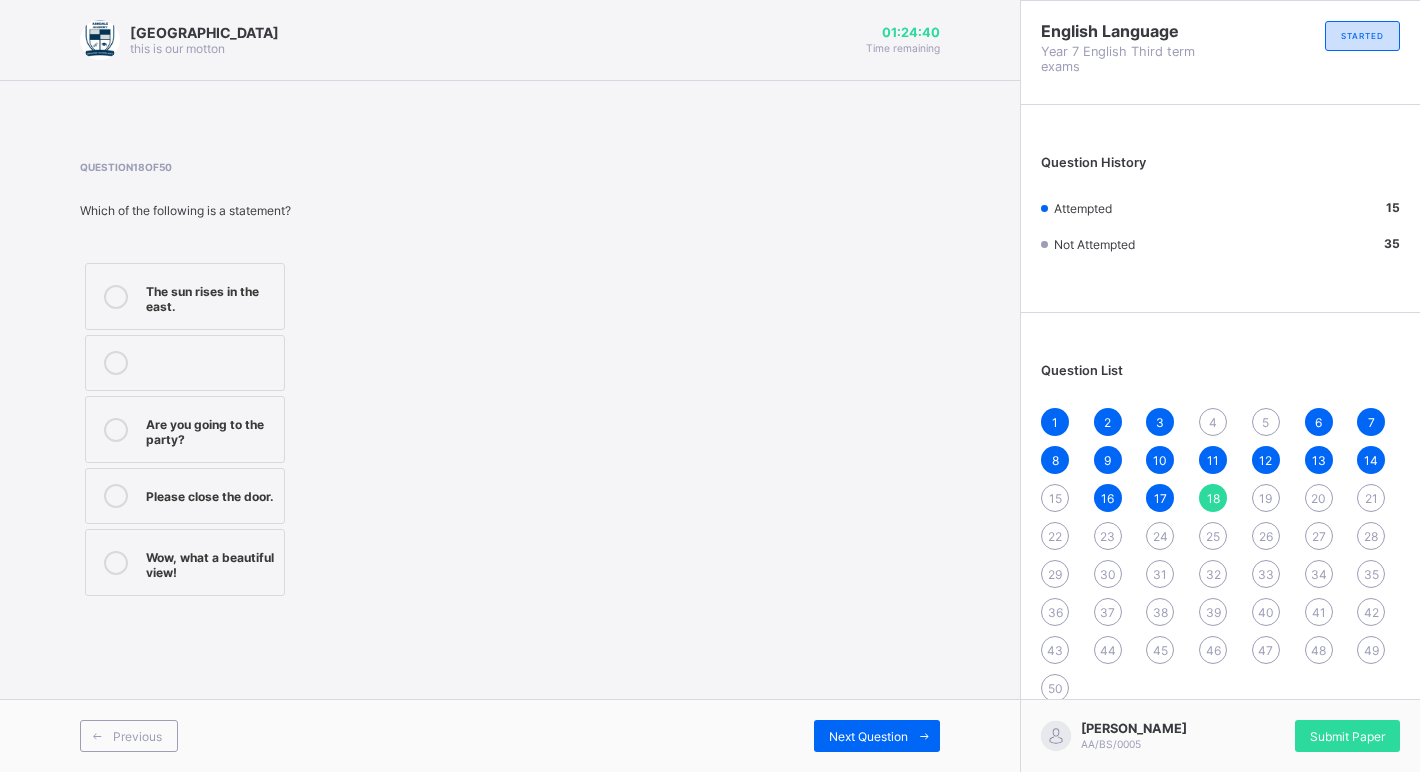 click on "19" at bounding box center (1266, 498) 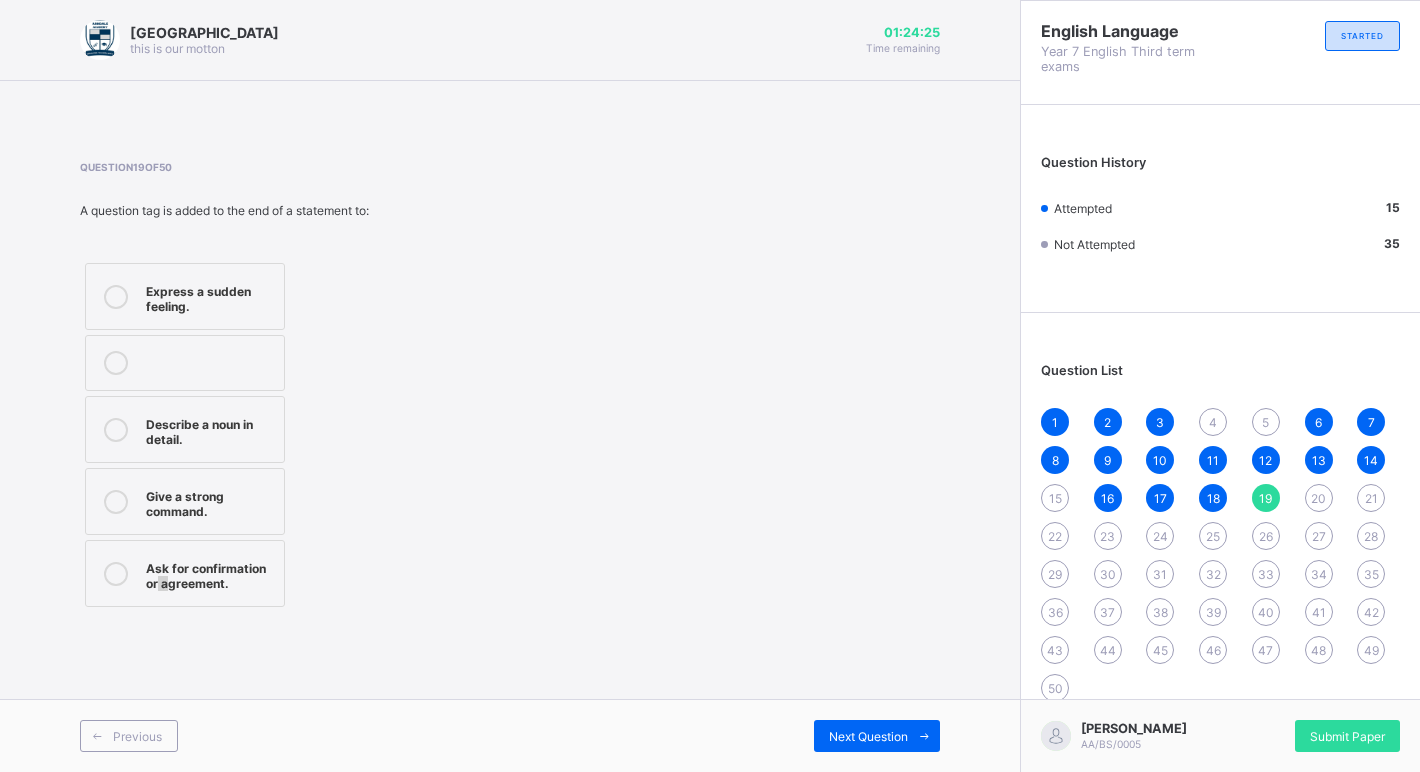 click on "Ask for confirmation or agreement." at bounding box center [185, 573] 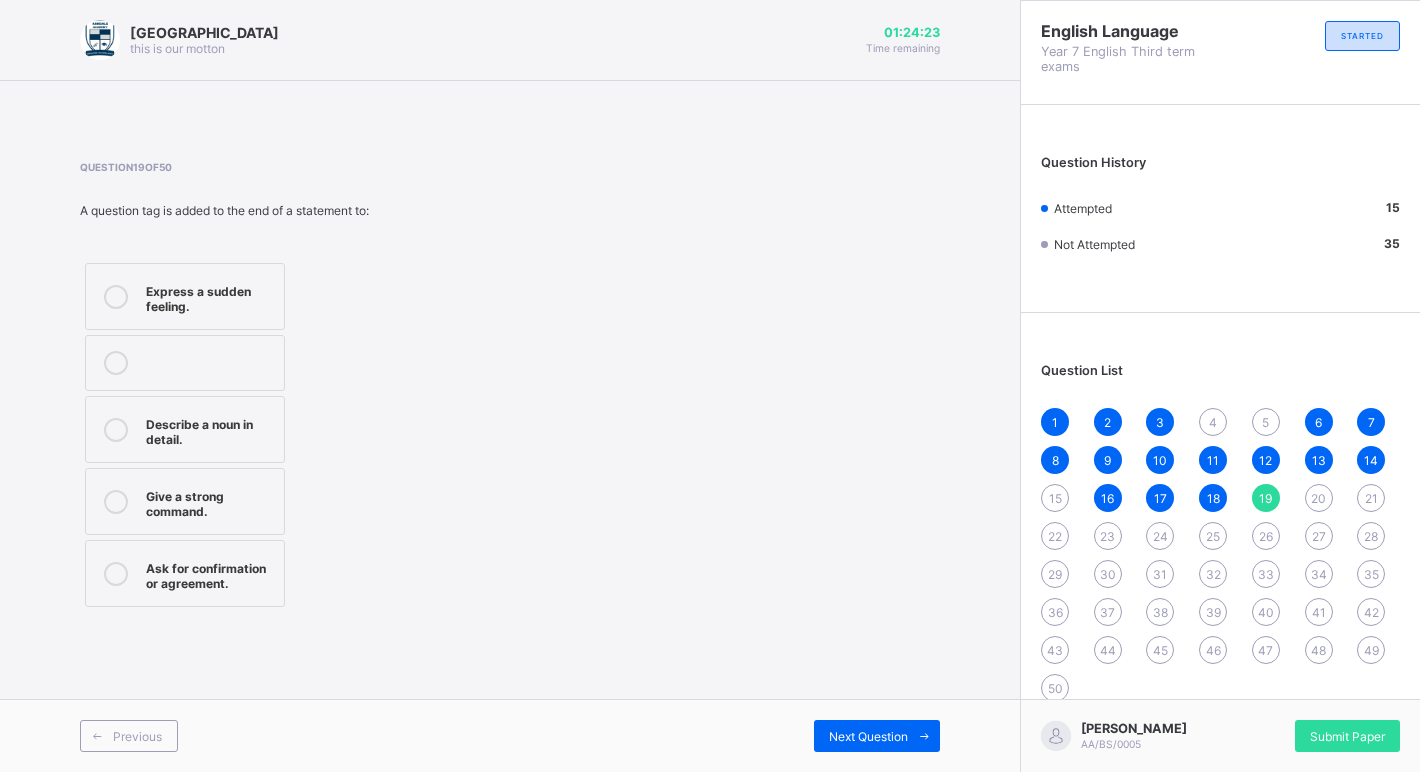 click at bounding box center (116, 573) 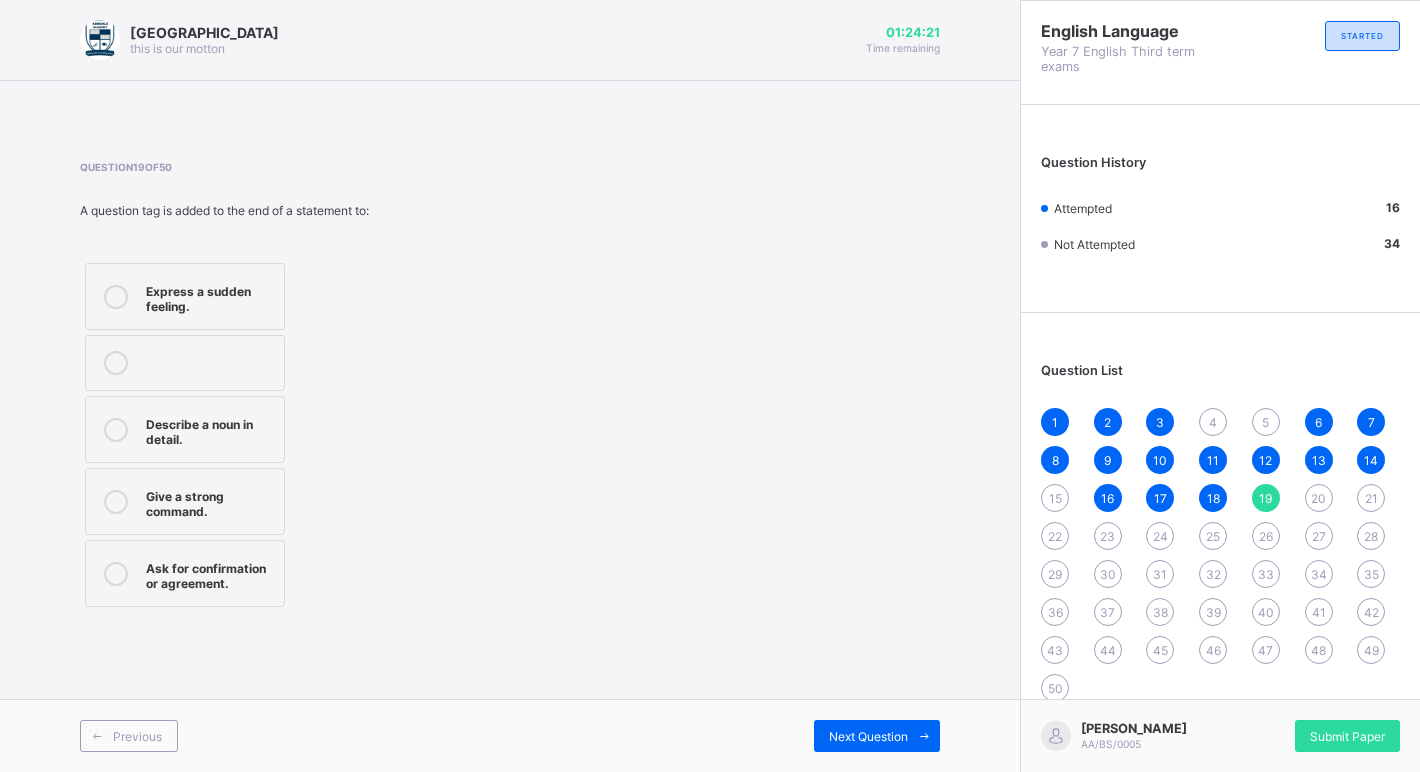 click on "20" at bounding box center (1318, 498) 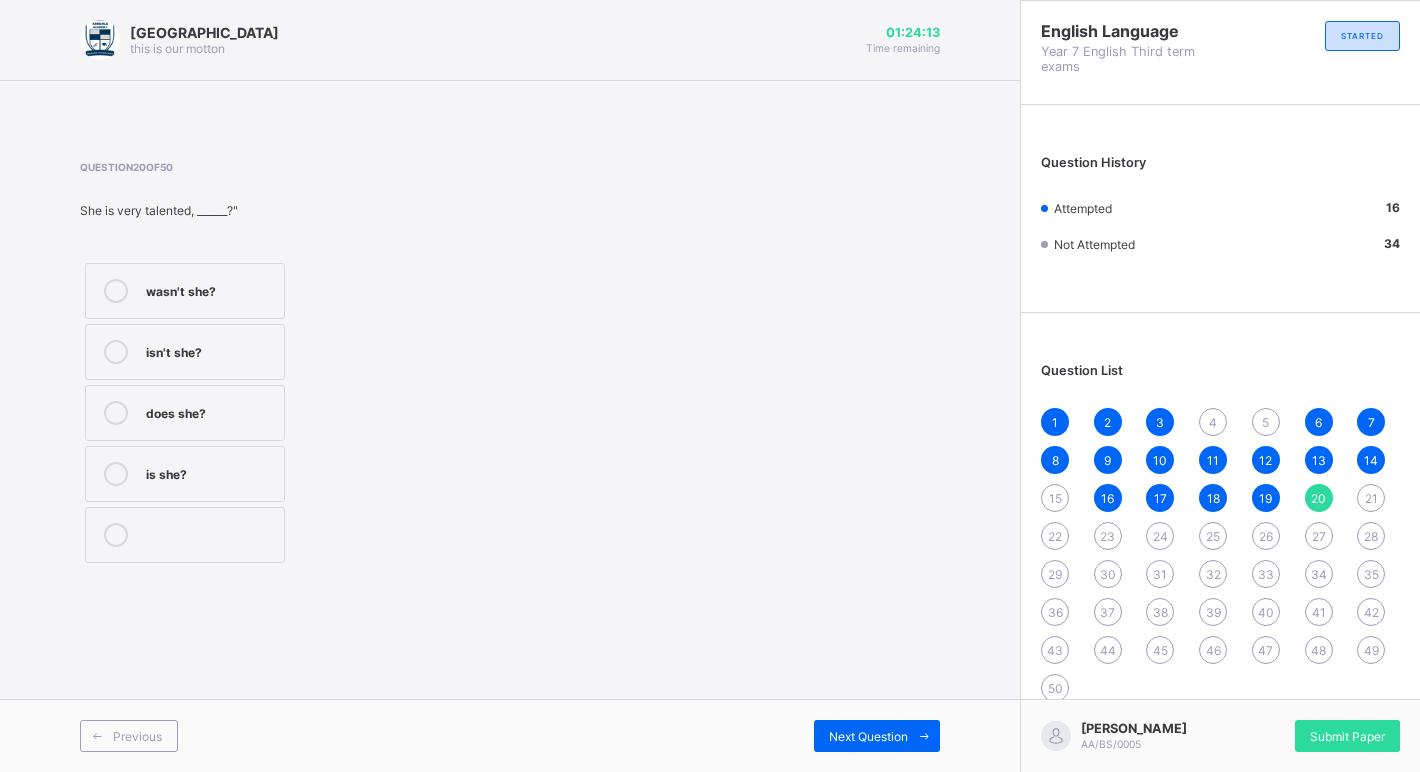 click on "isn't she?" at bounding box center (210, 352) 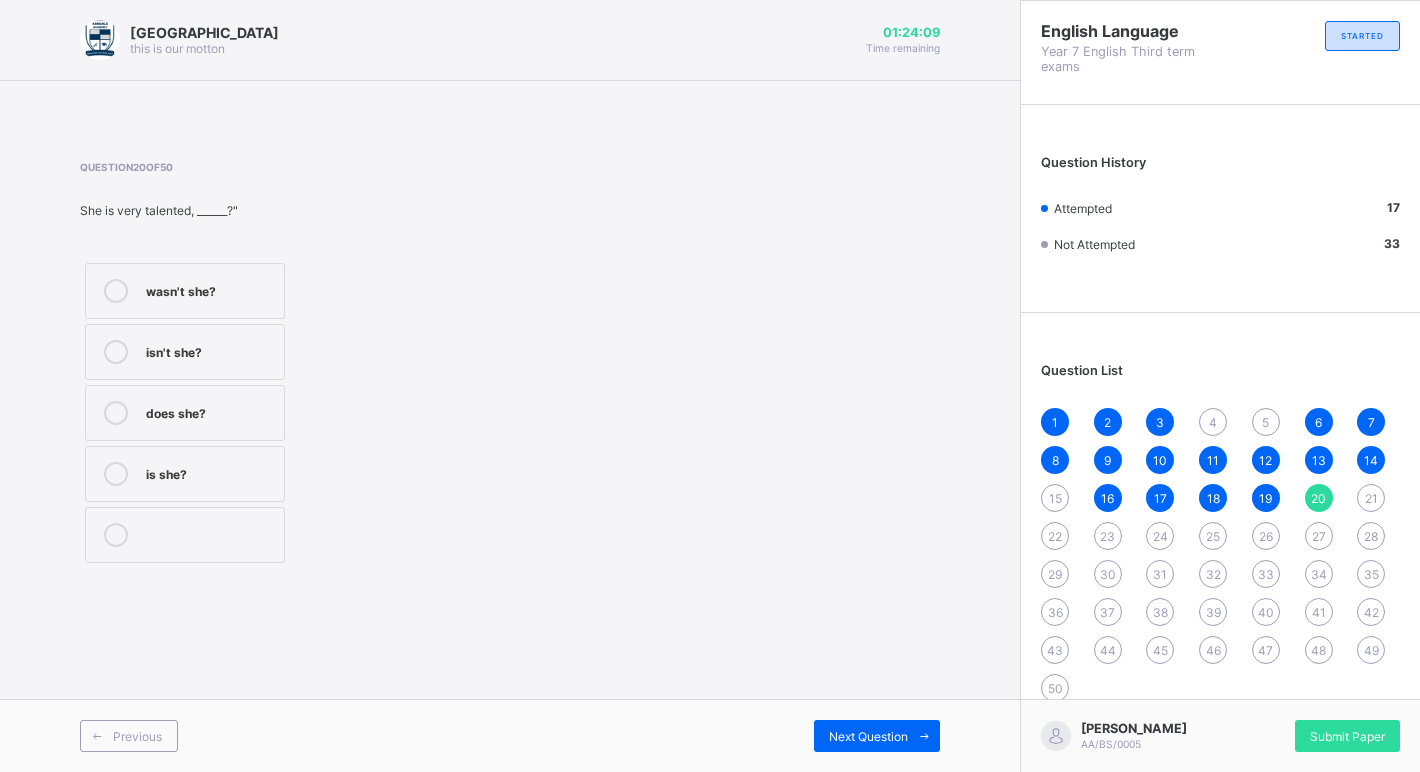 click on "1 2 3 4 5 6 7 8 9 10 11 12 13 14 15 16 17 18 19 20 21 22 23 24 25 26 27 28 29 30 31 32 33 34 35 36 37 38 39 40 41 42 43 44 45 46 47 48 49 50" at bounding box center (1220, 555) 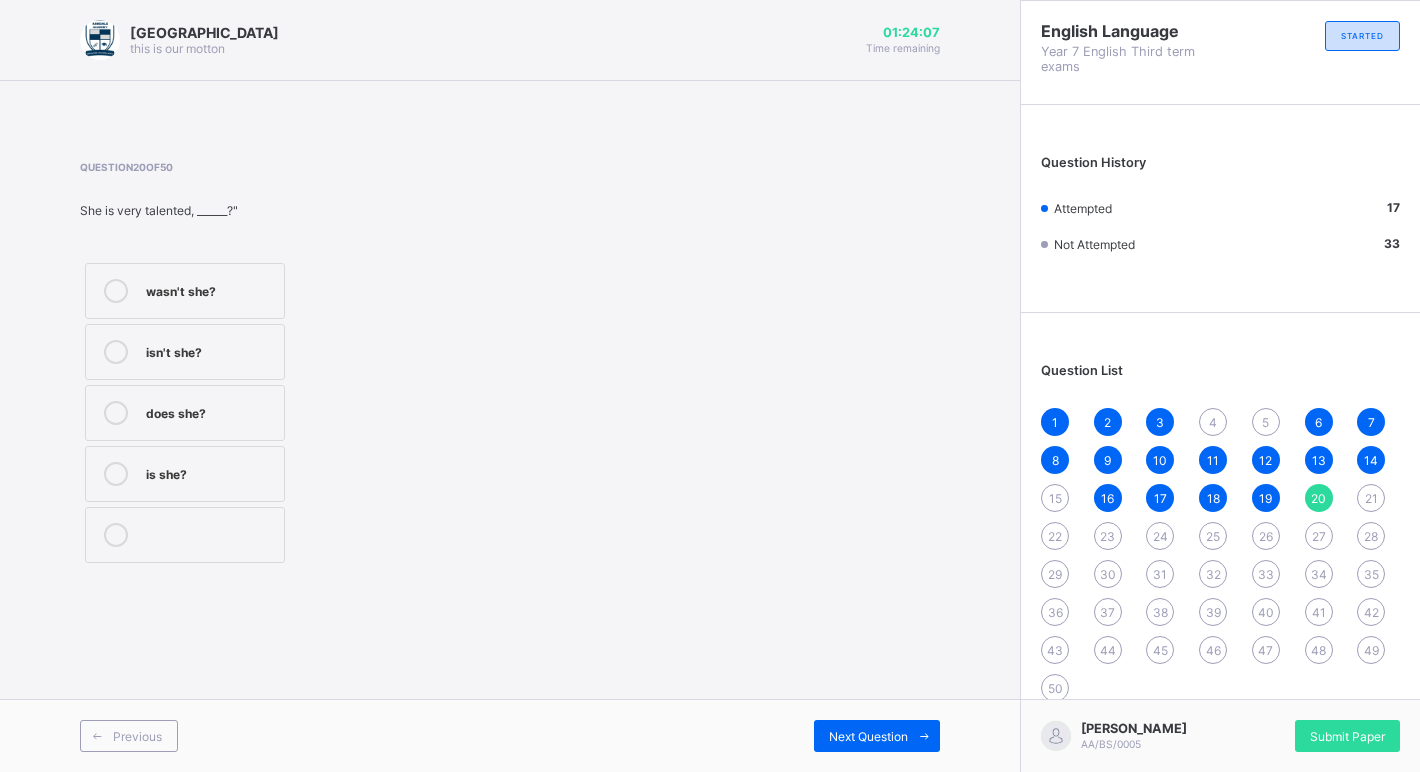 click on "21" at bounding box center (1371, 498) 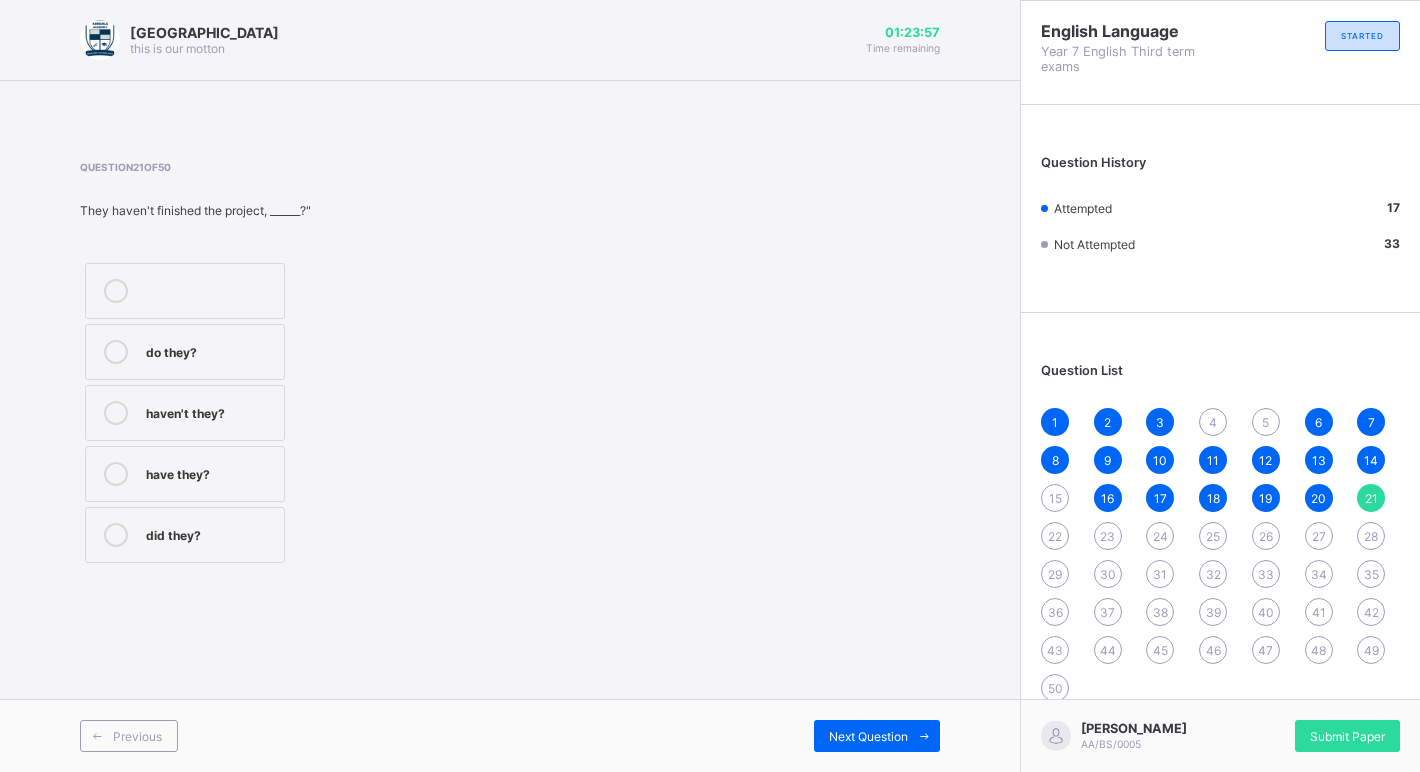 click on "have they?" at bounding box center (210, 472) 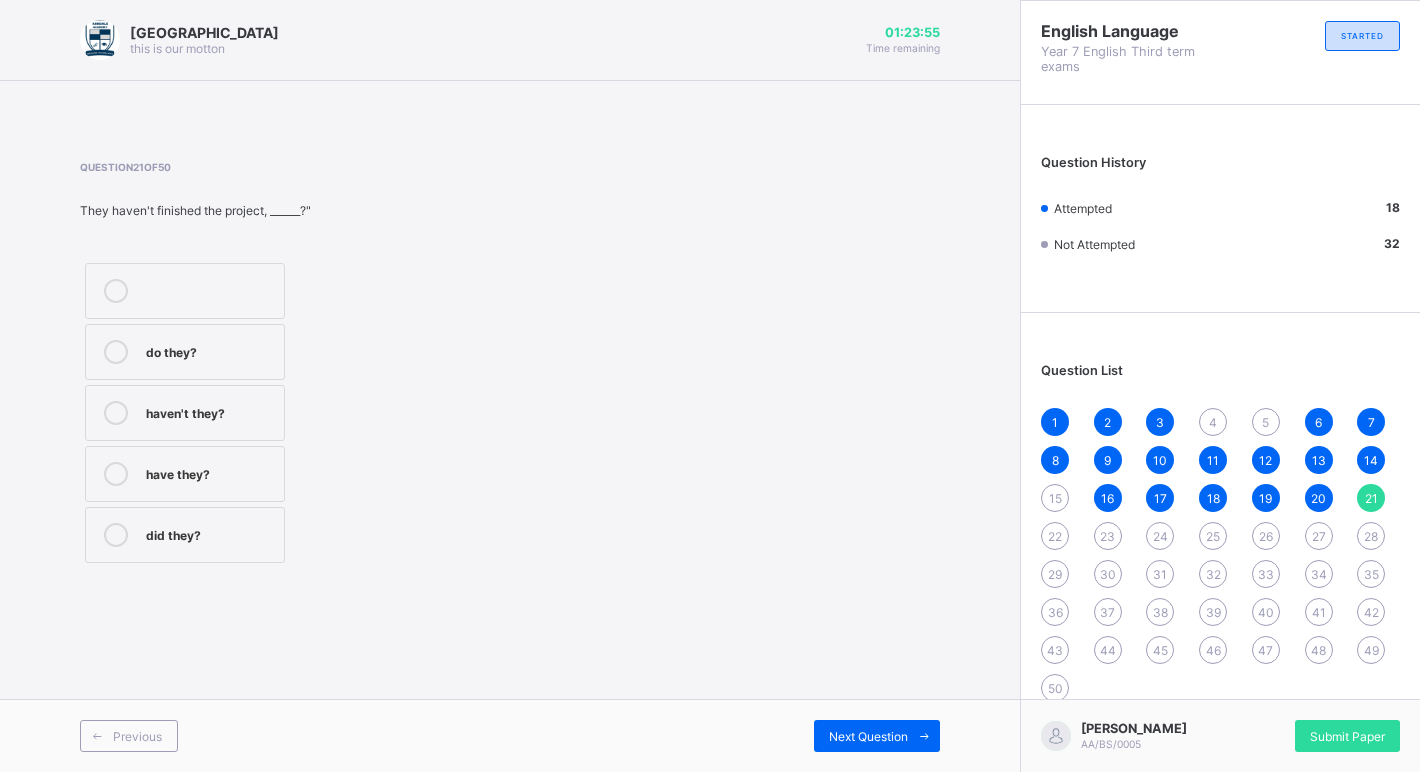 click on "22" at bounding box center (1055, 536) 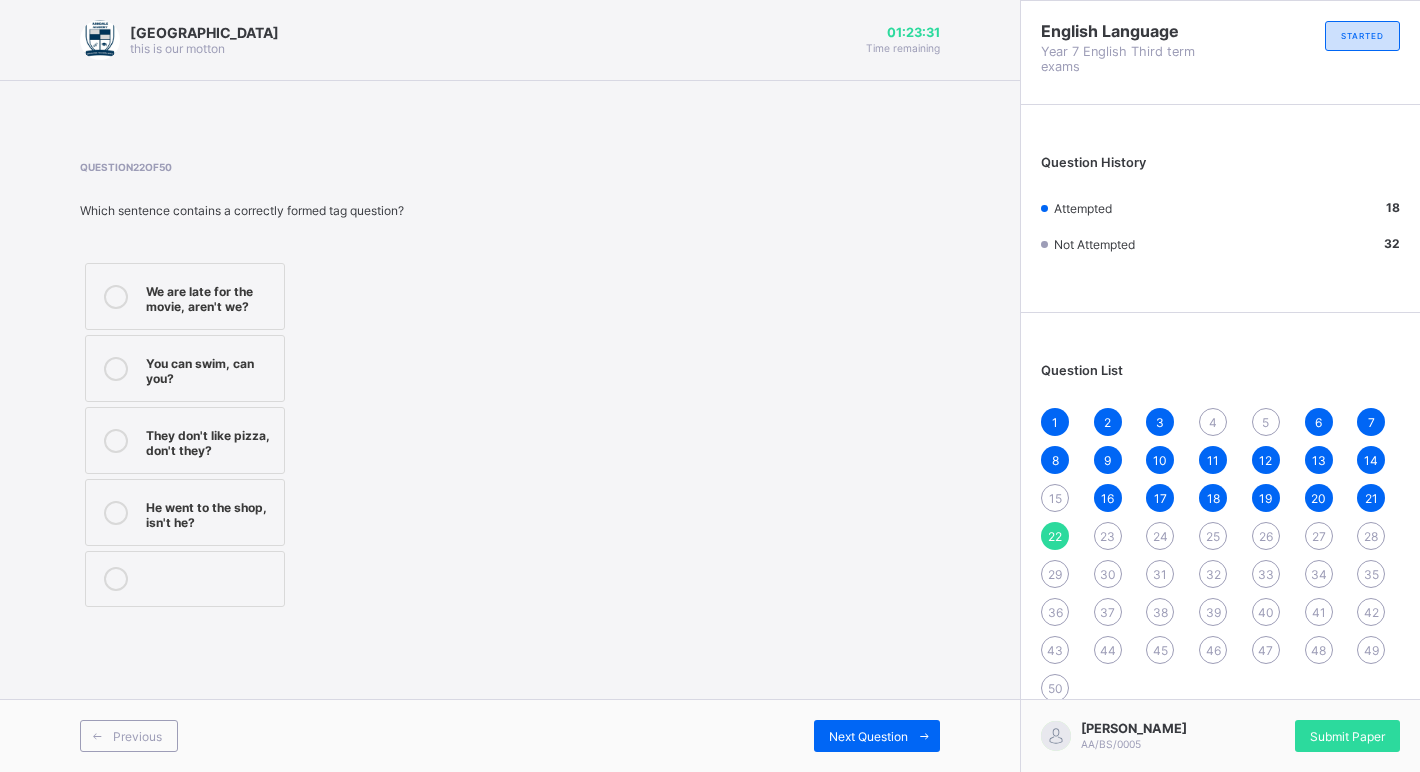 click on "We are late for the movie, aren't we?" at bounding box center [210, 296] 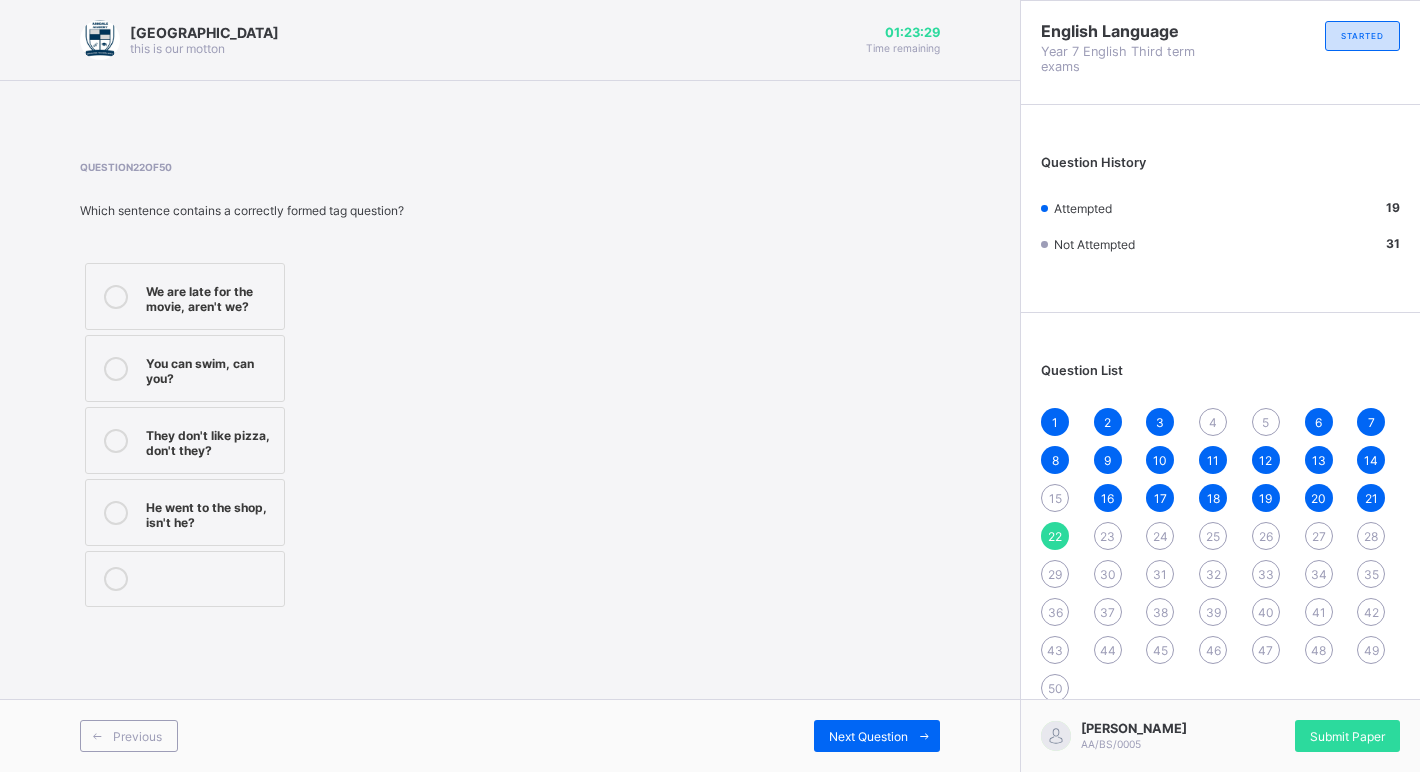 click on "23" at bounding box center [1108, 536] 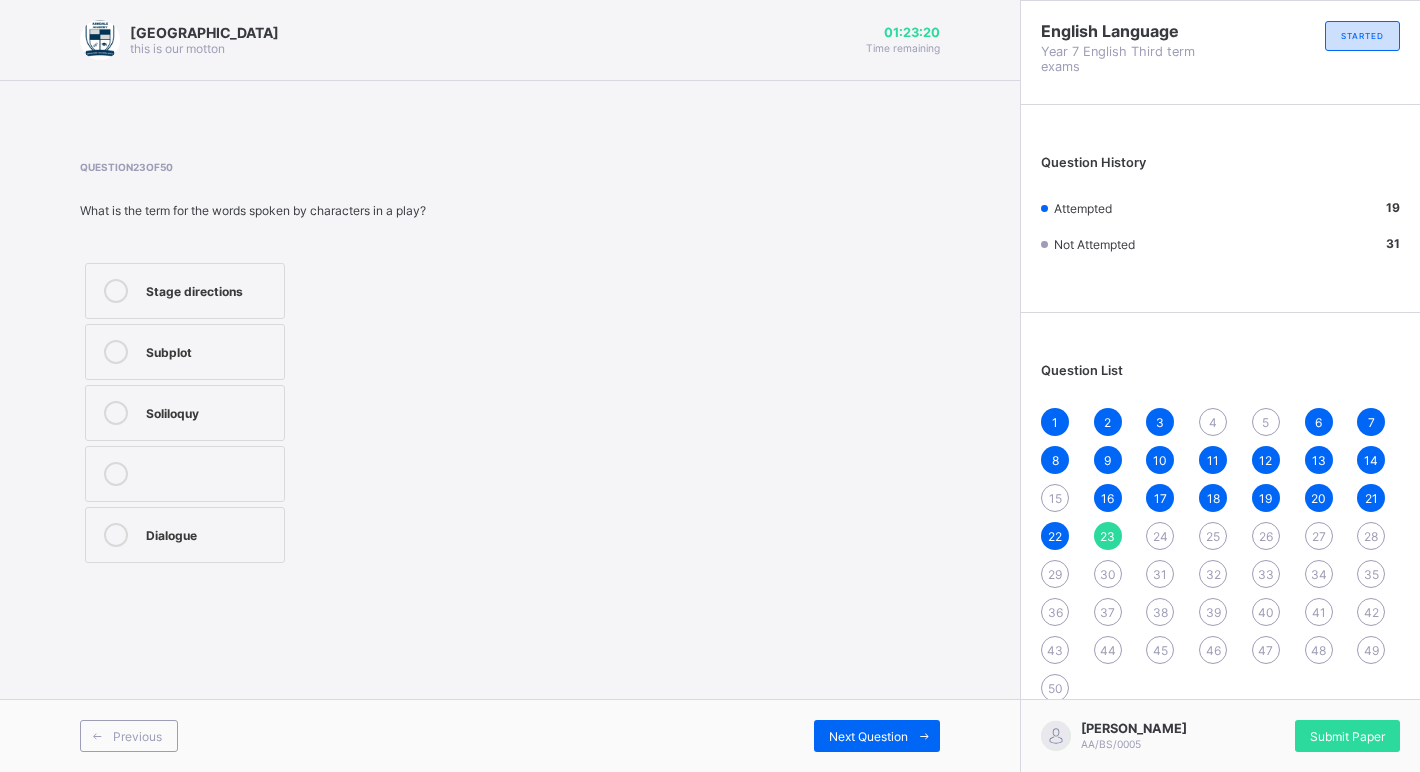 click on "Dialogue" at bounding box center (210, 533) 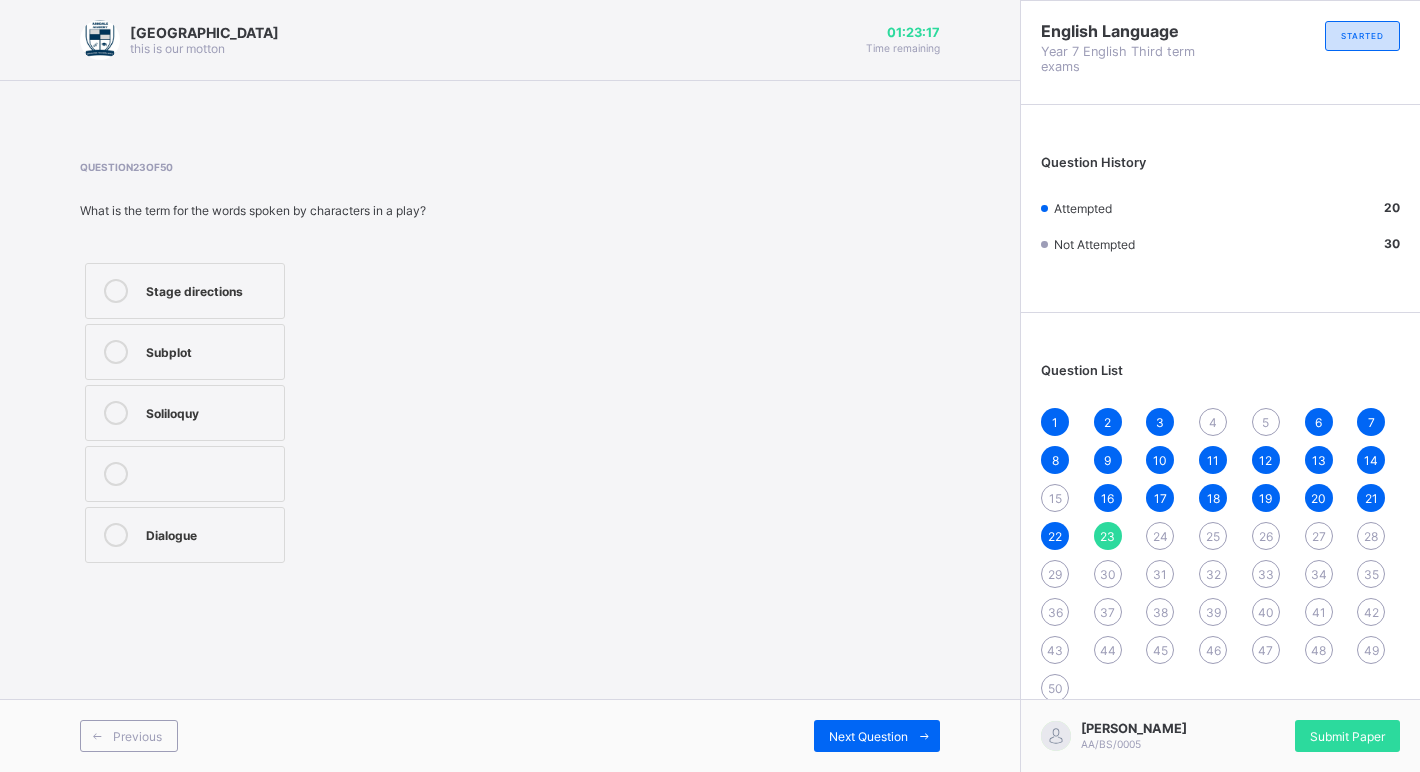 click on "24" at bounding box center (1160, 536) 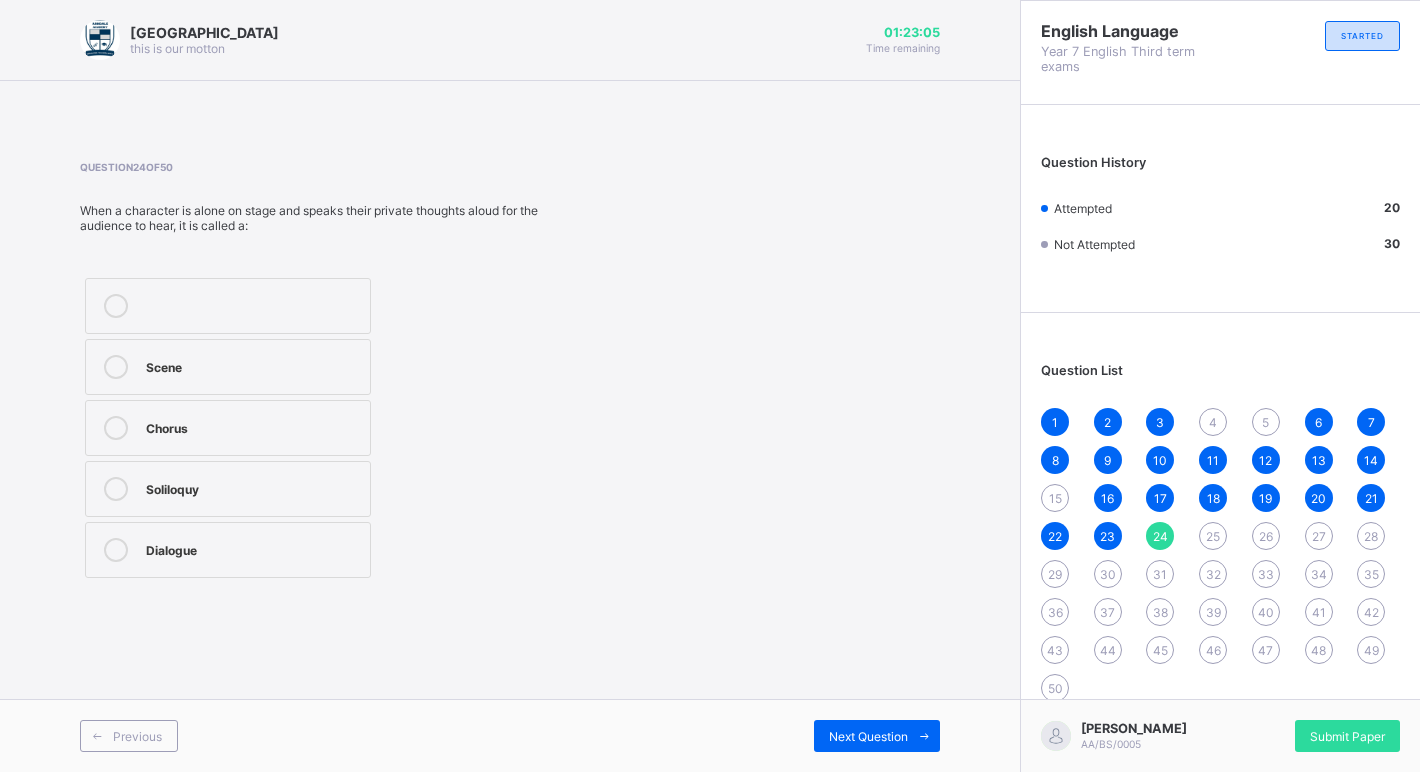 click on "Soliloquy" at bounding box center (253, 487) 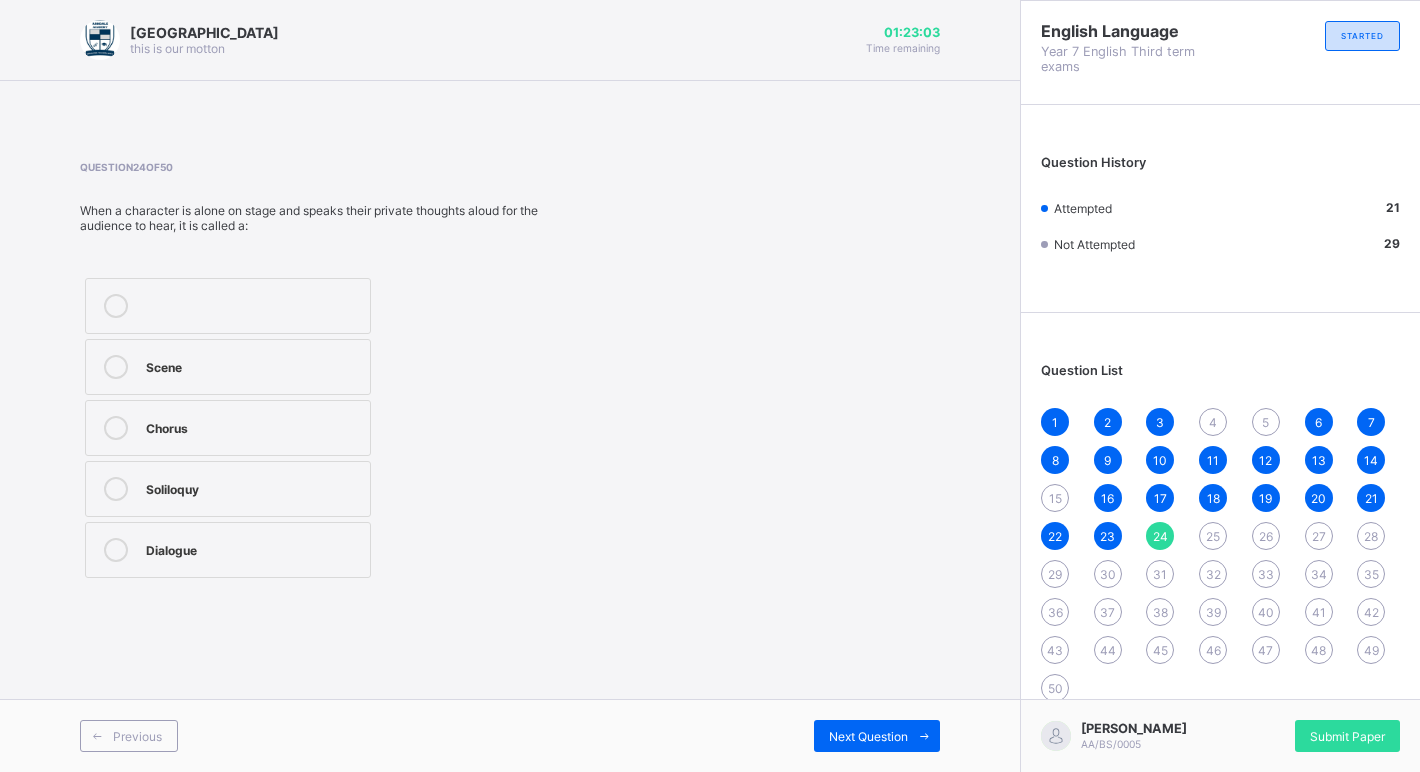 click on "25" at bounding box center [1213, 536] 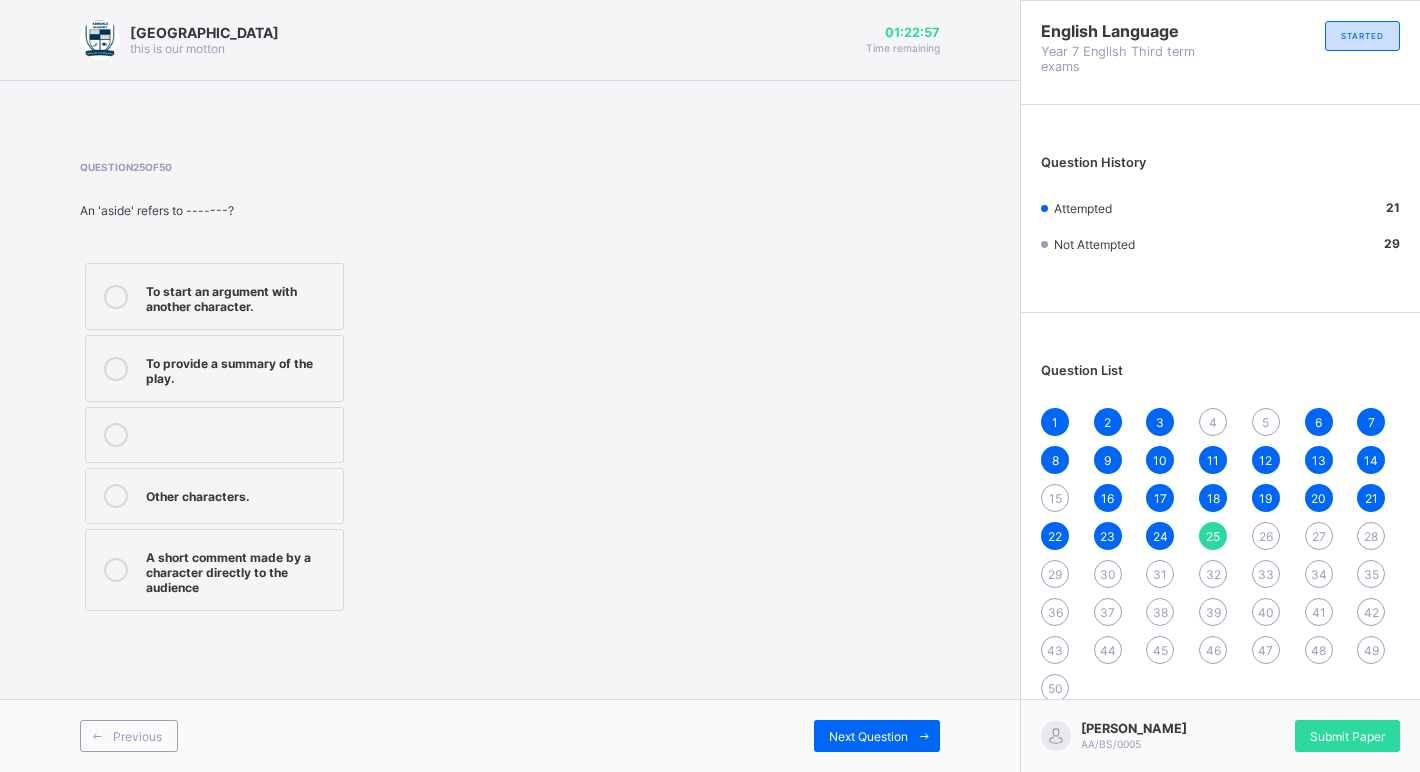 click on "A short comment made by a character directly to the audience" at bounding box center (214, 570) 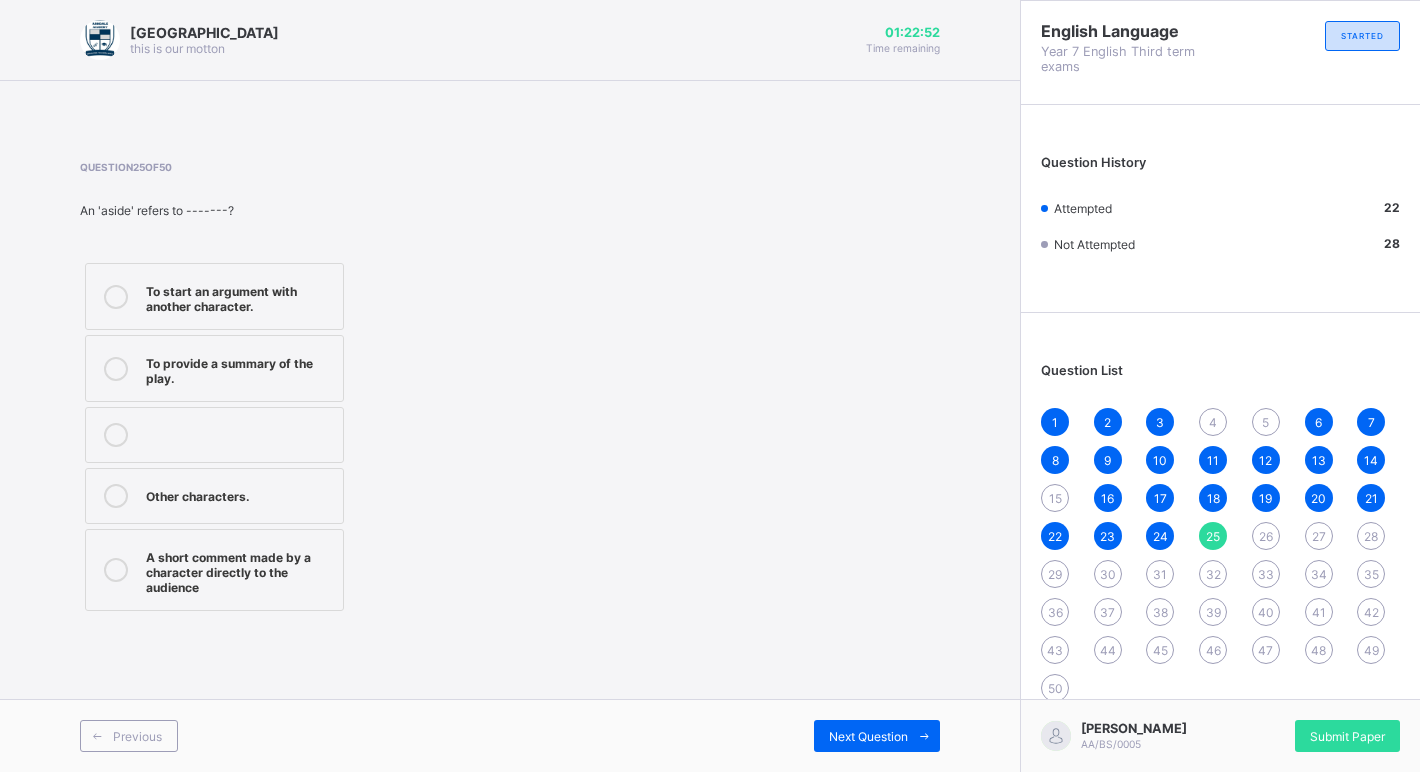 click on "26" at bounding box center (1266, 536) 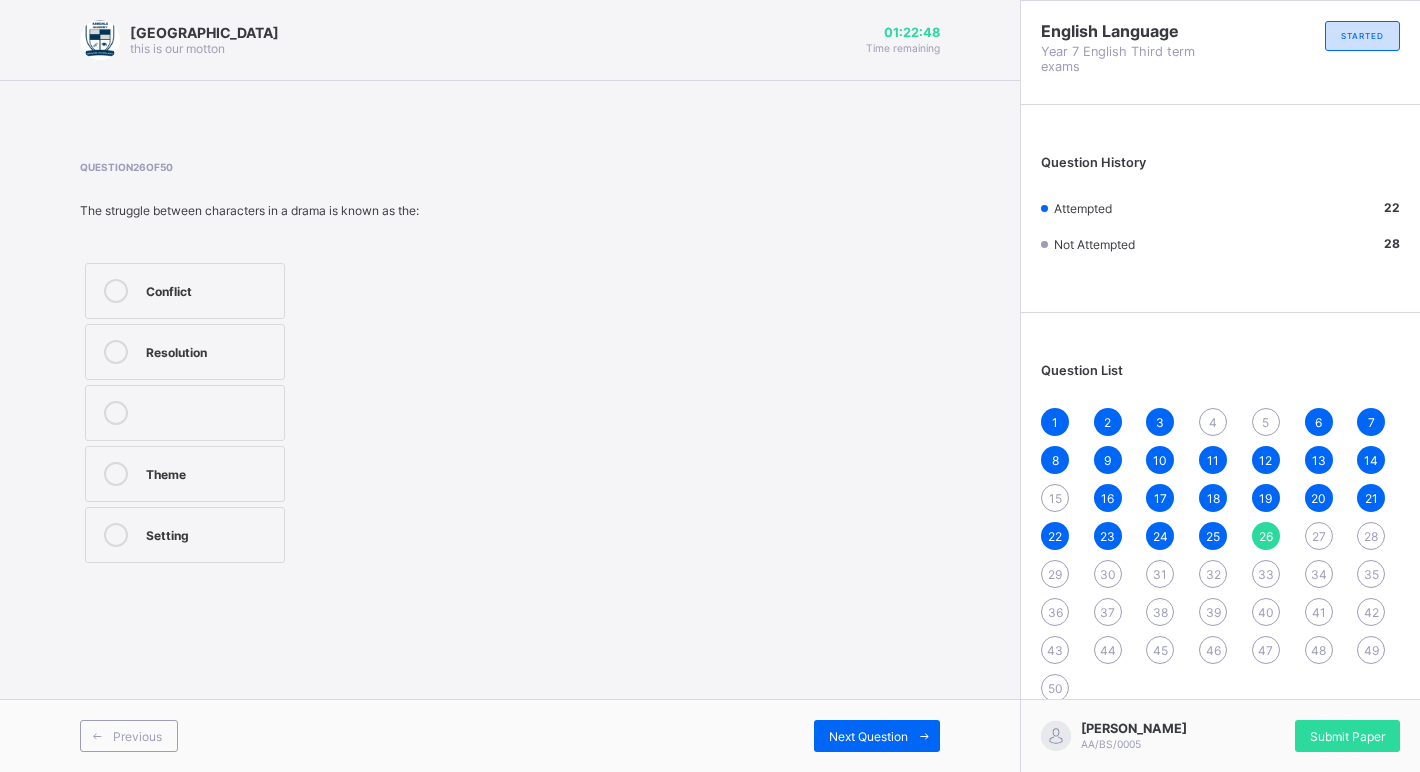 click on "Conflict" at bounding box center [185, 291] 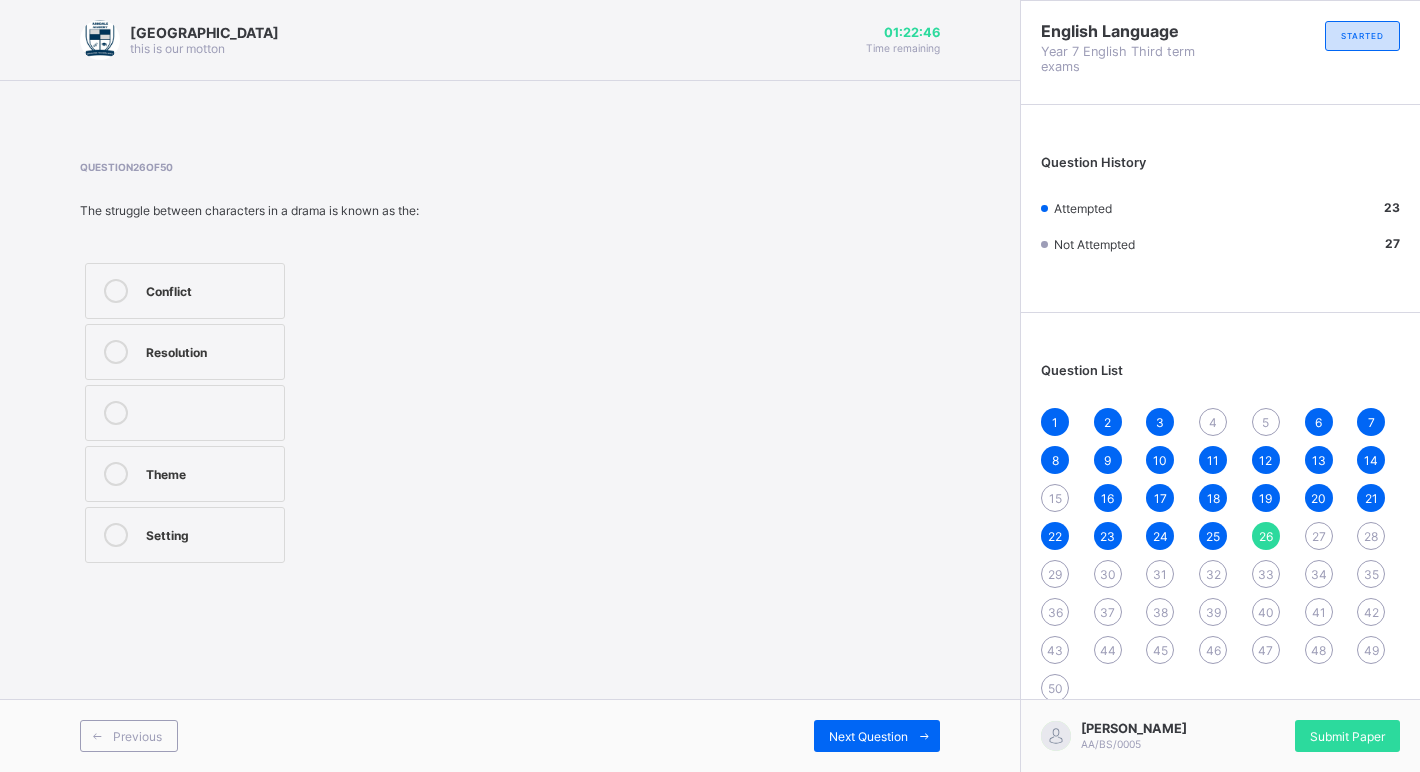 drag, startPoint x: 1315, startPoint y: 537, endPoint x: 1310, endPoint y: 528, distance: 10.29563 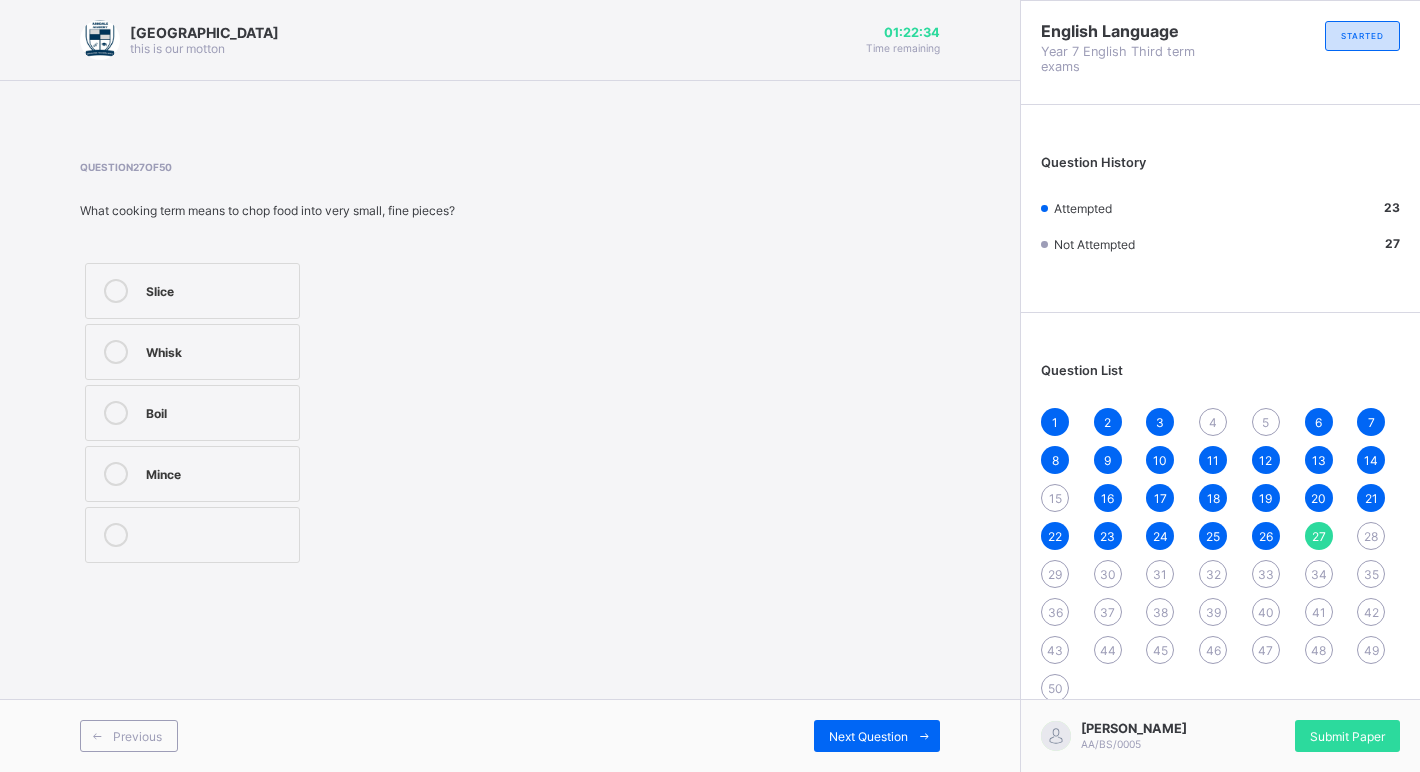 click on "1 2 3 4 5 6 7 8 9 10 11 12 13 14 15 16 17 18 19 20 21 22 23 24 25 26 27 28 29 30 31 32 33 34 35 36 37 38 39 40 41 42 43 44 45 46 47 48 49 50" at bounding box center (1220, 555) 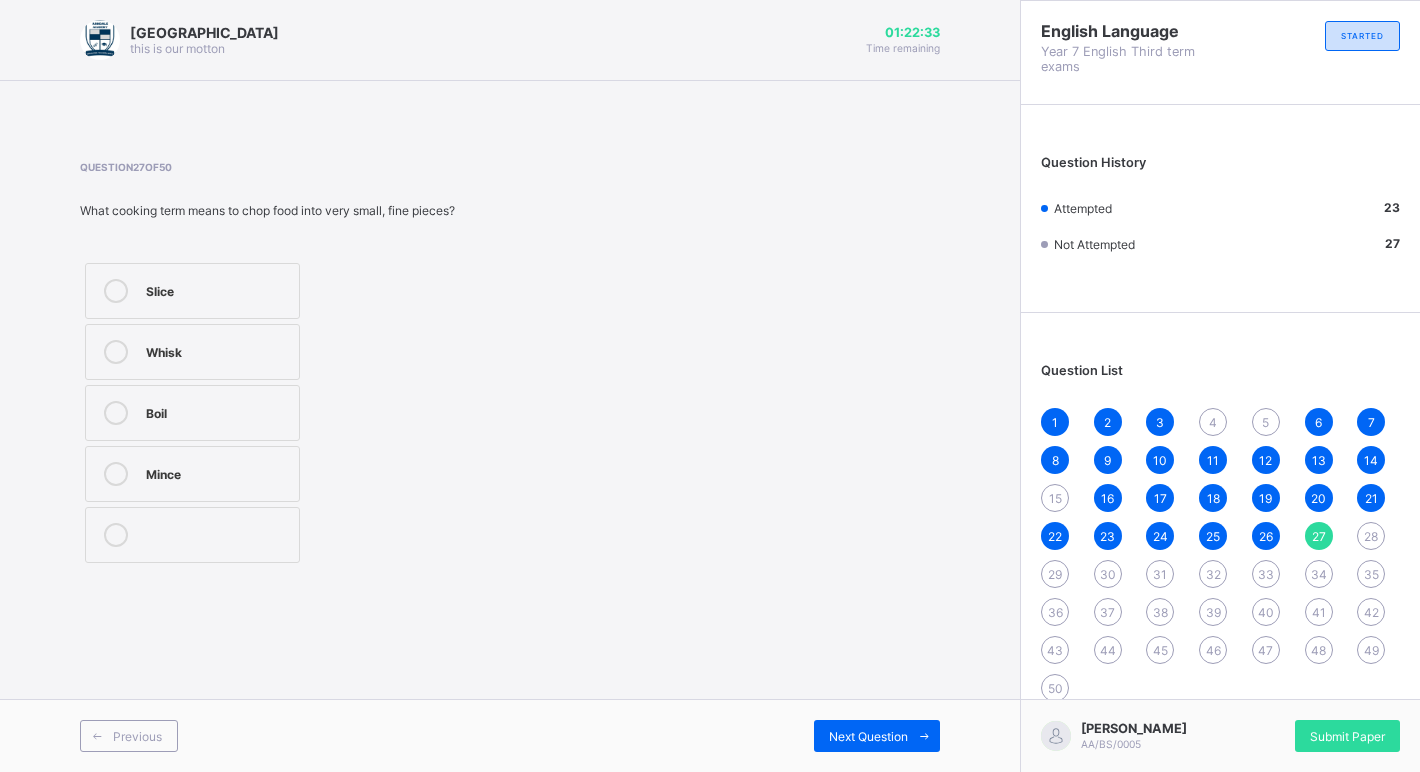 click on "28" at bounding box center (1371, 536) 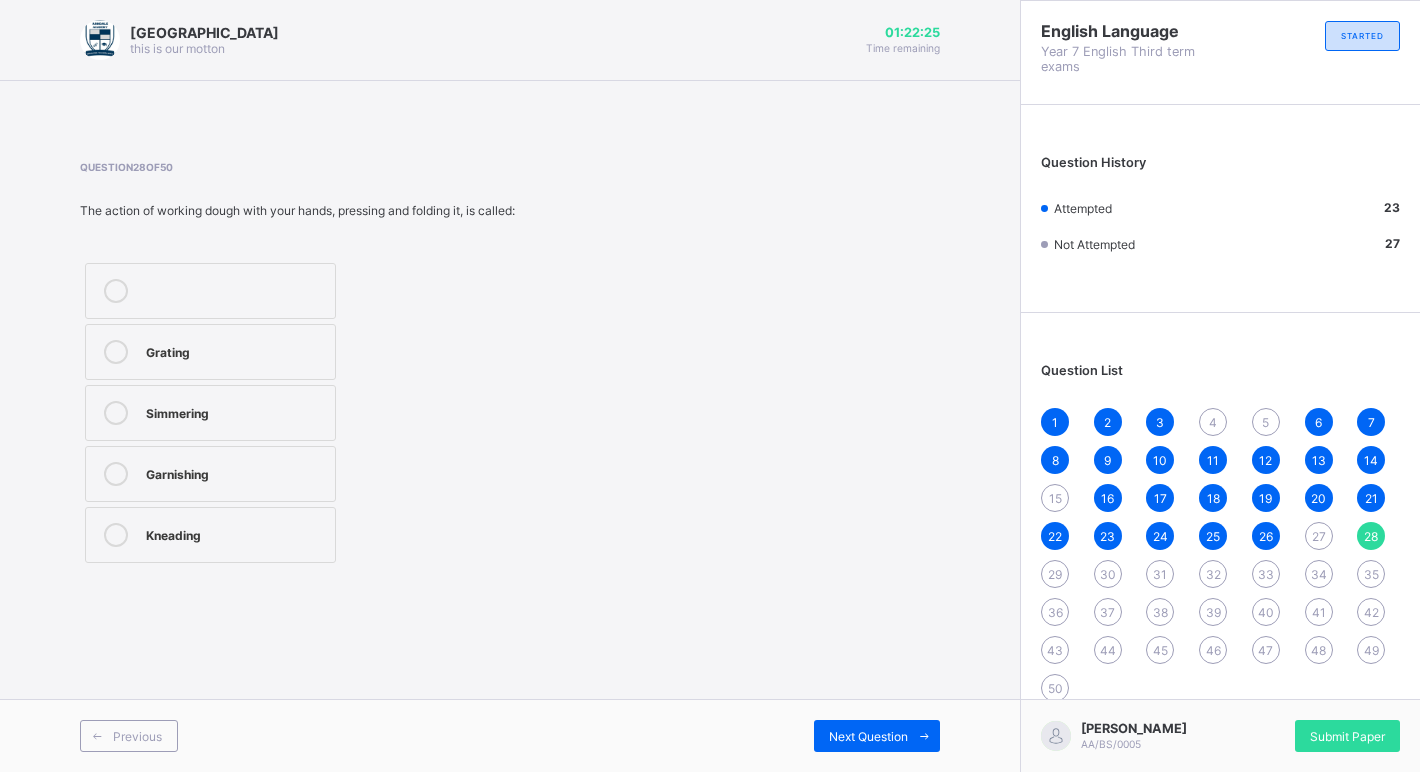 drag, startPoint x: 252, startPoint y: 546, endPoint x: 274, endPoint y: 514, distance: 38.832977 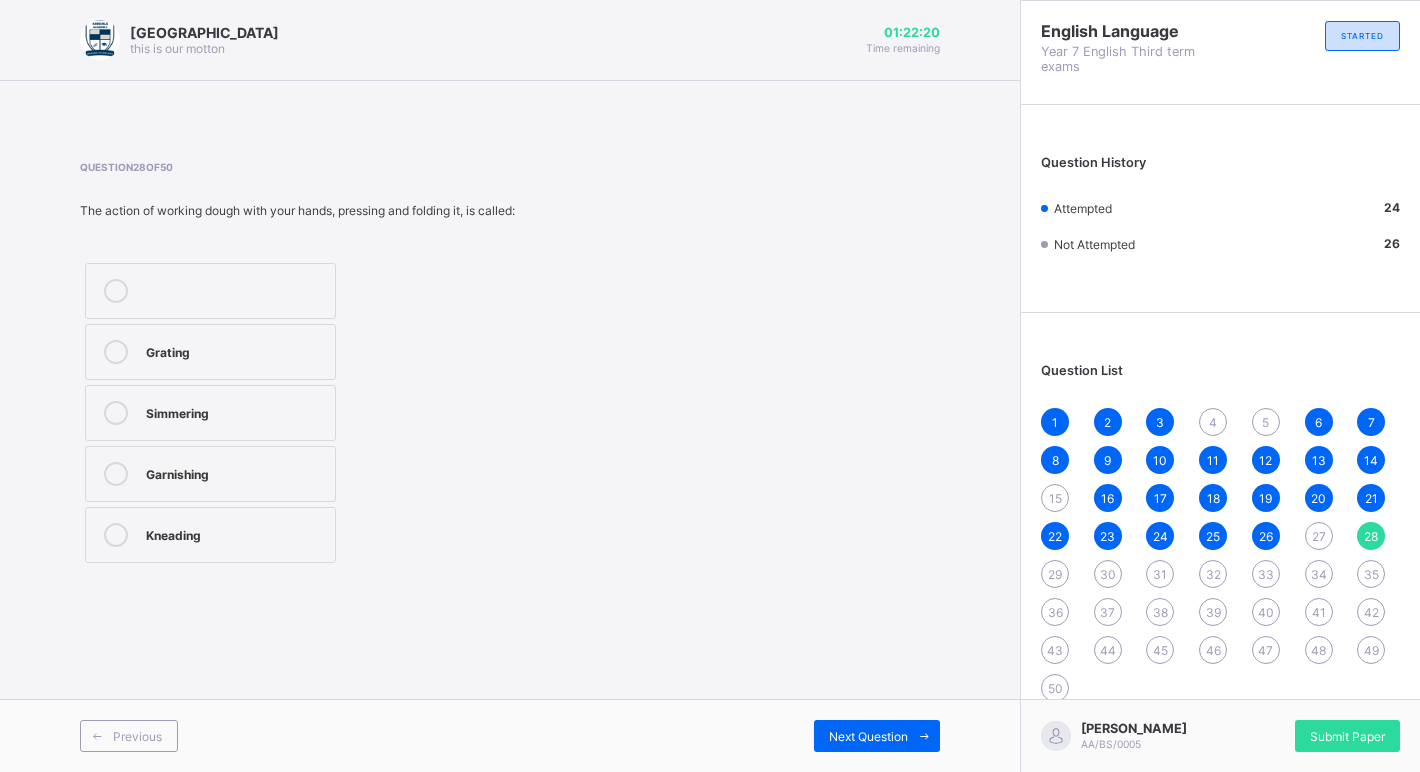 click on "29" at bounding box center [1055, 574] 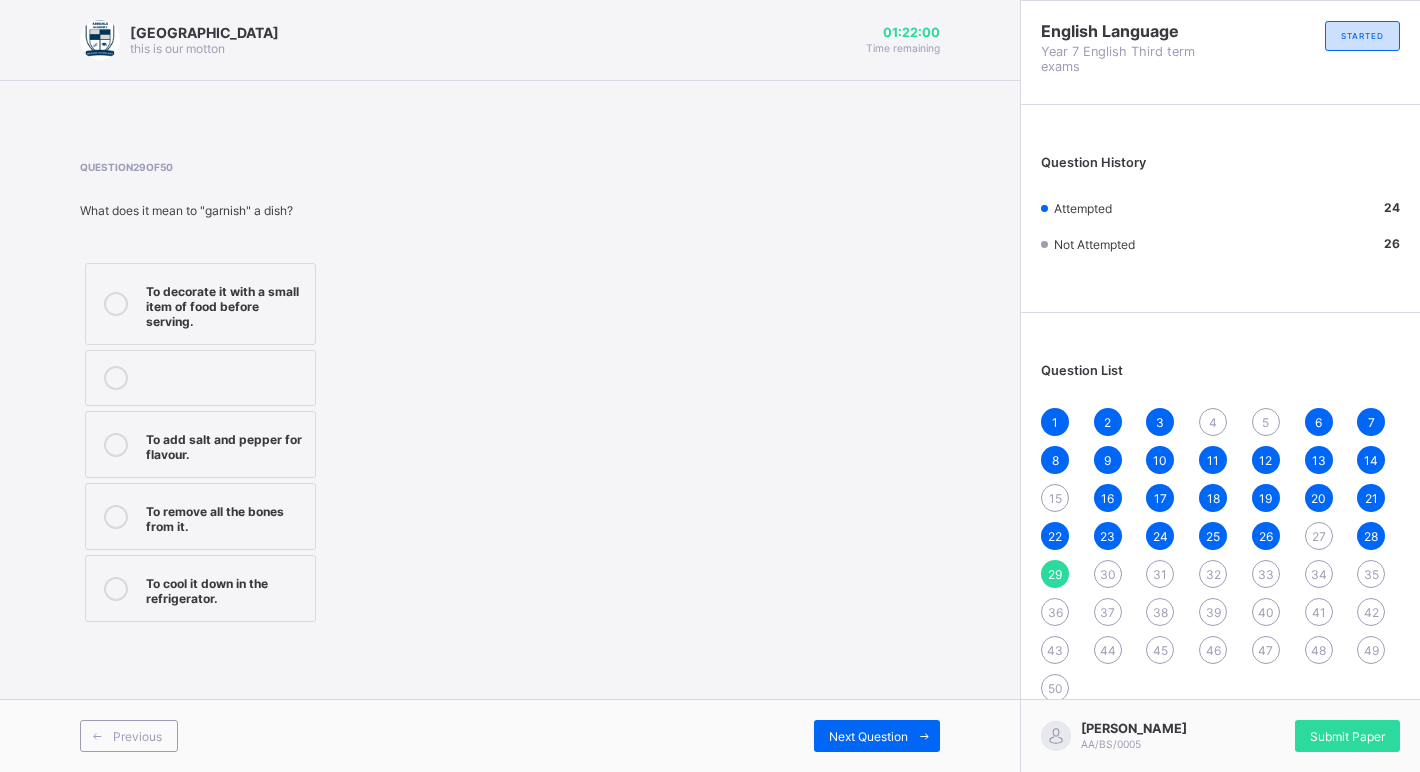 click at bounding box center (116, 304) 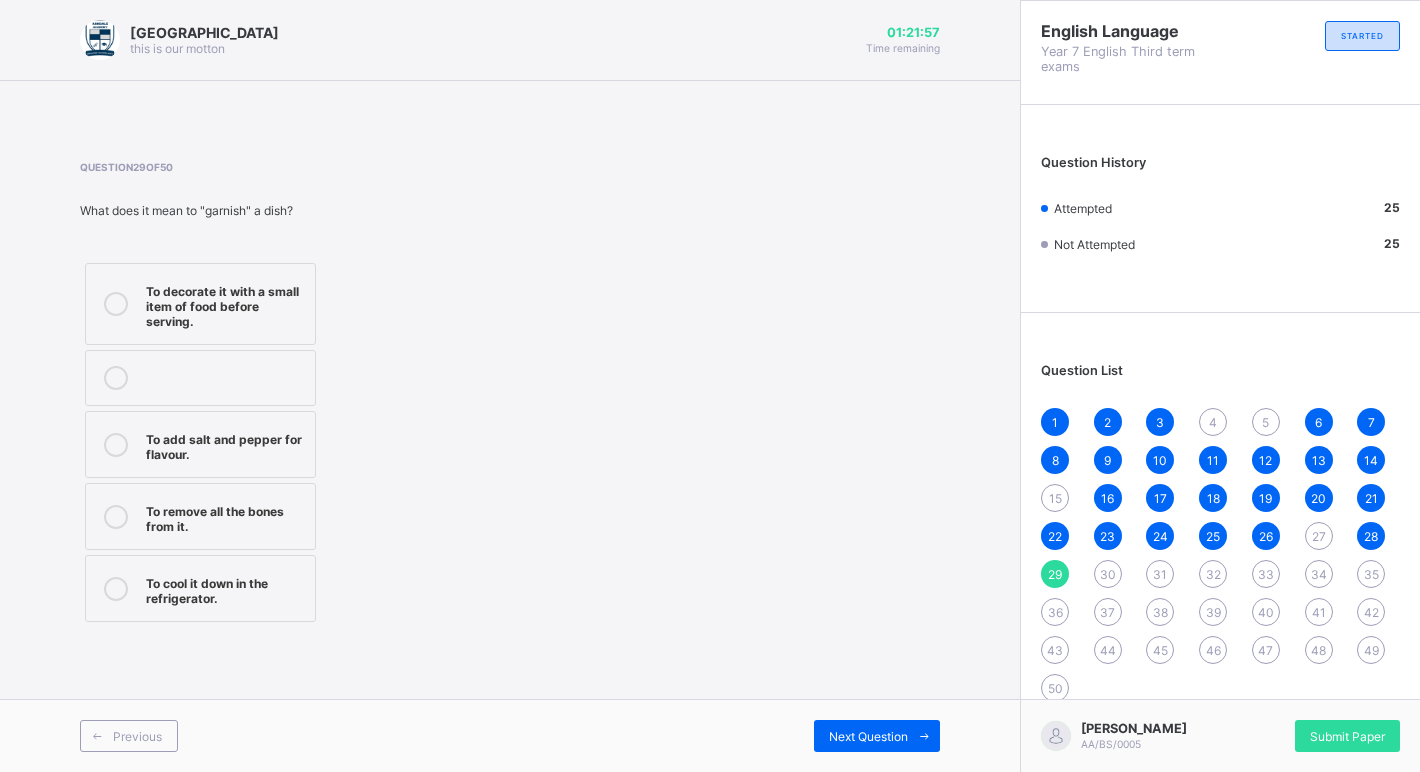 click on "30" at bounding box center [1108, 574] 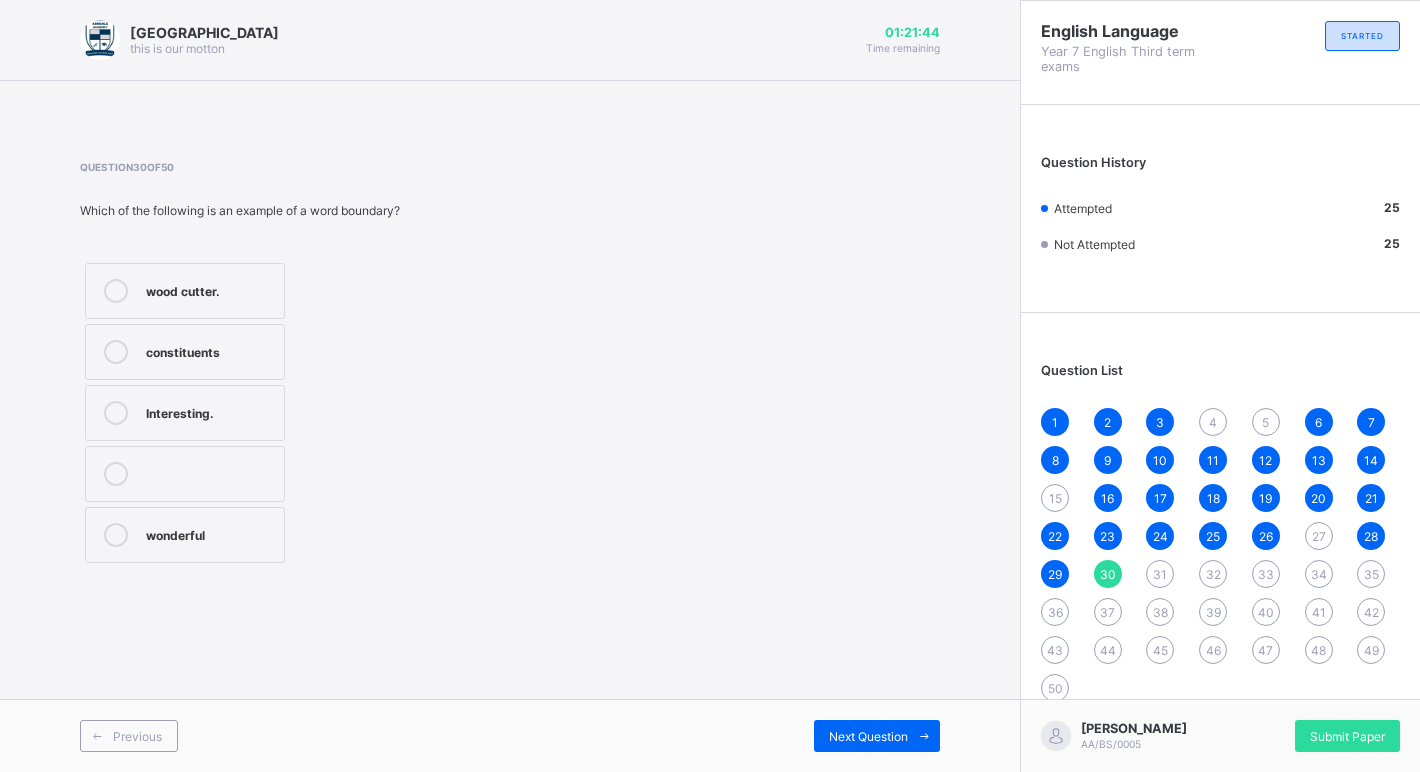 click on "wood cutter." at bounding box center (210, 291) 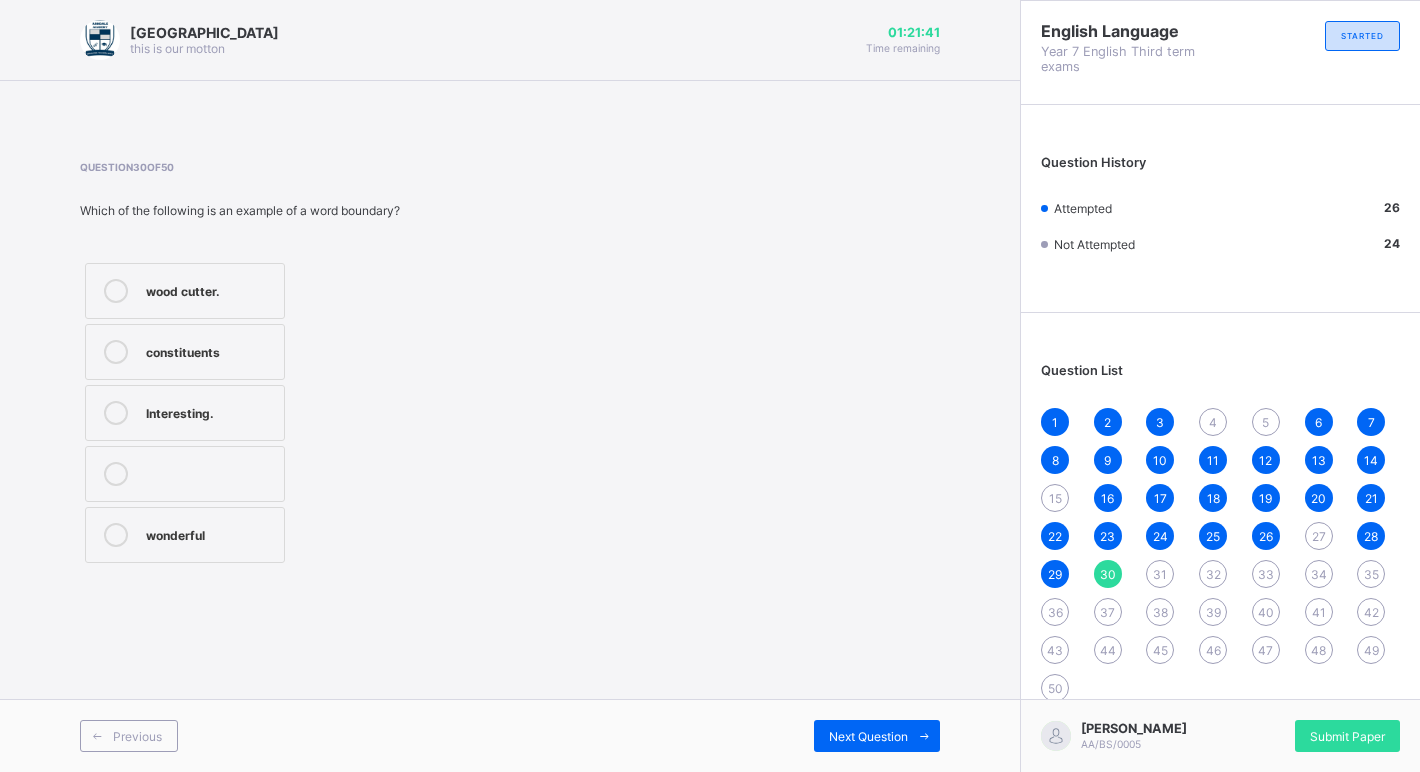 click on "31" at bounding box center (1160, 574) 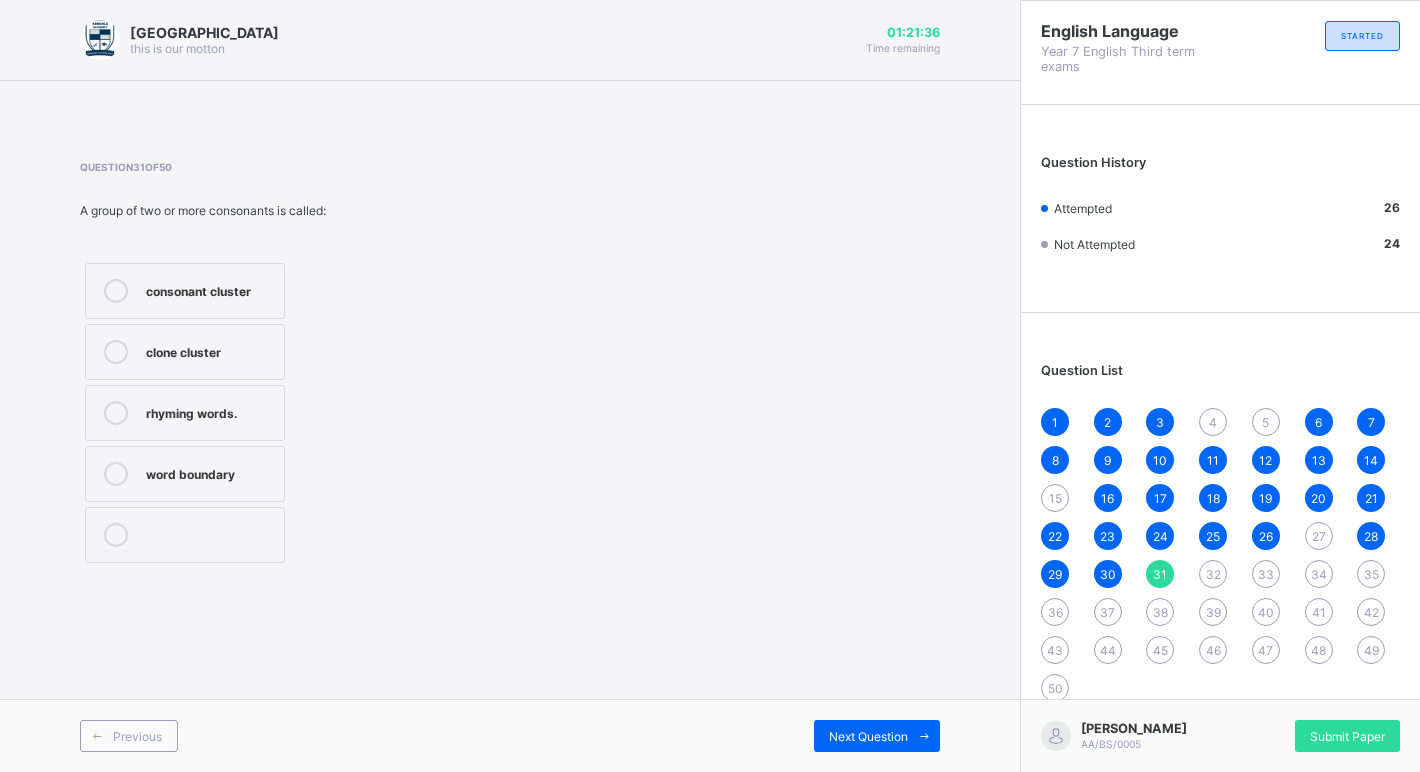 click on "consonant cluster" at bounding box center [210, 289] 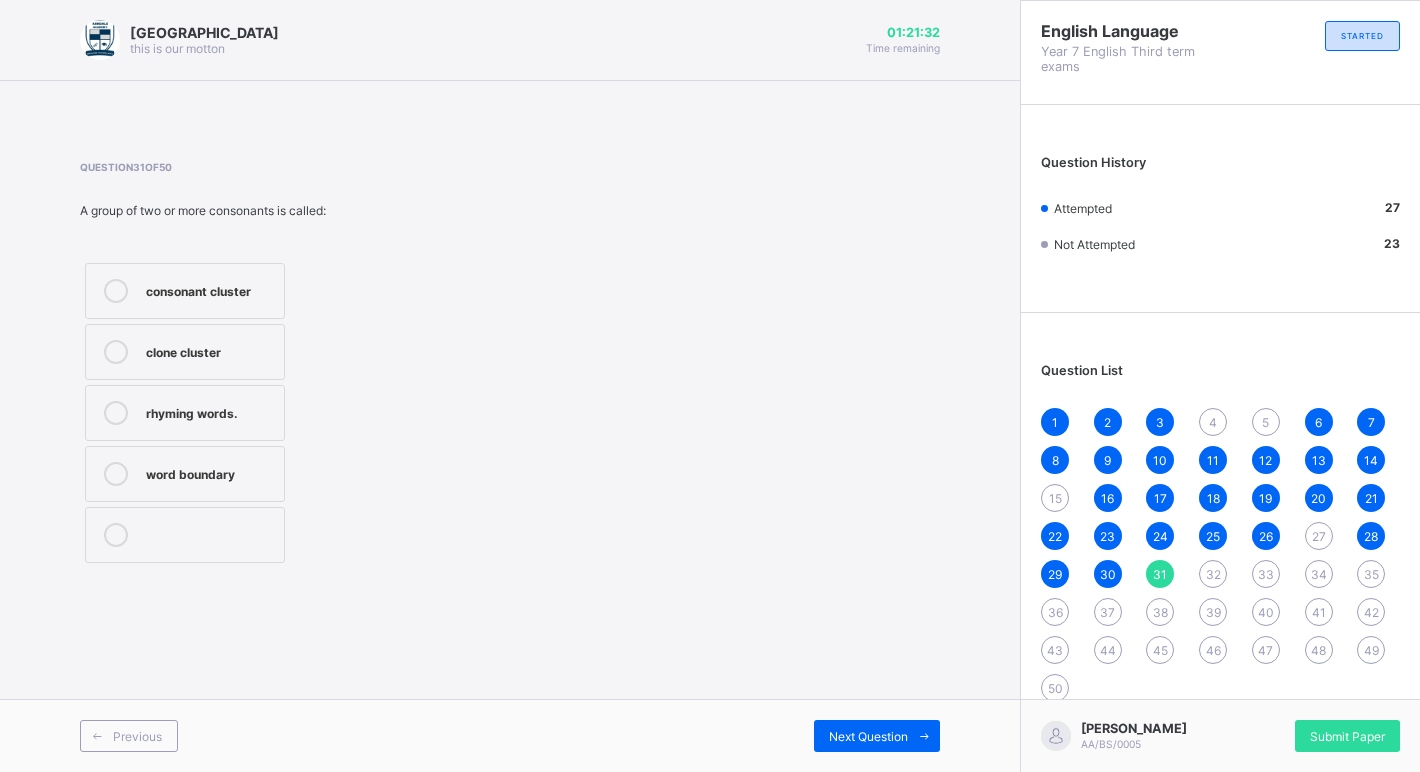 click on "32" at bounding box center [1213, 574] 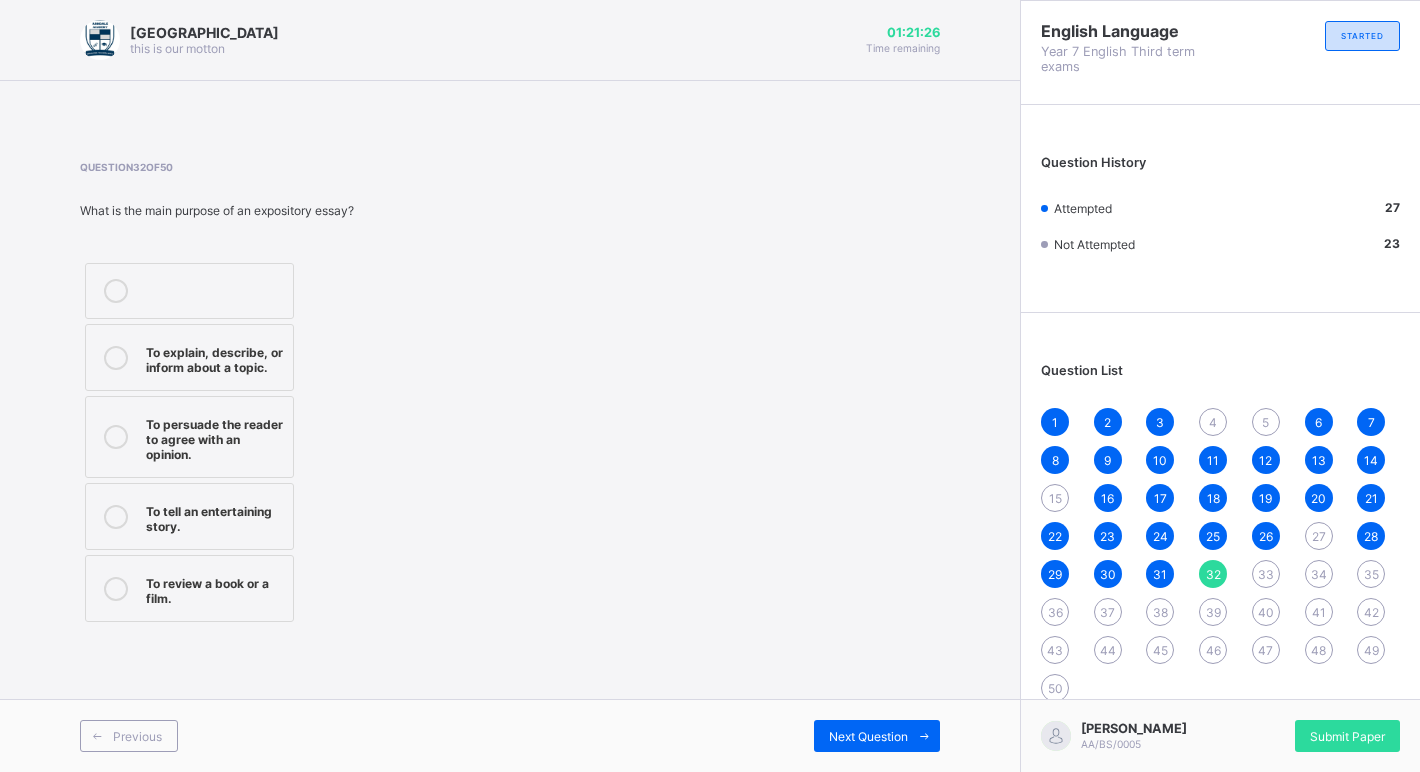 click on "27" at bounding box center (1319, 536) 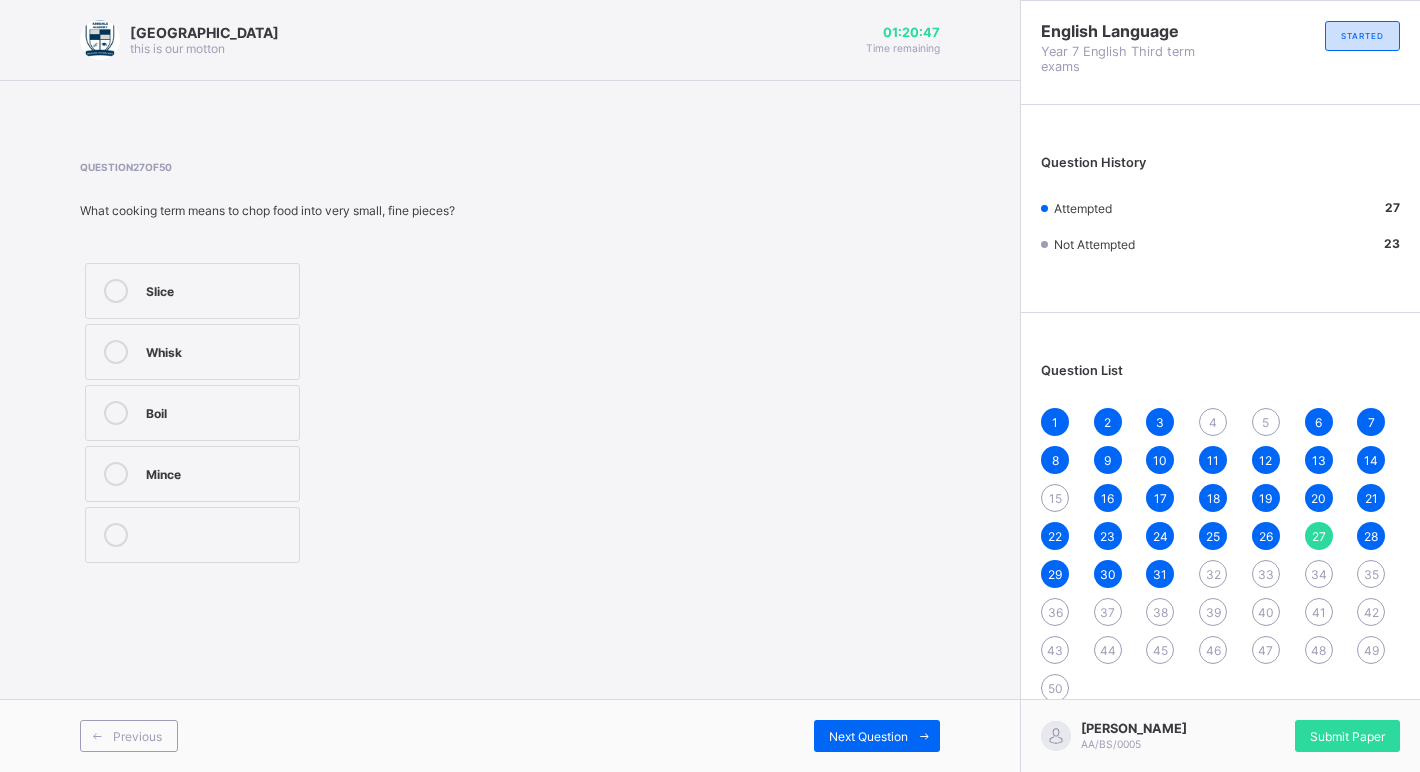 click on "32" at bounding box center [1213, 574] 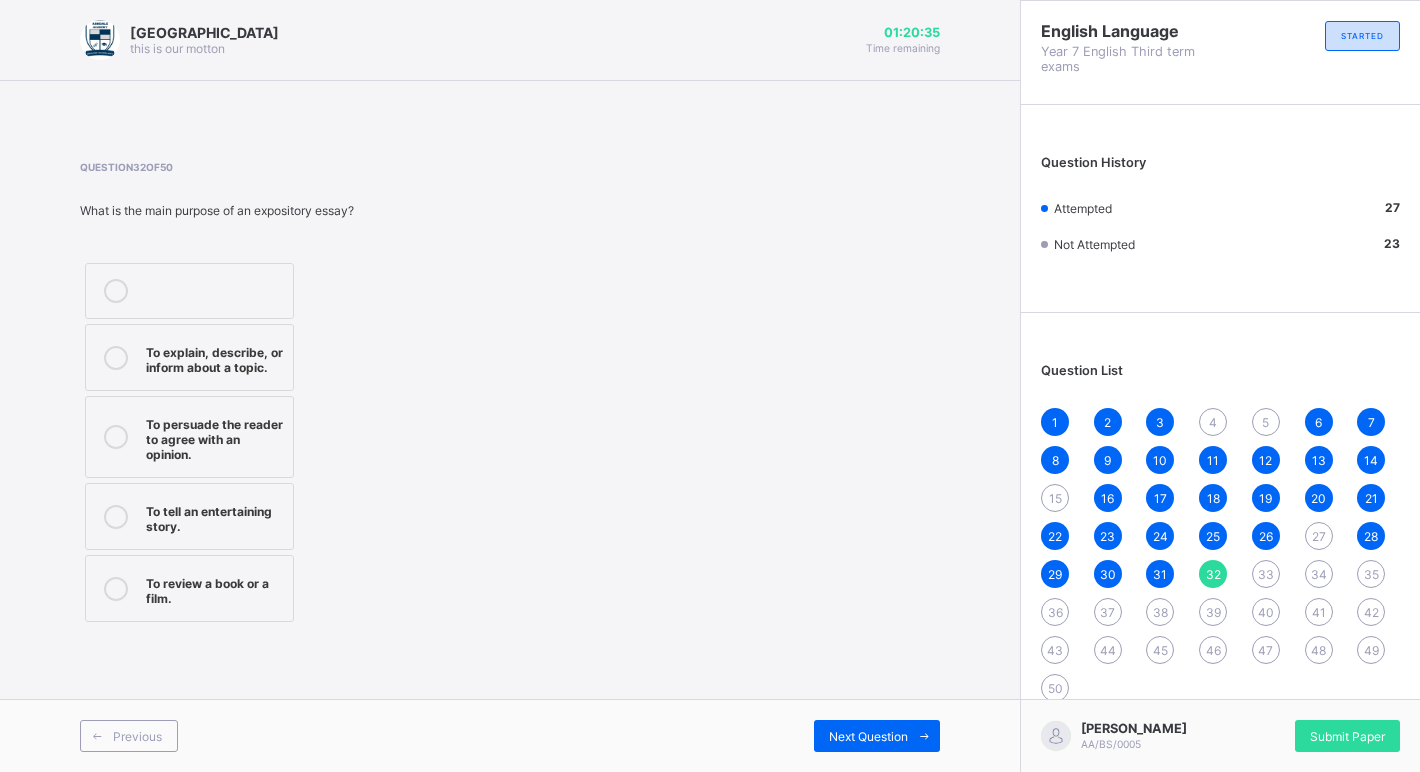 click on "To explain, describe, or inform about a topic." at bounding box center (214, 357) 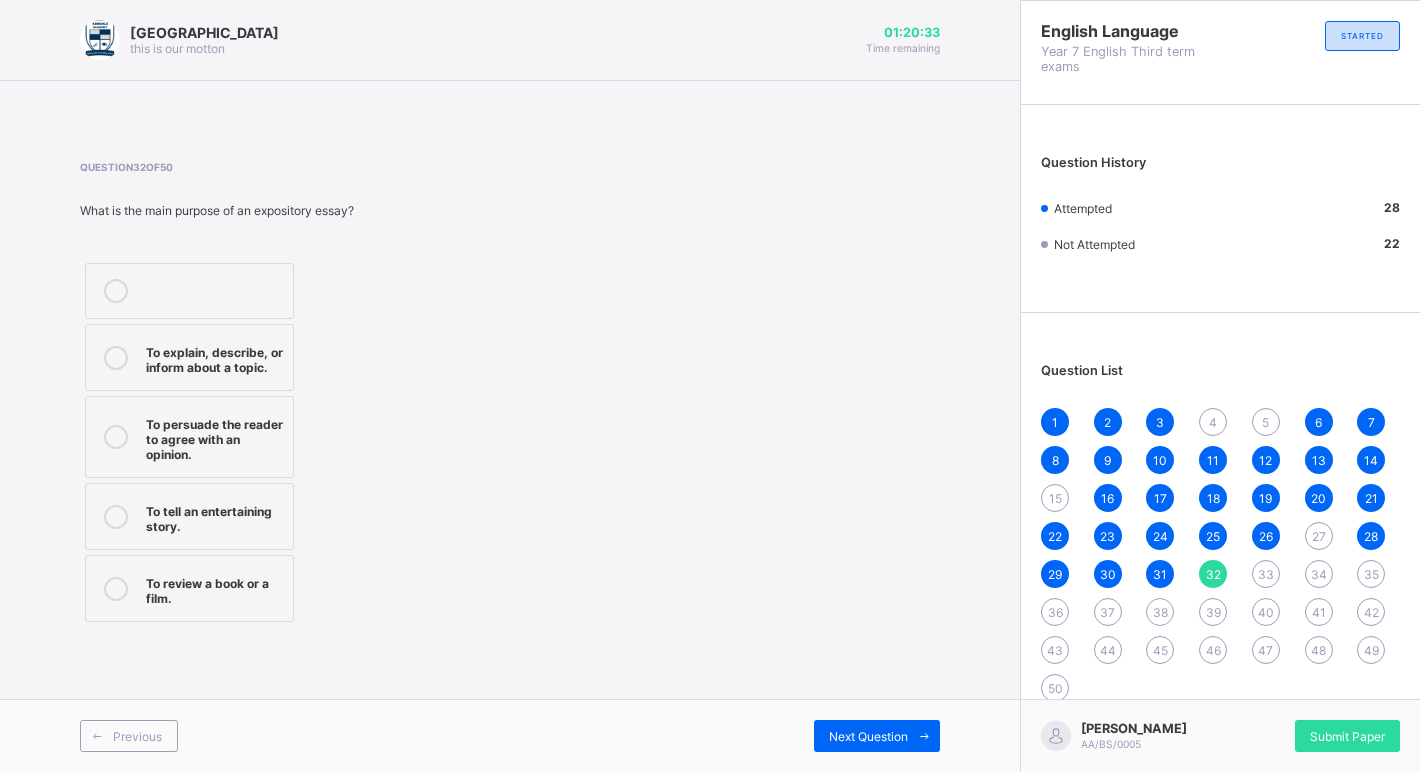 click on "1 2 3 4 5 6 7 8 9 10 11 12 13 14 15 16 17 18 19 20 21 22 23 24 25 26 27 28 29 30 31 32 33 34 35 36 37 38 39 40 41 42 43 44 45 46 47 48 49 50" at bounding box center [1220, 555] 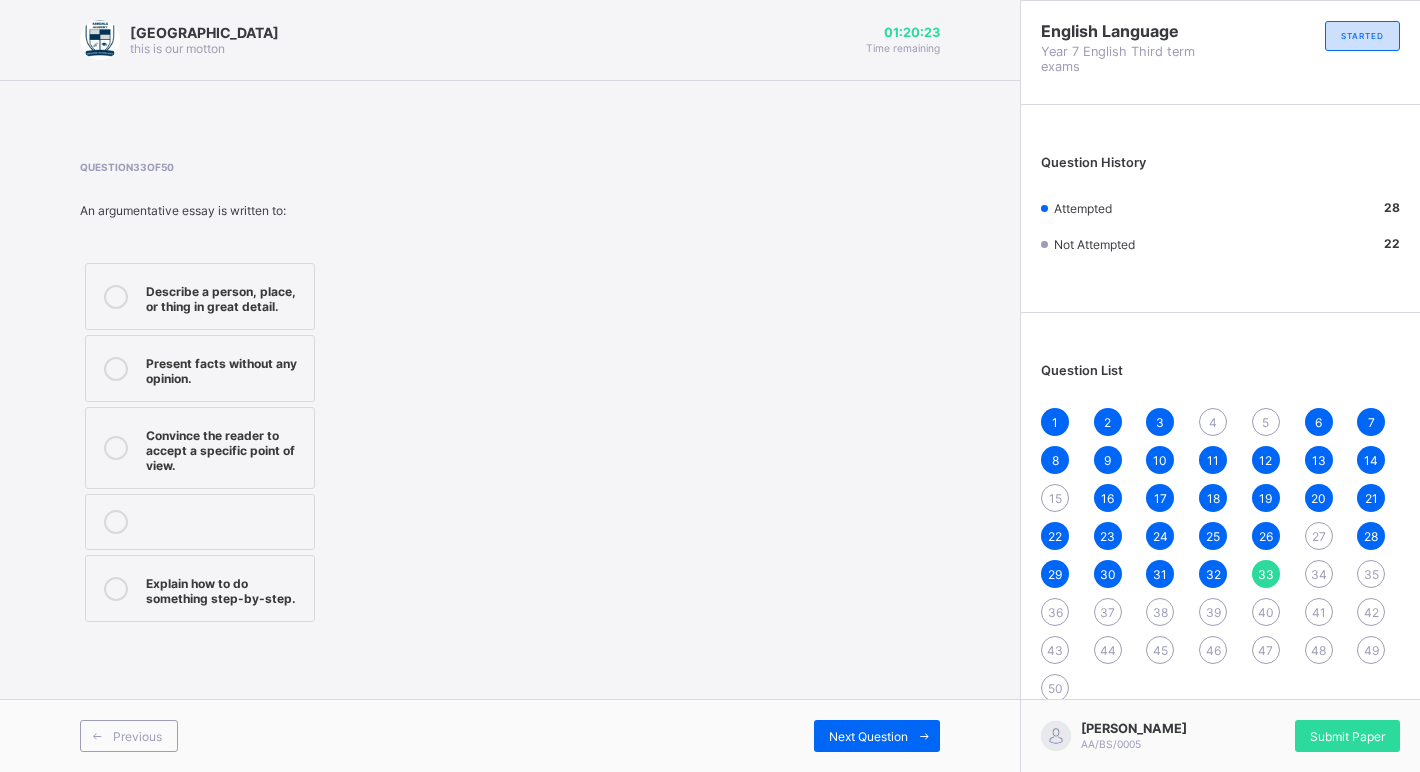 click on "Convince the reader to accept a specific point of view." at bounding box center [225, 448] 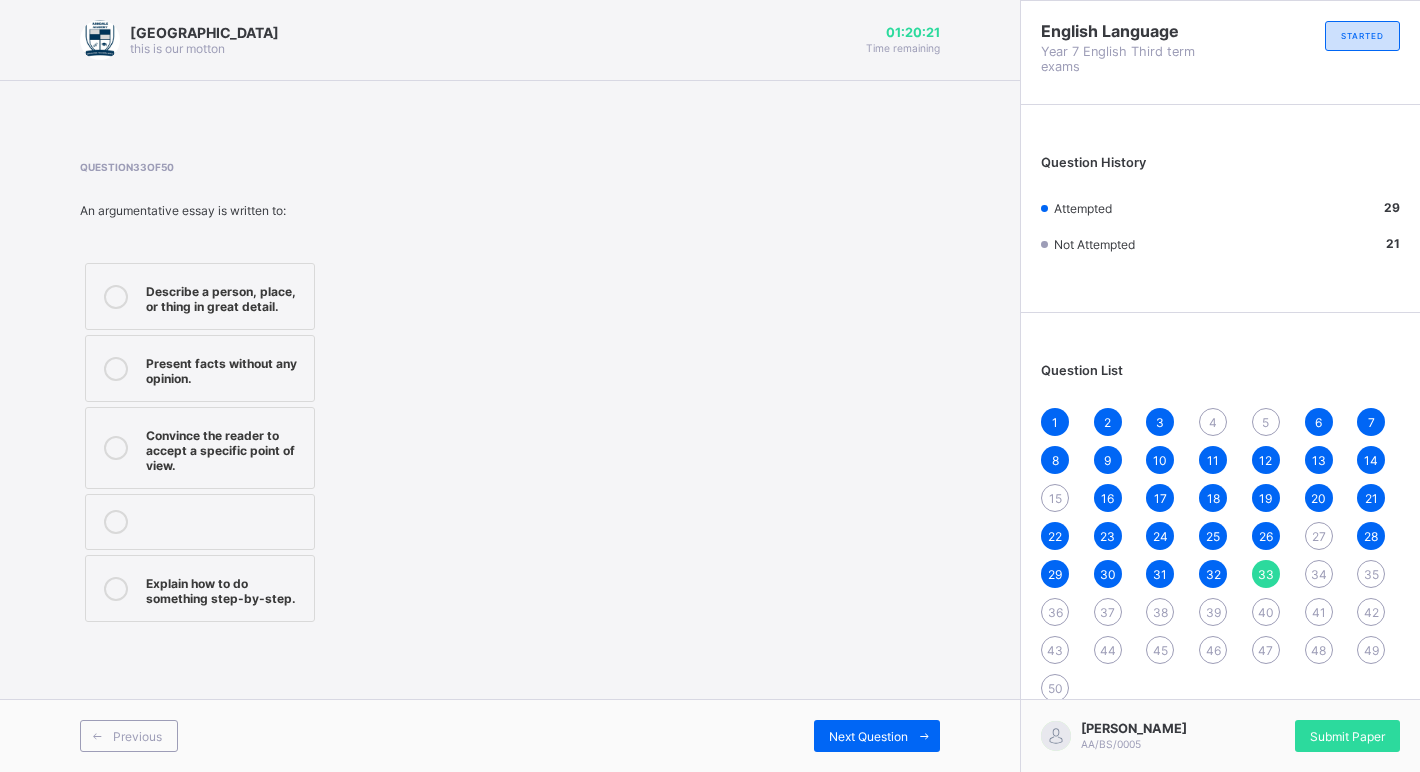 click on "34" at bounding box center [1319, 574] 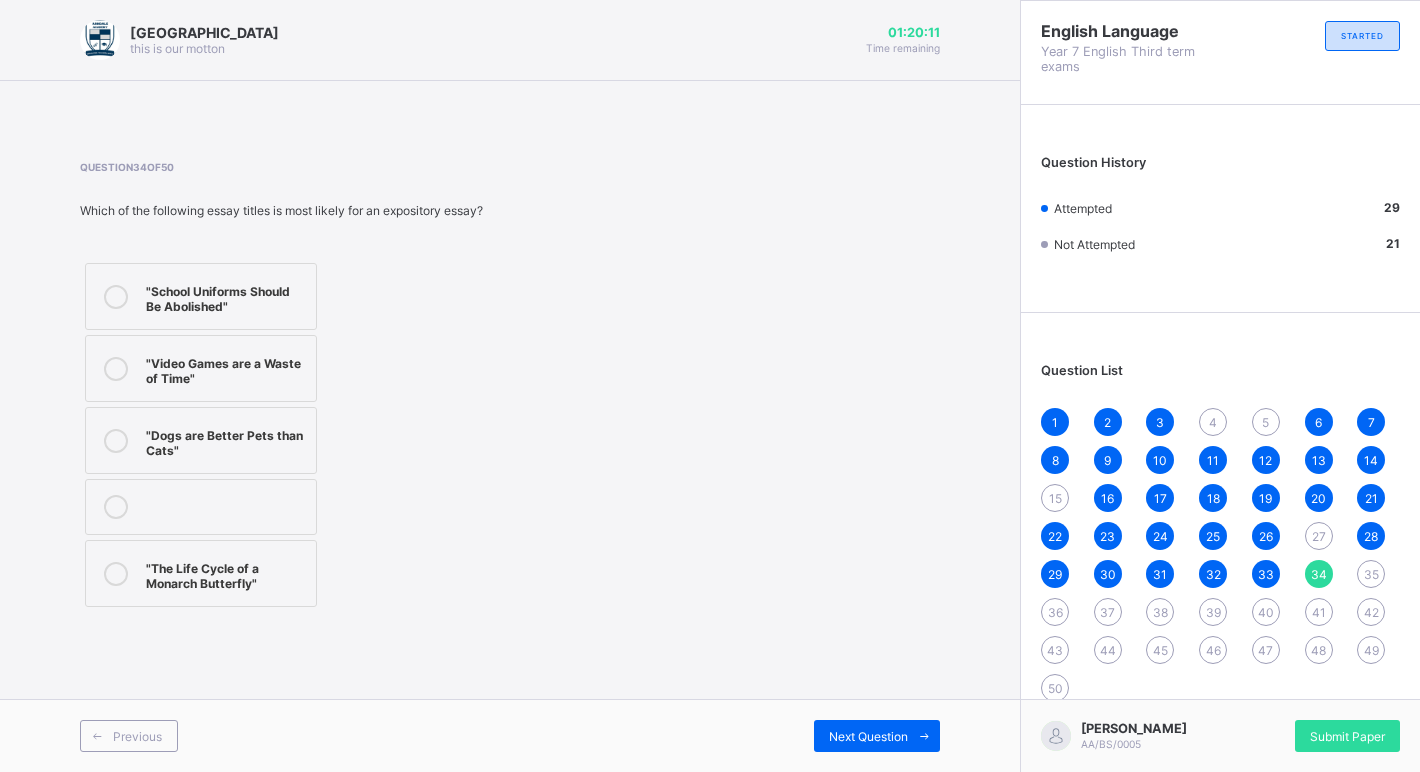 click at bounding box center [116, 573] 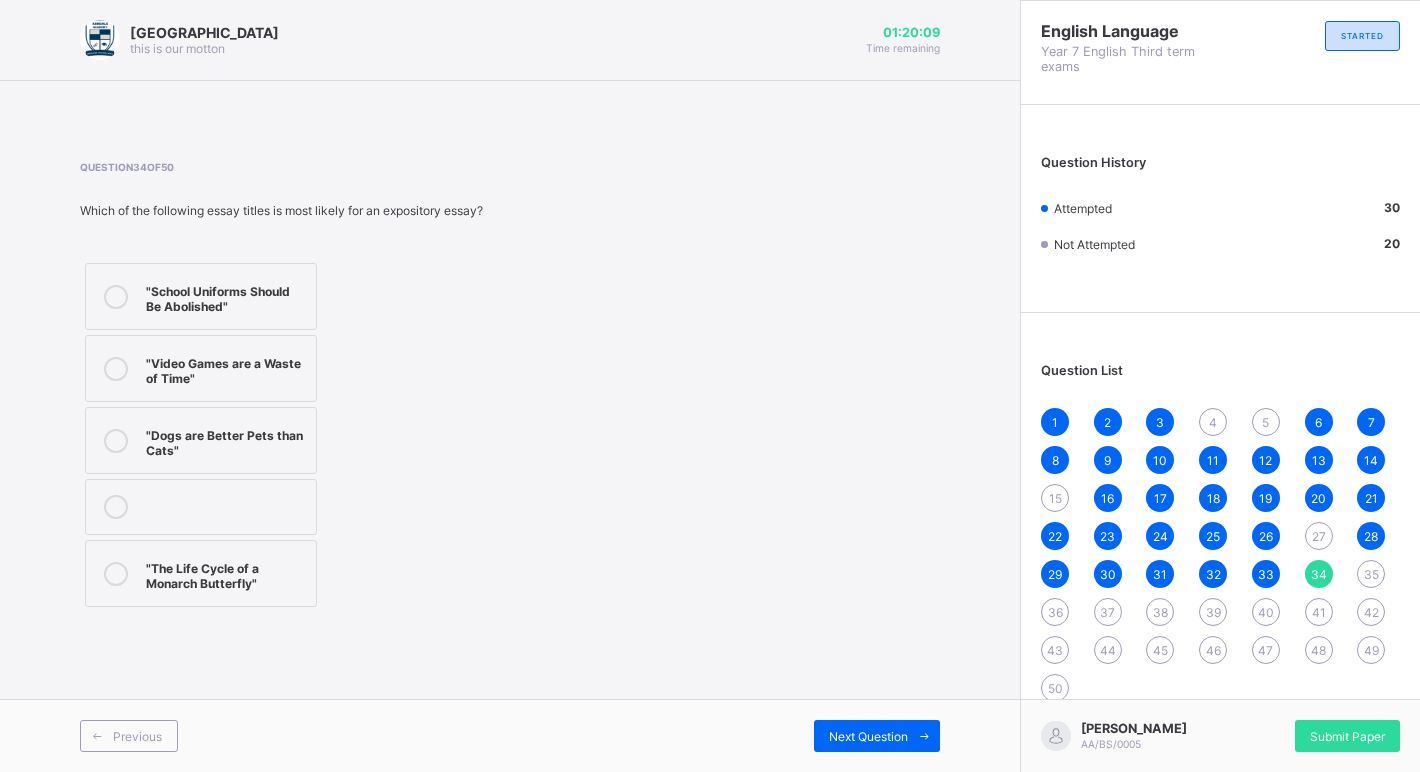 click on "35" at bounding box center [1371, 574] 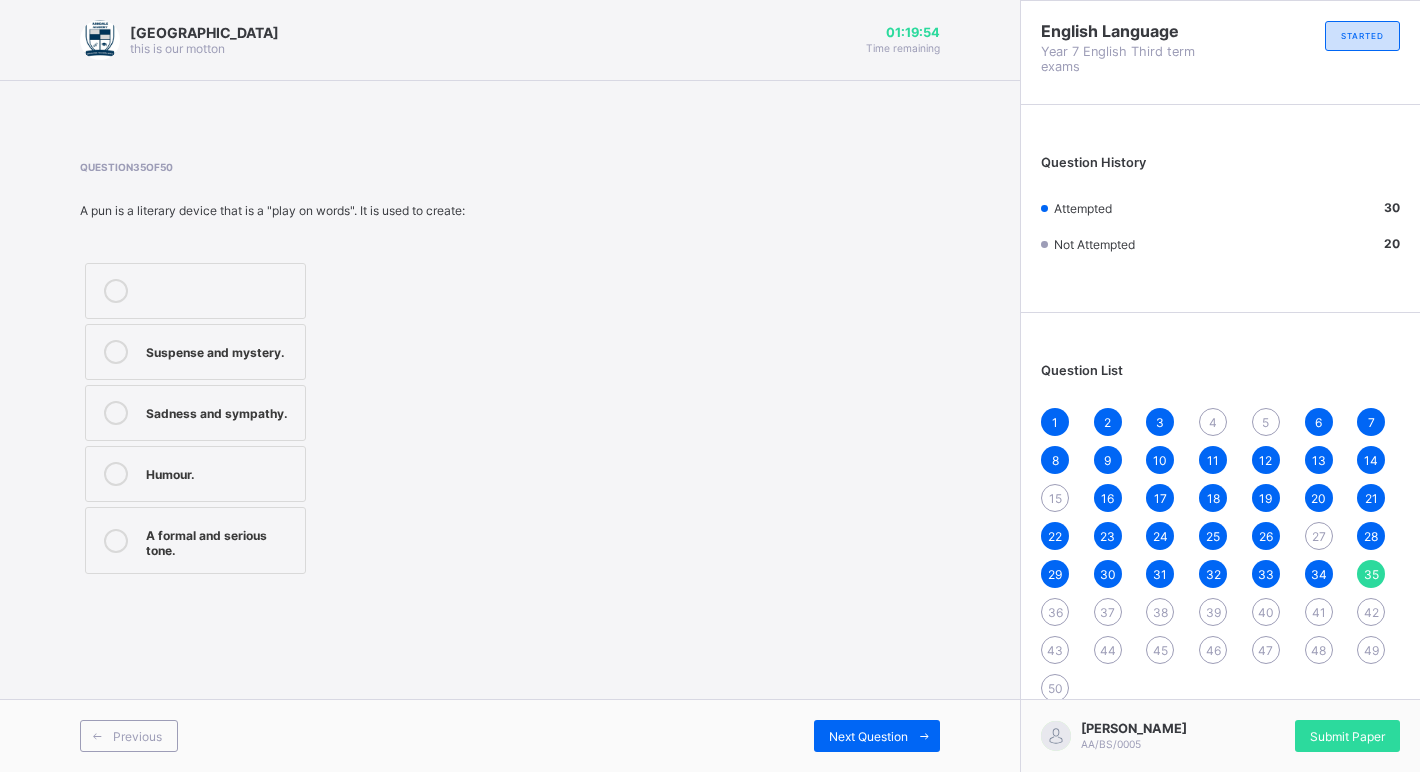 click on "Humour." at bounding box center (195, 474) 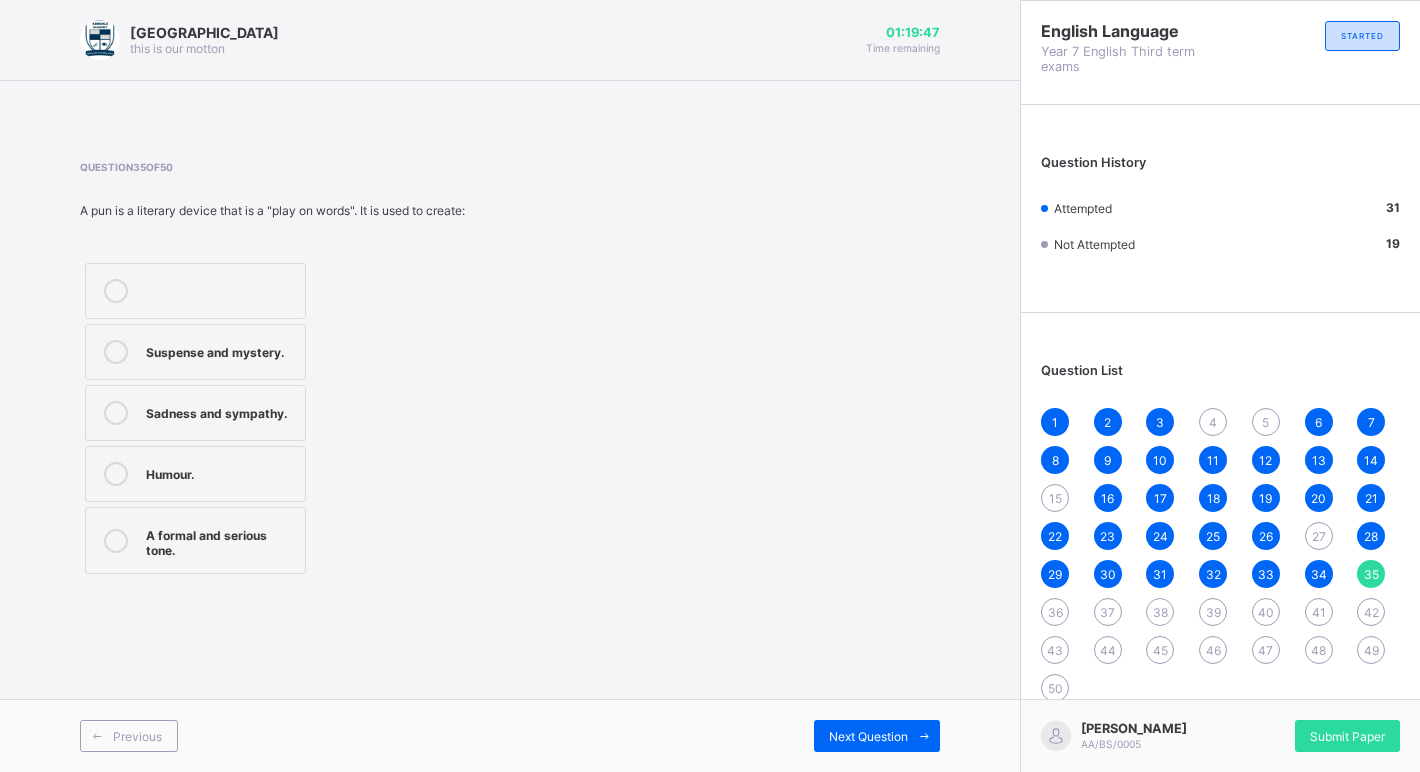 click on "36" at bounding box center (1055, 612) 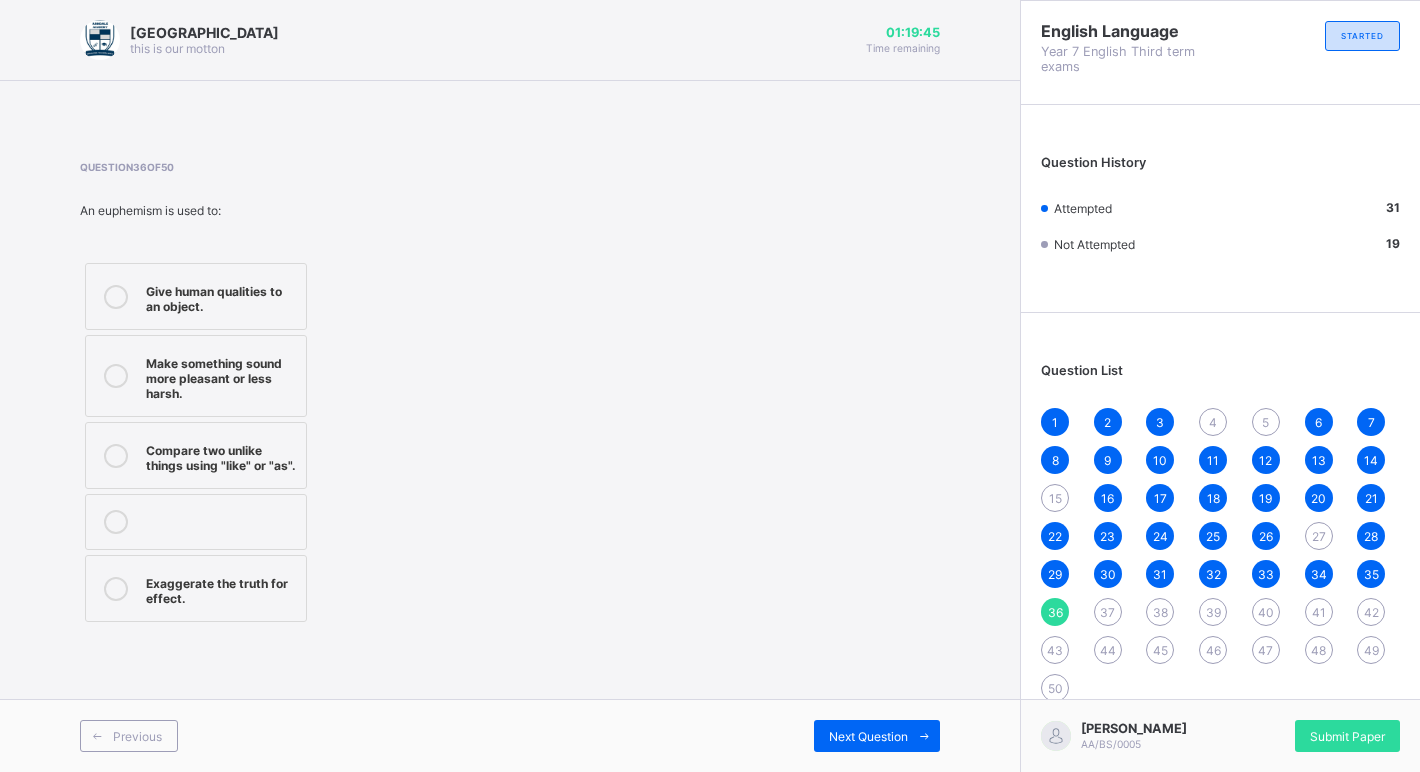 click on "35" at bounding box center [1371, 574] 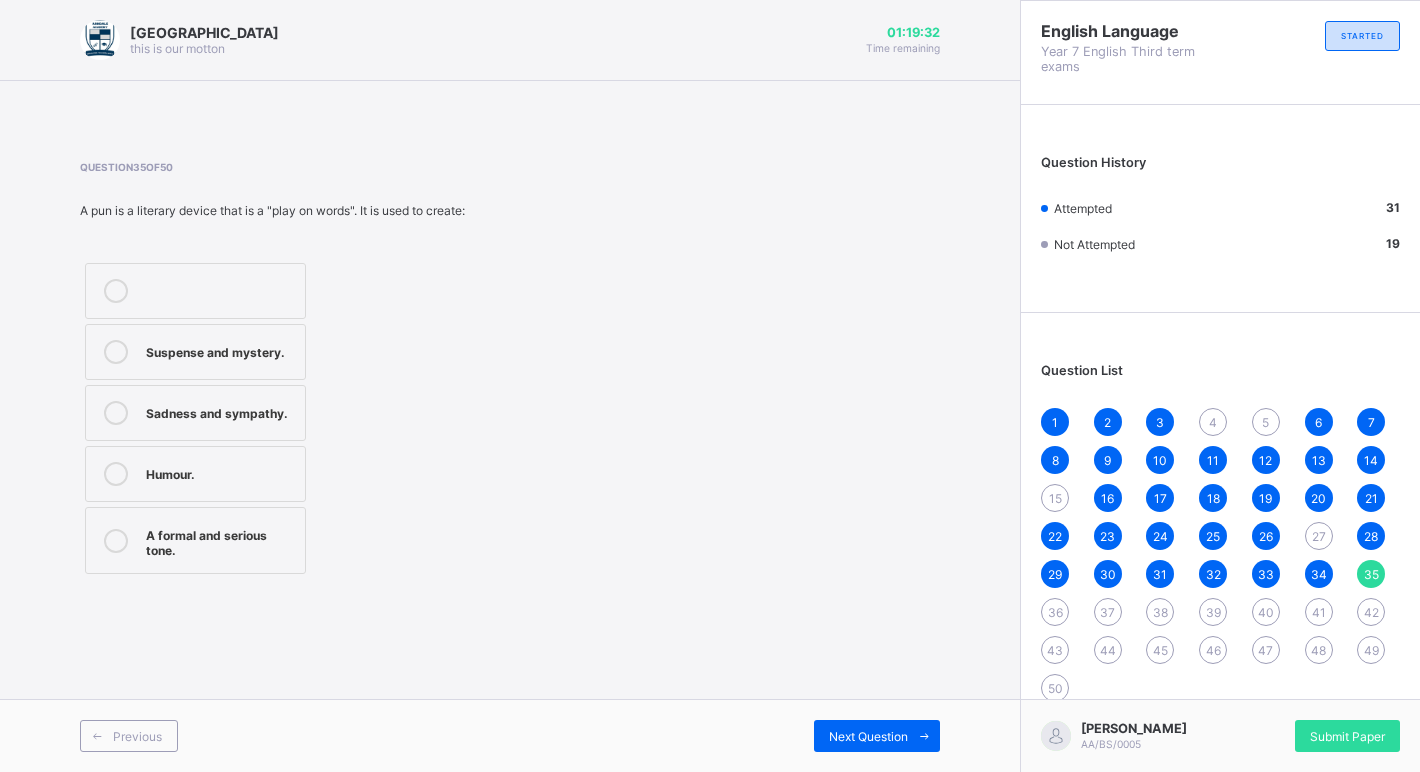 click on "36" at bounding box center [1055, 612] 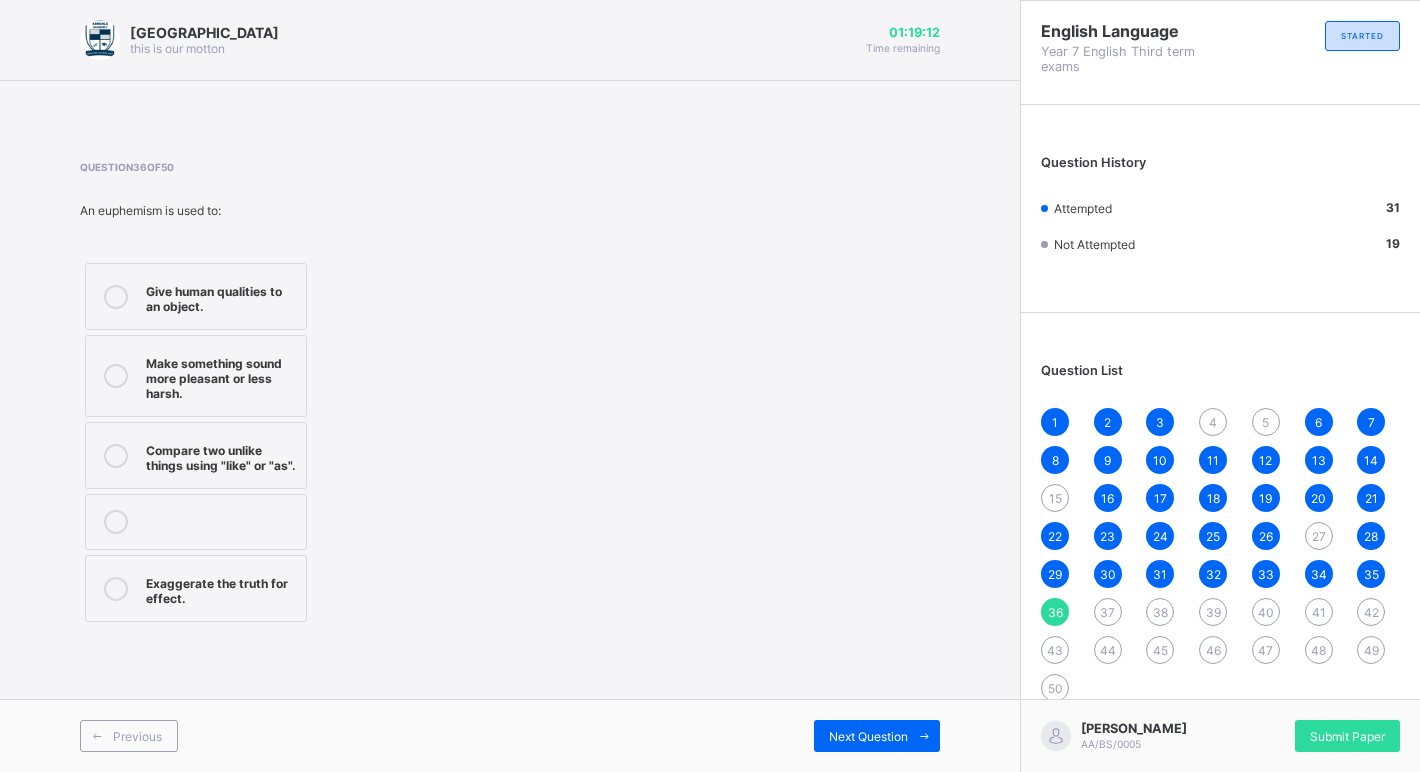 click on "Give human qualities to an object. Make something sound more pleasant or less harsh. Compare two unlike things using "like" or "as". Exaggerate the truth for effect." at bounding box center [196, 442] 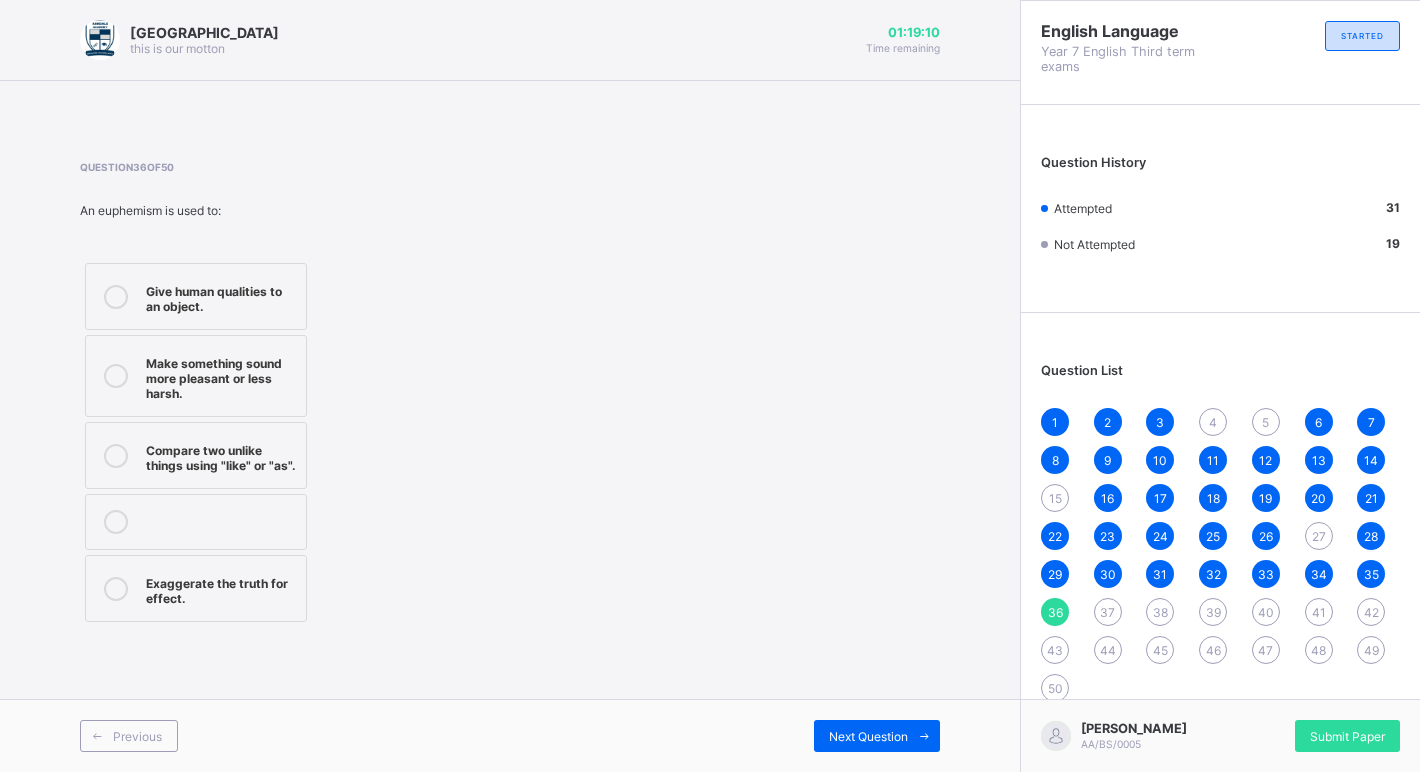 click on "Compare two unlike things using "like" or "as"." at bounding box center [196, 455] 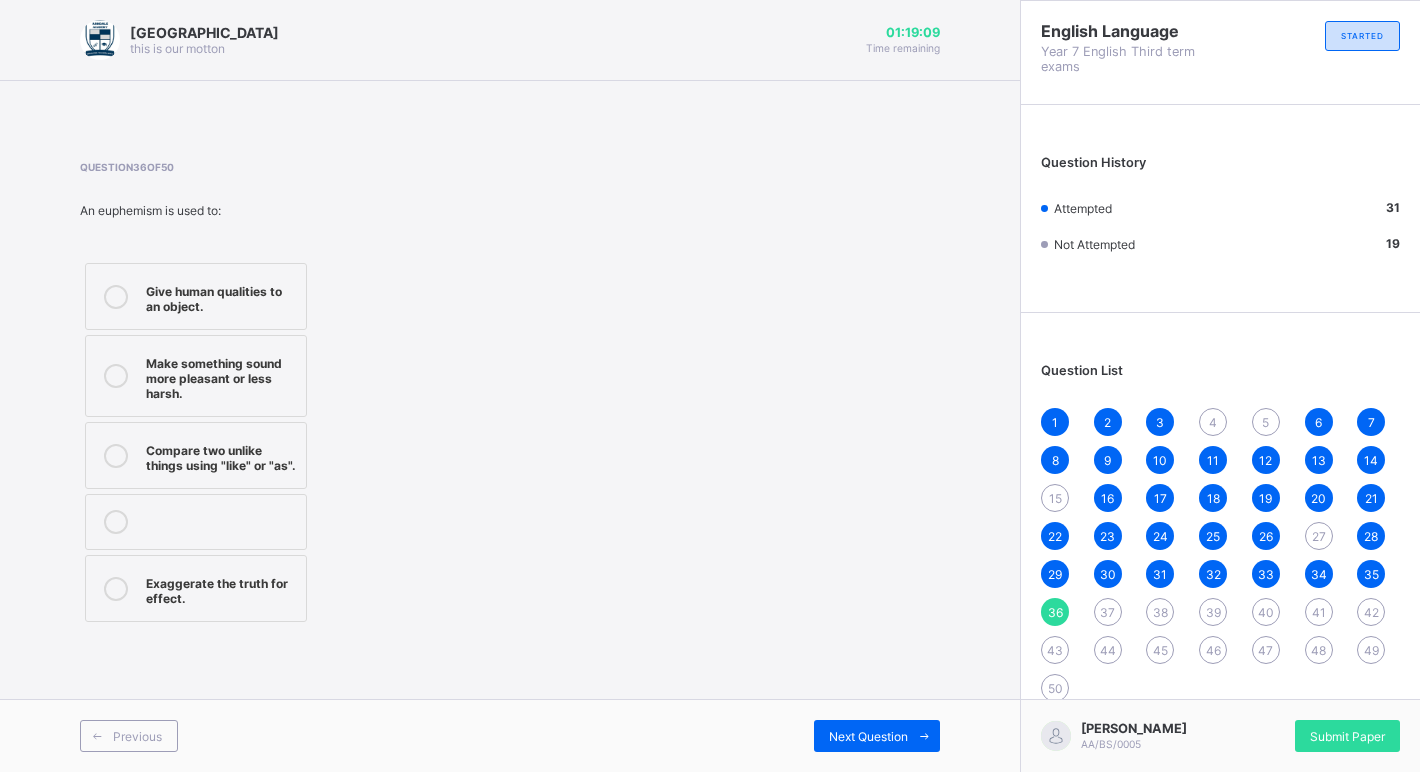 click at bounding box center [116, 376] 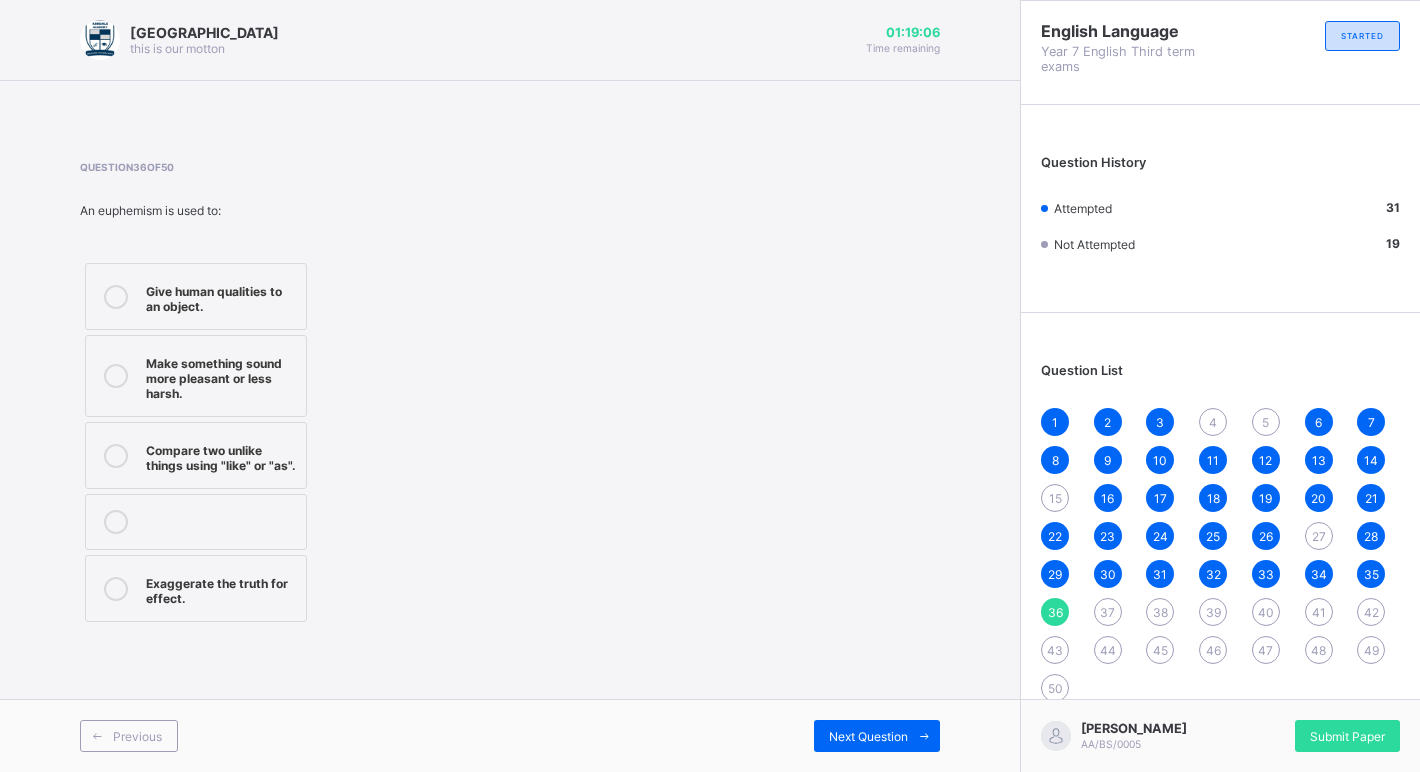 click on "37" at bounding box center (1107, 612) 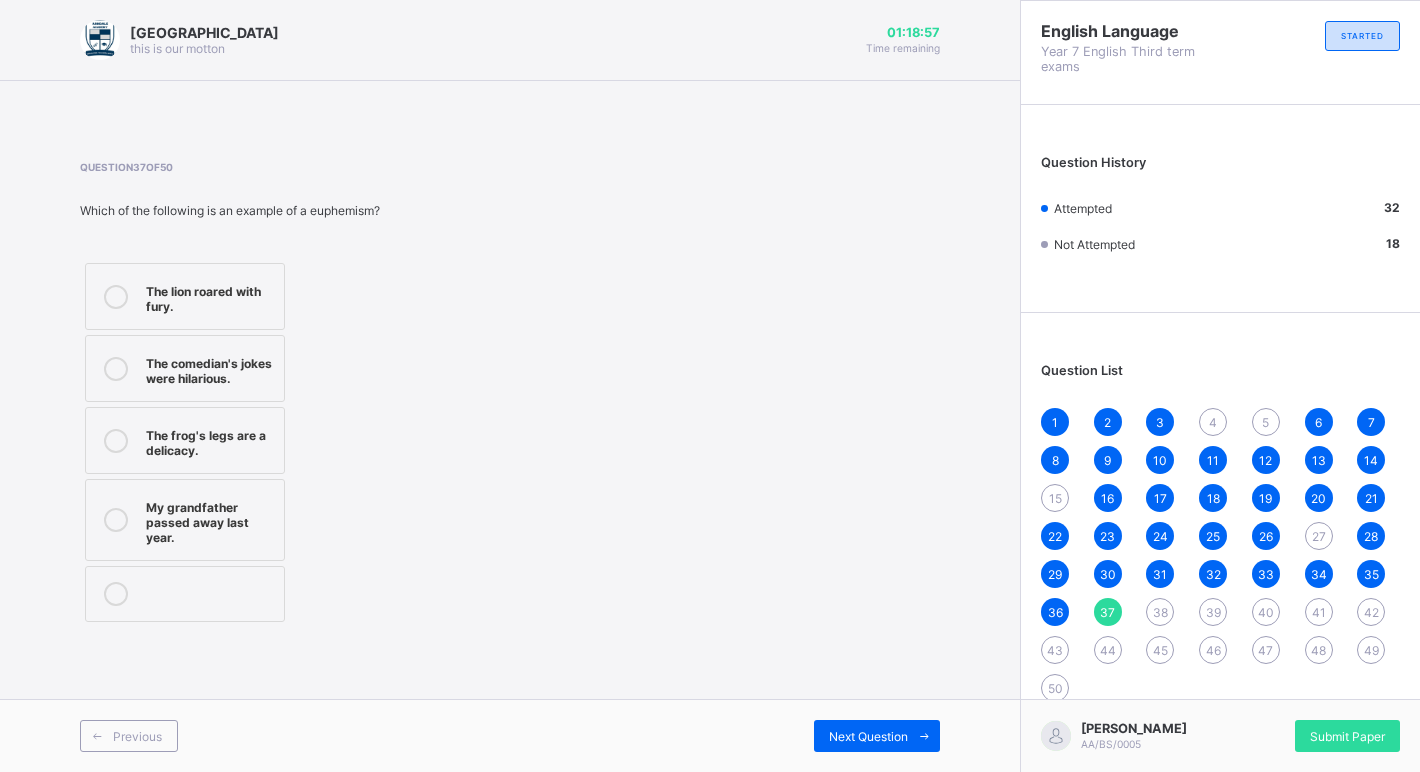 click on "My grandfather passed away last year." at bounding box center [210, 520] 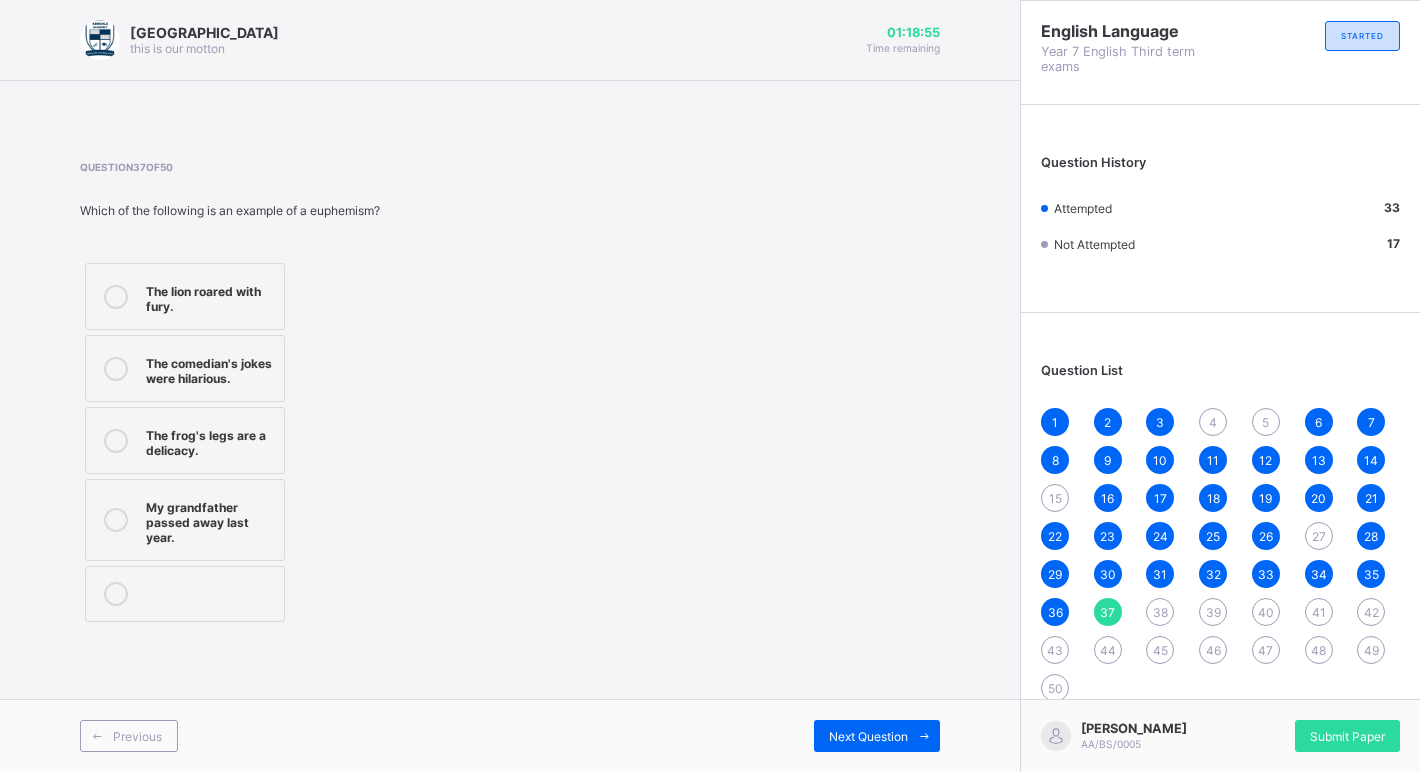 click on "38" at bounding box center (1160, 612) 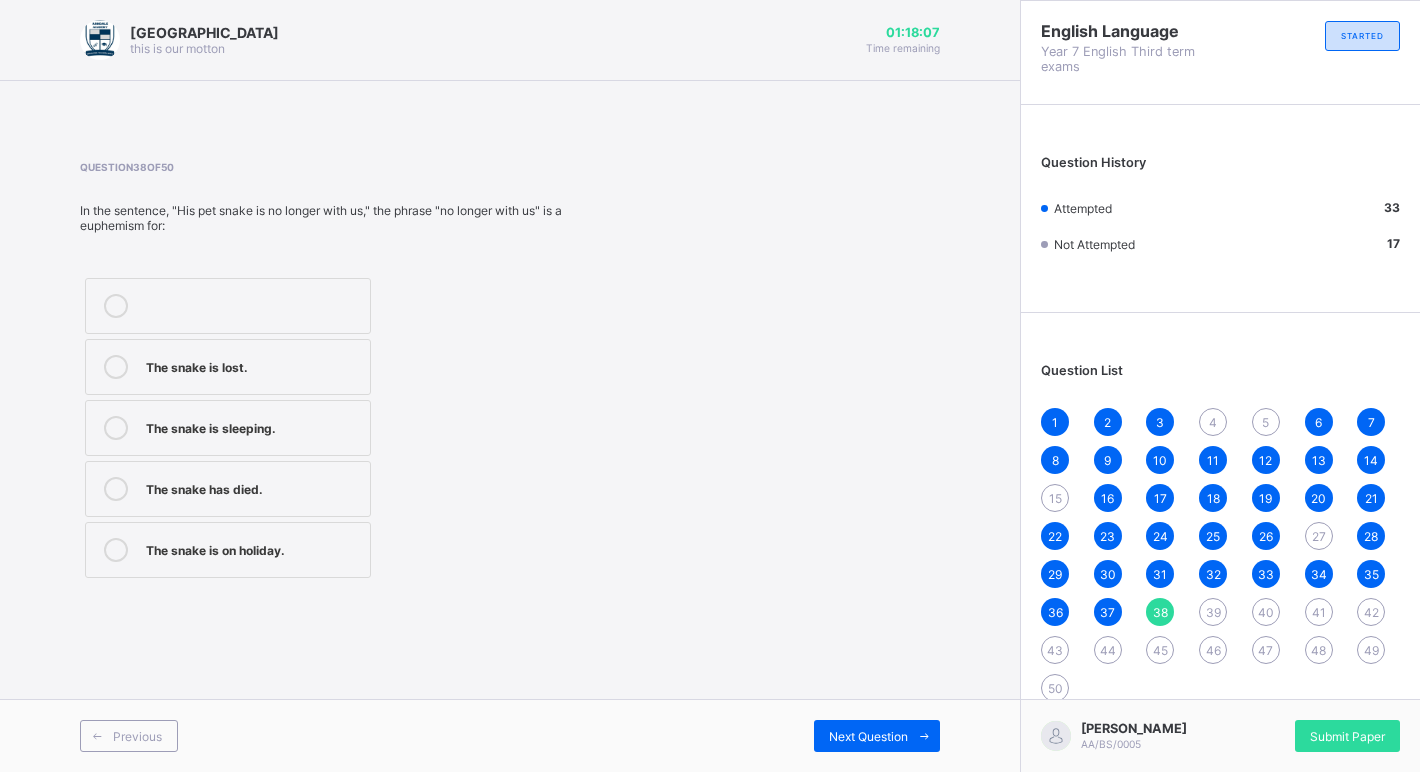 click on "Question  38  of  50 In the sentence, "His pet snake is no longer with us," the phrase "no longer with us" is a euphemism for: The snake is lost. The snake is sleeping. The snake has died. The snake is on holiday." at bounding box center (510, 372) 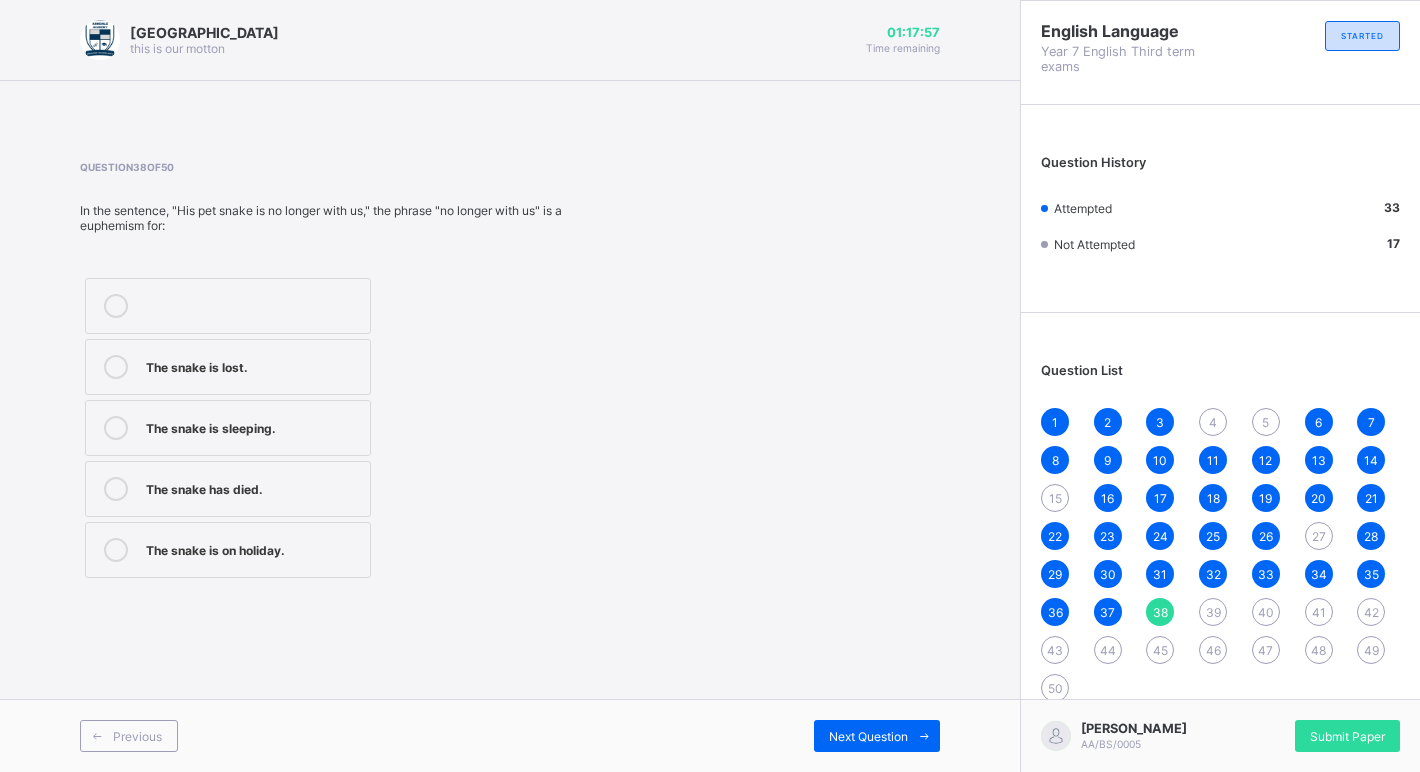 click on "The snake has died." at bounding box center (253, 487) 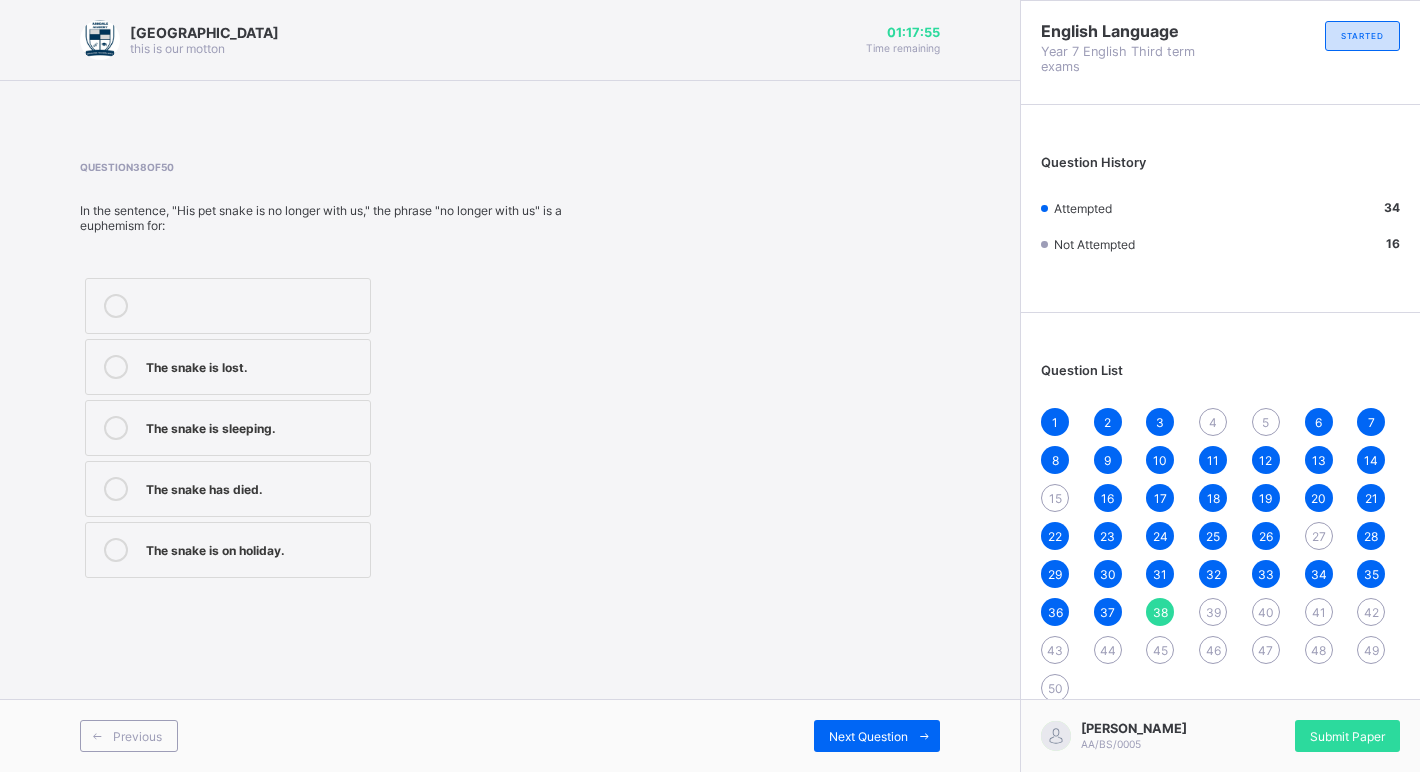 click on "39" at bounding box center [1213, 612] 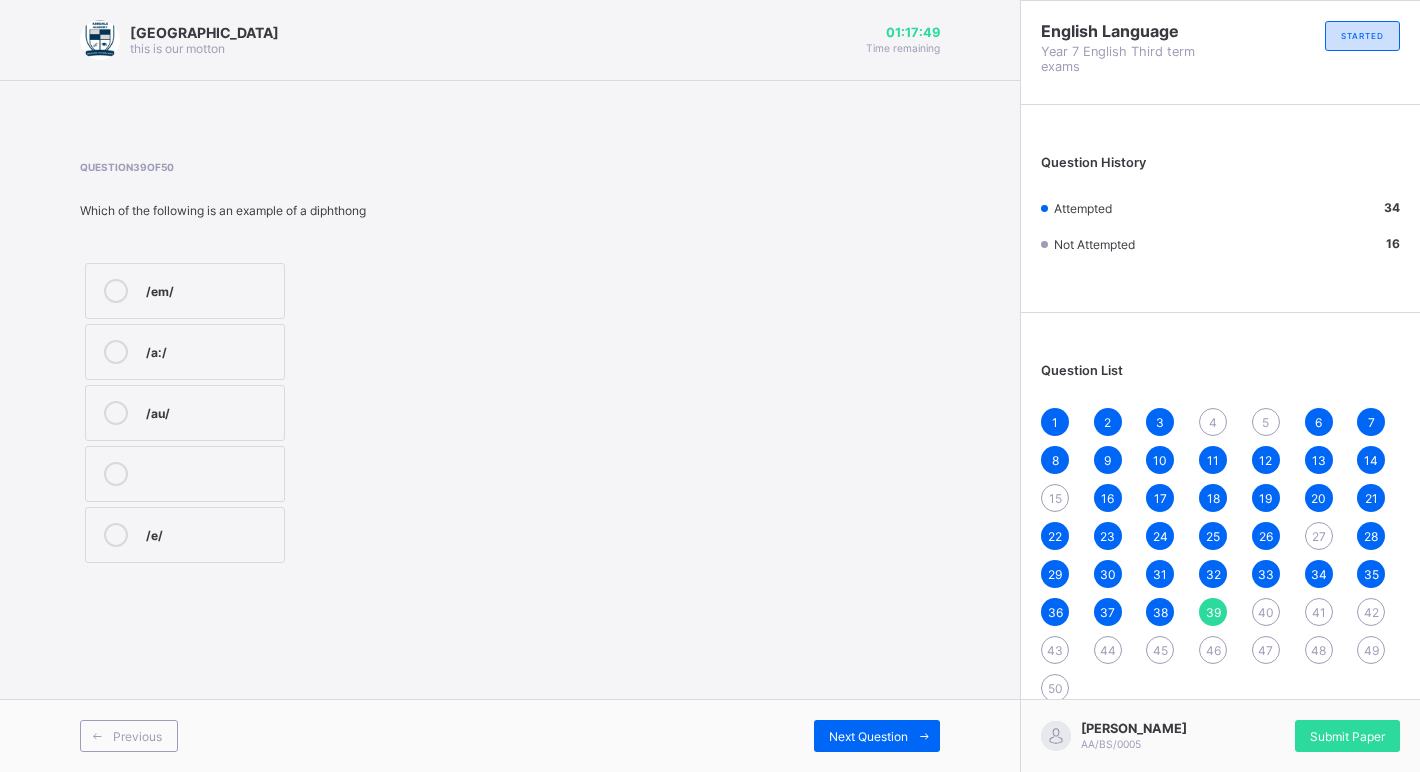 click on "/au/" at bounding box center (185, 413) 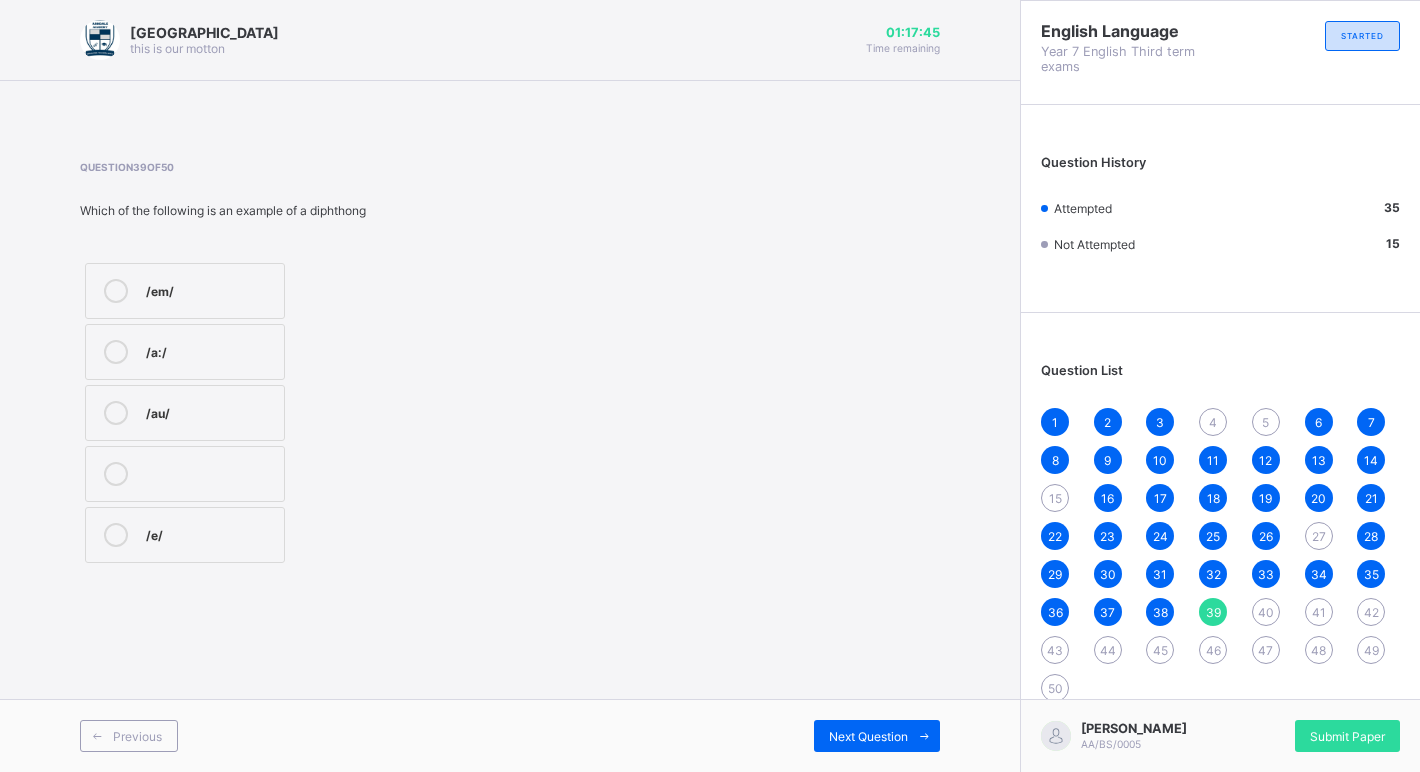 click on "40" at bounding box center [1266, 612] 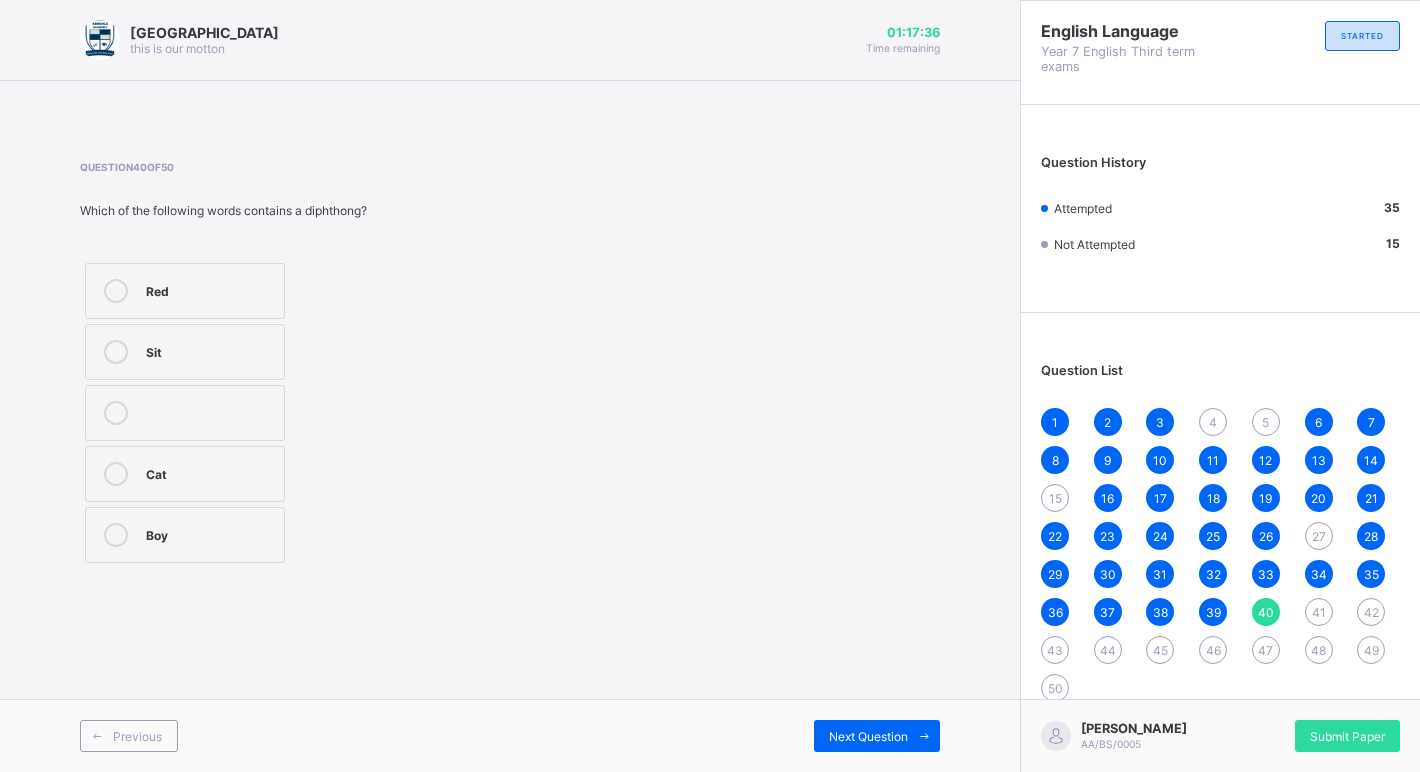 click on "Boy" at bounding box center [210, 535] 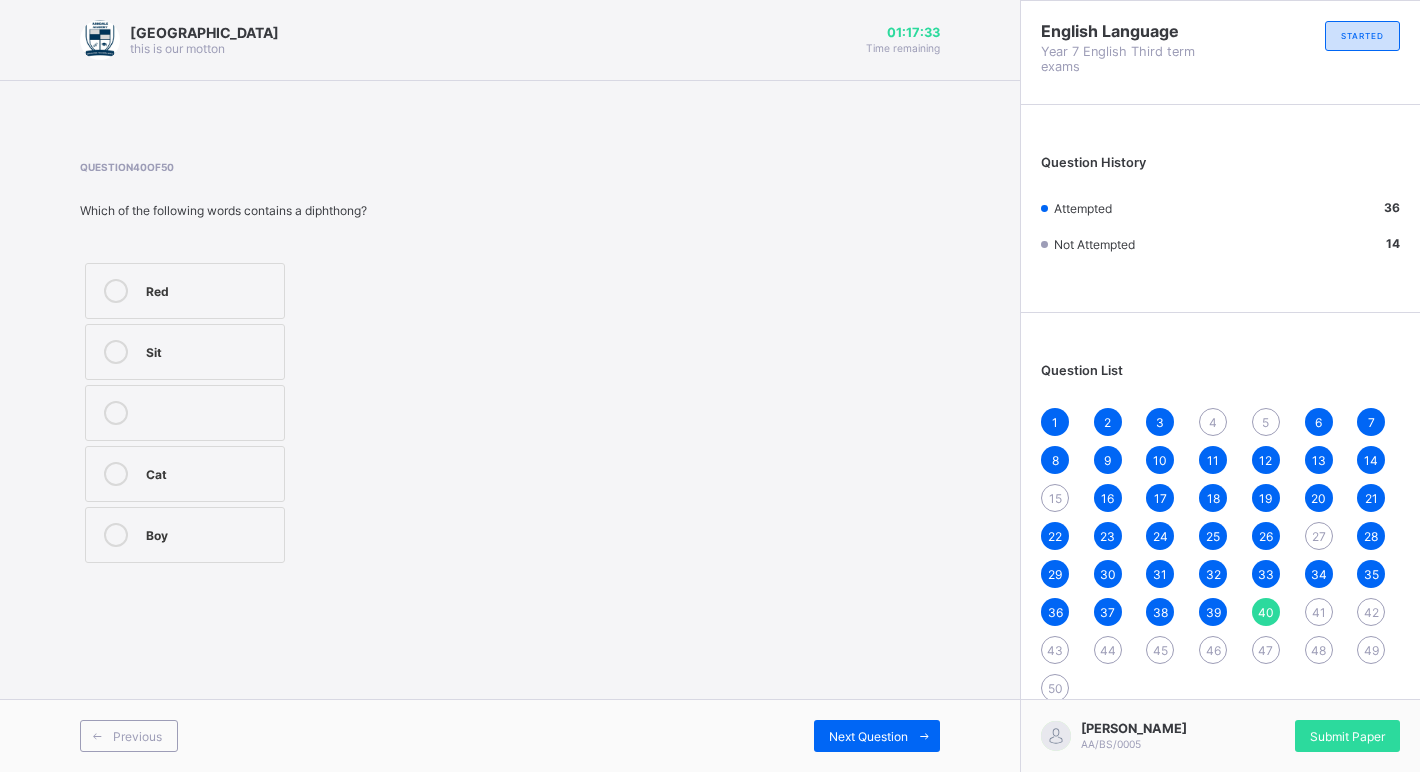 click on "41" at bounding box center (1319, 612) 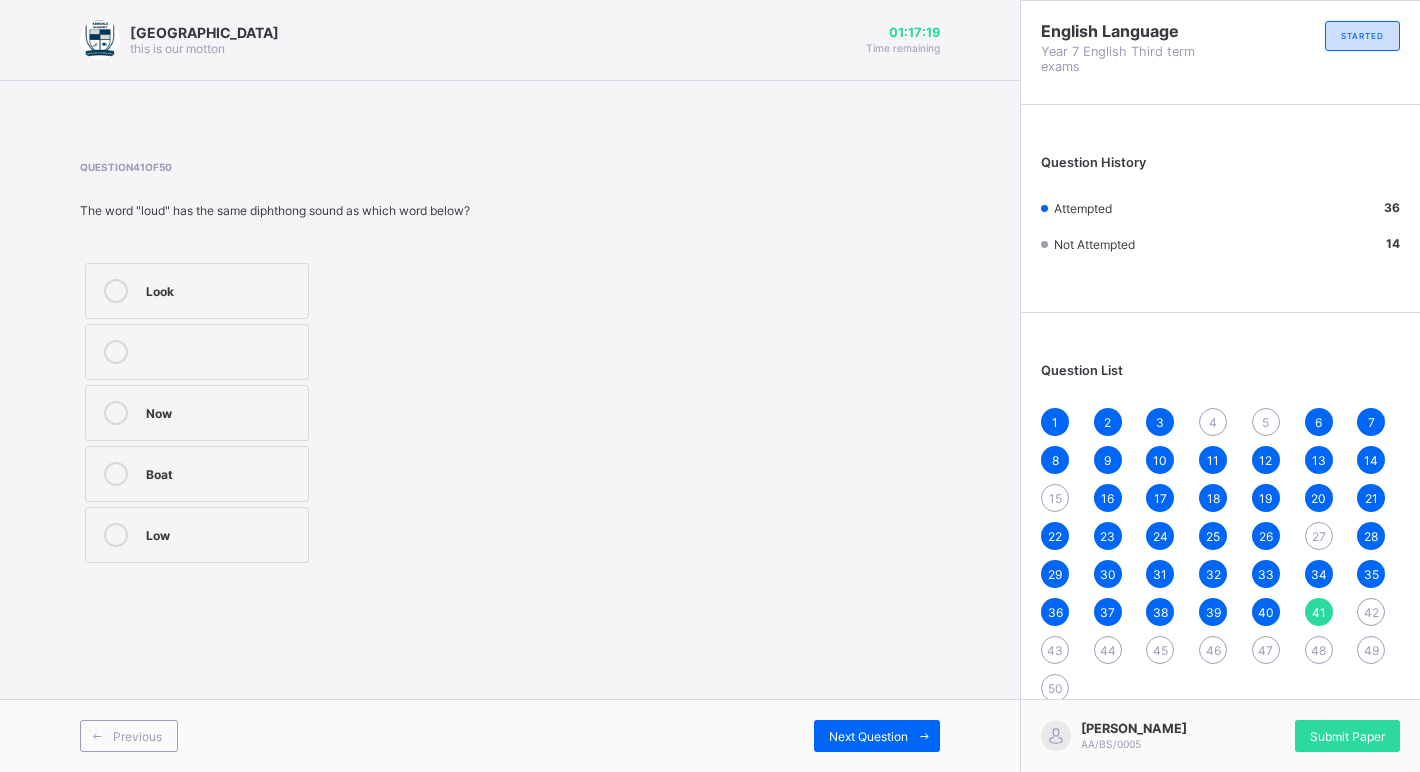 click on "1 2 3 4 5 6 7 8 9 10 11 12 13 14 15 16 17 18 19 20 21 22 23 24 25 26 27 28 29 30 31 32 33 34 35 36 37 38 39 40 41 42 43 44 45 46 47 48 49 50" at bounding box center (1220, 555) 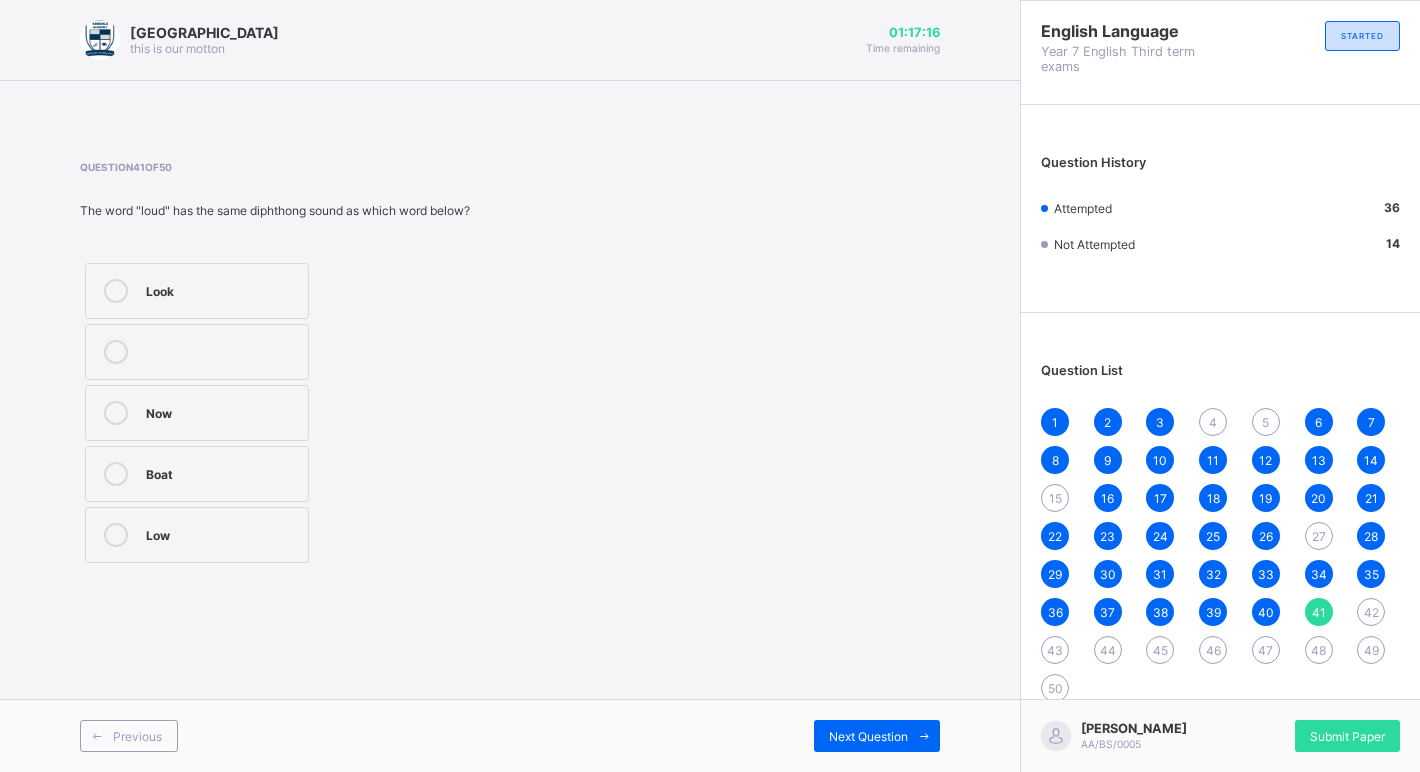 click on "42" at bounding box center (1371, 612) 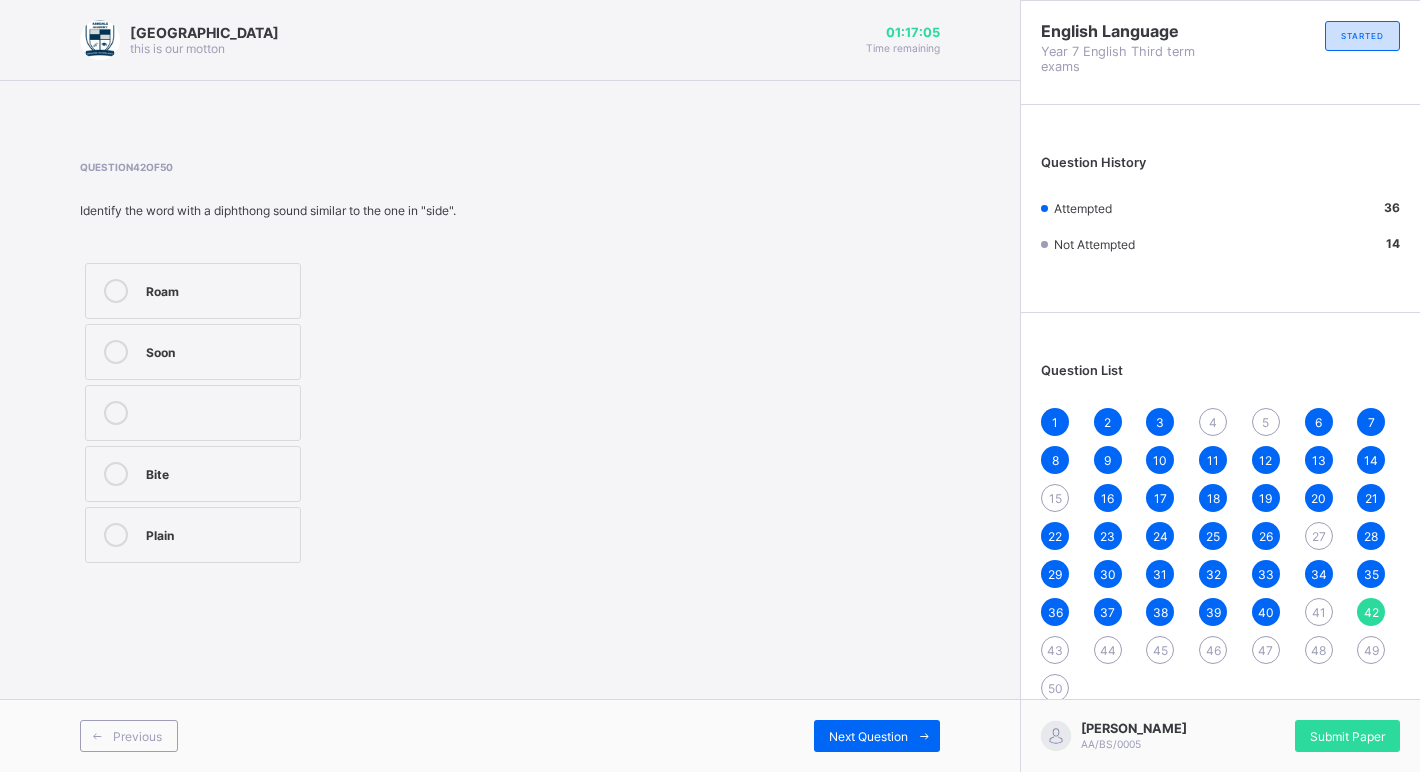 click on "43" at bounding box center [1055, 650] 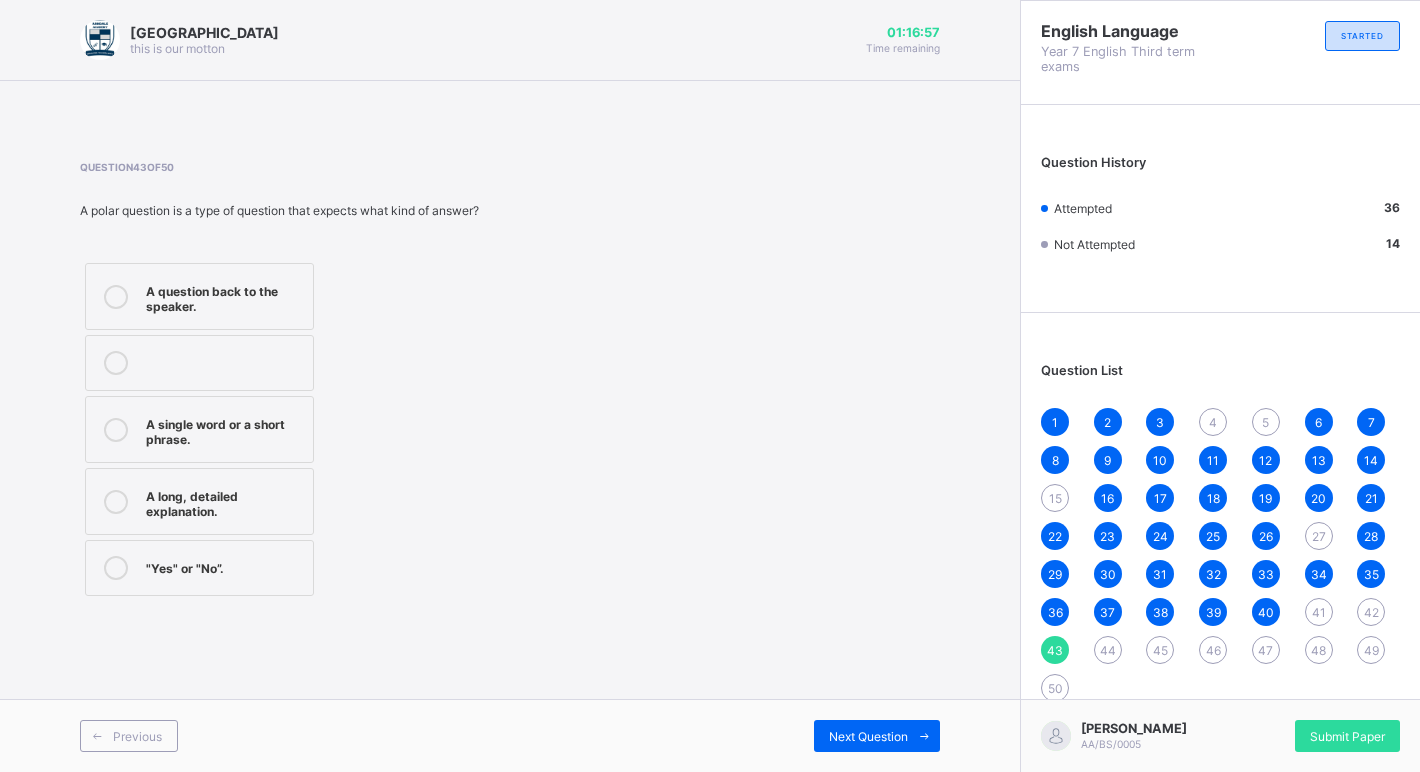 click on ""Yes" or "No”." at bounding box center (224, 568) 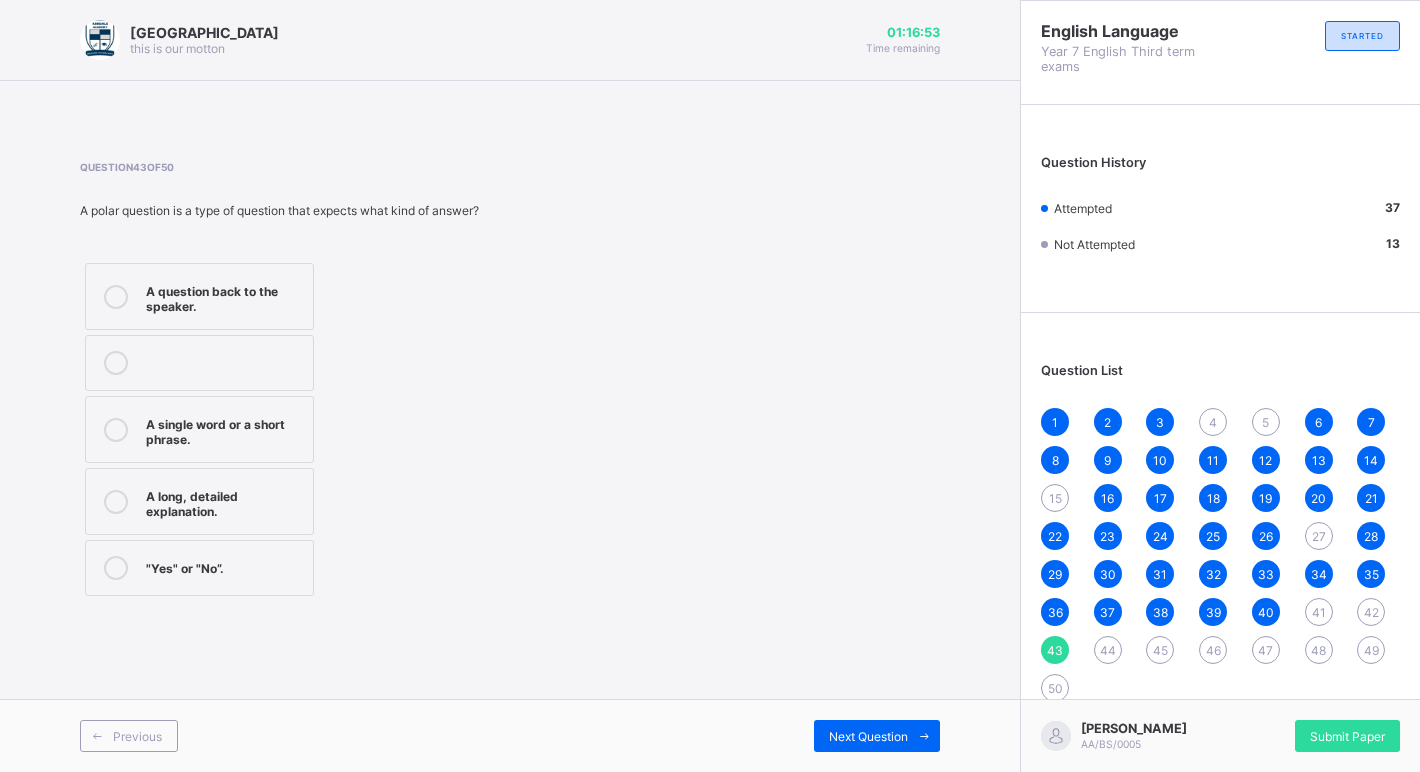 click on "44" at bounding box center [1108, 650] 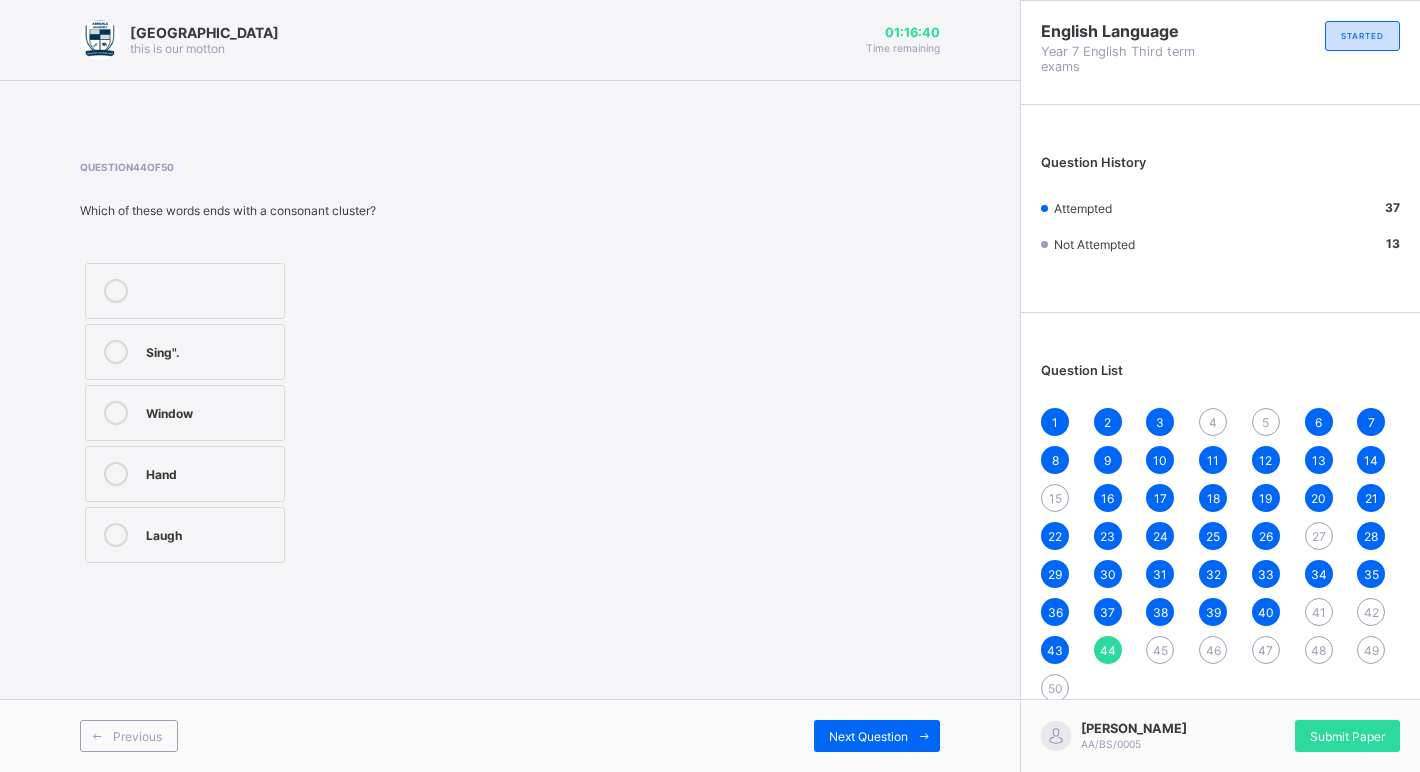 click on "Laugh" at bounding box center (185, 535) 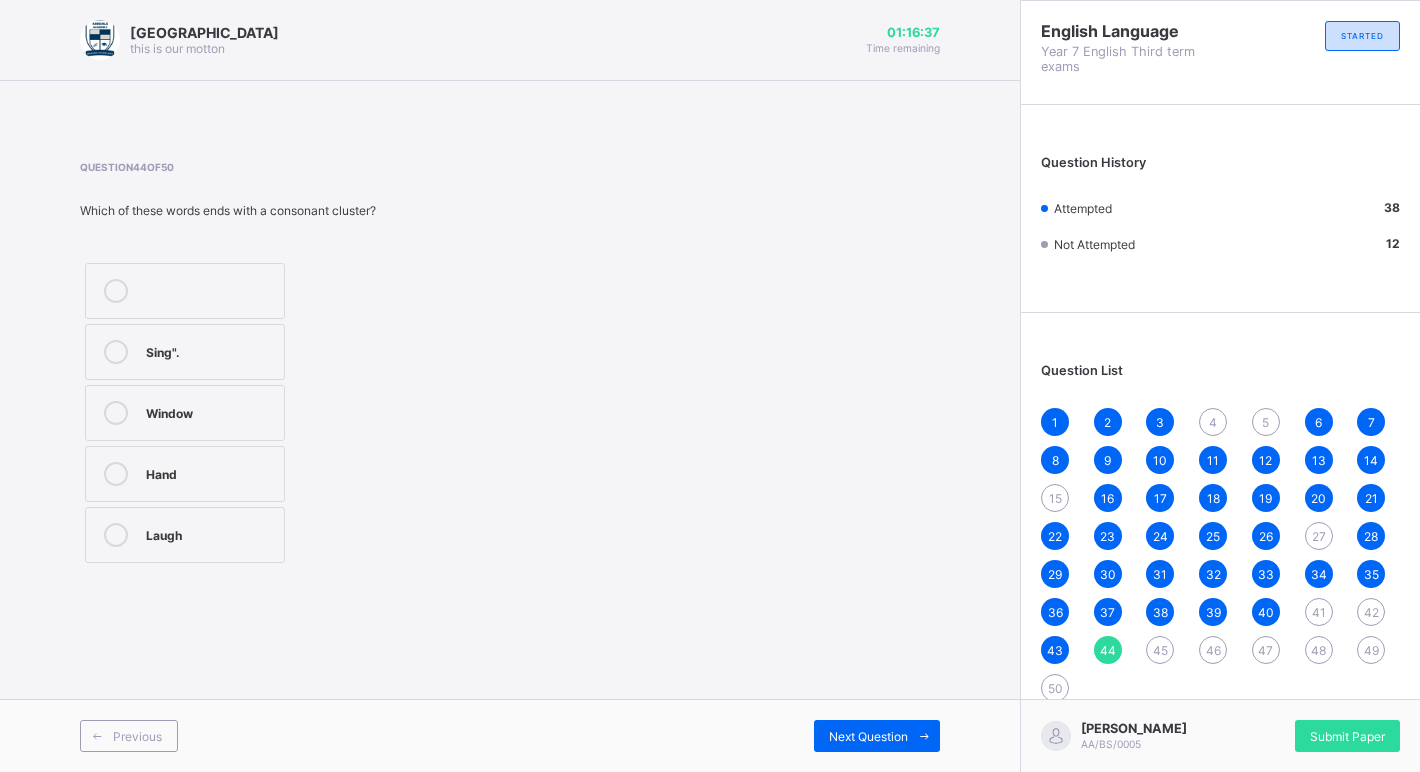 click on "45" at bounding box center [1160, 650] 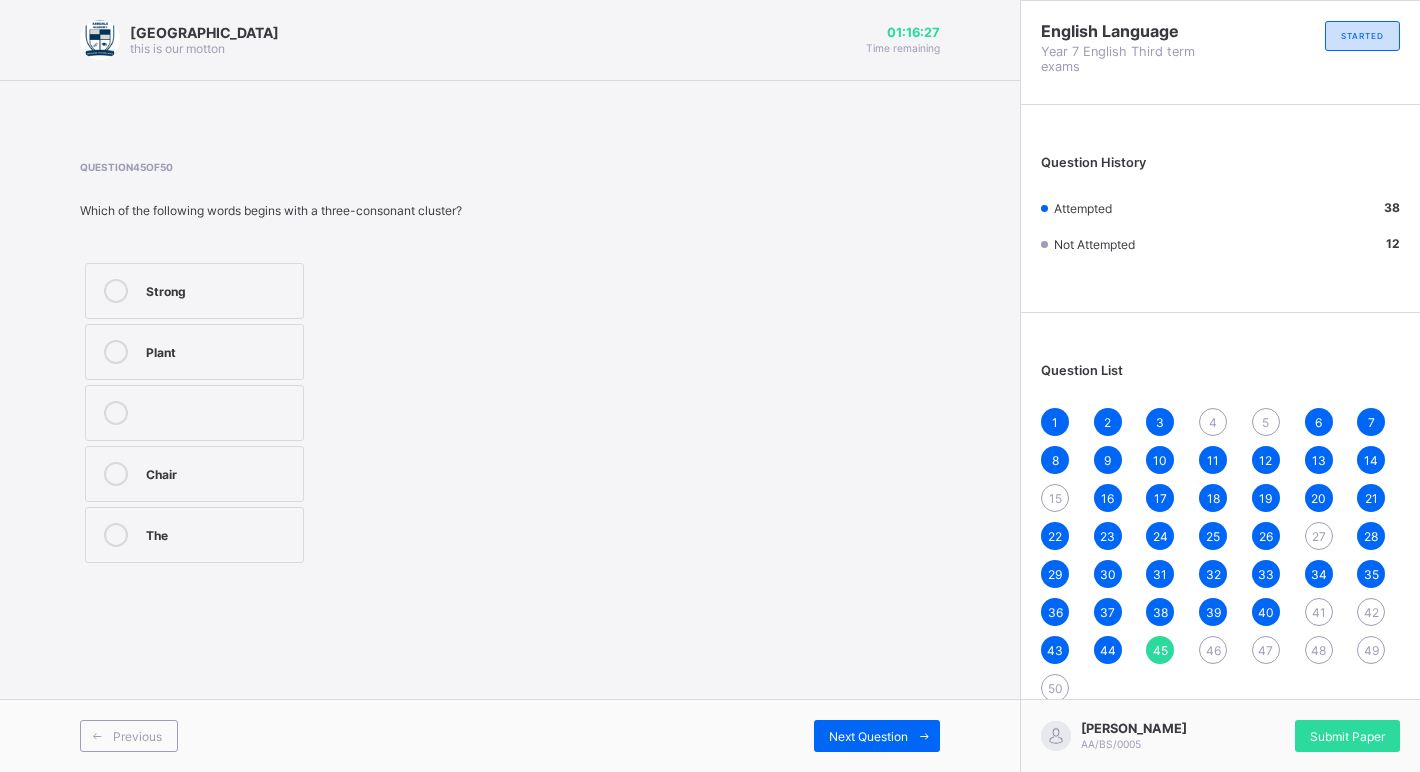 click on "Strong" at bounding box center [219, 289] 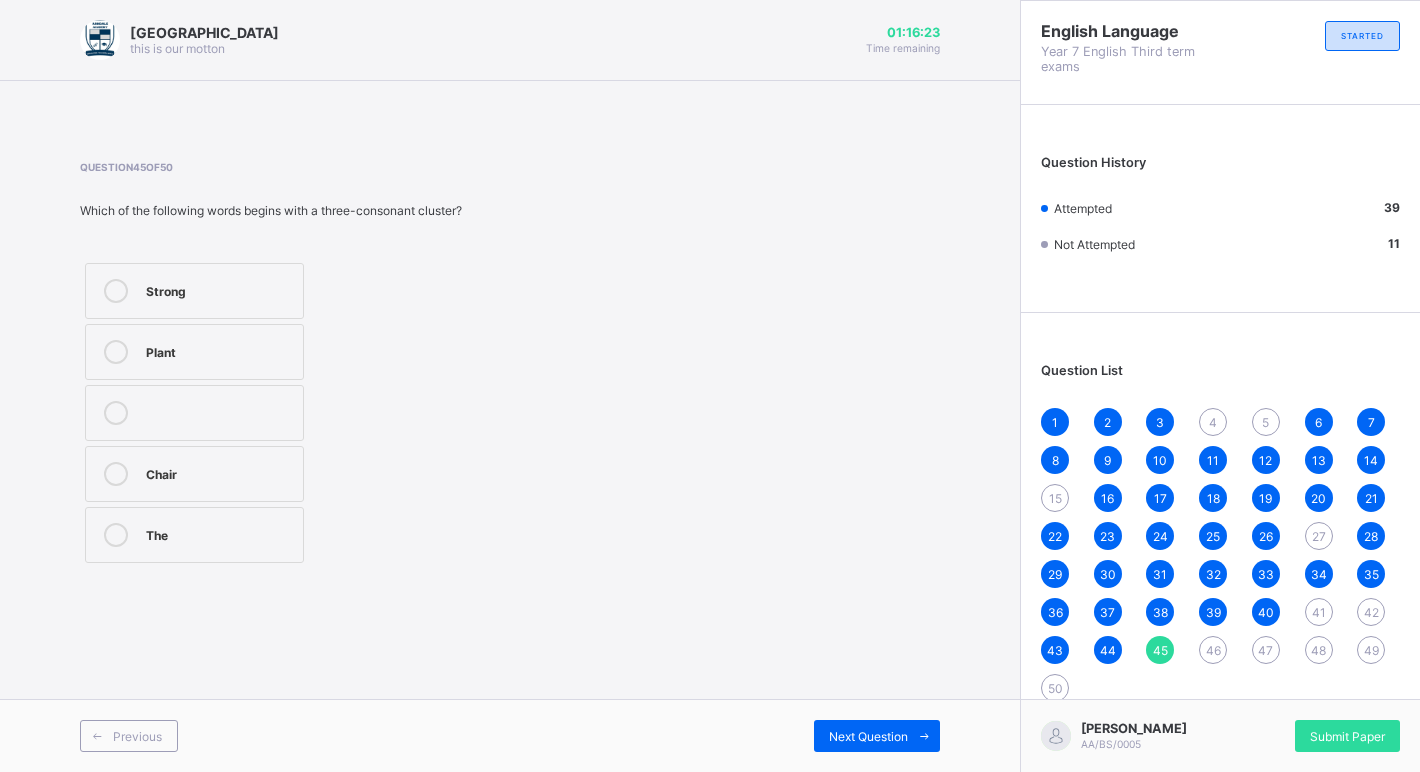 click on "46" at bounding box center (1213, 650) 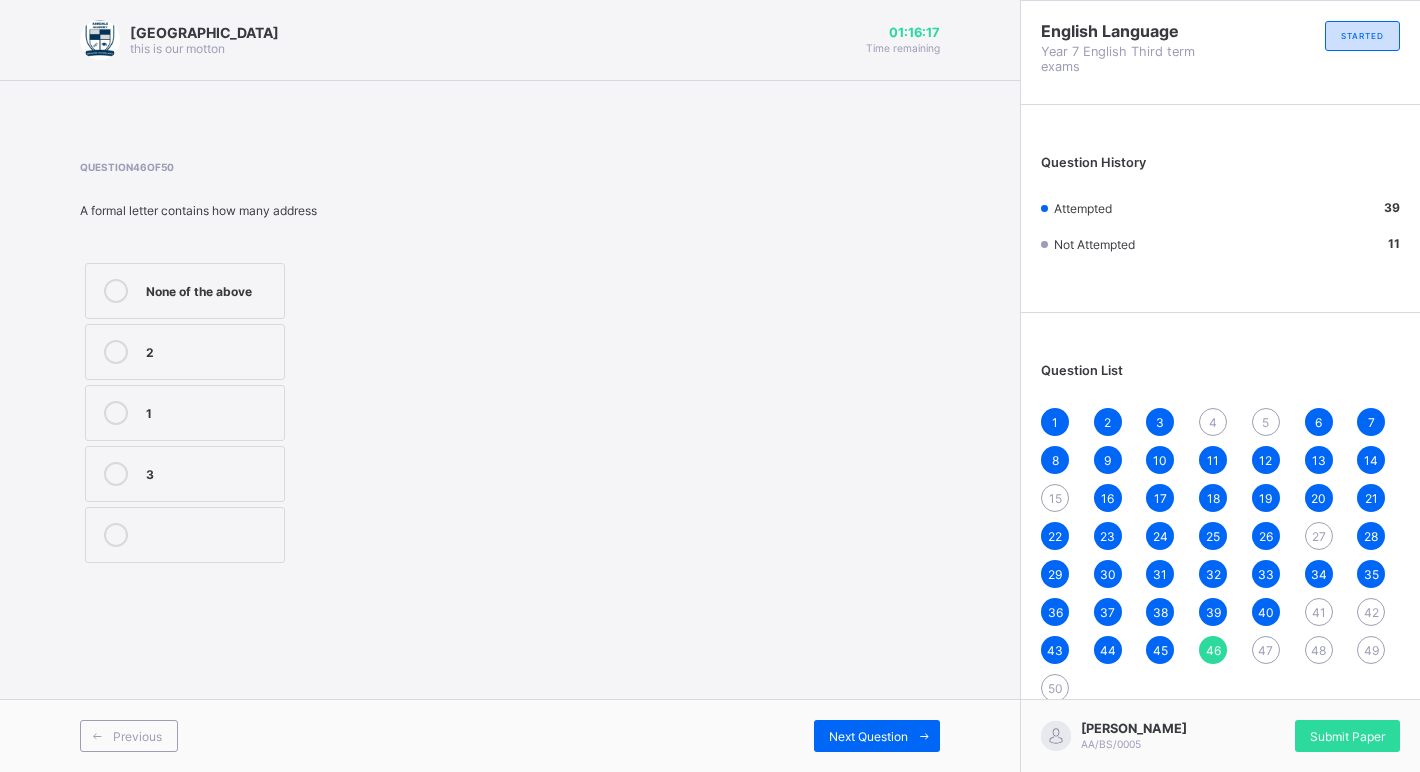 click on "2" at bounding box center [210, 350] 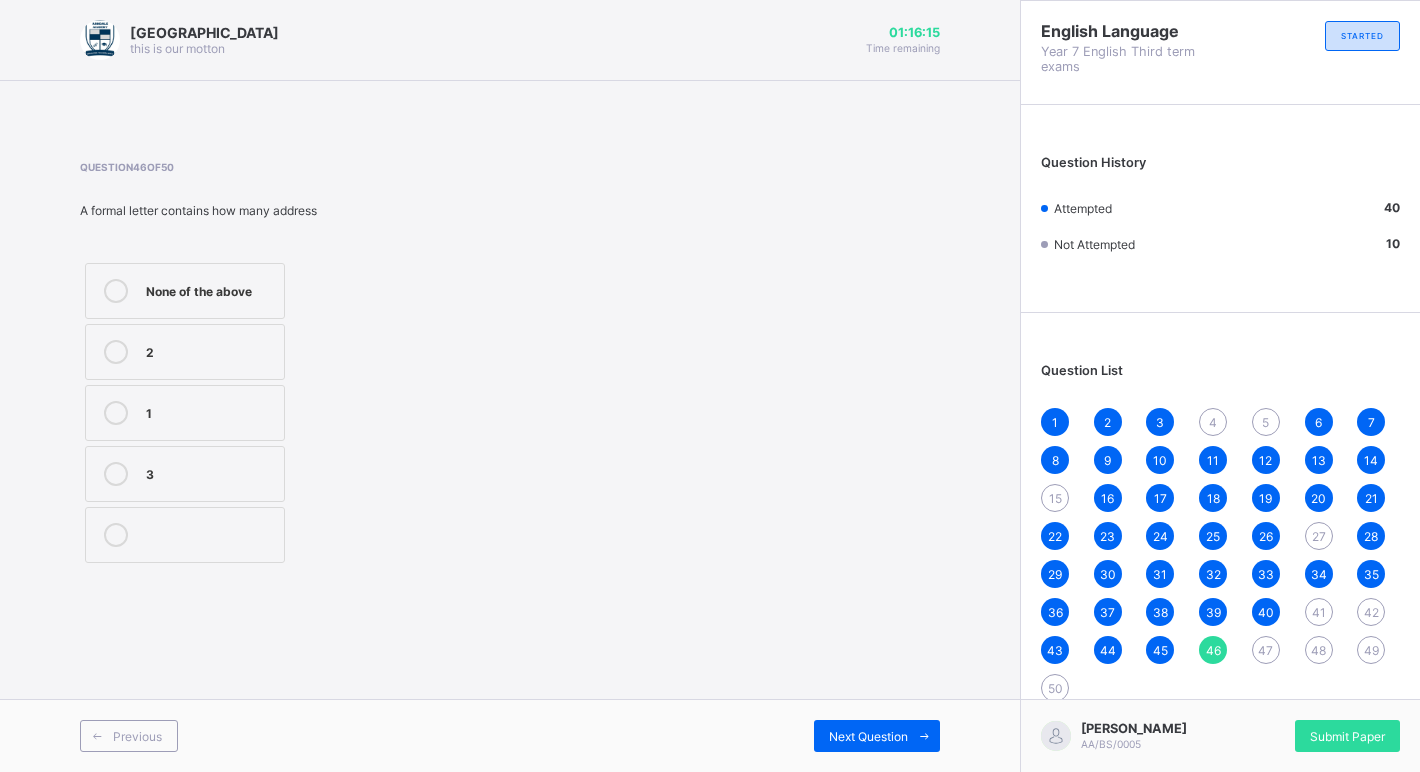 click on "47" at bounding box center [1266, 650] 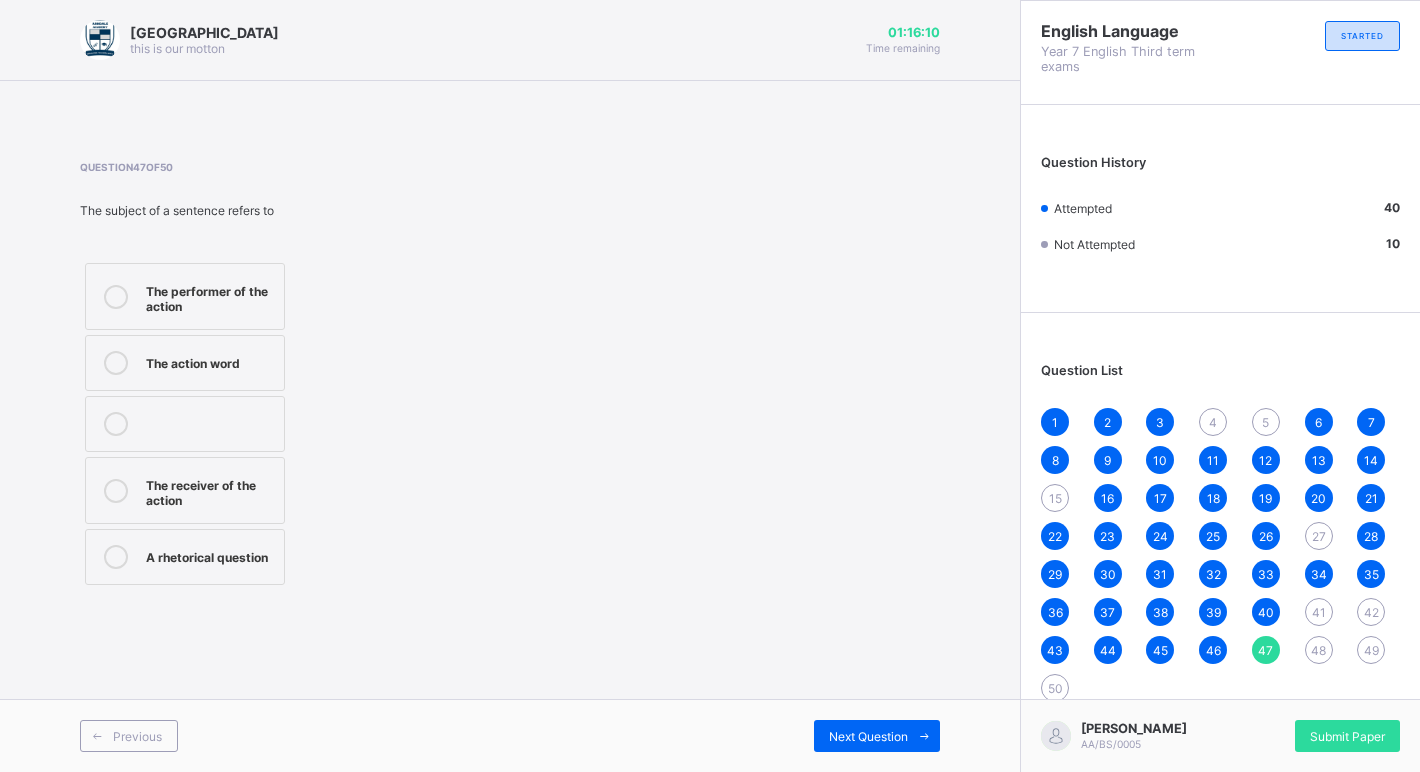 click on "The performer of the action" at bounding box center [210, 296] 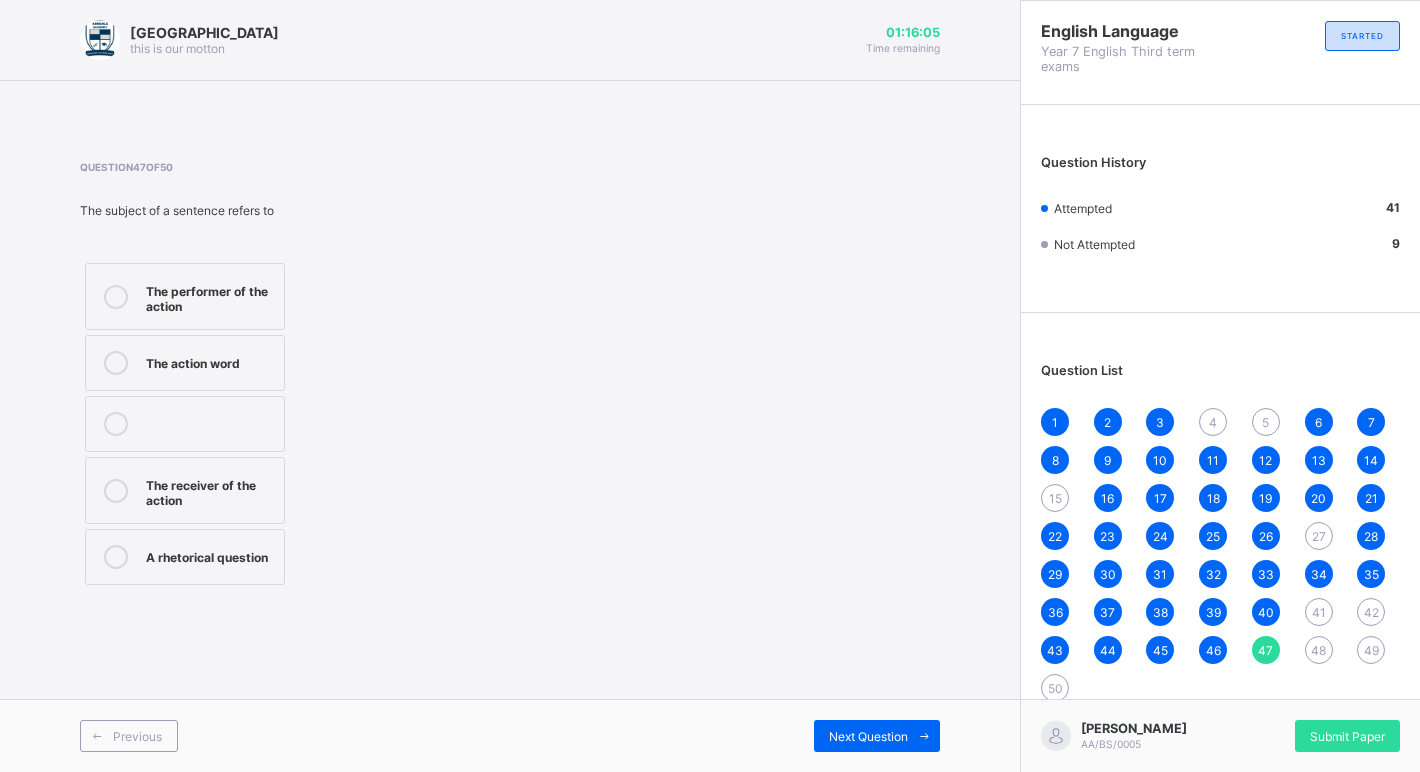 click on "48" at bounding box center [1319, 650] 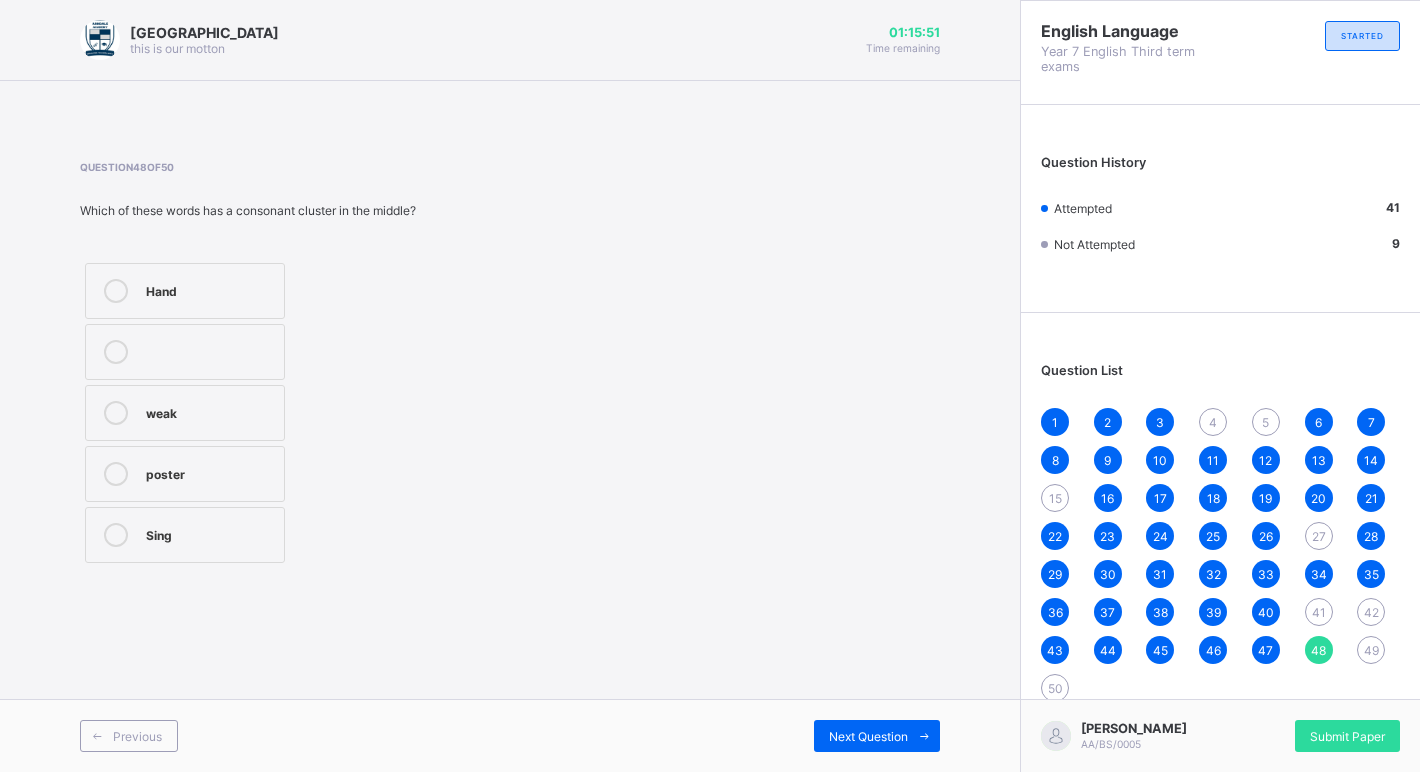 click on "poster" at bounding box center (210, 472) 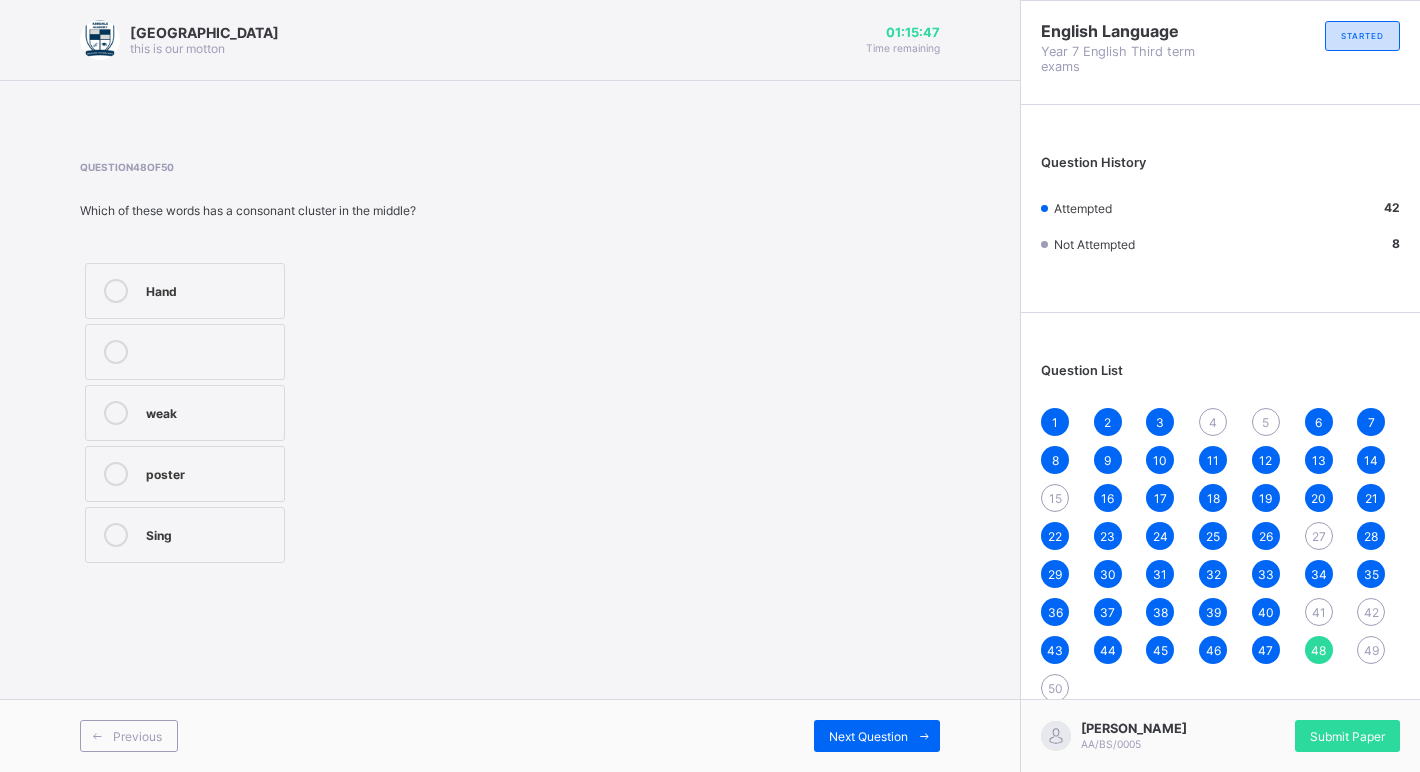 click on "49" at bounding box center (1371, 650) 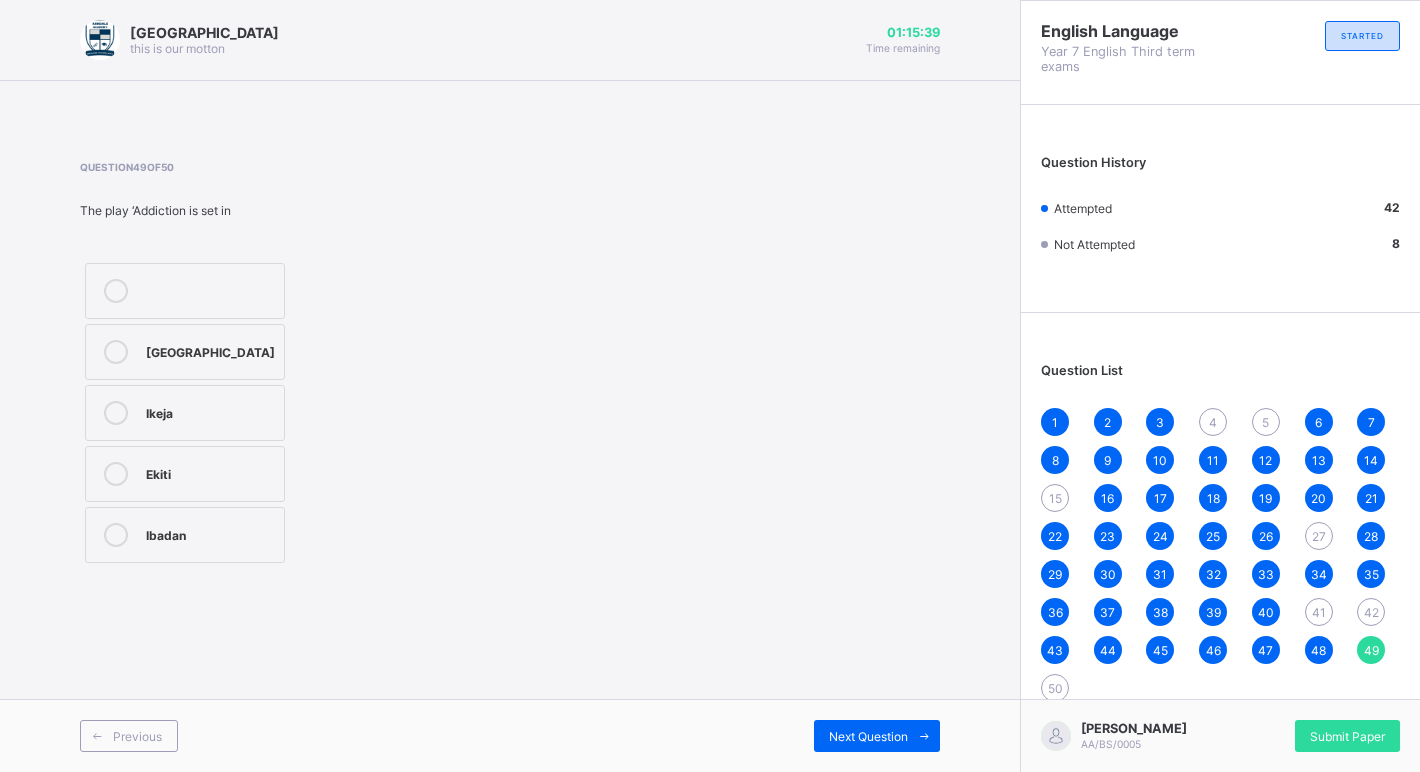click on "Lagos" at bounding box center [185, 352] 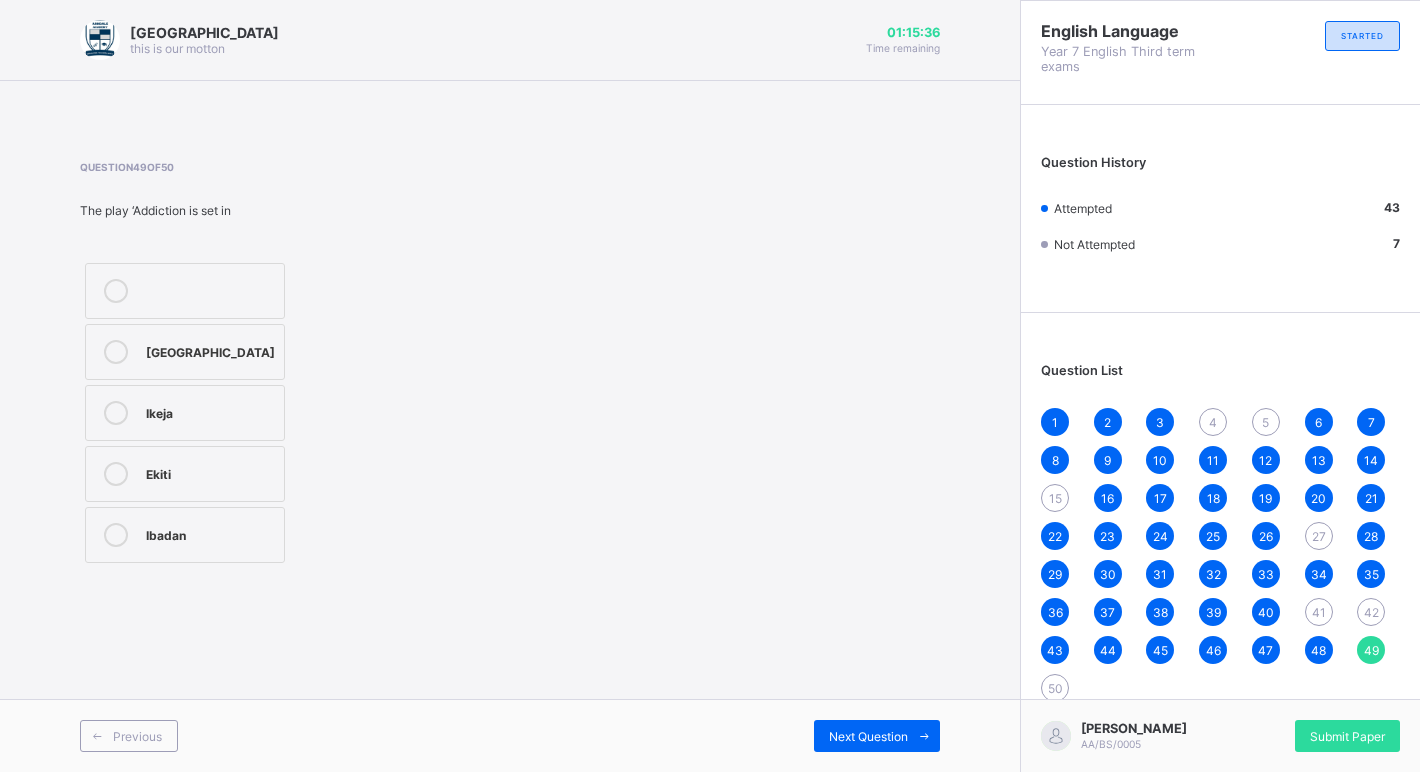 click on "50" at bounding box center [1055, 688] 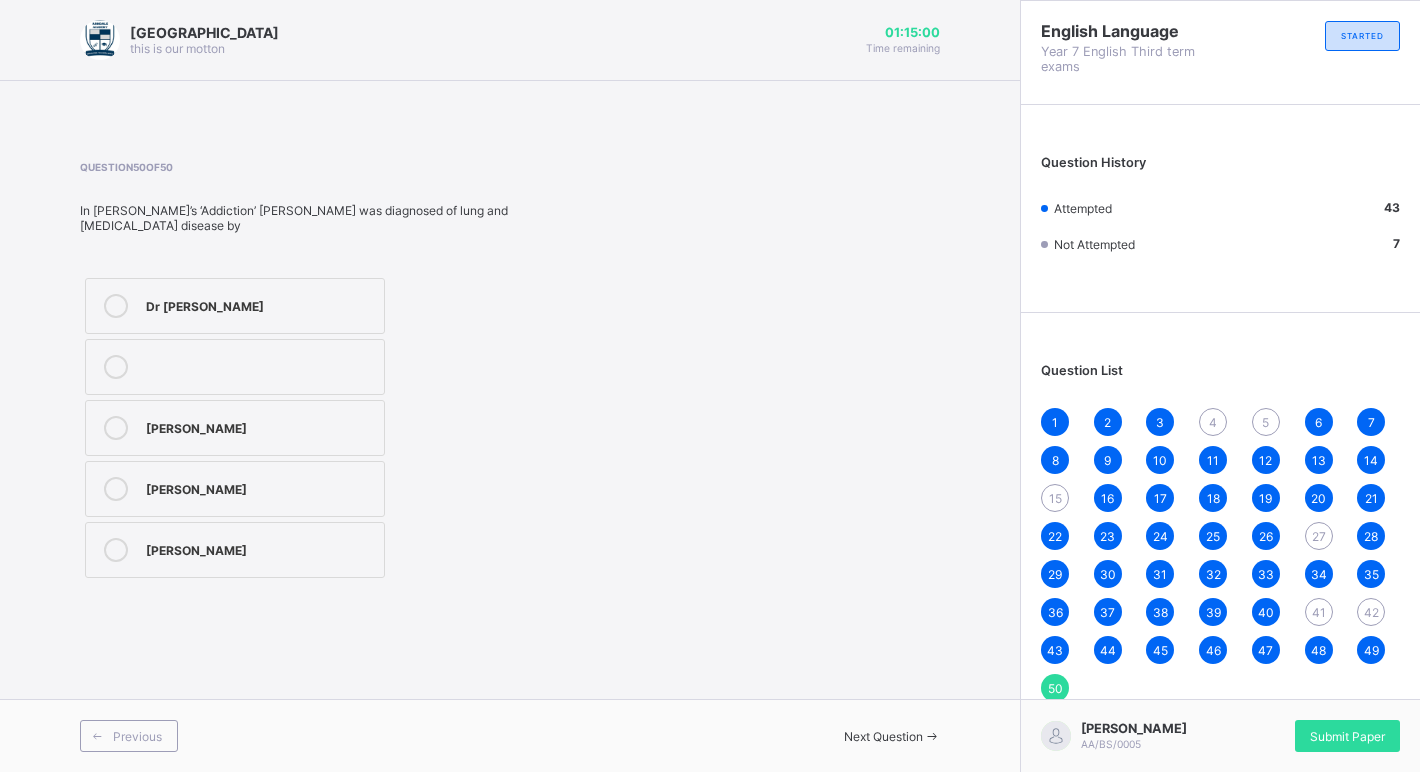 click on "Question List 1 2 3 4 5 6 7 8 9 10 11 12 13 14 15 16 17 18 19 20 21 22 23 24 25 26 27 28 29 30 31 32 33 34 35 36 37 38 39 40 41 42 43 44 45 46 47 48 49 50" at bounding box center (1220, 522) 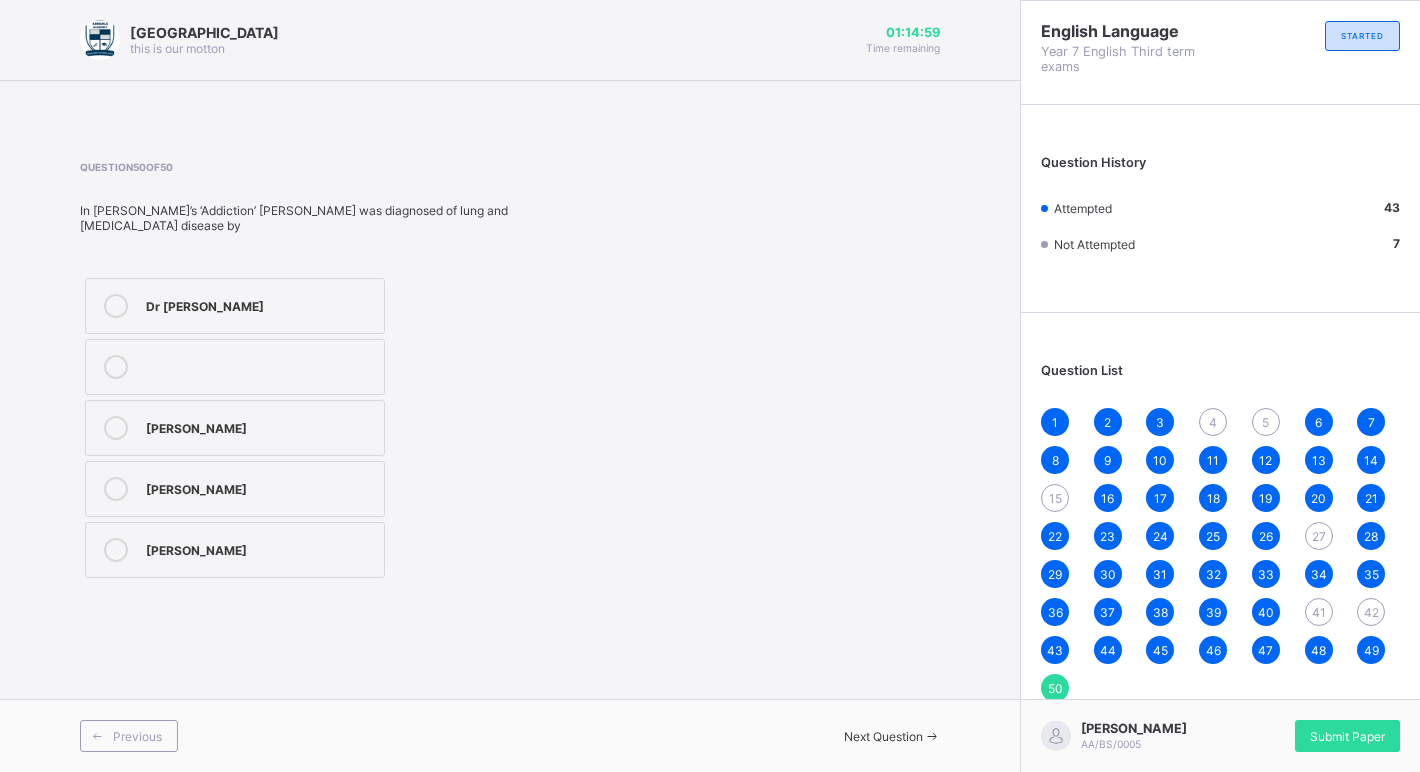 click on "4" at bounding box center [1213, 422] 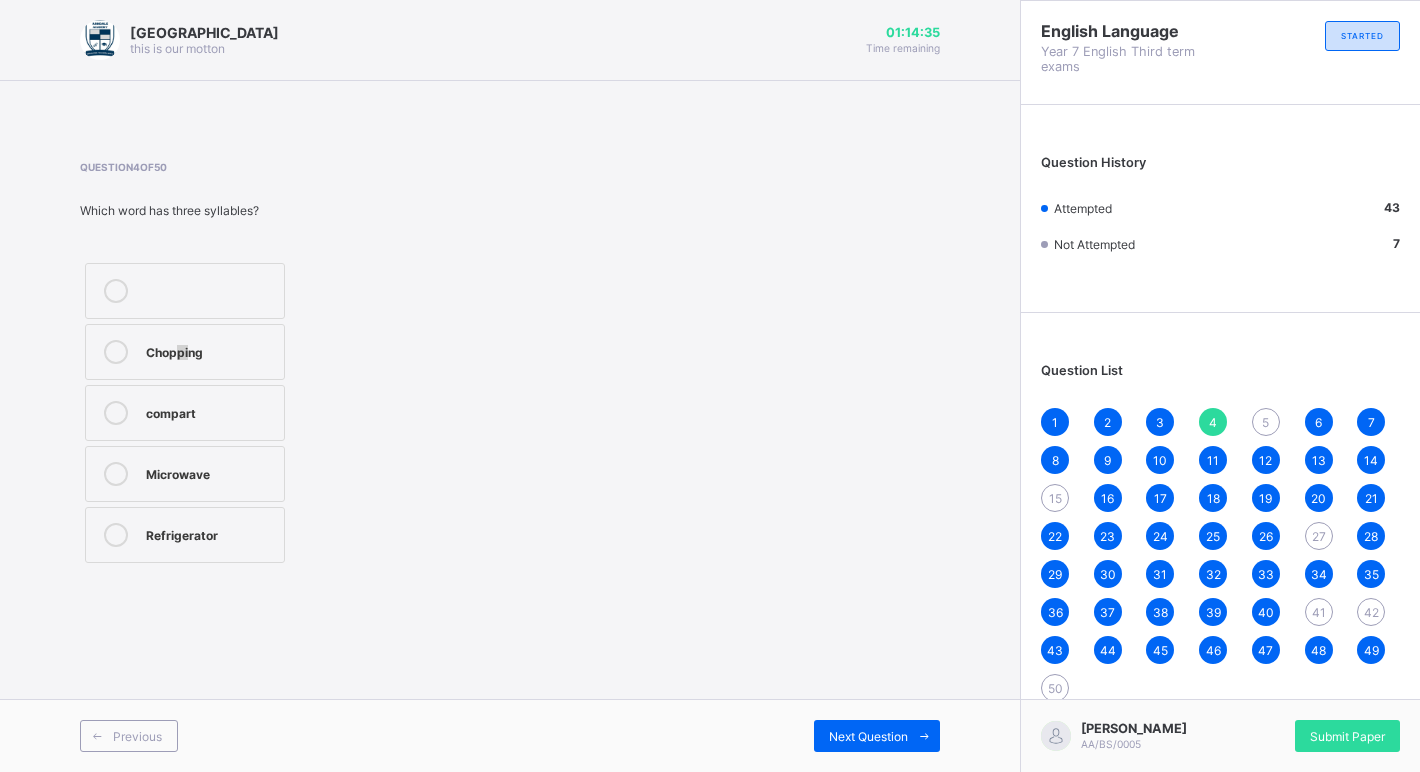 drag, startPoint x: 189, startPoint y: 363, endPoint x: 174, endPoint y: 366, distance: 15.297058 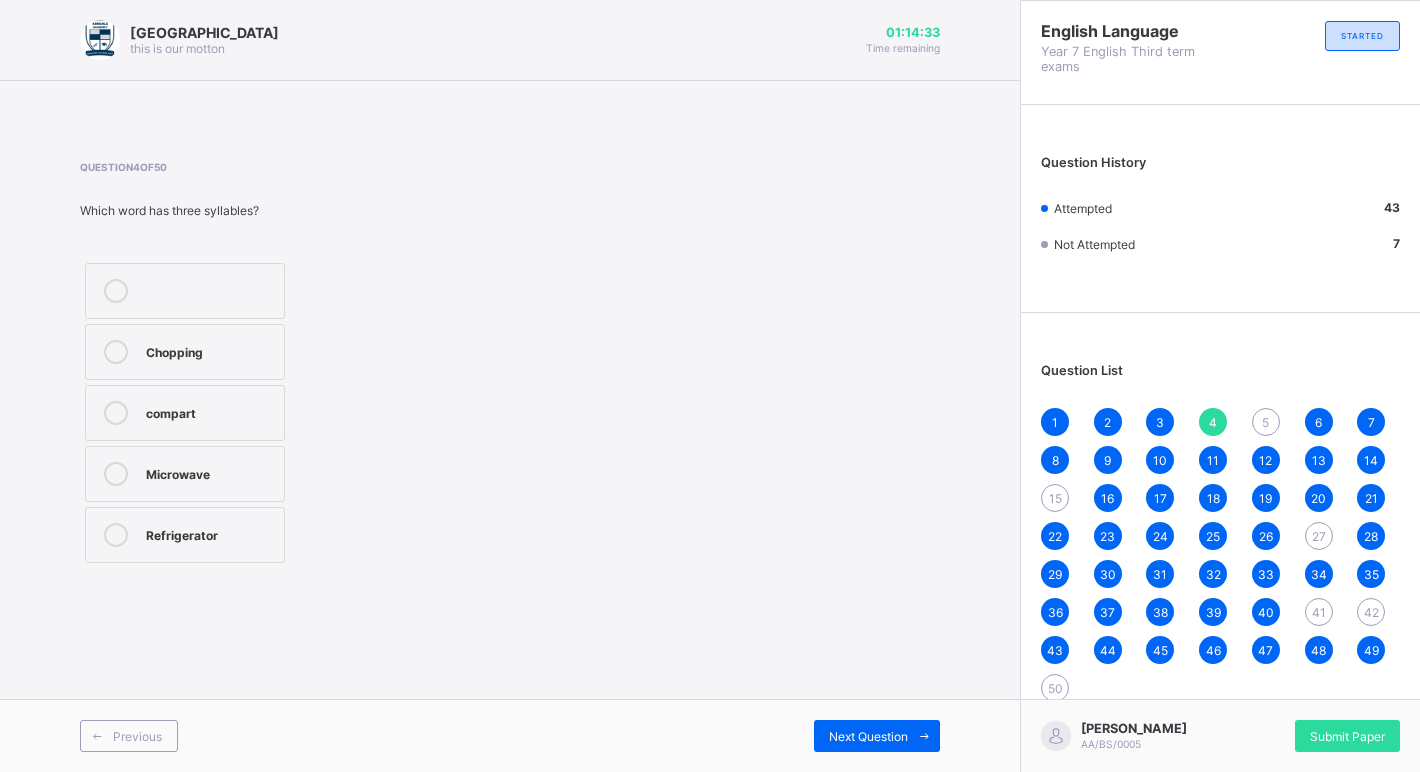 click at bounding box center [116, 352] 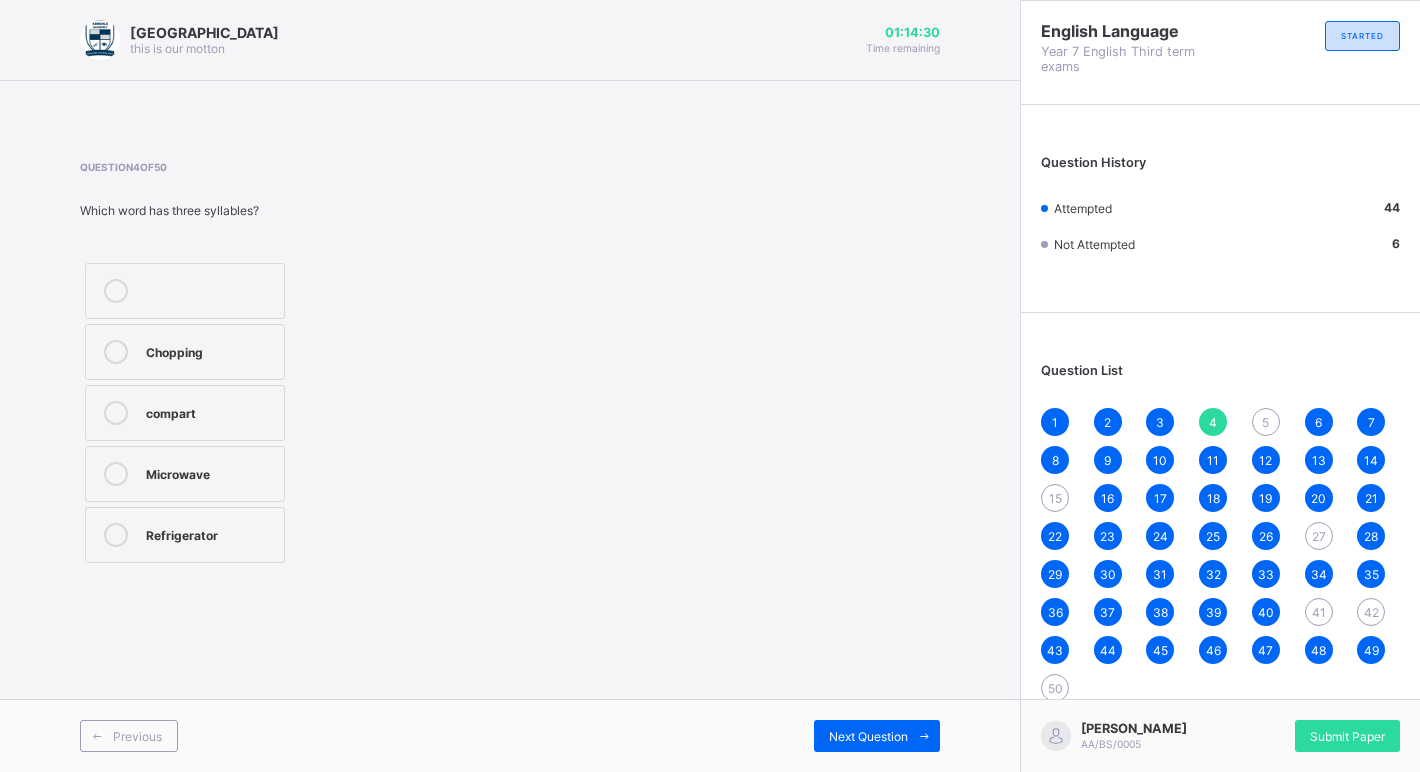 click on "5" at bounding box center (1265, 422) 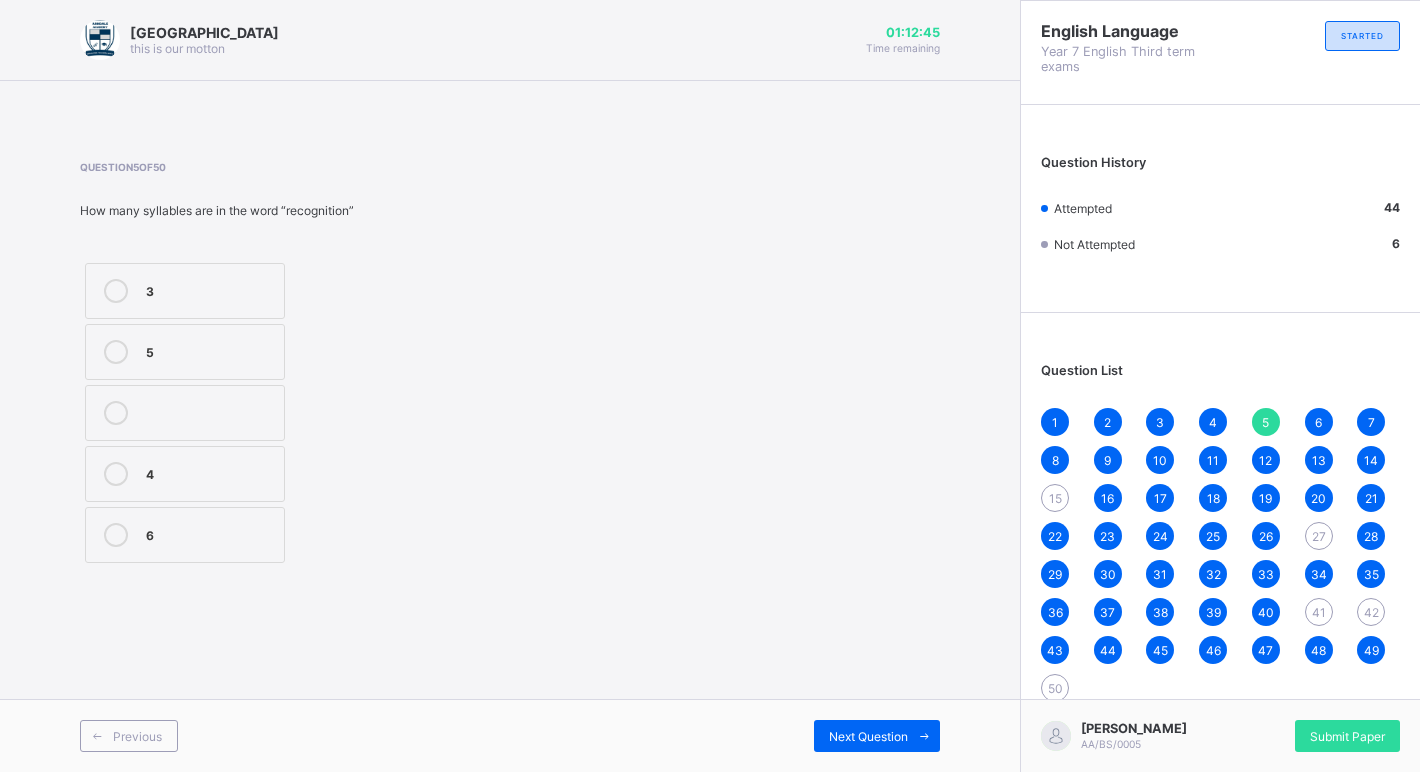 click on "4" at bounding box center [185, 474] 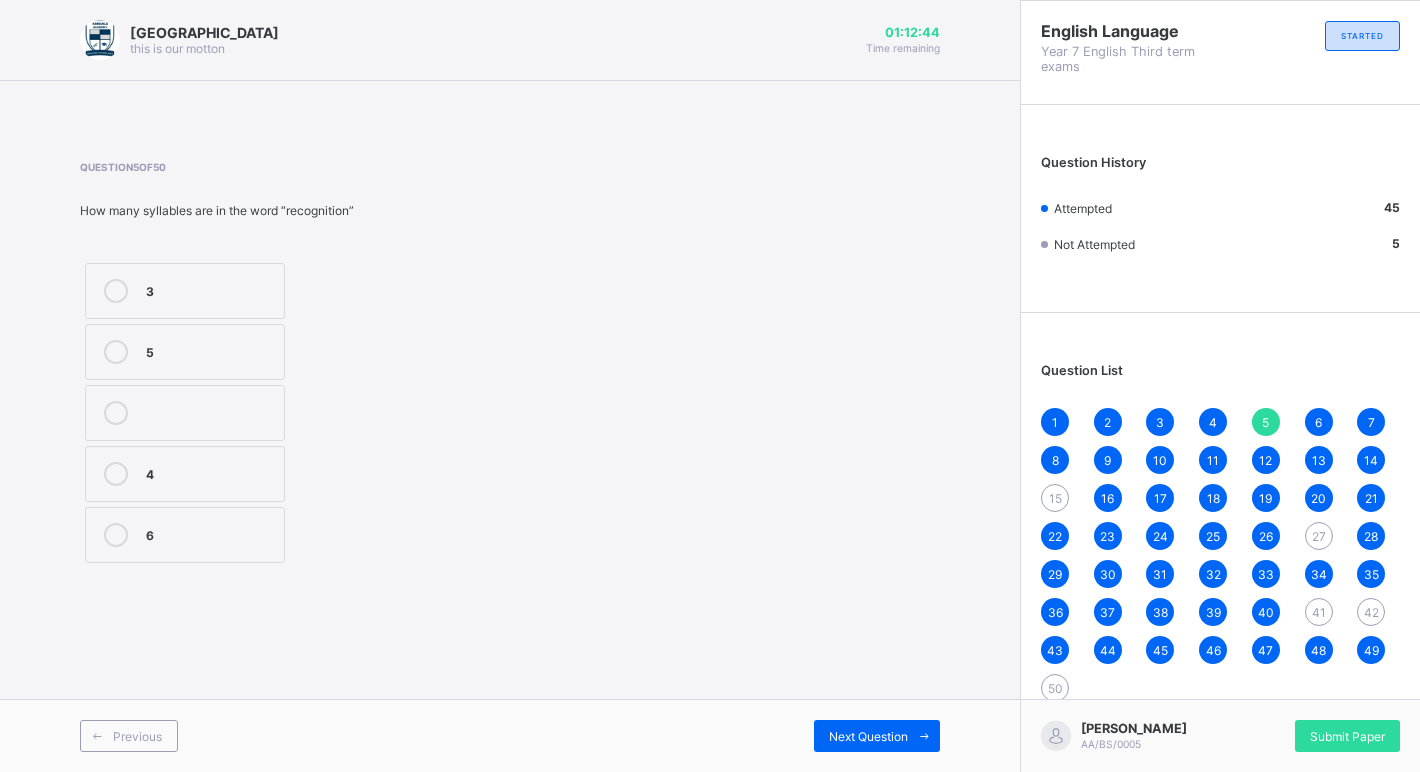 drag, startPoint x: 116, startPoint y: 519, endPoint x: 122, endPoint y: 553, distance: 34.525352 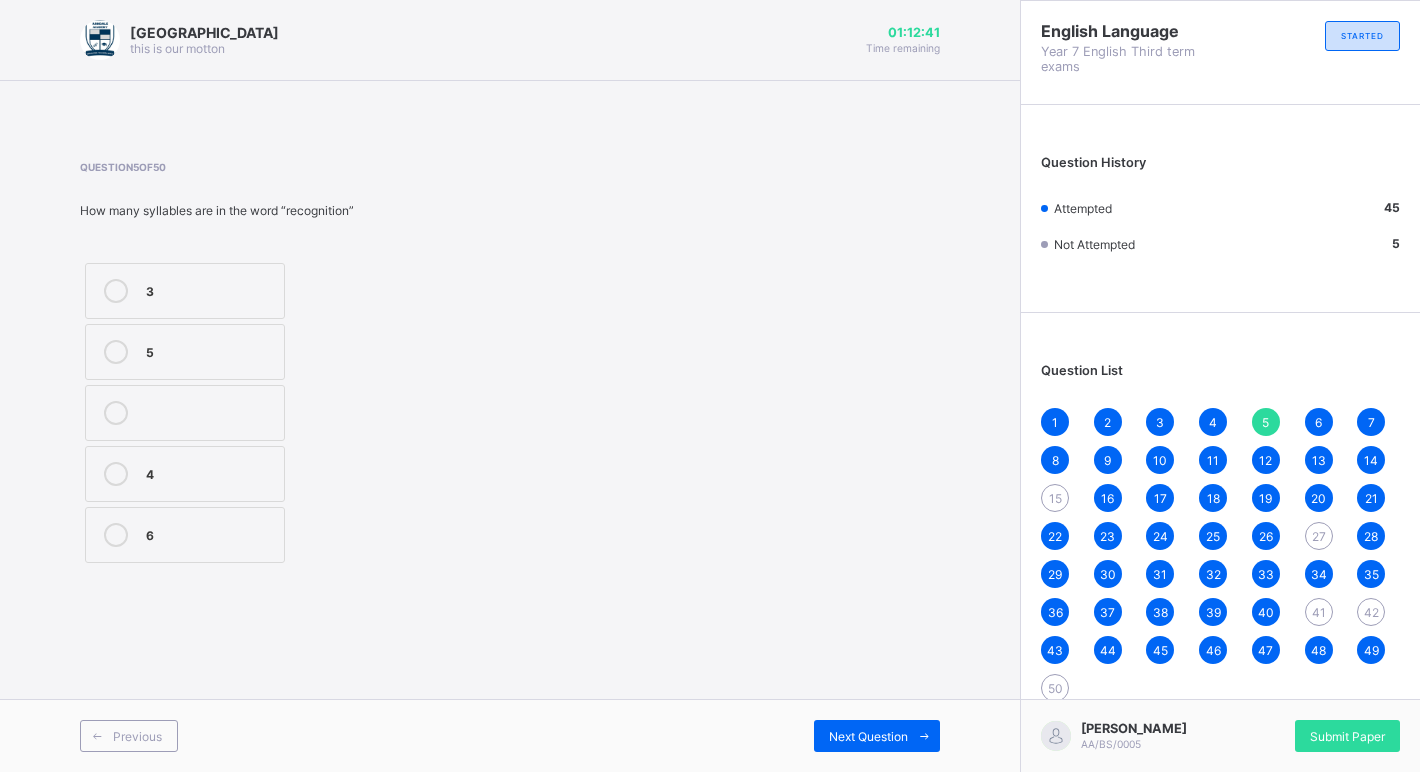 click on "15" at bounding box center [1055, 498] 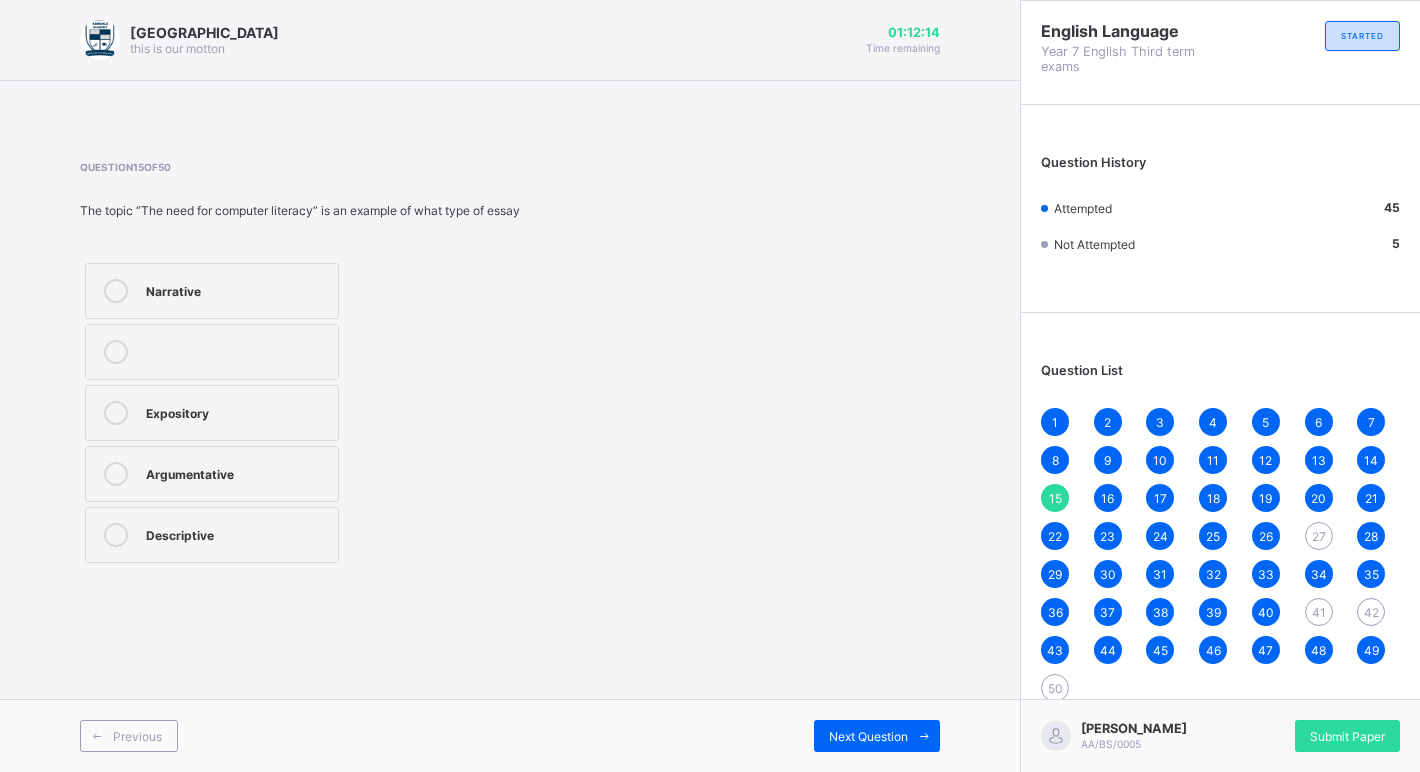 click on "27" at bounding box center (1319, 536) 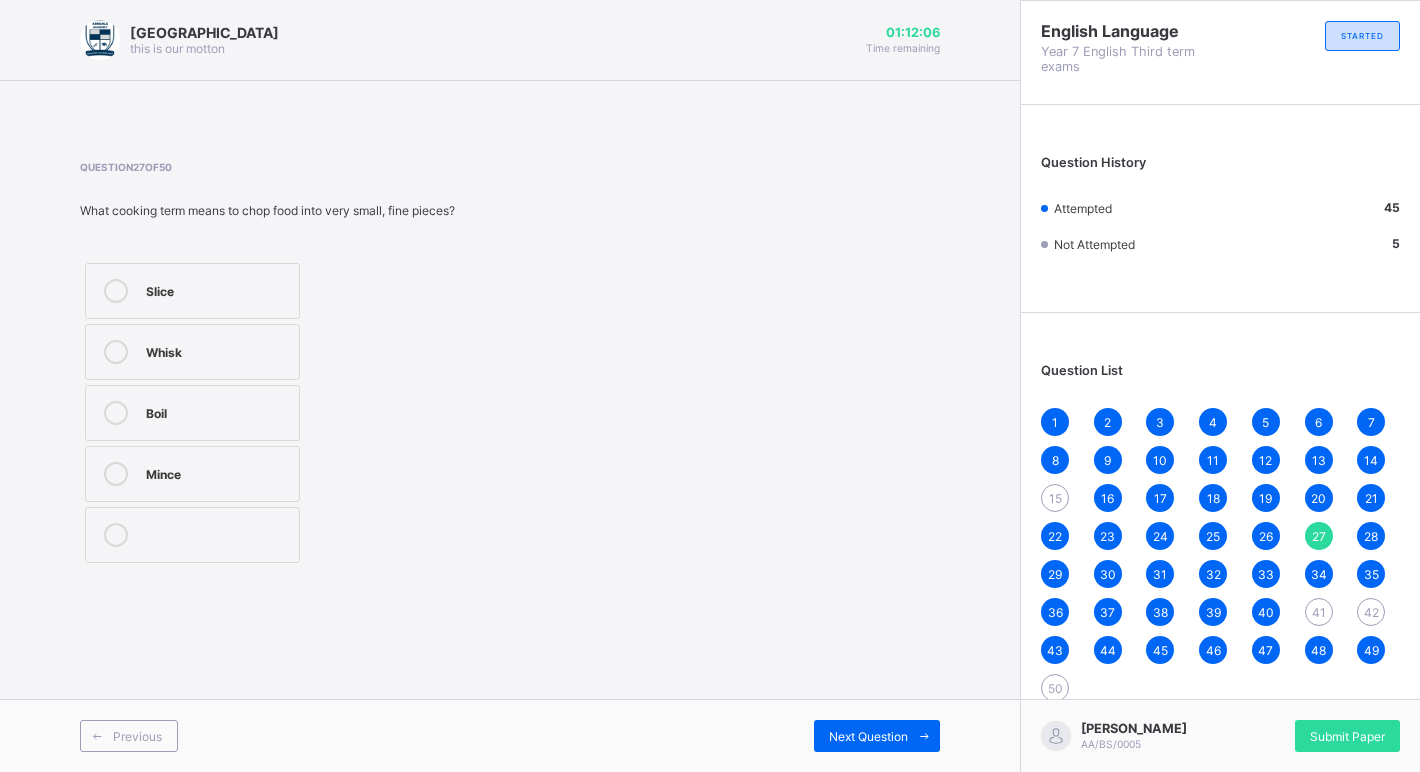 drag, startPoint x: 283, startPoint y: 477, endPoint x: 282, endPoint y: 459, distance: 18.027756 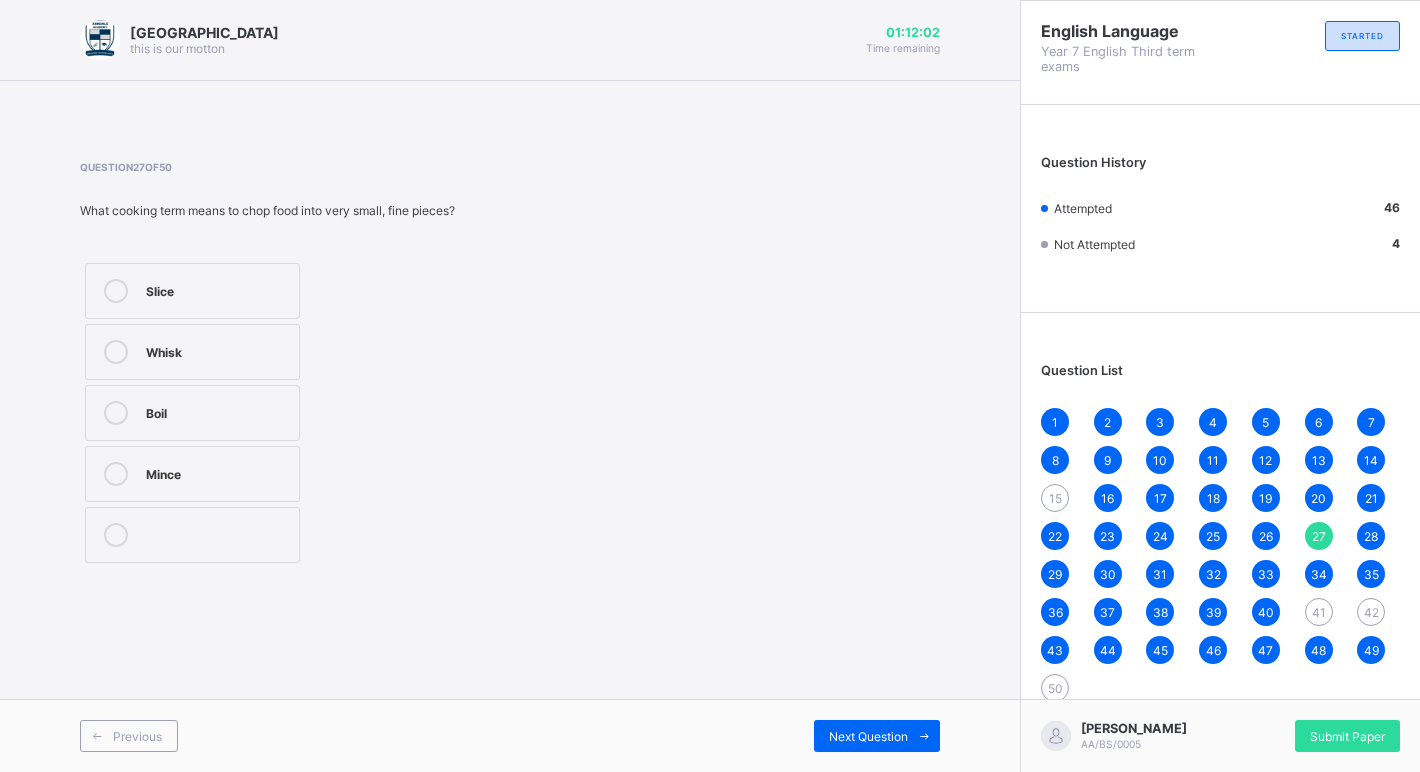 click on "41" at bounding box center (1319, 612) 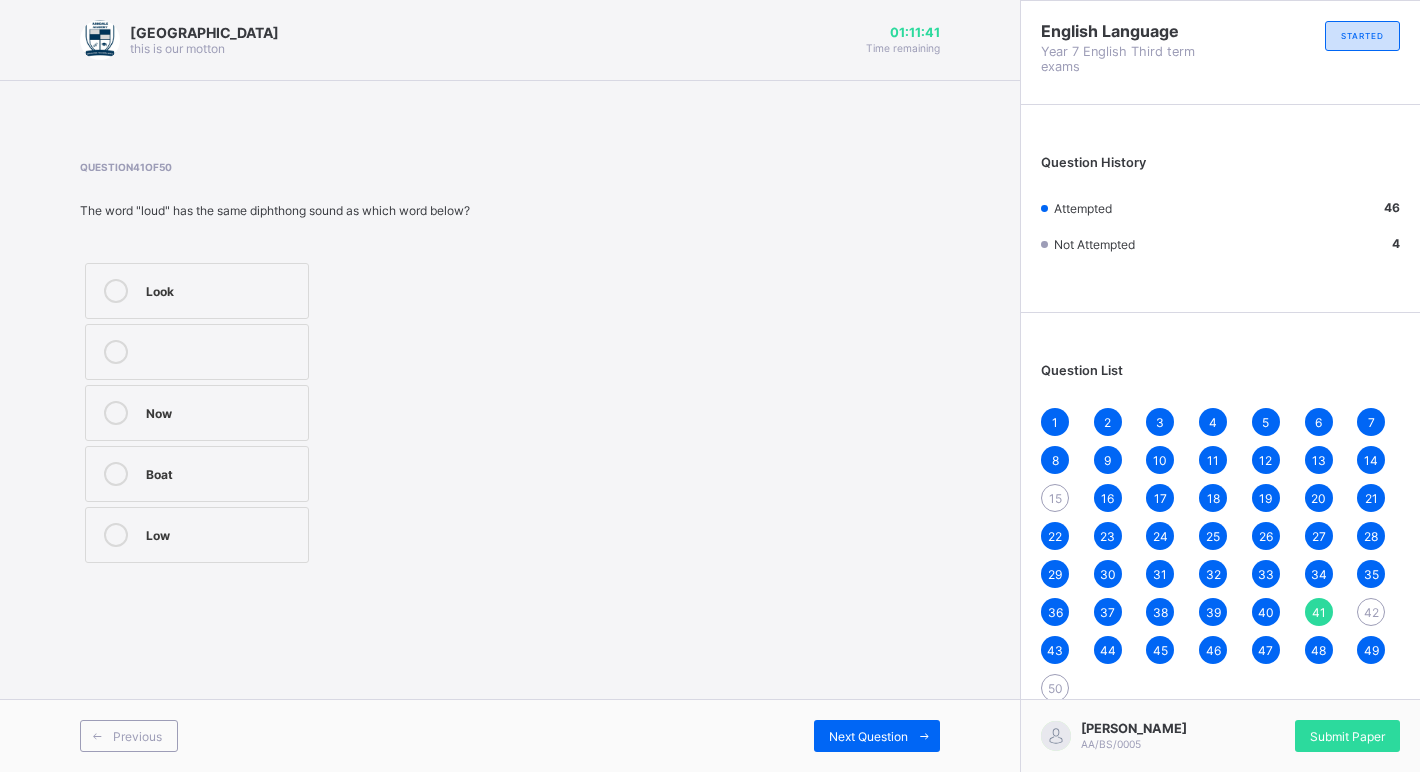 drag, startPoint x: 135, startPoint y: 411, endPoint x: 131, endPoint y: 422, distance: 11.7046995 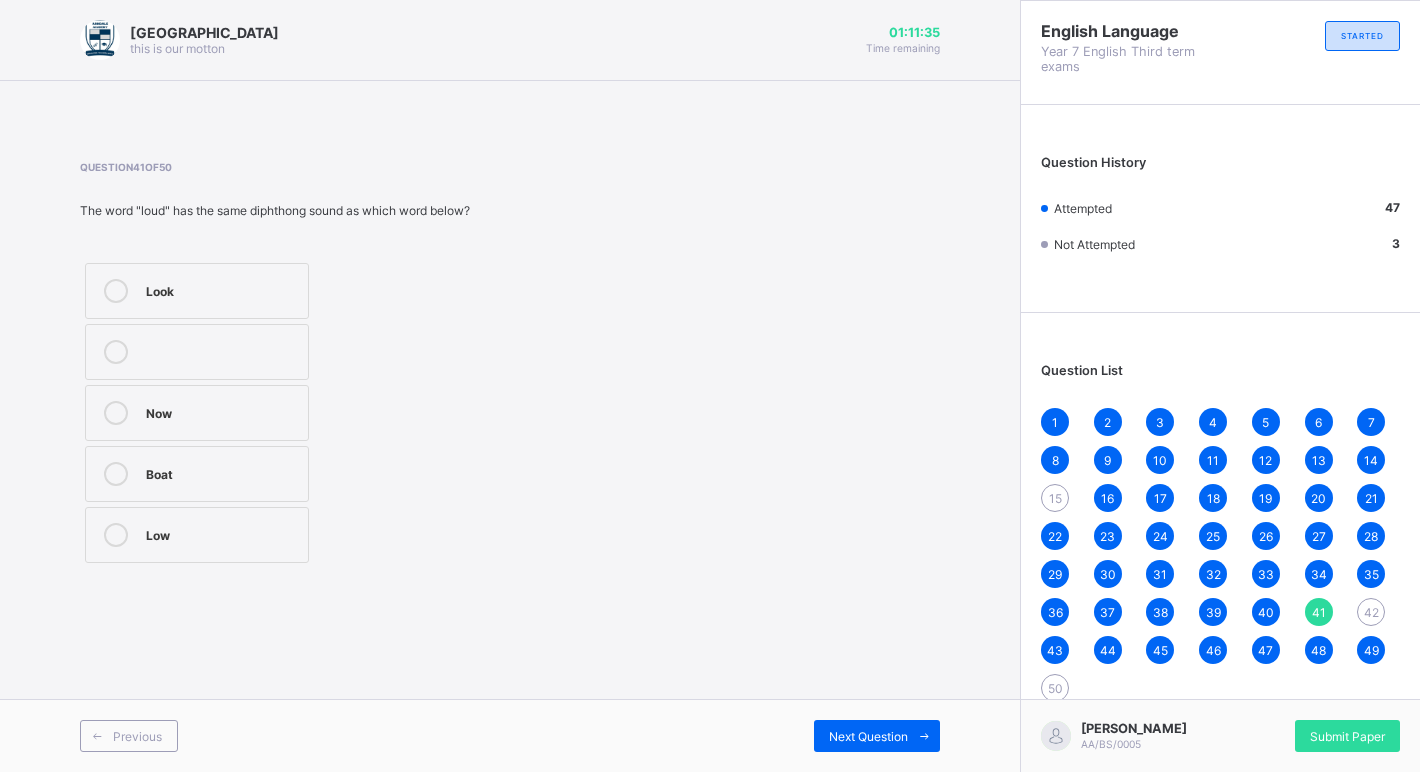 click on "42" at bounding box center [1371, 612] 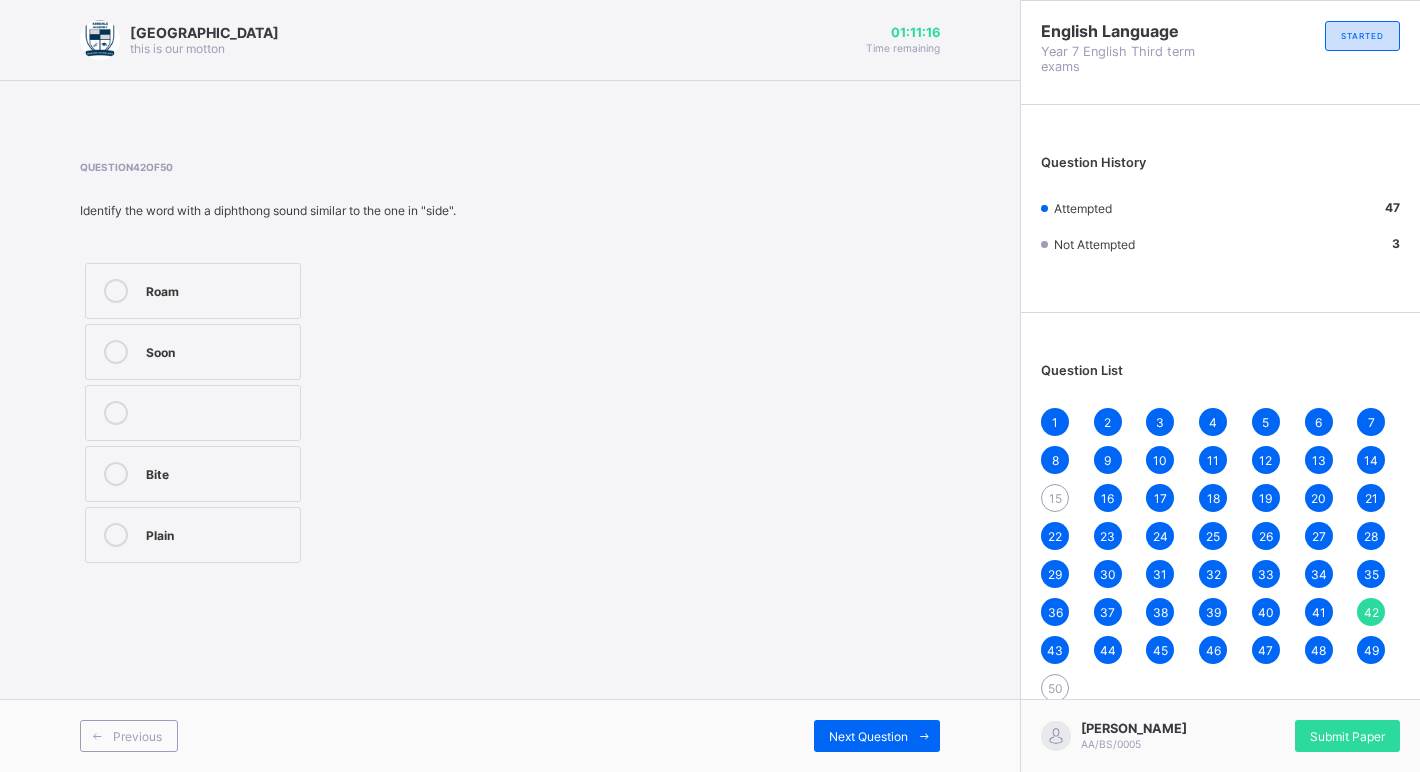 drag, startPoint x: 295, startPoint y: 466, endPoint x: 319, endPoint y: 473, distance: 25 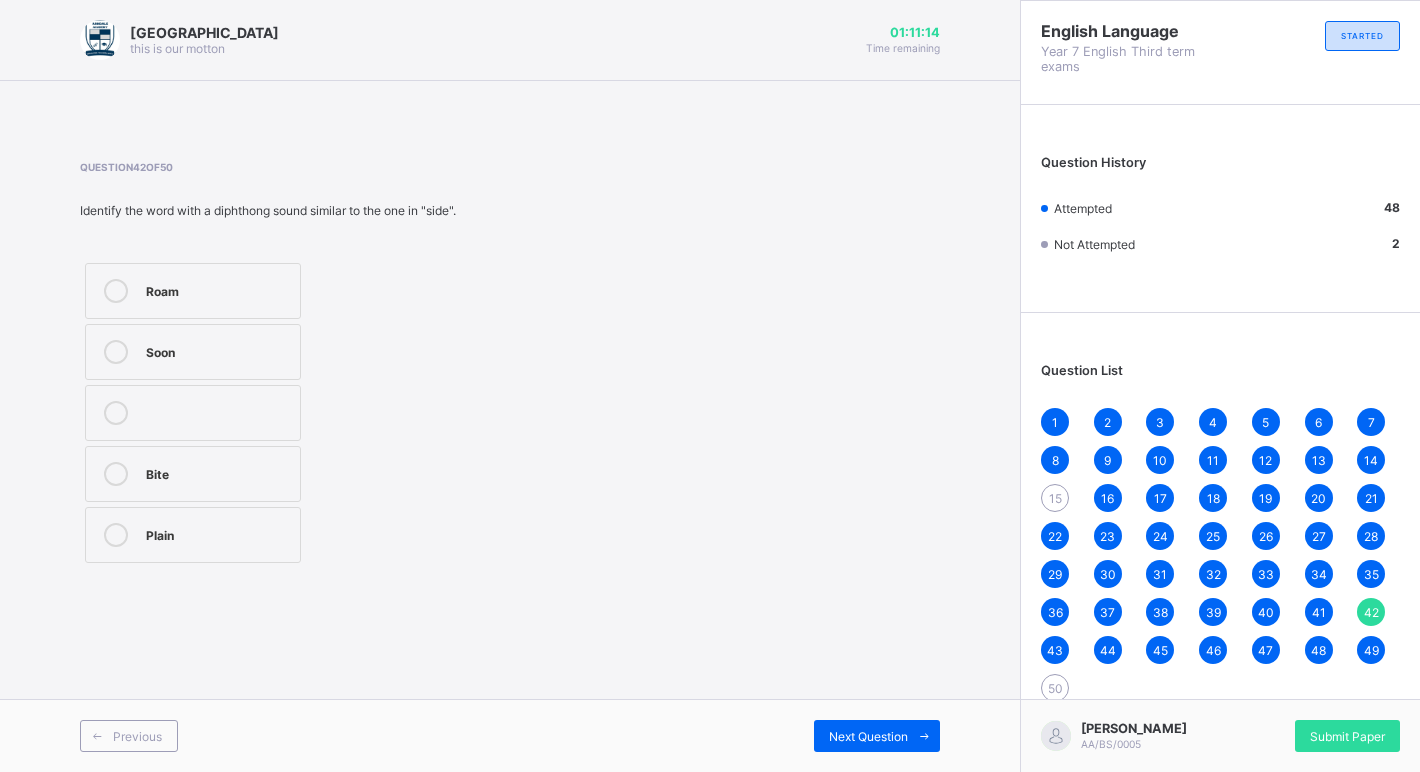 click on "50" at bounding box center (1055, 688) 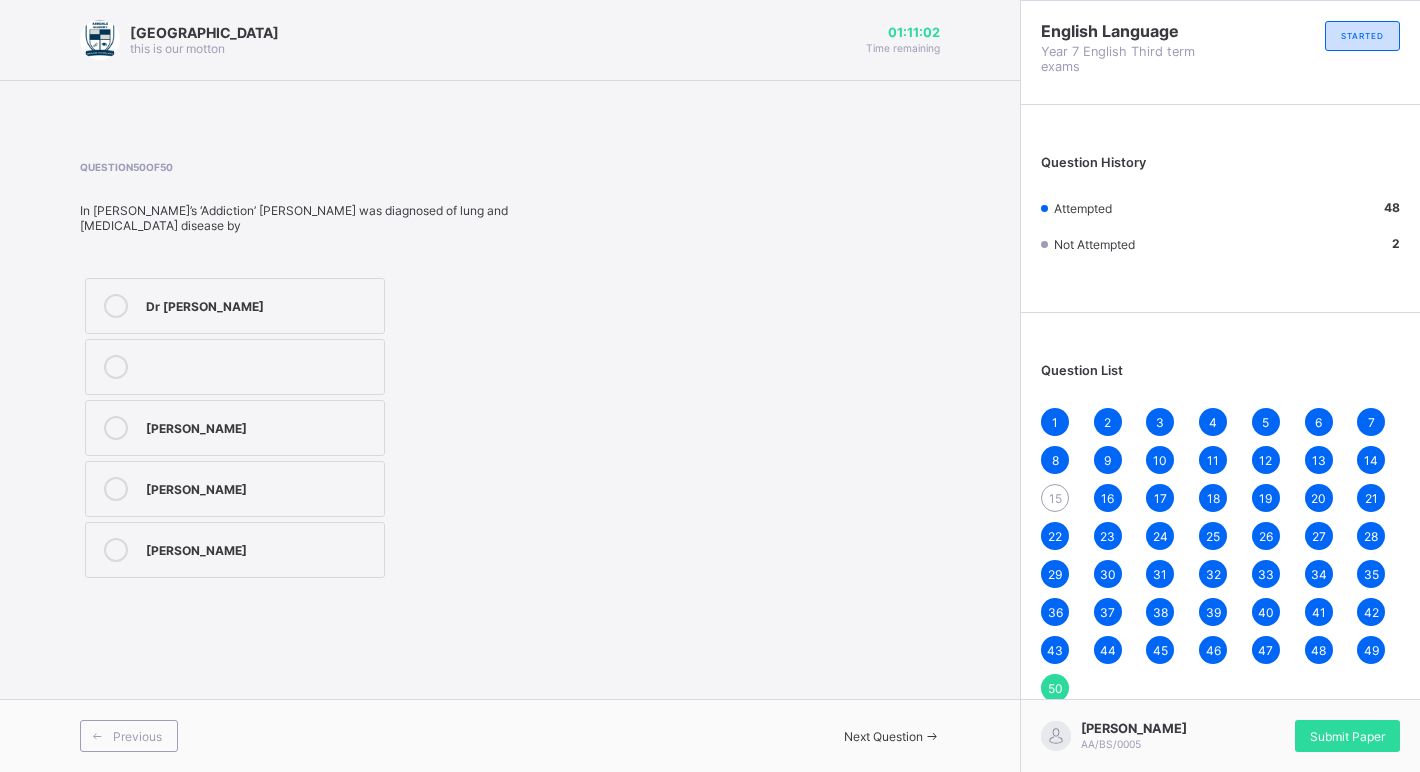 click on "Question List 1 2 3 4 5 6 7 8 9 10 11 12 13 14 15 16 17 18 19 20 21 22 23 24 25 26 27 28 29 30 31 32 33 34 35 36 37 38 39 40 41 42 43 44 45 46 47 48 49 50" at bounding box center [1220, 522] 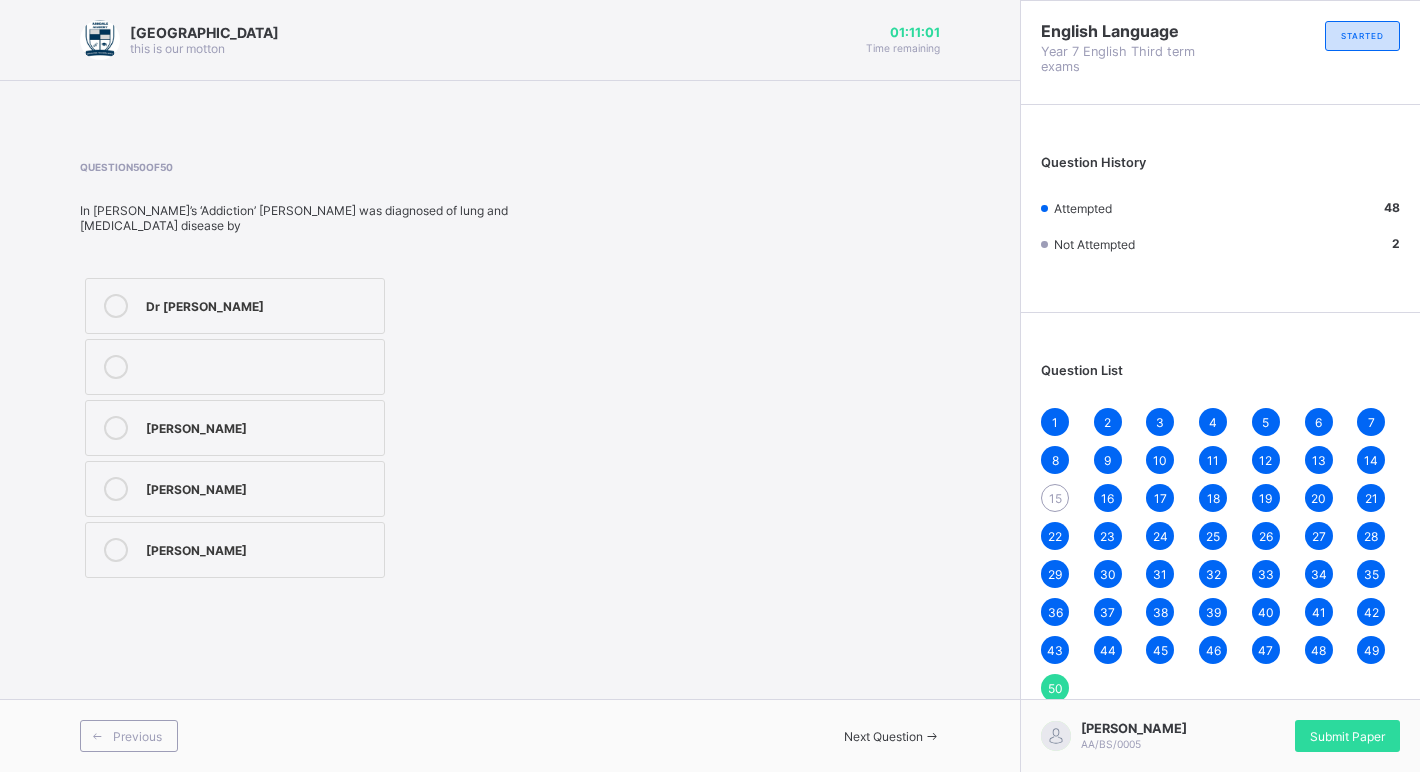 click on "1" at bounding box center (1055, 422) 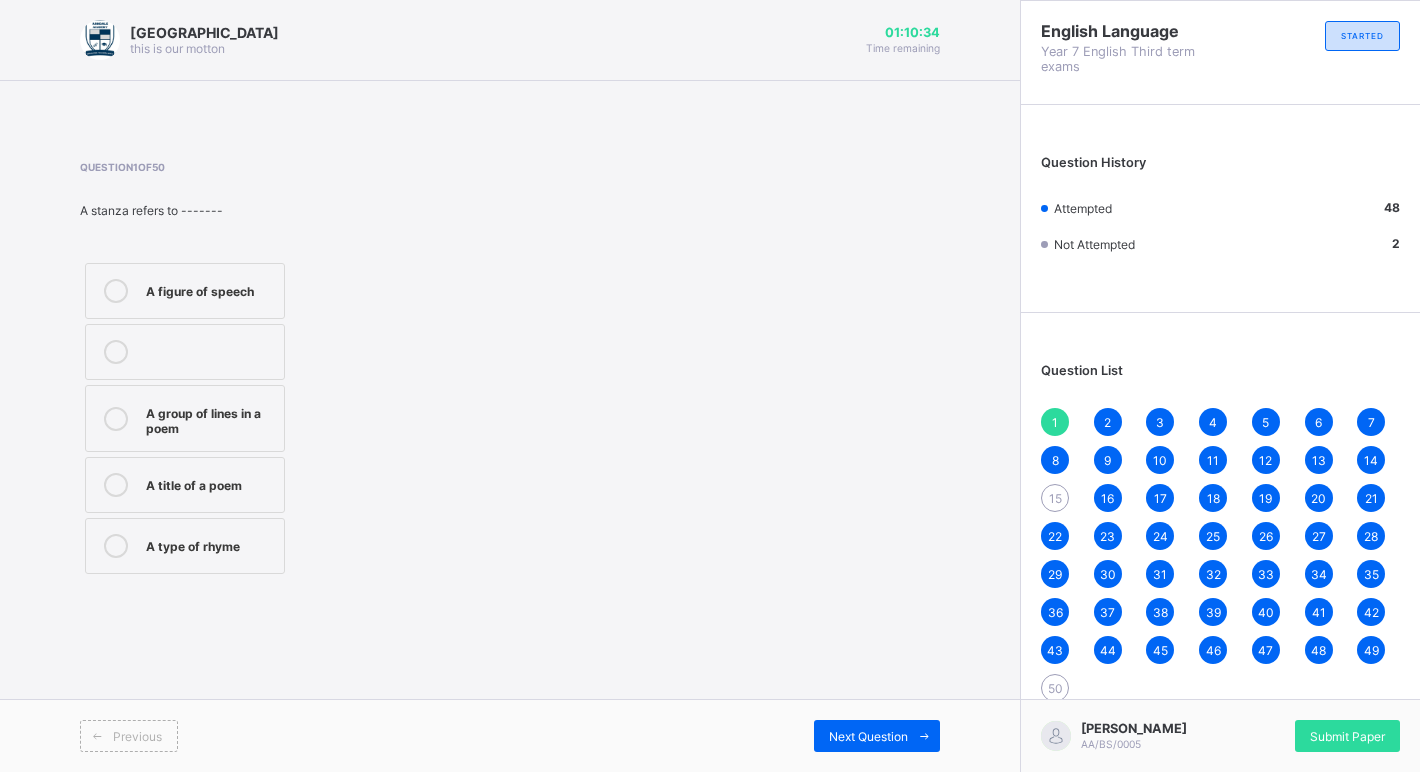 drag, startPoint x: 1097, startPoint y: 419, endPoint x: 1086, endPoint y: 429, distance: 14.866069 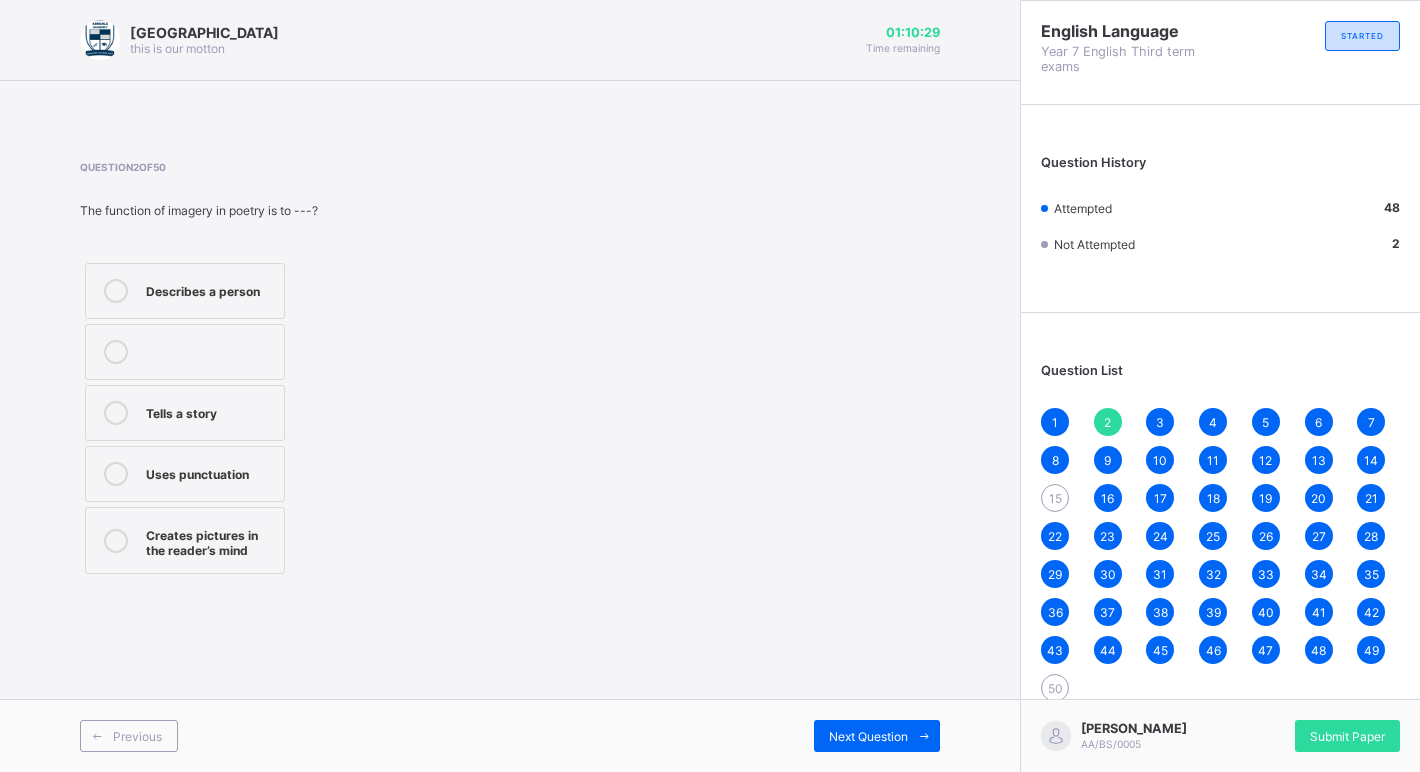 drag, startPoint x: 1159, startPoint y: 411, endPoint x: 1140, endPoint y: 418, distance: 20.248457 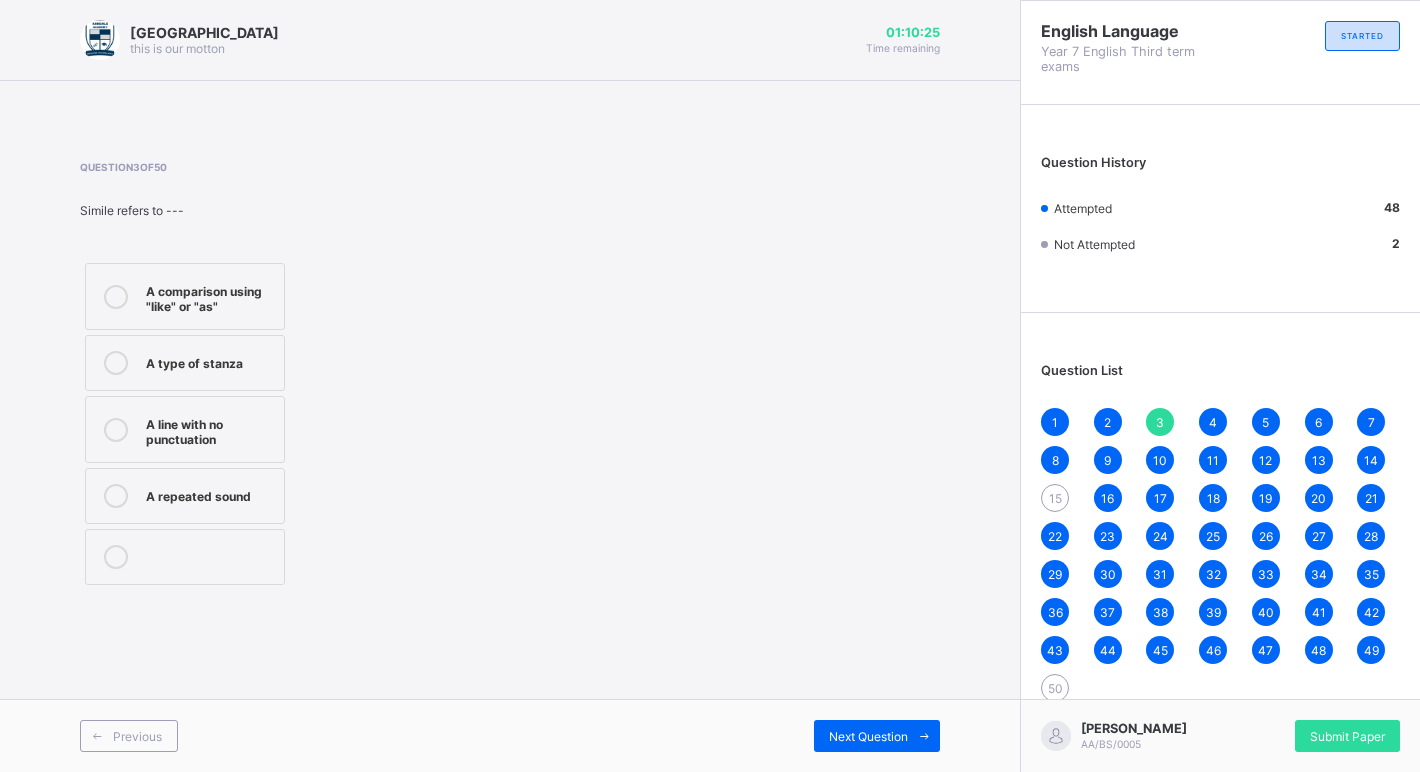 click on "4" at bounding box center (1213, 422) 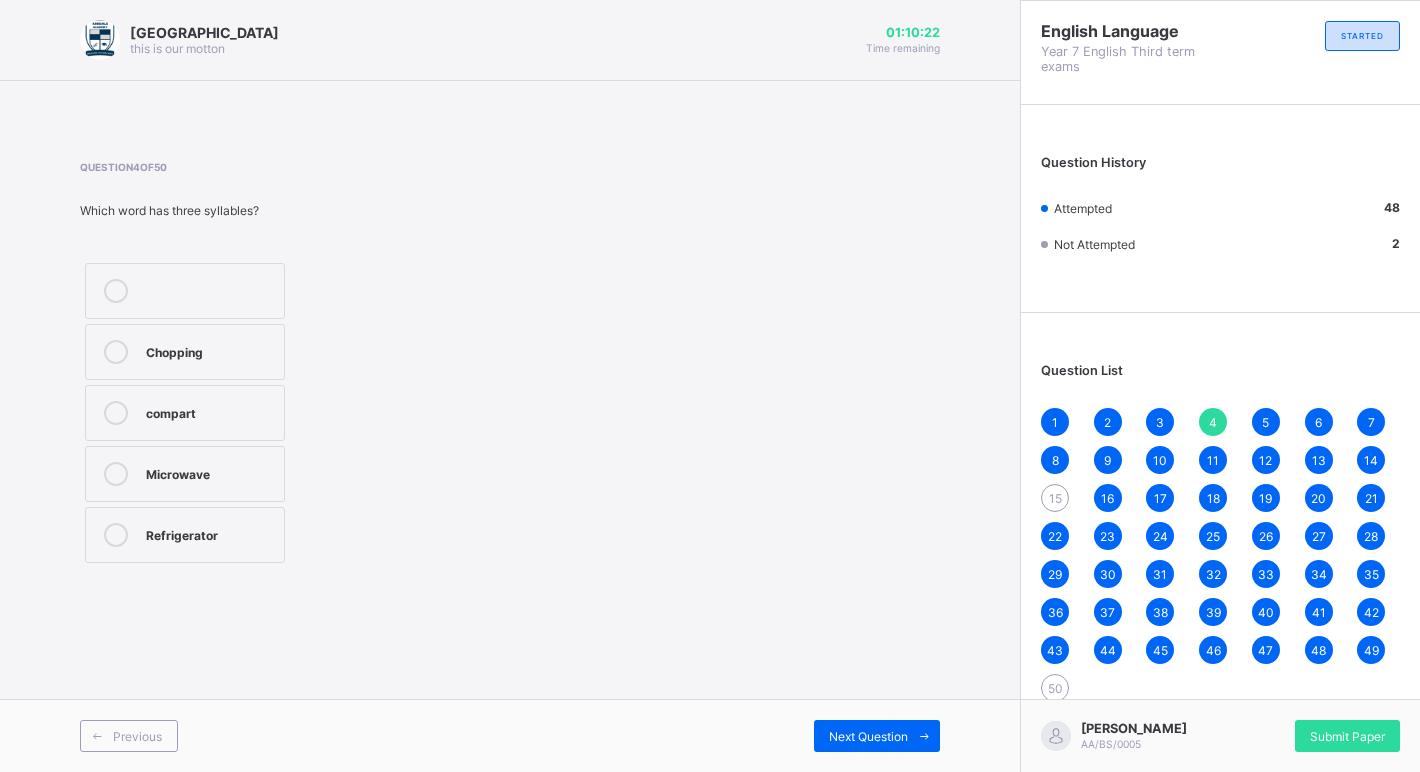 click on "5" at bounding box center [1266, 422] 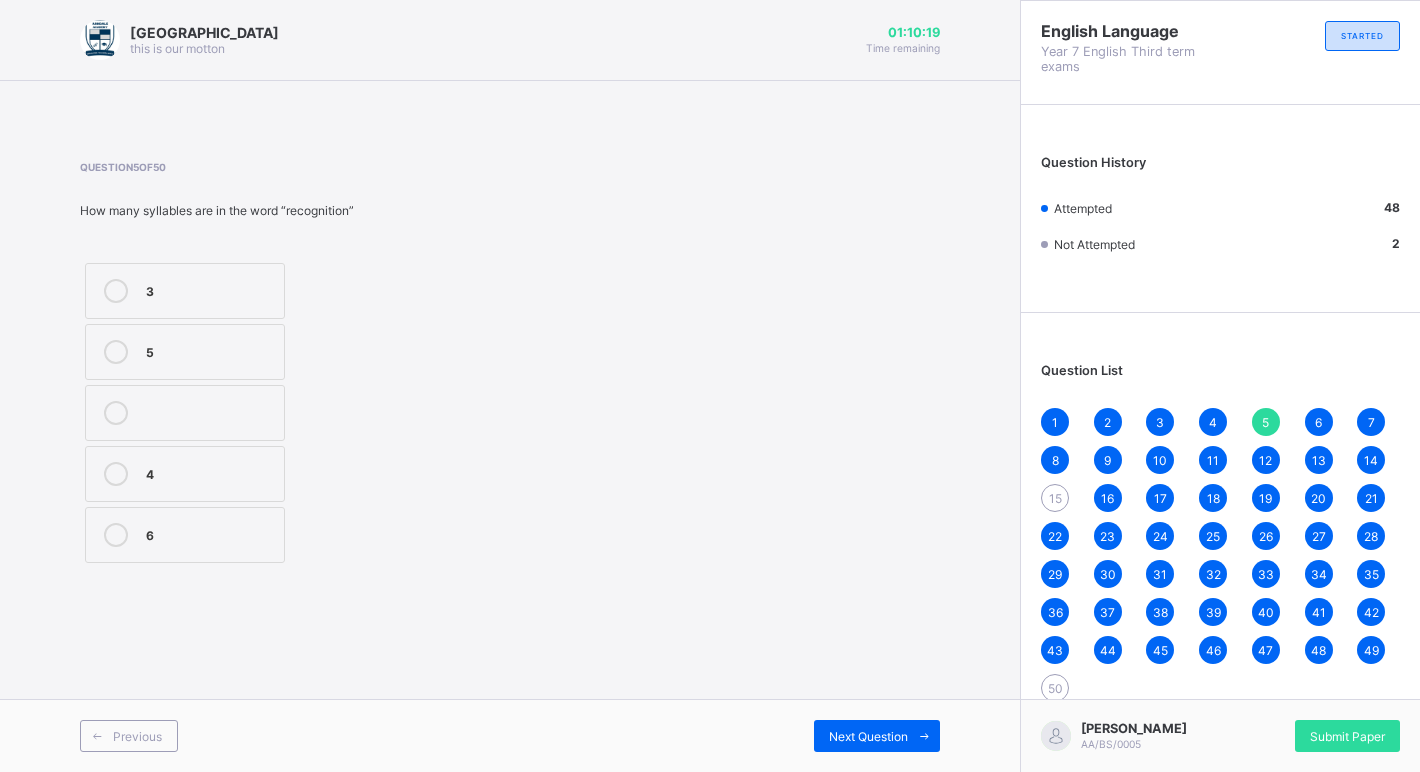 click on "1 2 3 4 5 6 7 8 9 10 11 12 13 14 15 16 17 18 19 20 21 22 23 24 25 26 27 28 29 30 31 32 33 34 35 36 37 38 39 40 41 42 43 44 45 46 47 48 49 50" at bounding box center [1220, 555] 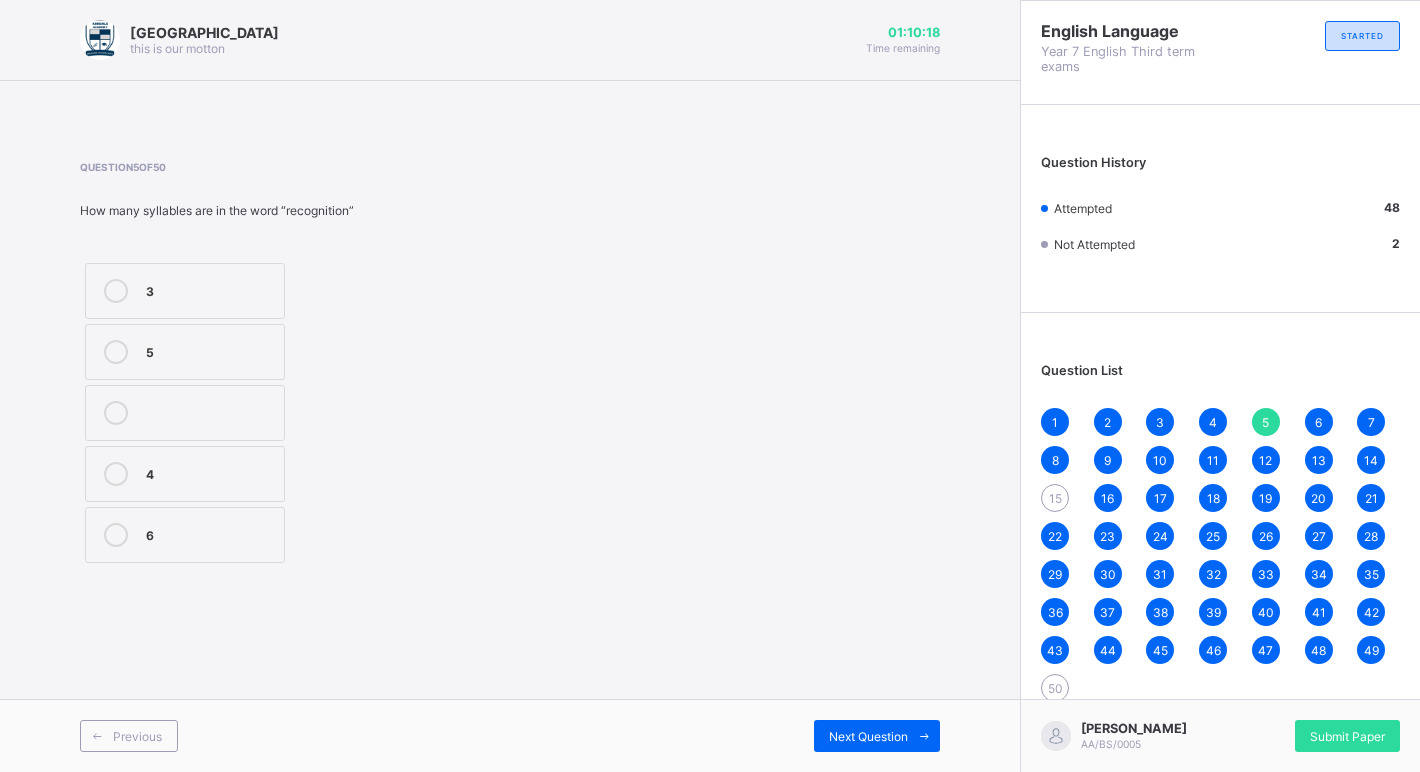 click on "6" at bounding box center [1319, 422] 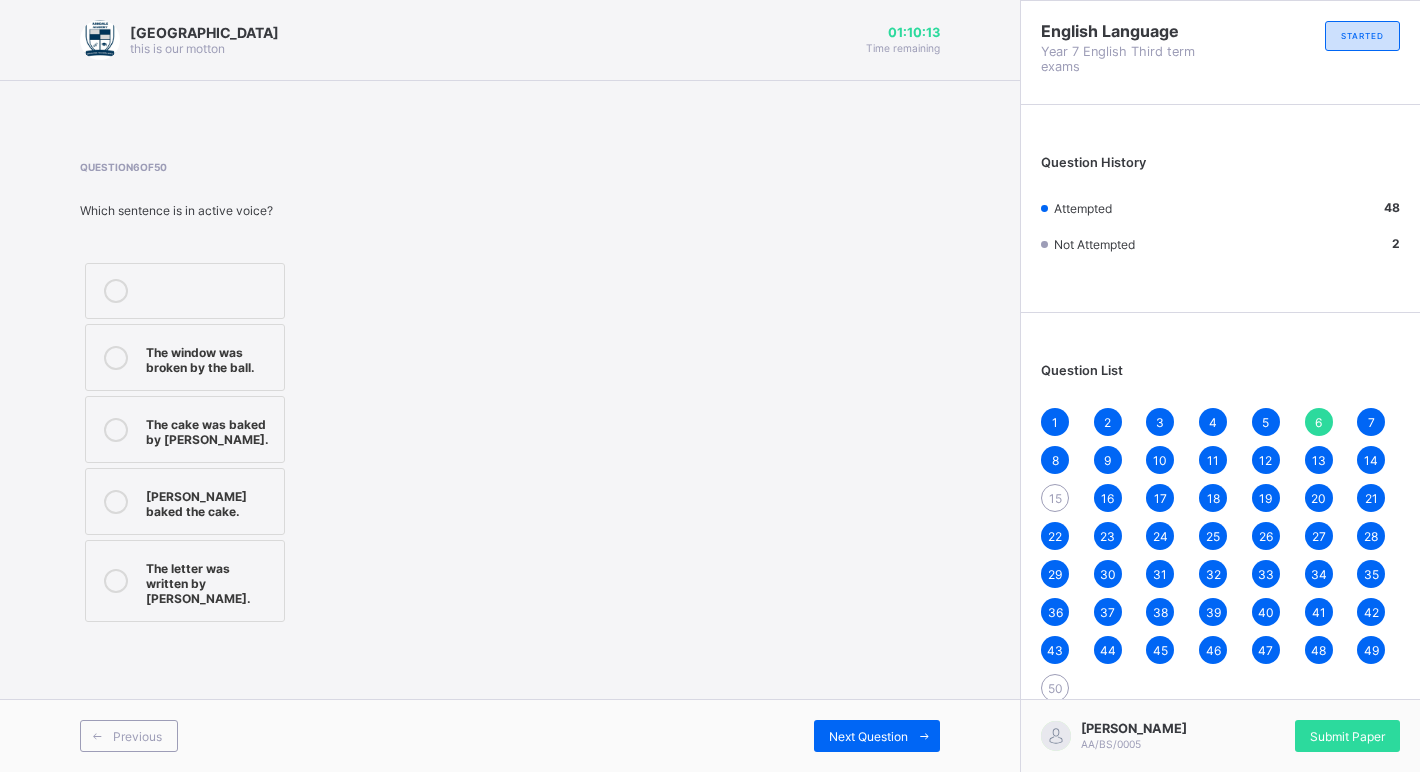 click on "7" at bounding box center [1371, 422] 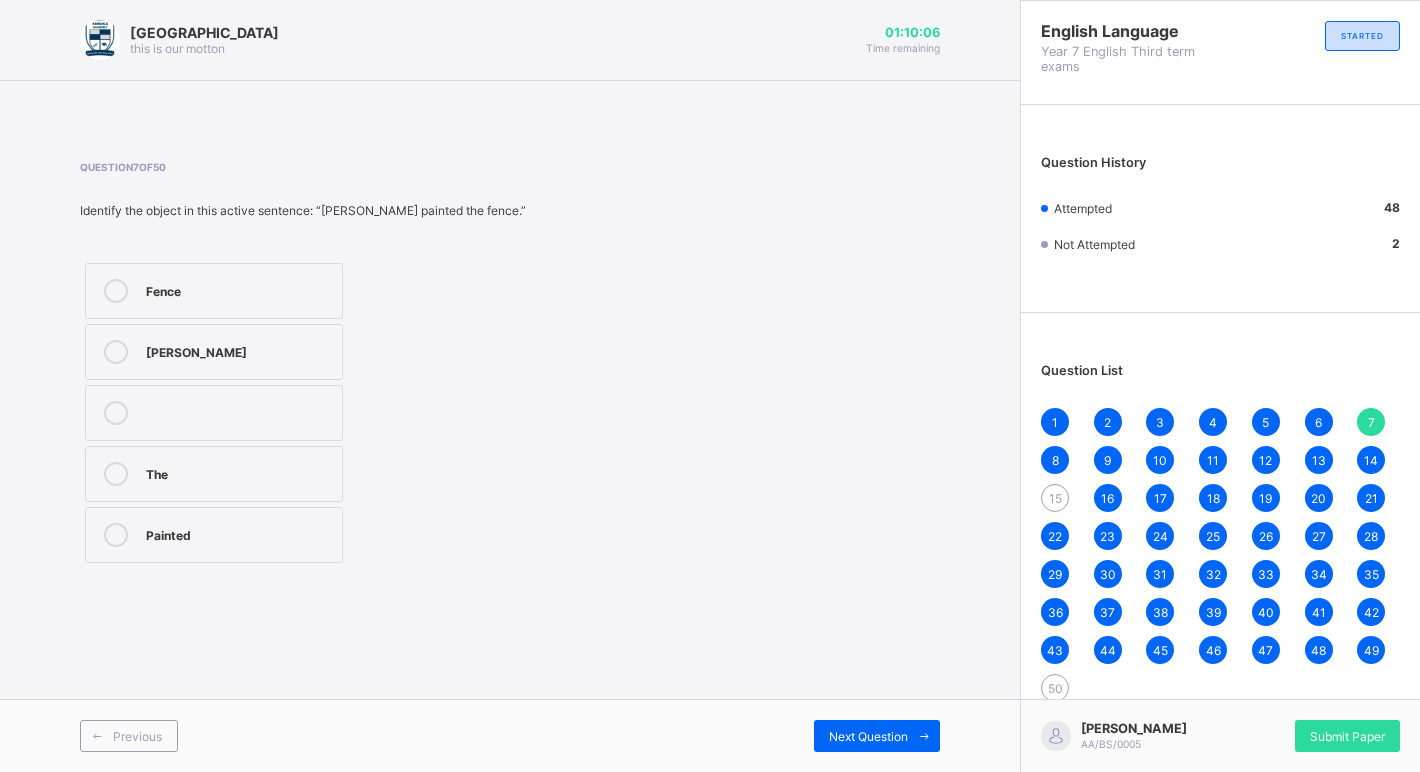 click on "8" at bounding box center [1055, 460] 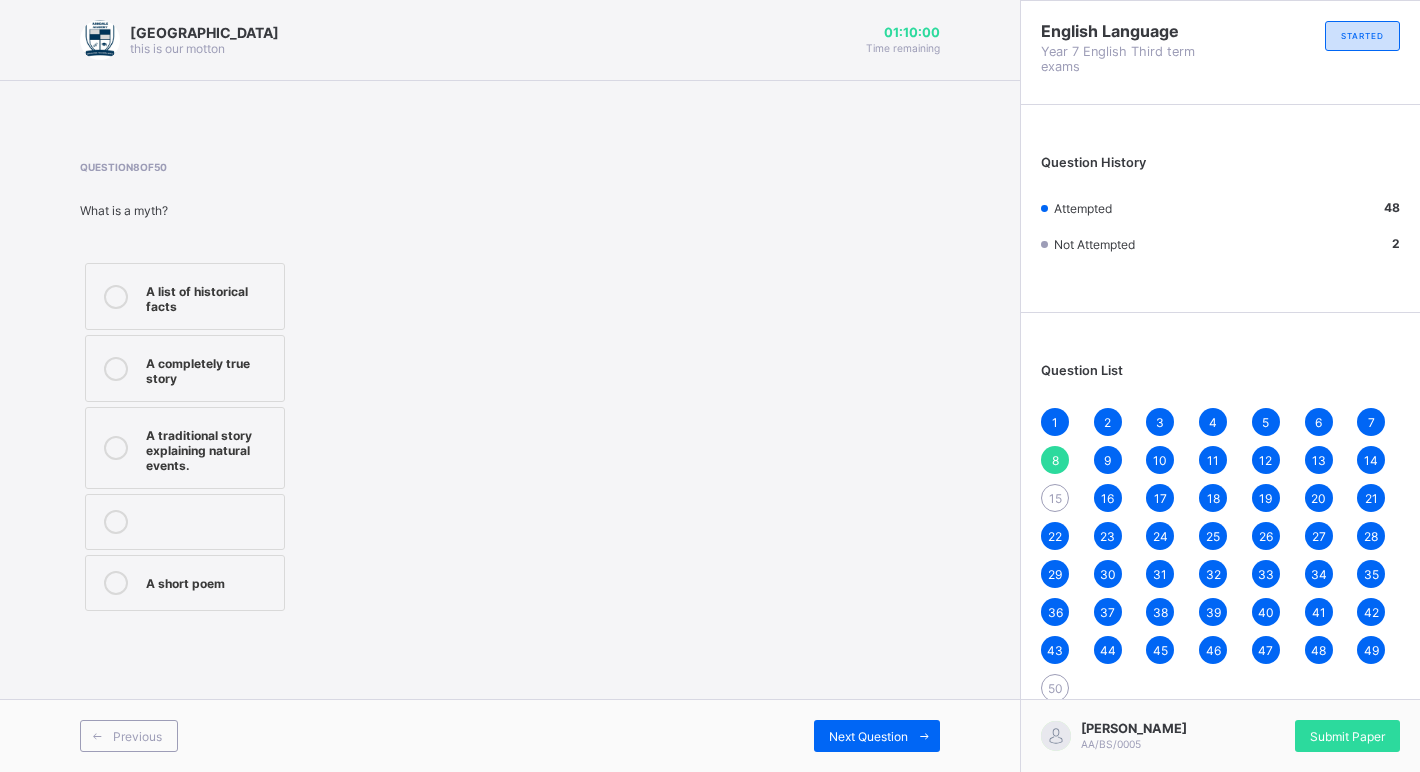 click on "9" at bounding box center [1107, 460] 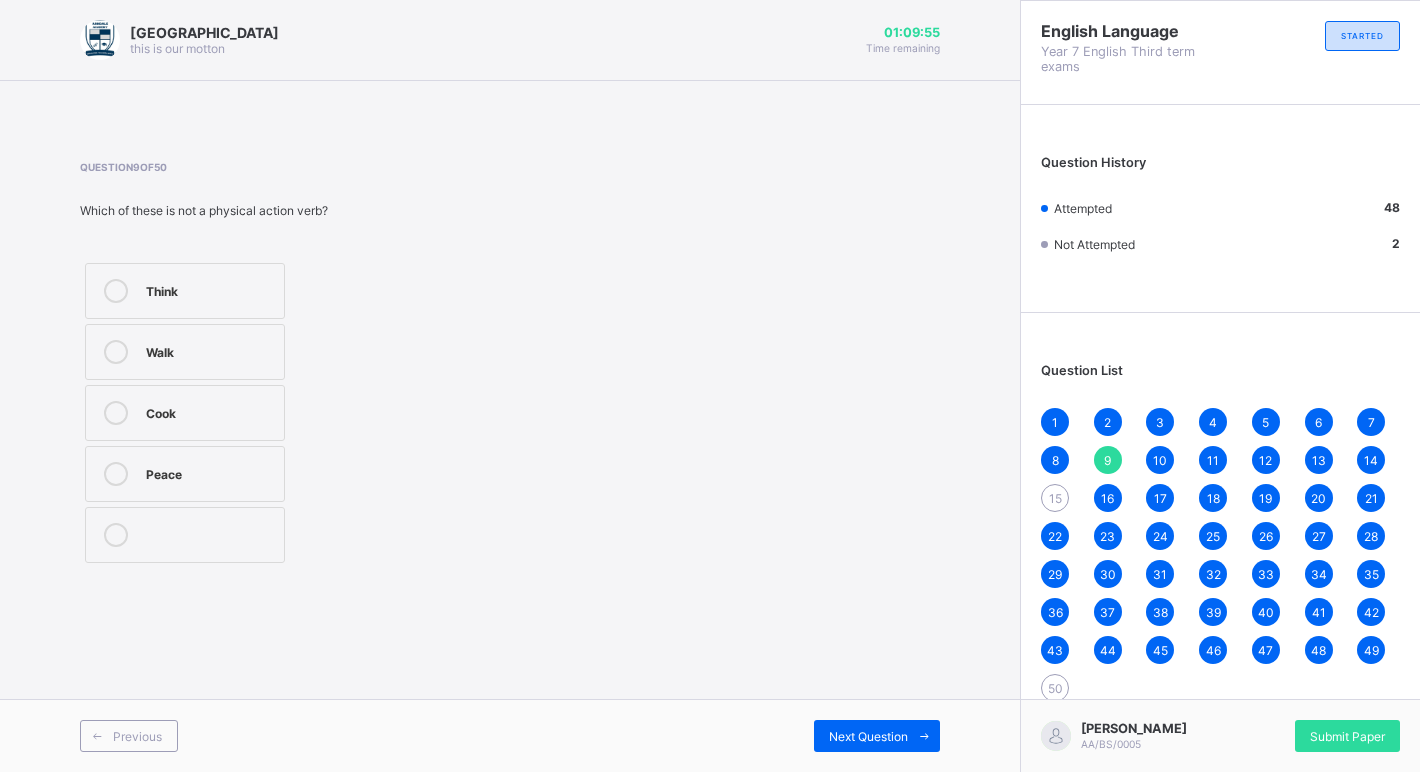 click on "10" at bounding box center (1160, 460) 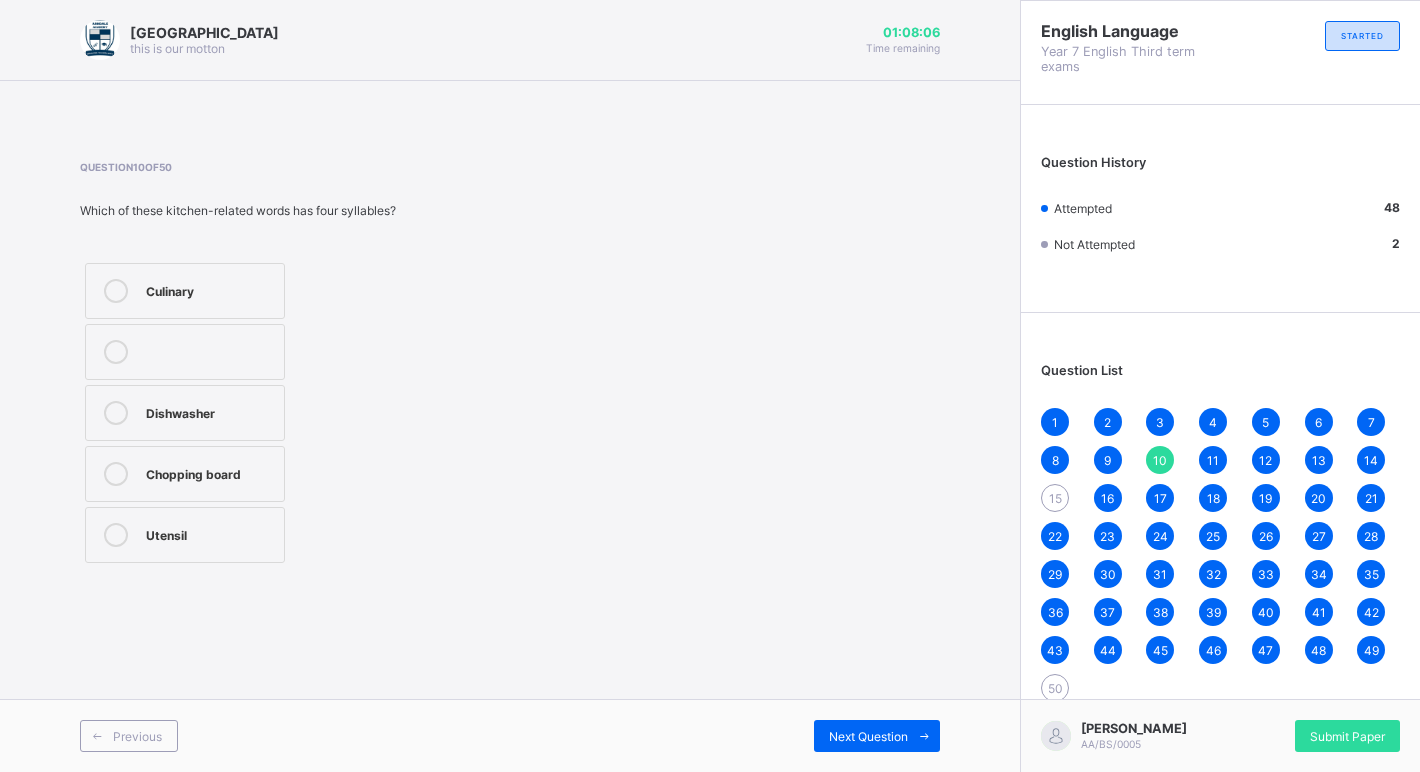 click on "Utensil" at bounding box center [210, 533] 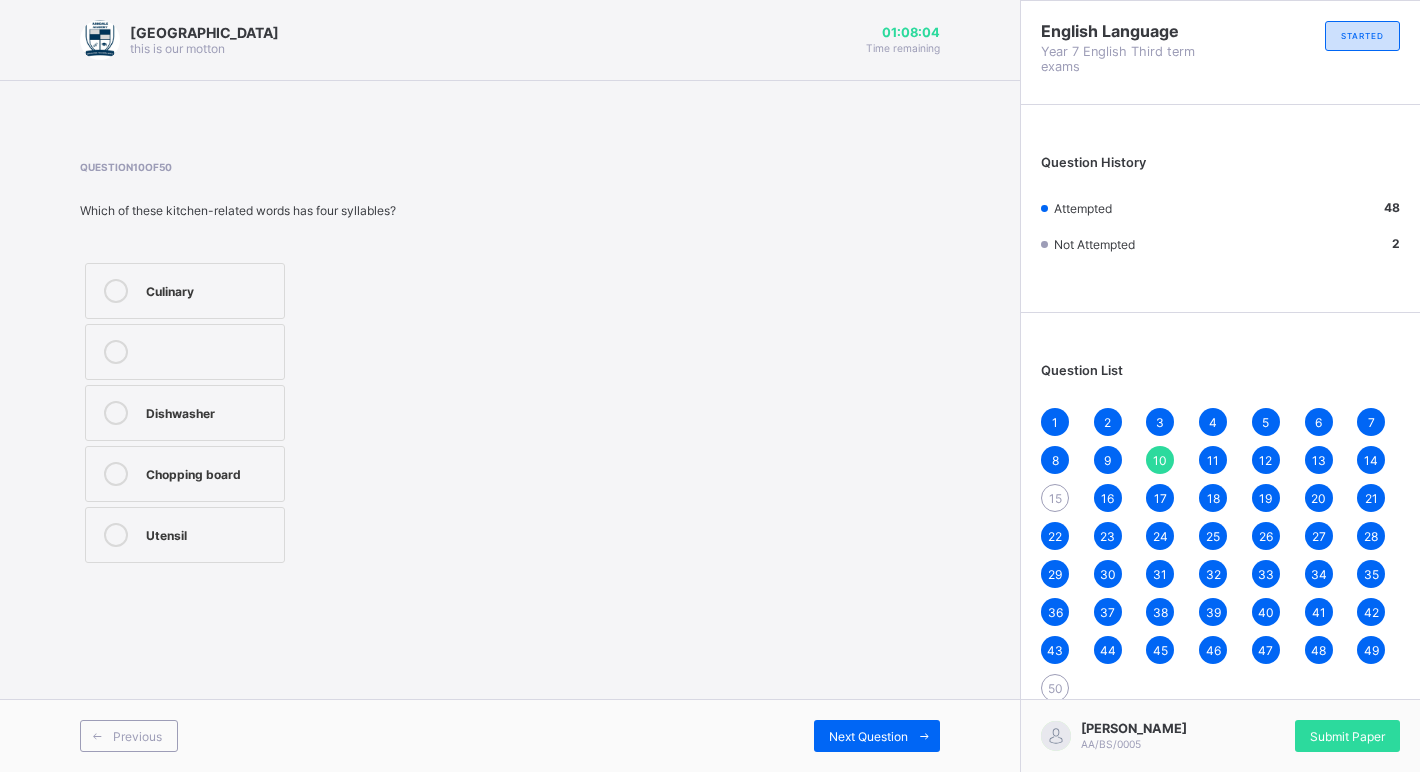 drag, startPoint x: 1217, startPoint y: 459, endPoint x: 1200, endPoint y: 469, distance: 19.723083 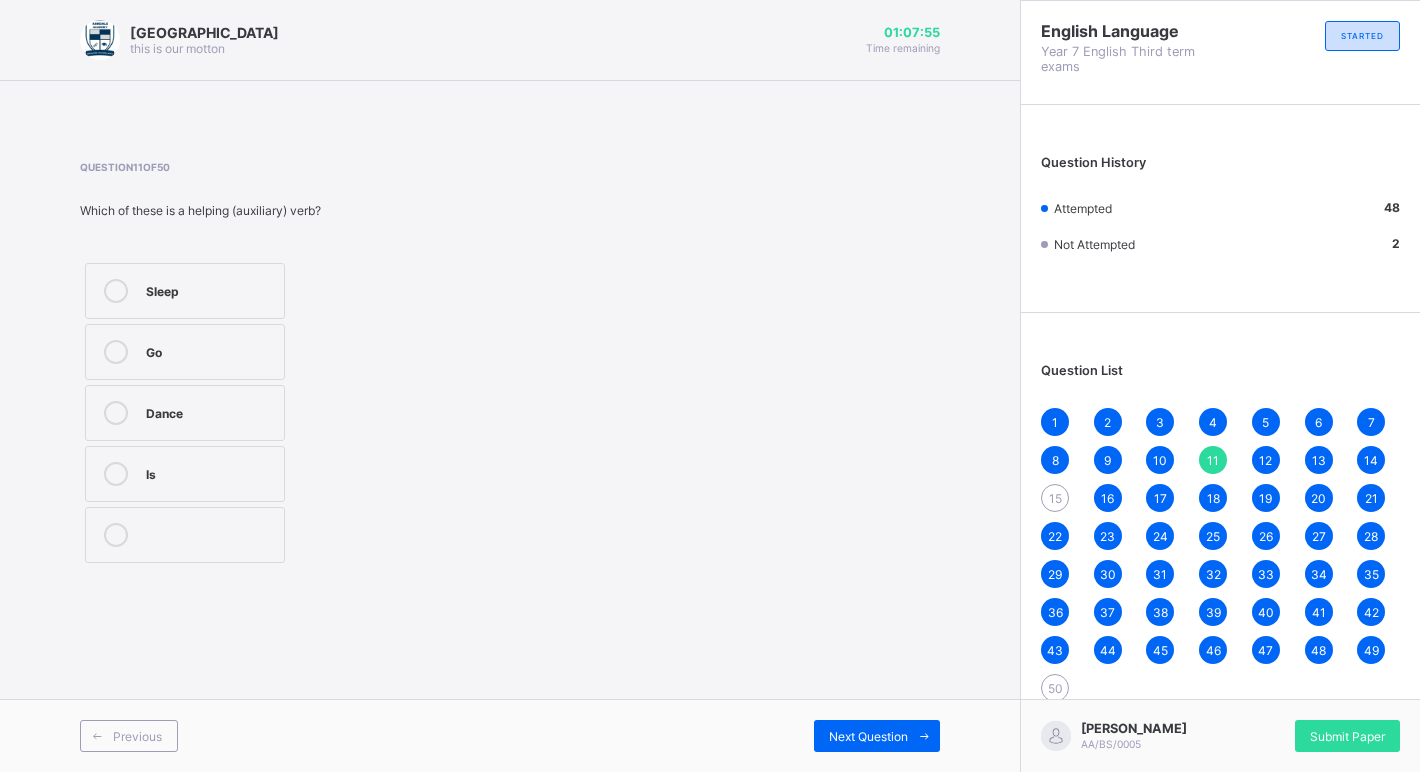 click on "12" at bounding box center (1266, 460) 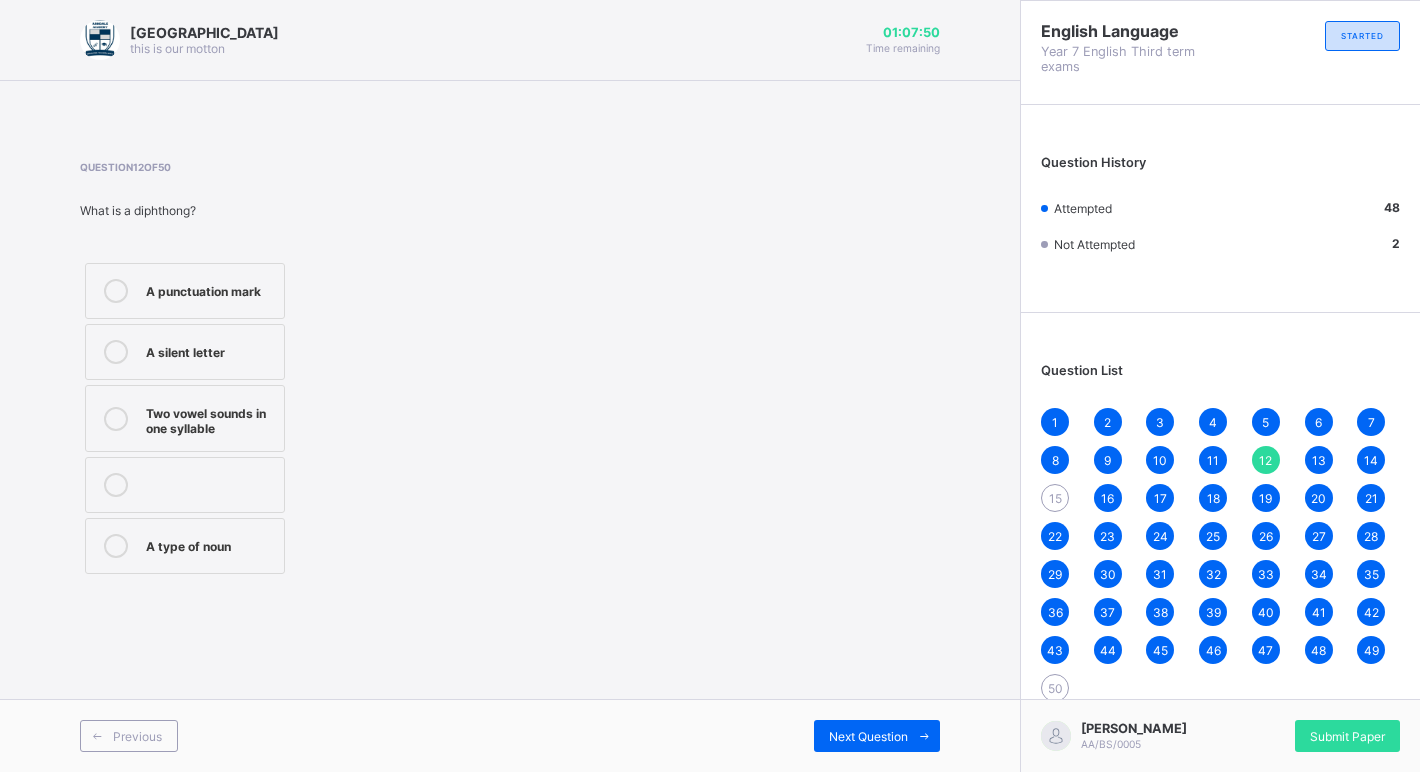 click on "1 2 3 4 5 6 7 8 9 10 11 12 13 14 15 16 17 18 19 20 21 22 23 24 25 26 27 28 29 30 31 32 33 34 35 36 37 38 39 40 41 42 43 44 45 46 47 48 49 50" at bounding box center [1220, 555] 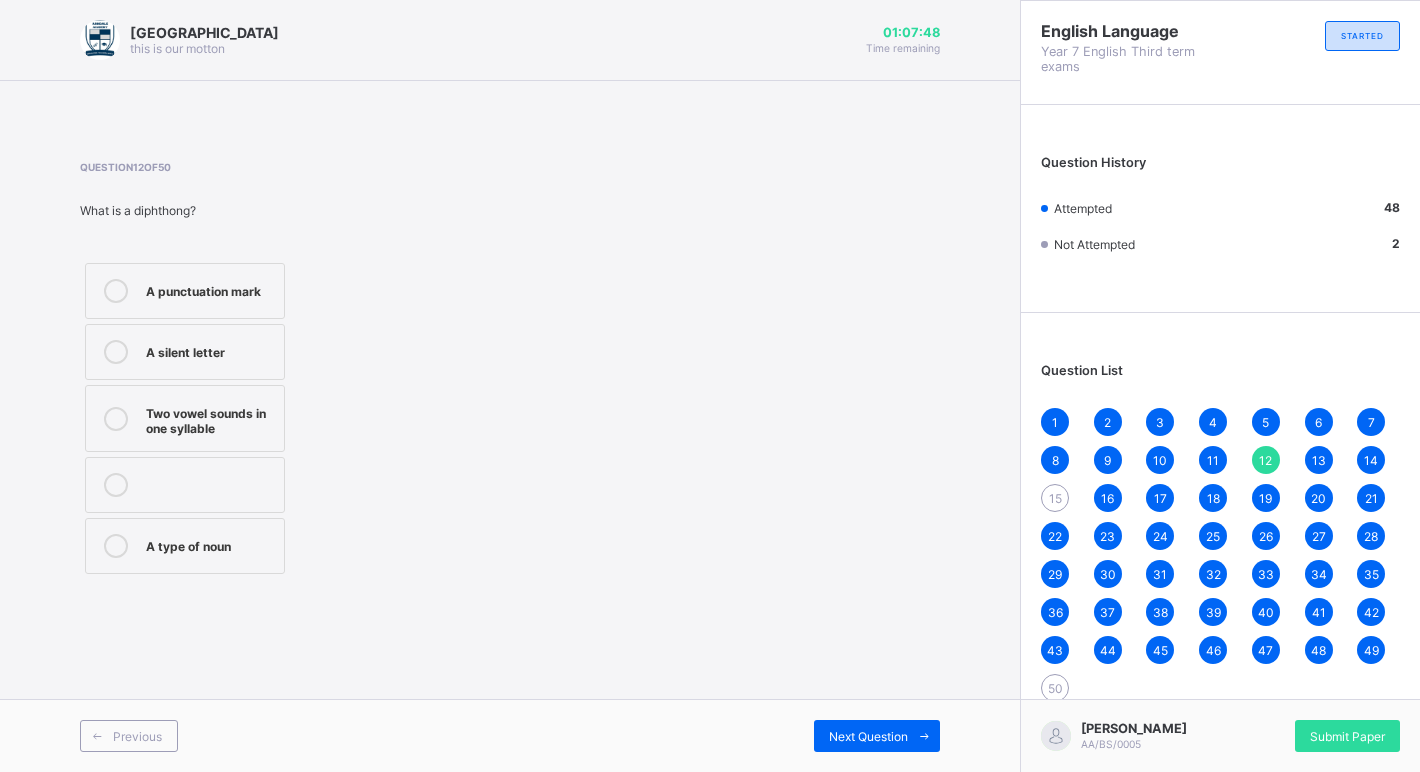 click on "1 2 3 4 5 6 7 8 9 10 11 12 13 14 15 16 17 18 19 20 21 22 23 24 25 26 27 28 29 30 31 32 33 34 35 36 37 38 39 40 41 42 43 44 45 46 47 48 49 50" at bounding box center (1220, 555) 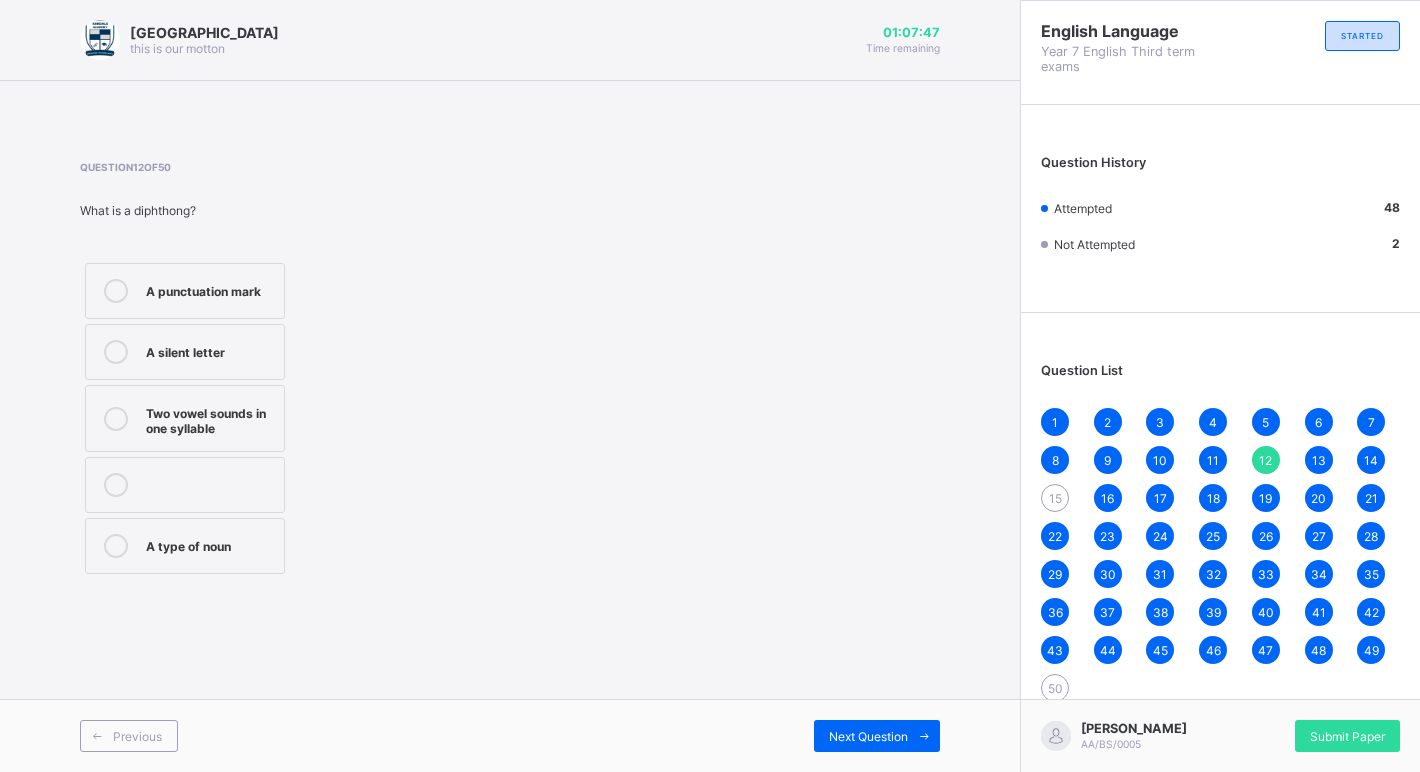 click on "13" at bounding box center [1319, 460] 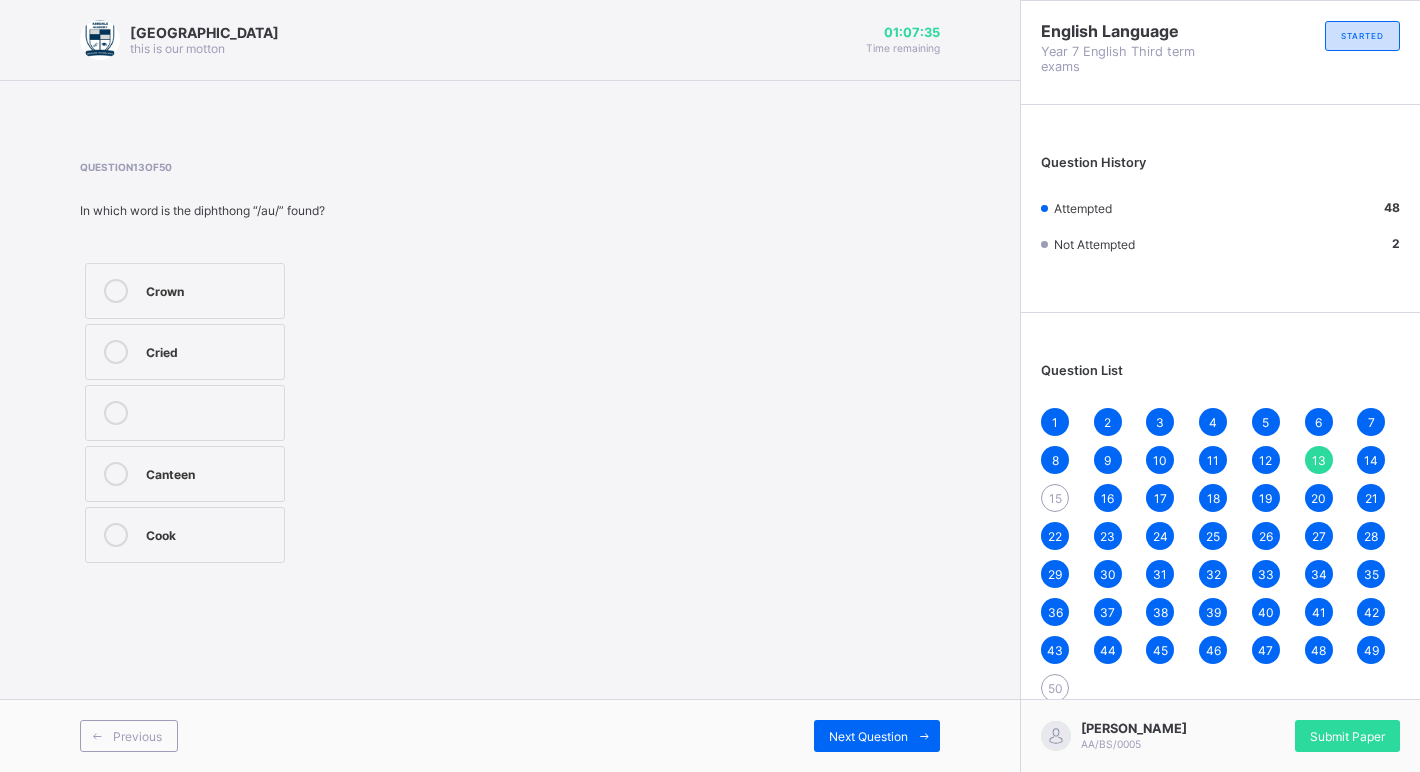 click on "1 2 3 4 5 6 7 8 9 10 11 12 13 14 15 16 17 18 19 20 21 22 23 24 25 26 27 28 29 30 31 32 33 34 35 36 37 38 39 40 41 42 43 44 45 46 47 48 49 50" at bounding box center [1220, 555] 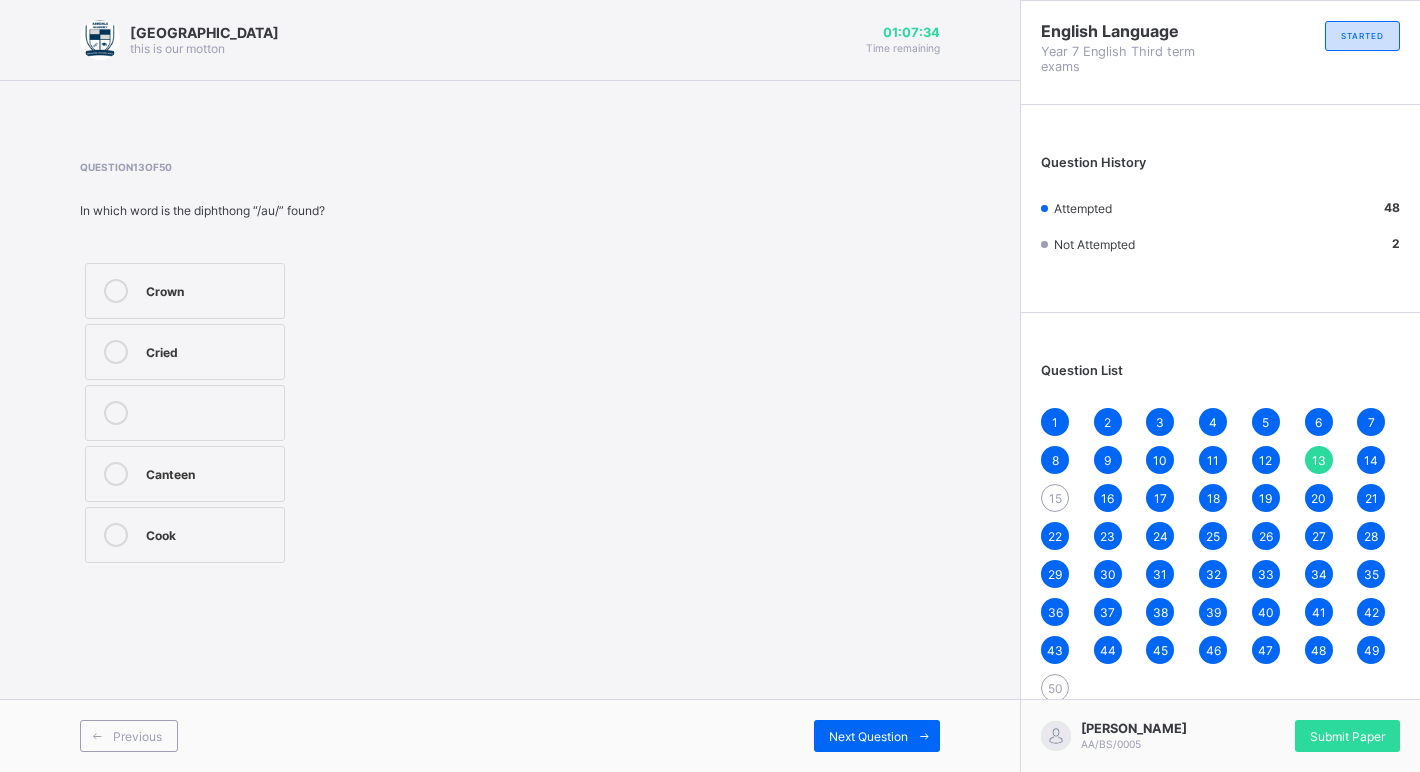 click on "14" at bounding box center (1371, 460) 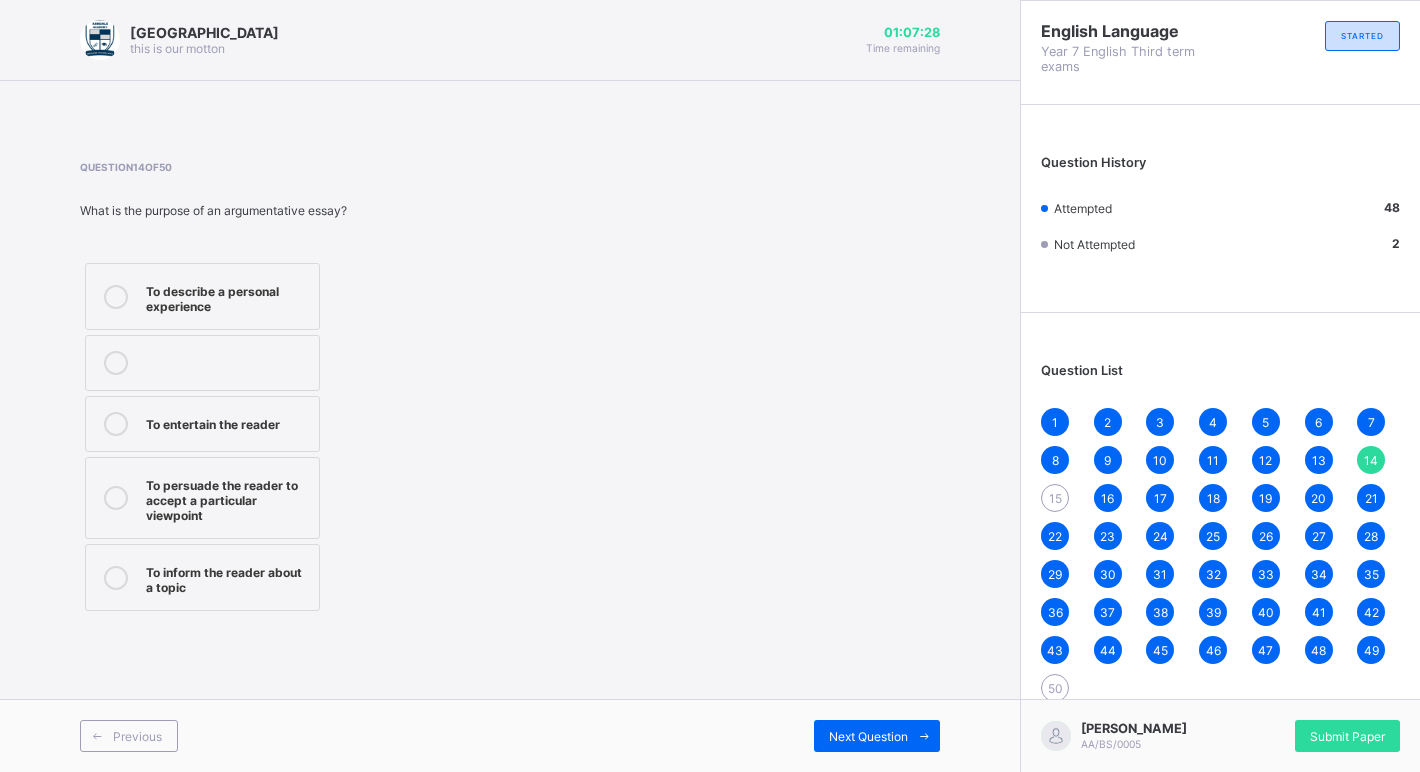 click on "15" at bounding box center [1055, 498] 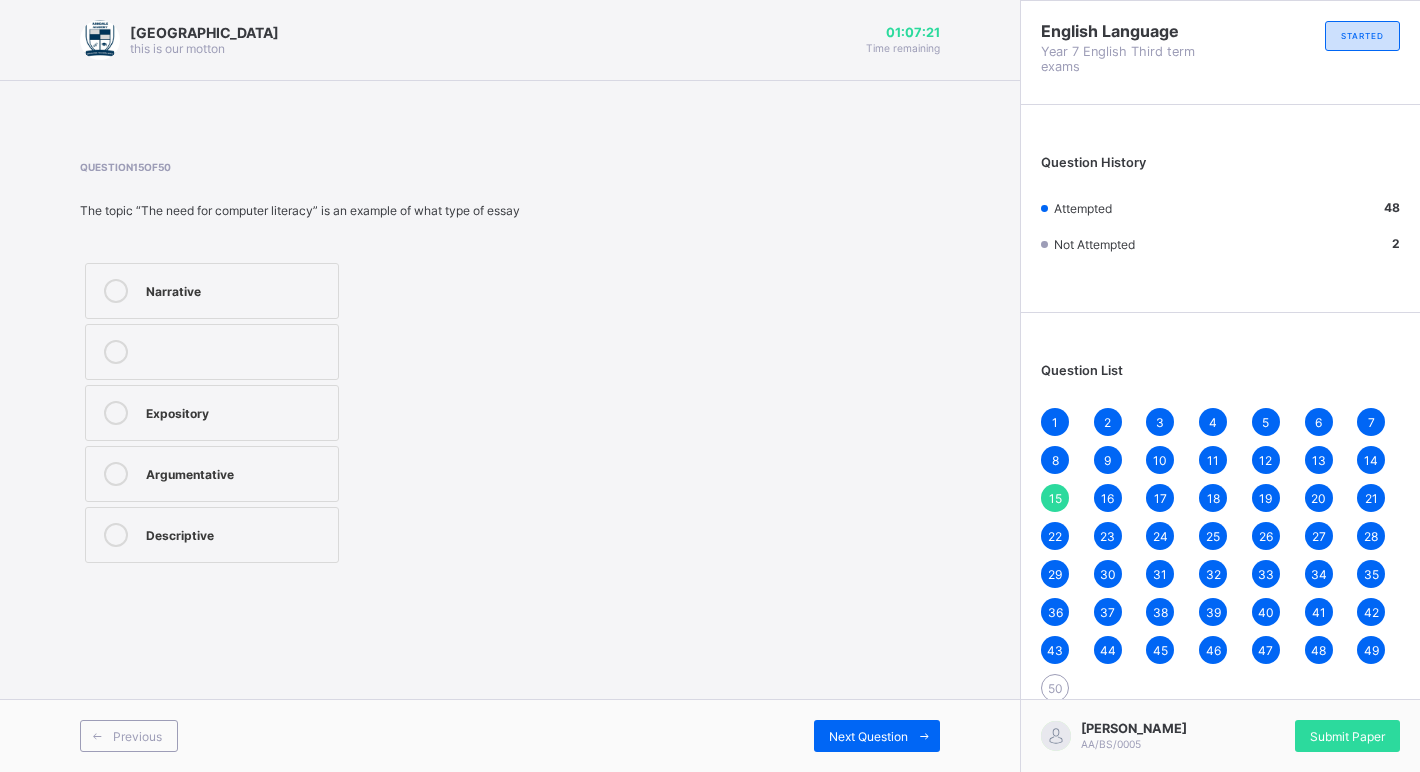 click on "Expository" at bounding box center (237, 411) 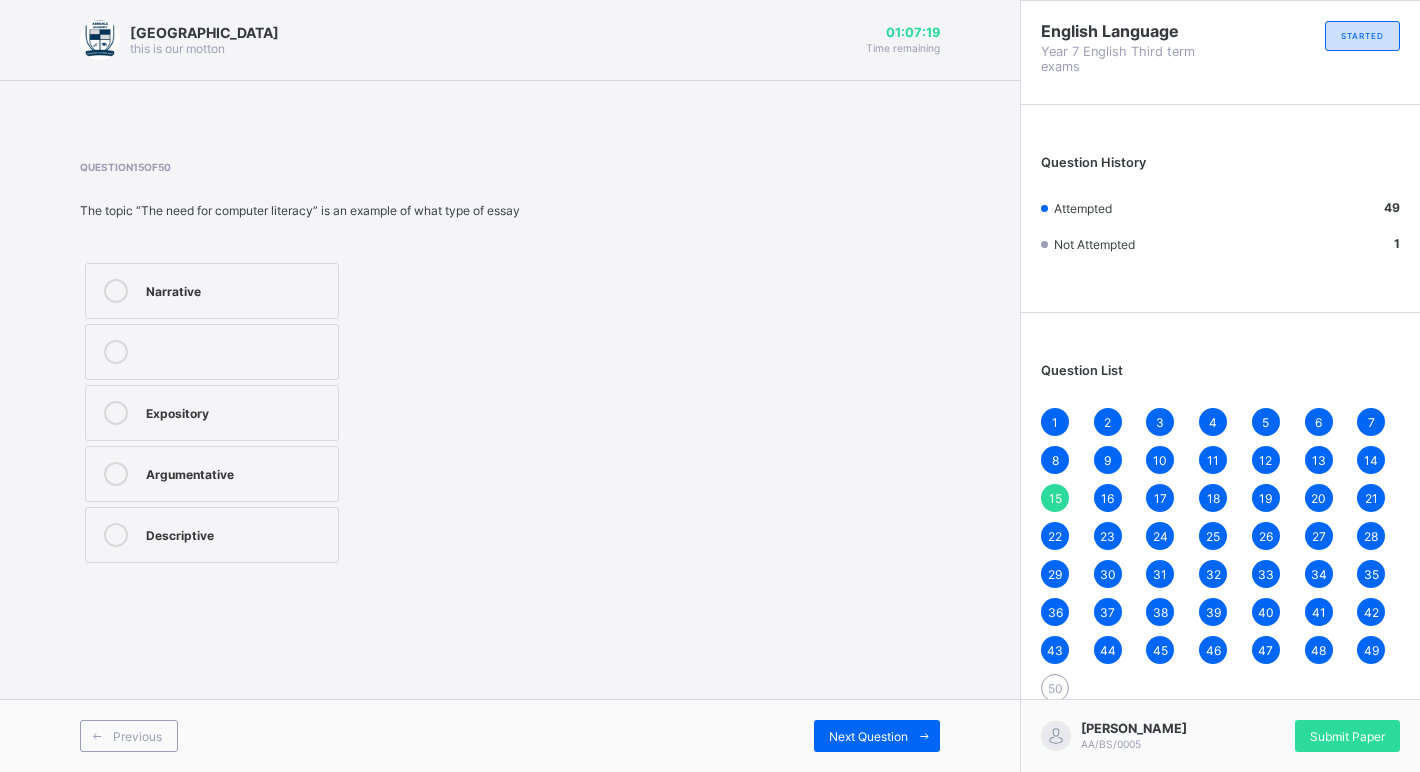 click on "16" at bounding box center [1107, 498] 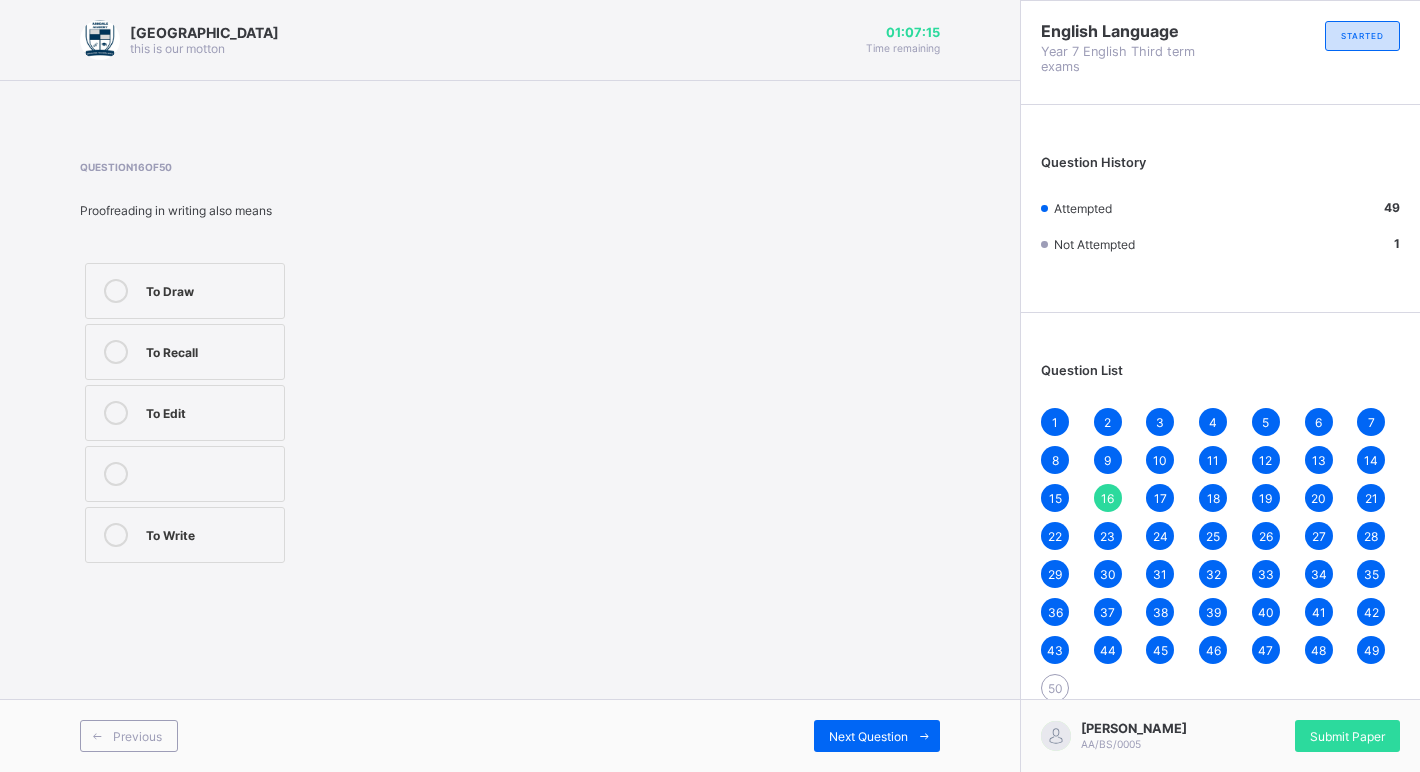 click on "17" at bounding box center [1160, 498] 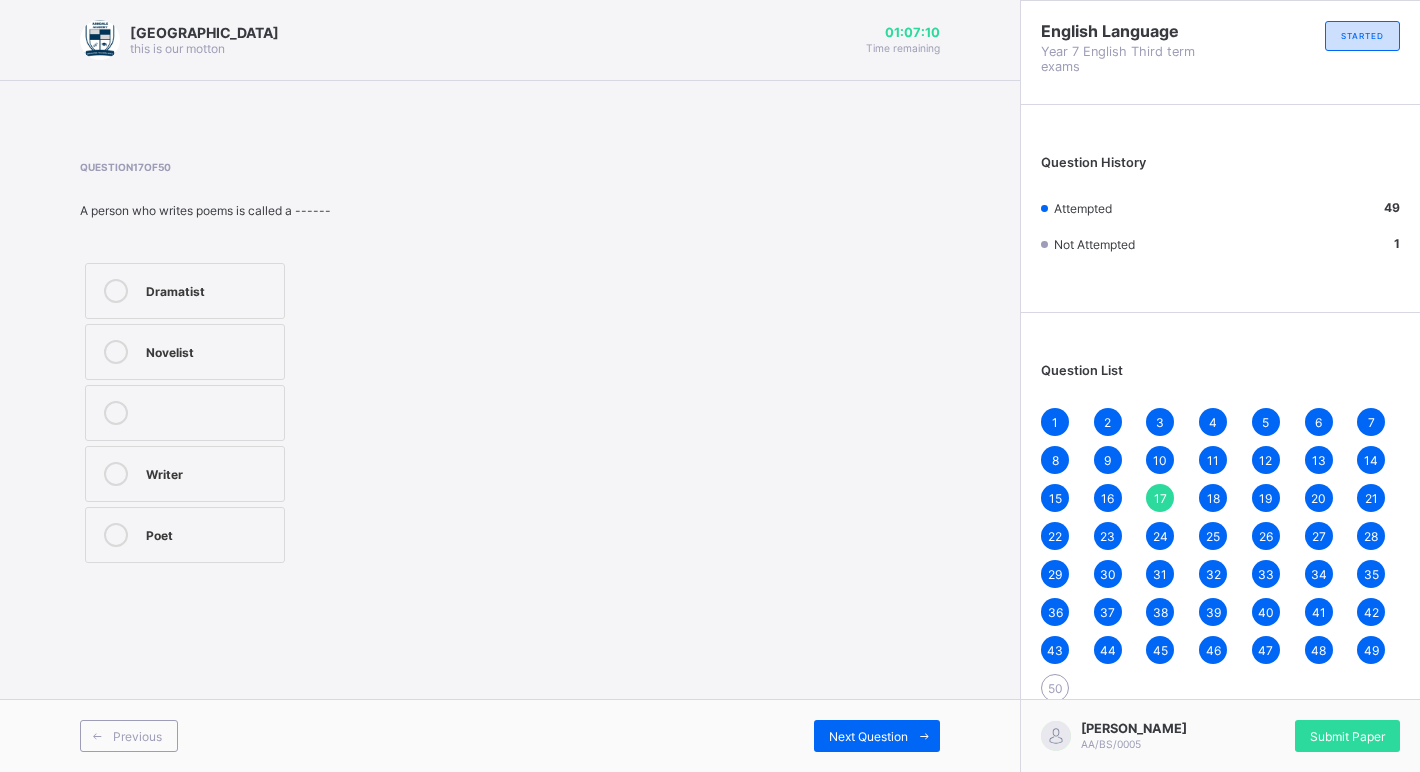 click on "18" at bounding box center (1213, 498) 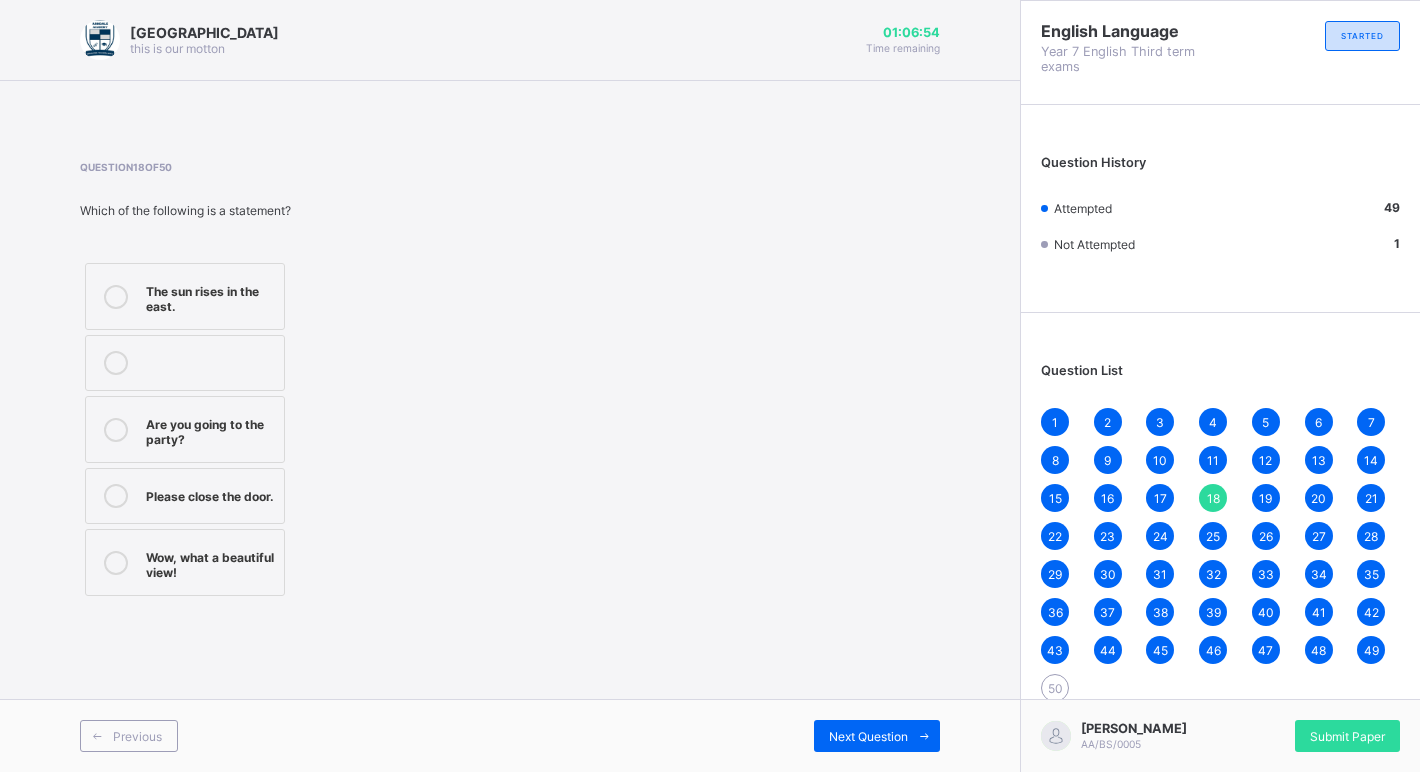 click on "19" at bounding box center [1266, 498] 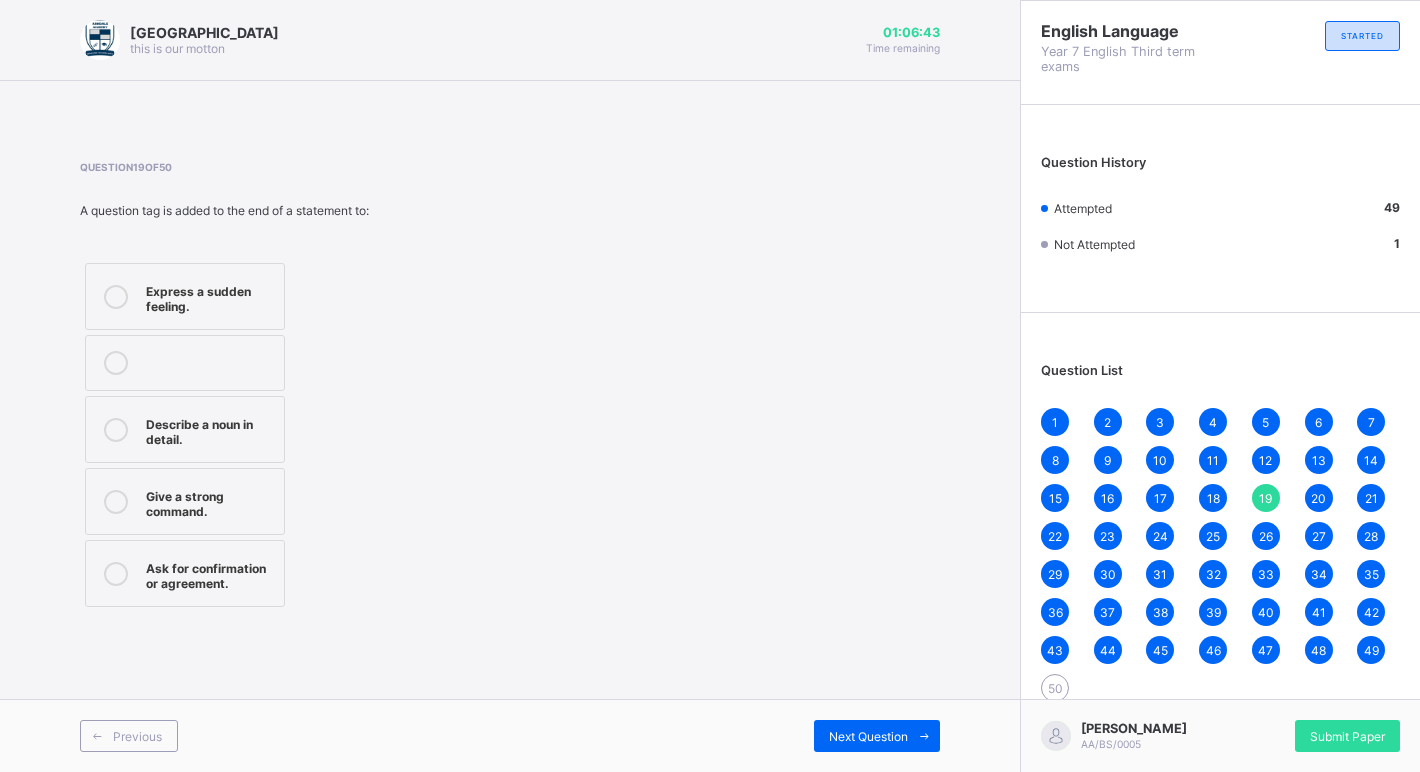 drag, startPoint x: 1318, startPoint y: 496, endPoint x: 1301, endPoint y: 526, distance: 34.48188 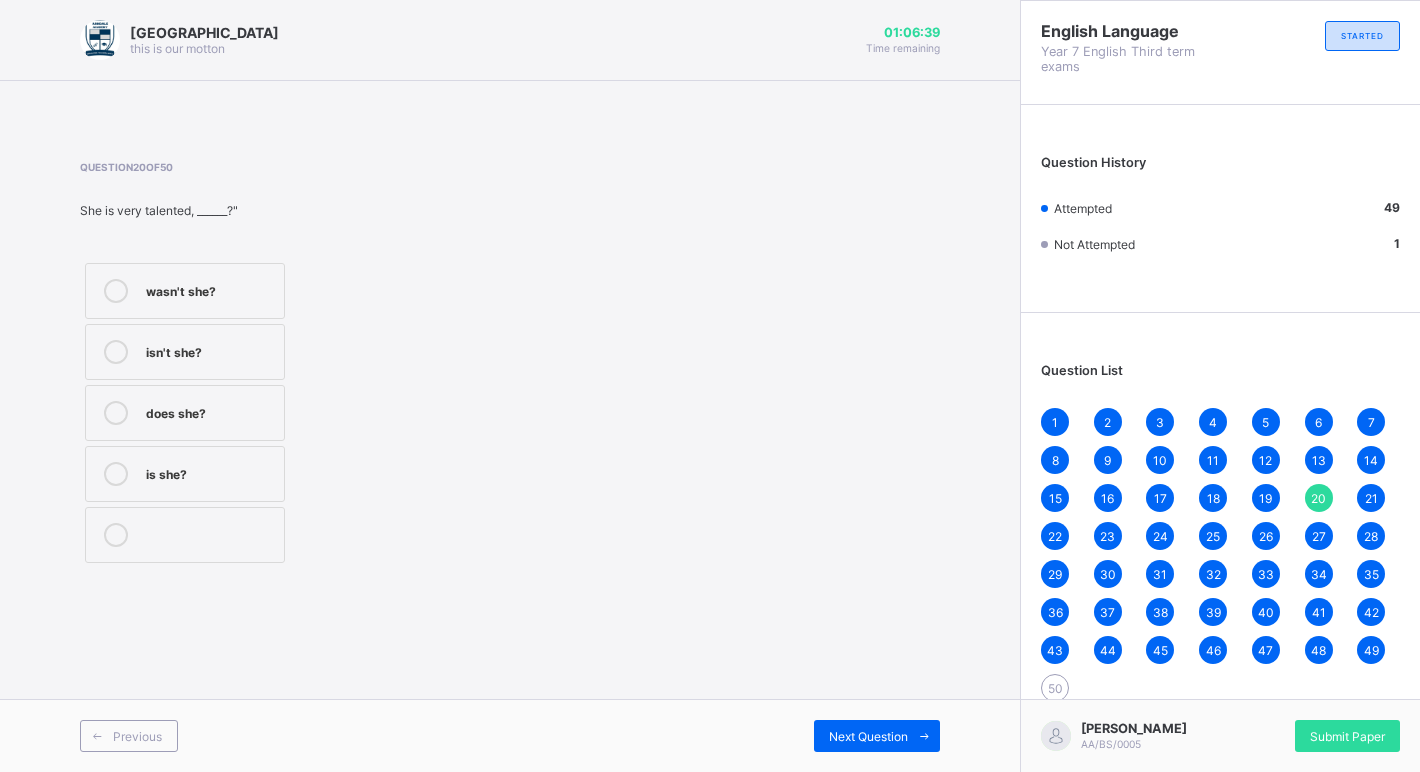 click on "21" at bounding box center (1371, 498) 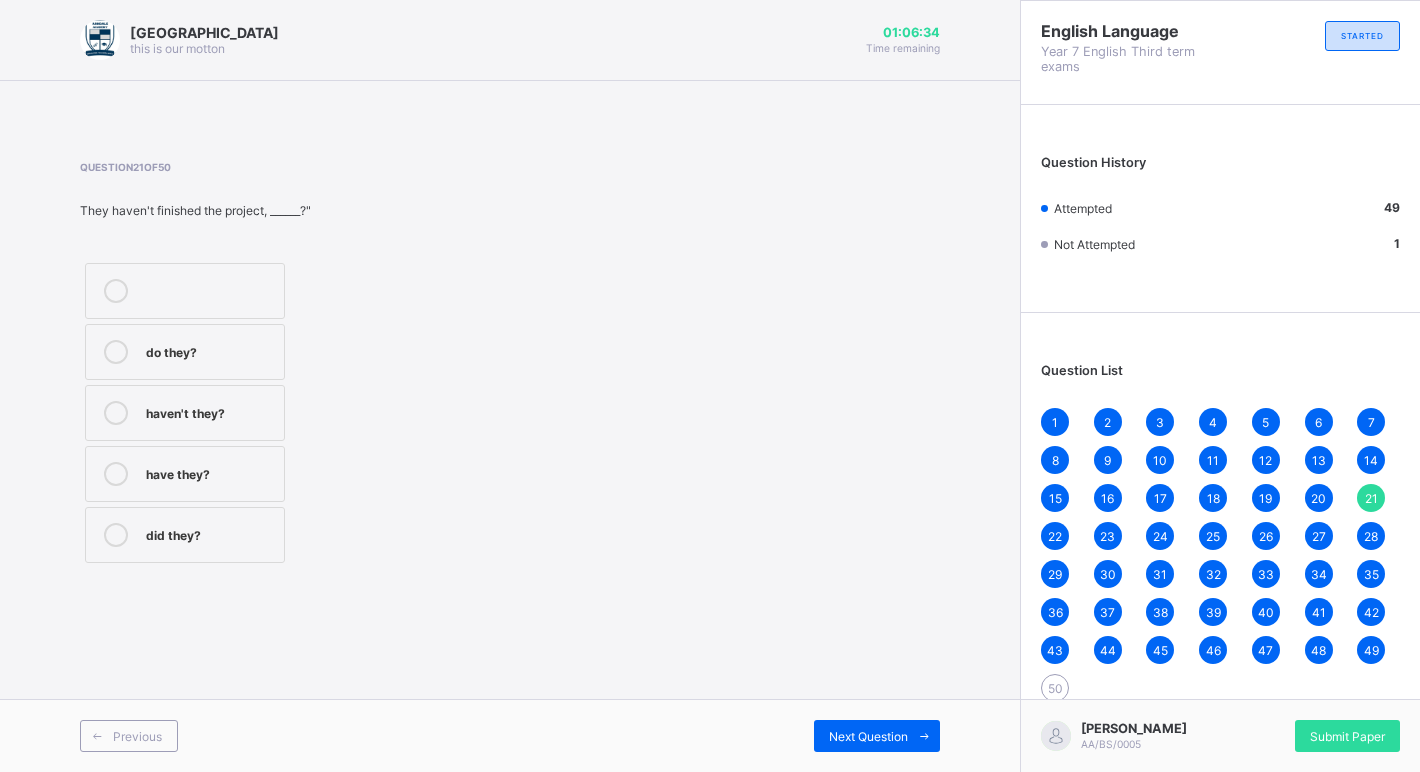 click on "22" at bounding box center [1055, 536] 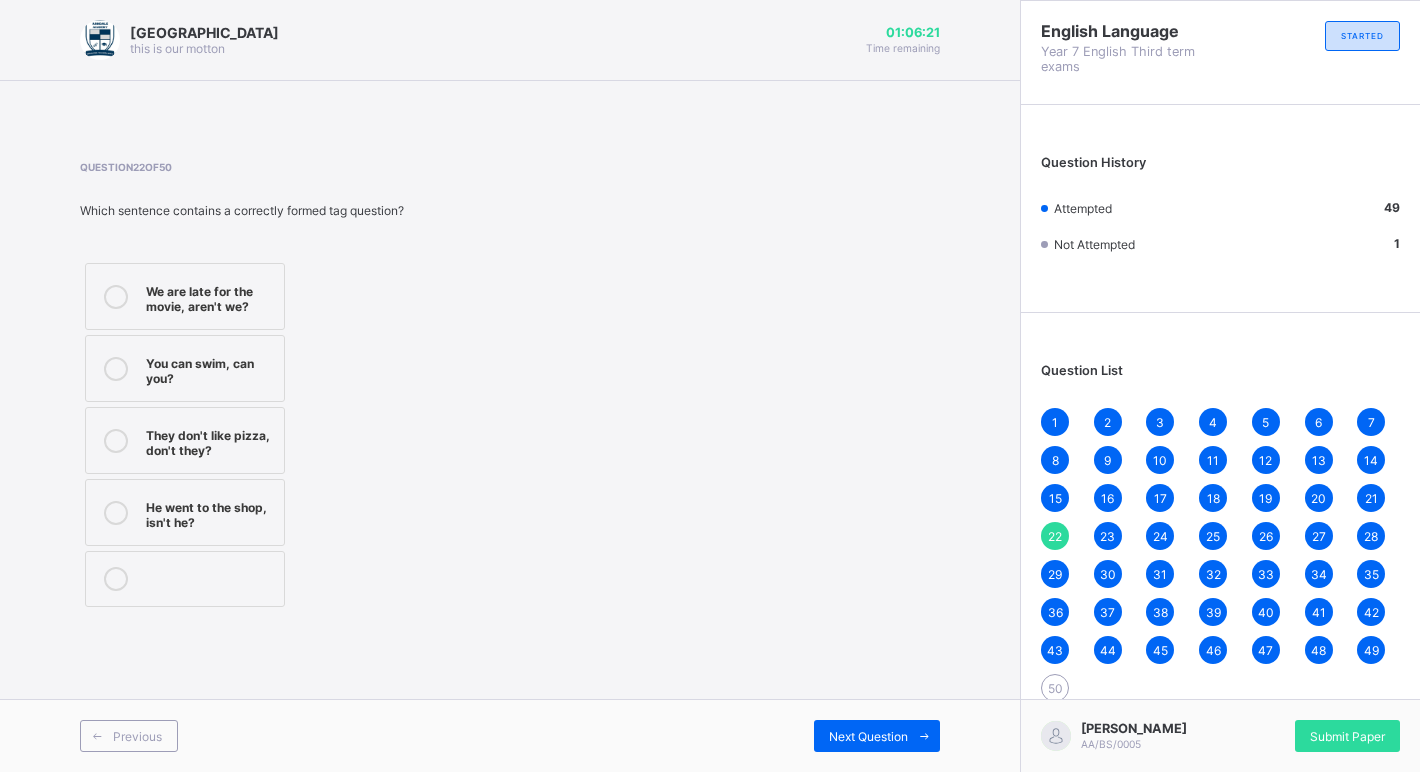 click on "23" at bounding box center [1107, 536] 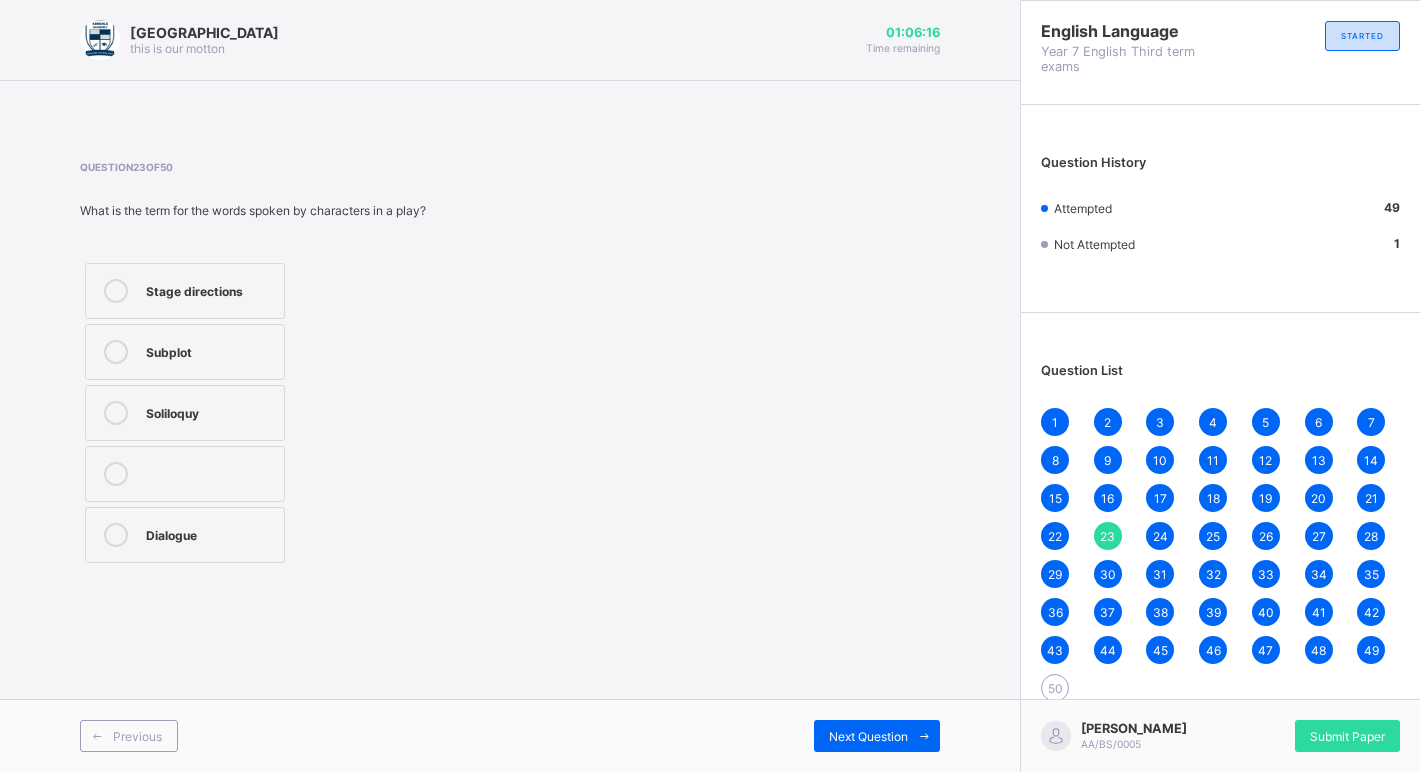 click on "1 2 3 4 5 6 7 8 9 10 11 12 13 14 15 16 17 18 19 20 21 22 23 24 25 26 27 28 29 30 31 32 33 34 35 36 37 38 39 40 41 42 43 44 45 46 47 48 49 50" at bounding box center [1220, 555] 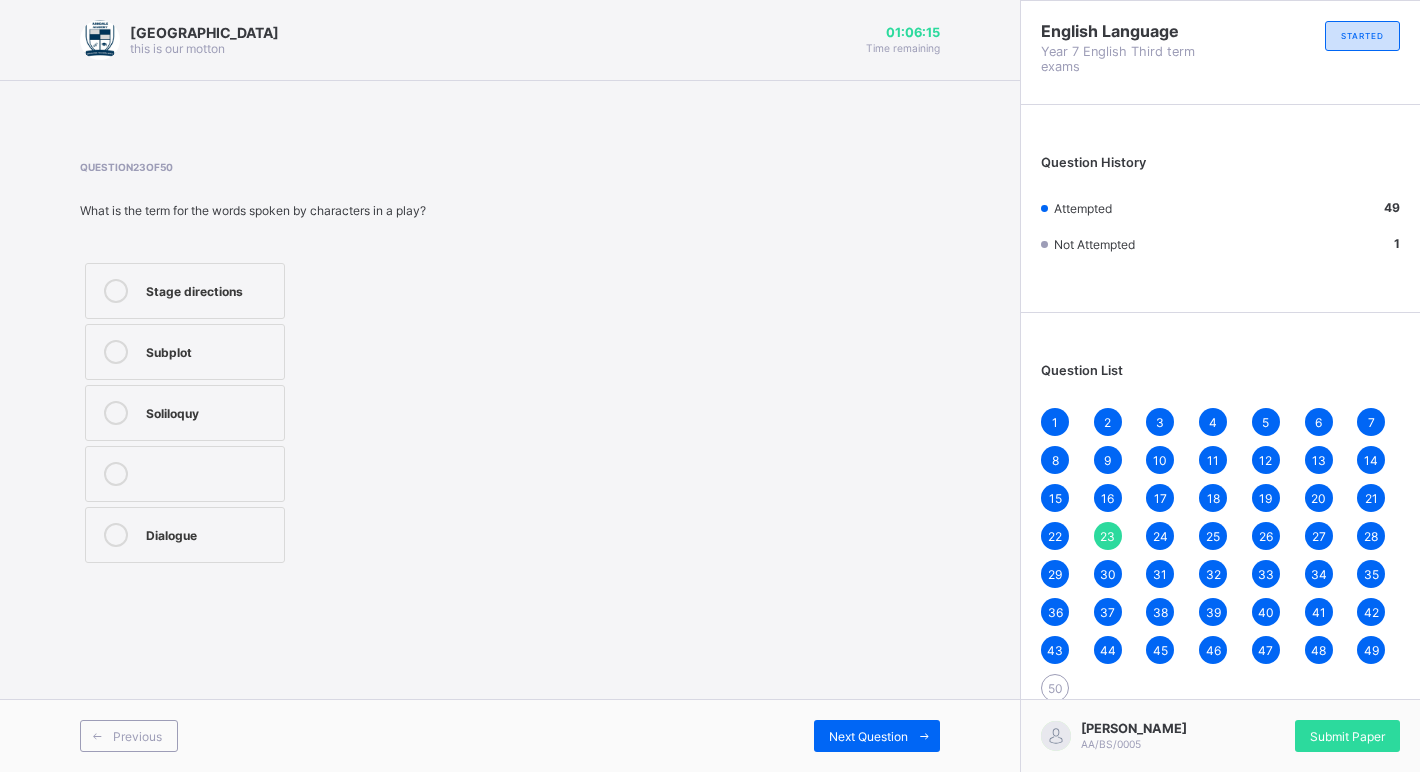 click on "24" at bounding box center [1160, 536] 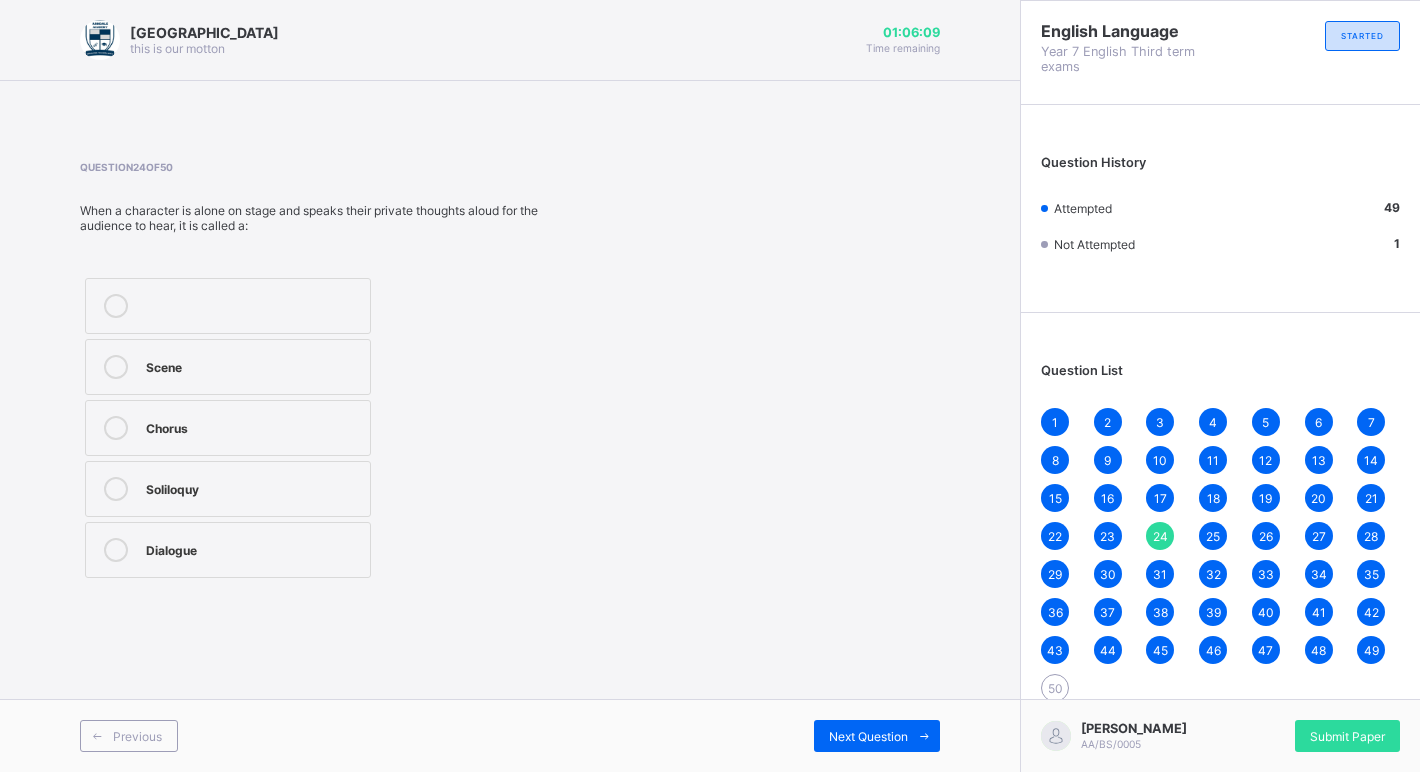click on "25" at bounding box center (1213, 536) 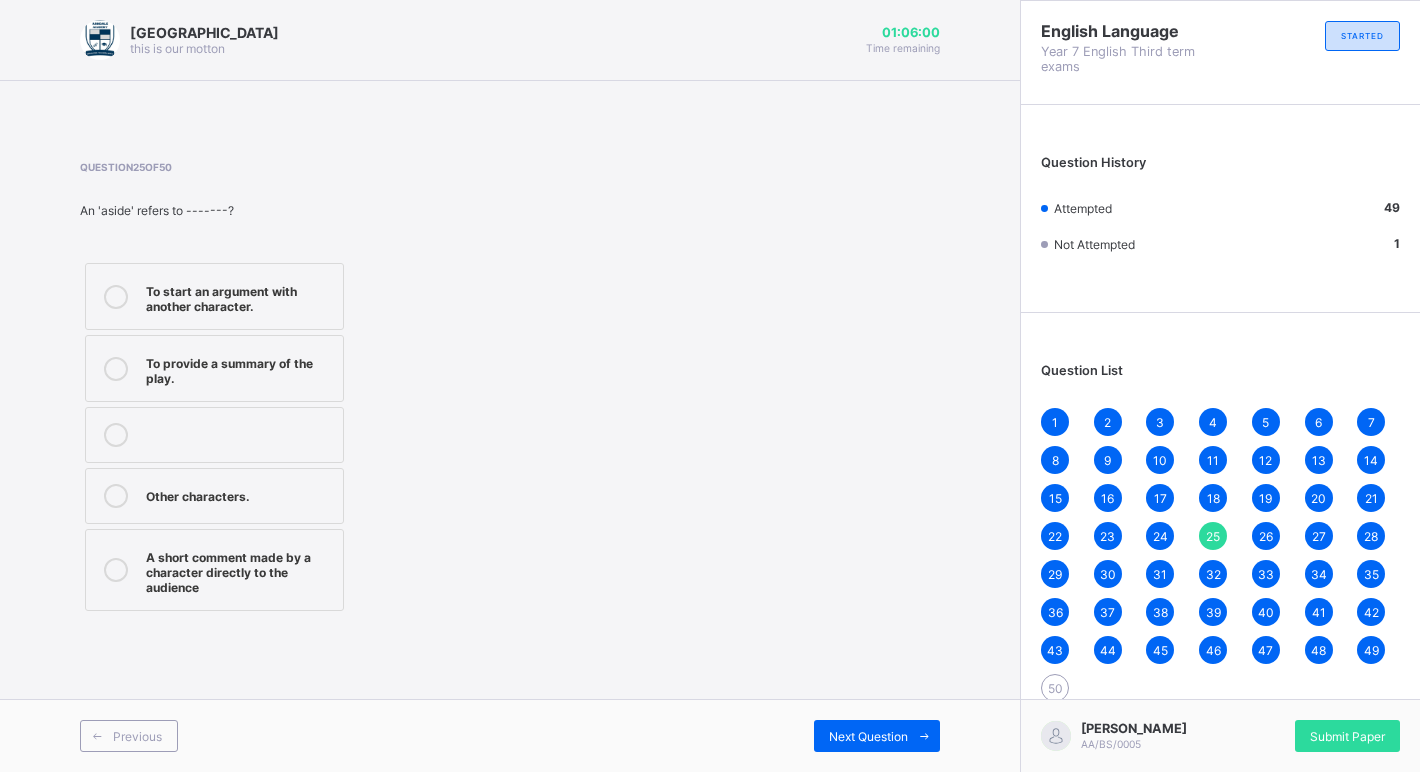 click on "1 2 3 4 5 6 7 8 9 10 11 12 13 14 15 16 17 18 19 20 21 22 23 24 25 26 27 28 29 30 31 32 33 34 35 36 37 38 39 40 41 42 43 44 45 46 47 48 49 50" at bounding box center (1220, 555) 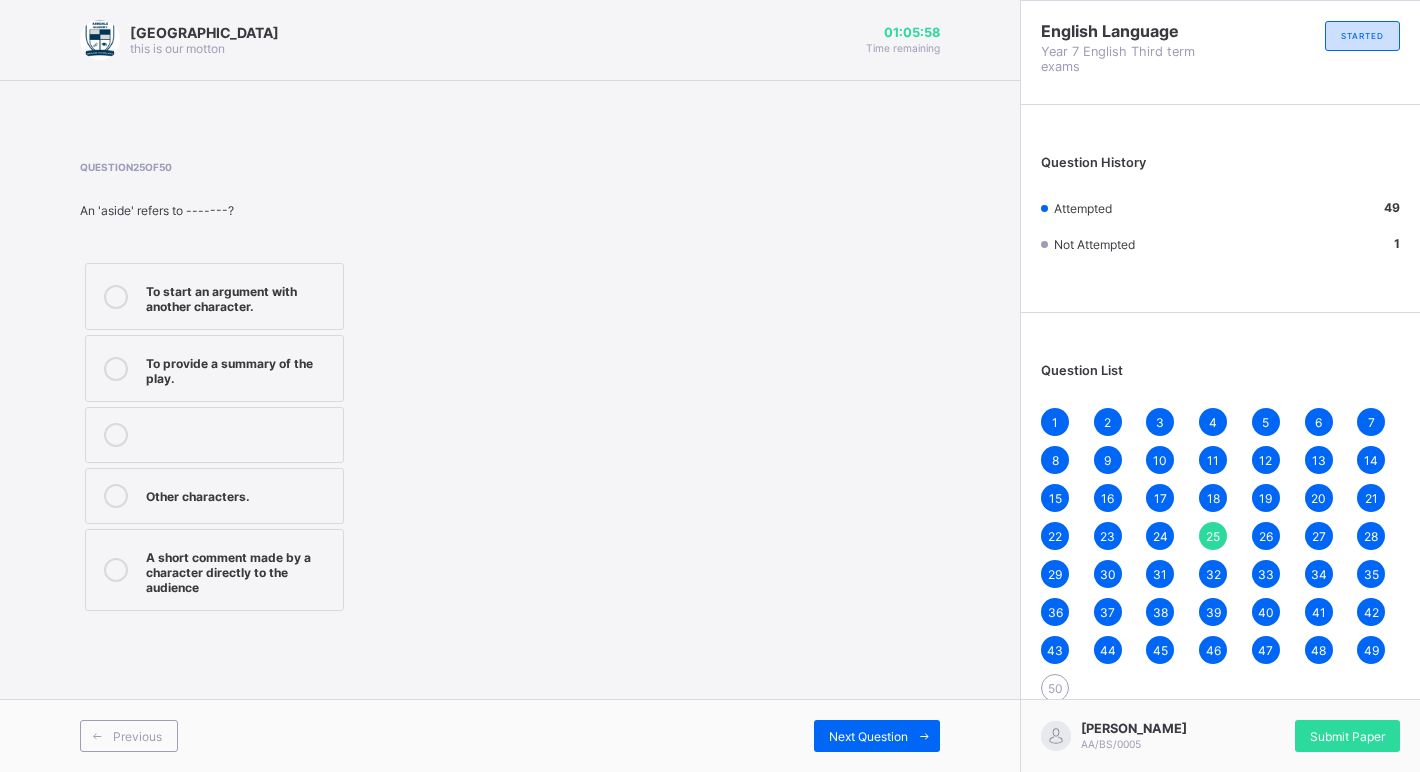 click on "26" at bounding box center (1266, 536) 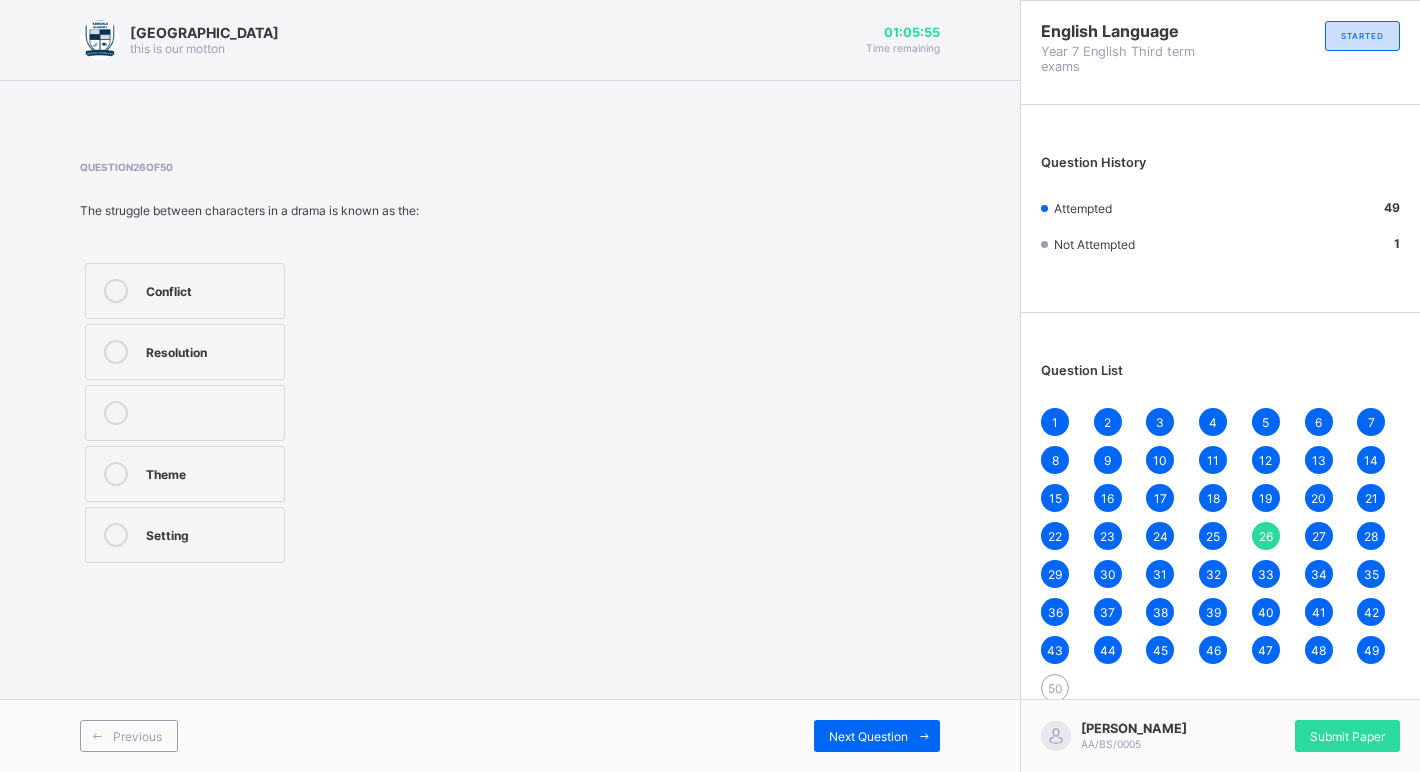 click on "1 2 3 4 5 6 7 8 9 10 11 12 13 14 15 16 17 18 19 20 21 22 23 24 25 26 27 28 29 30 31 32 33 34 35 36 37 38 39 40 41 42 43 44 45 46 47 48 49 50" at bounding box center (1220, 555) 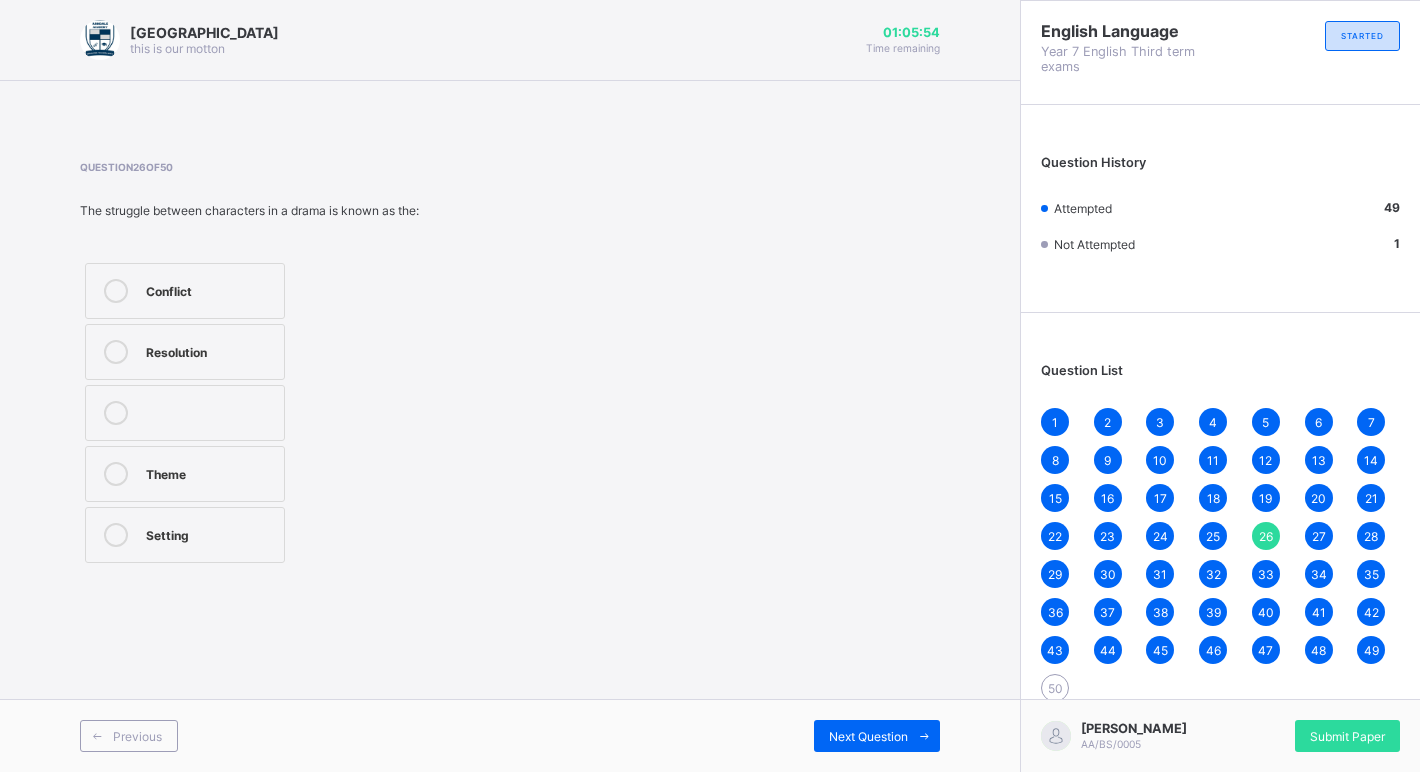 click on "27" at bounding box center (1319, 536) 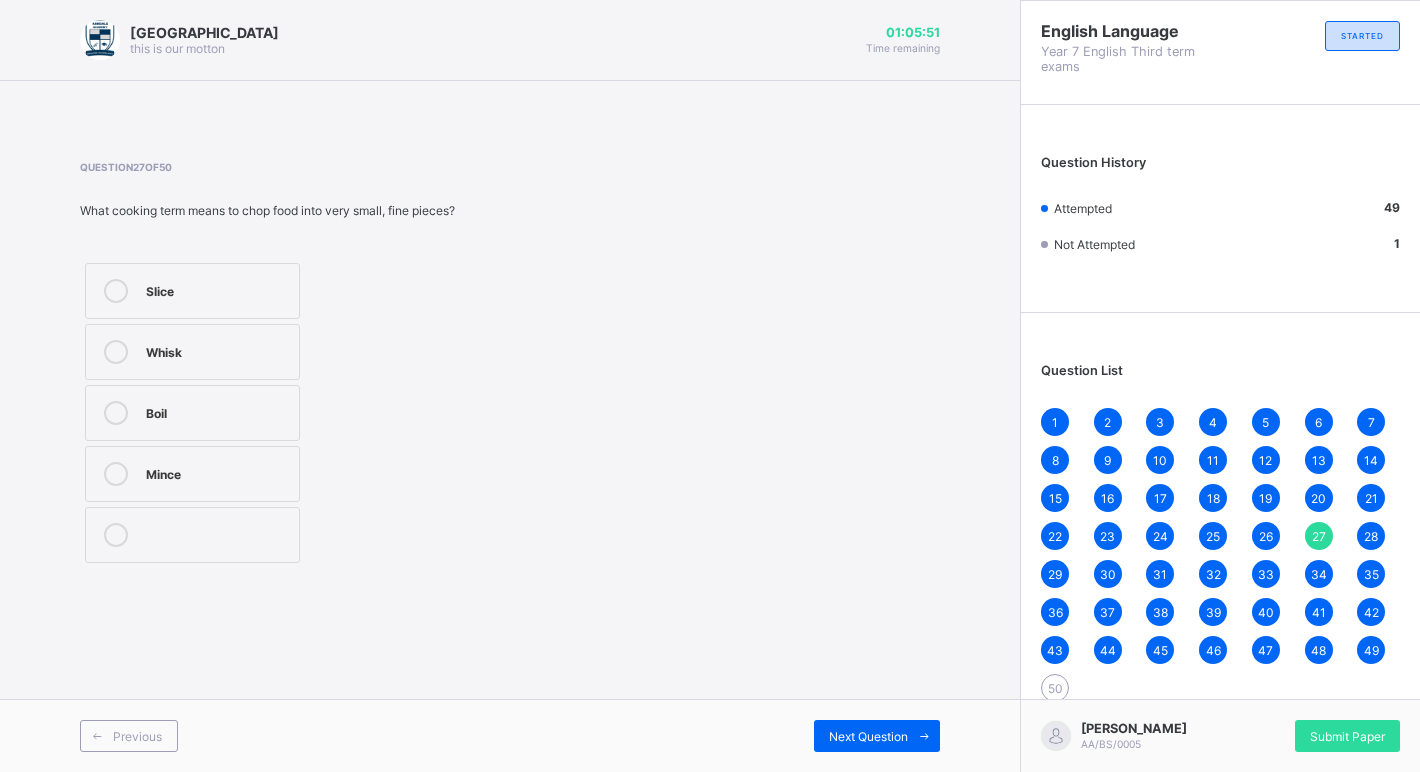 click on "28" at bounding box center [1371, 536] 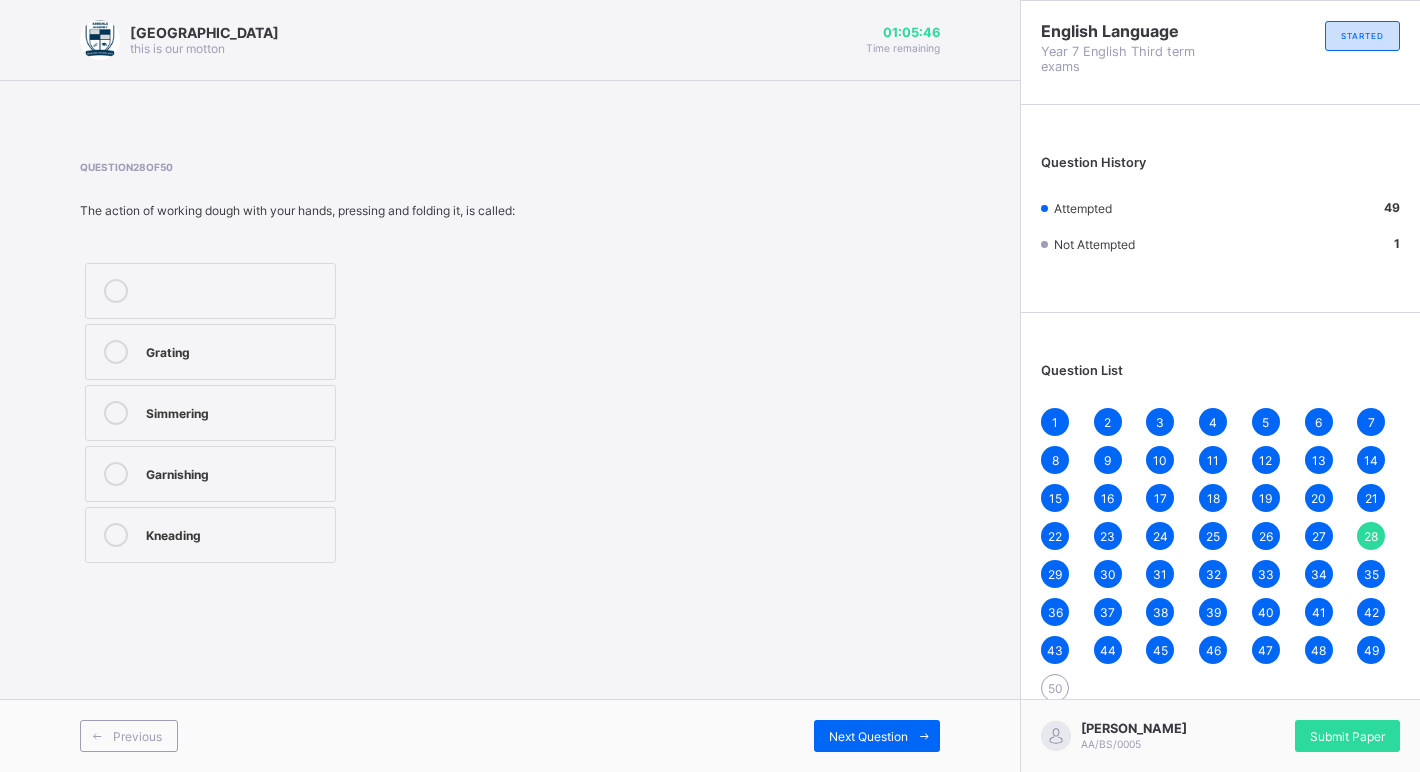 click on "29" at bounding box center (1055, 574) 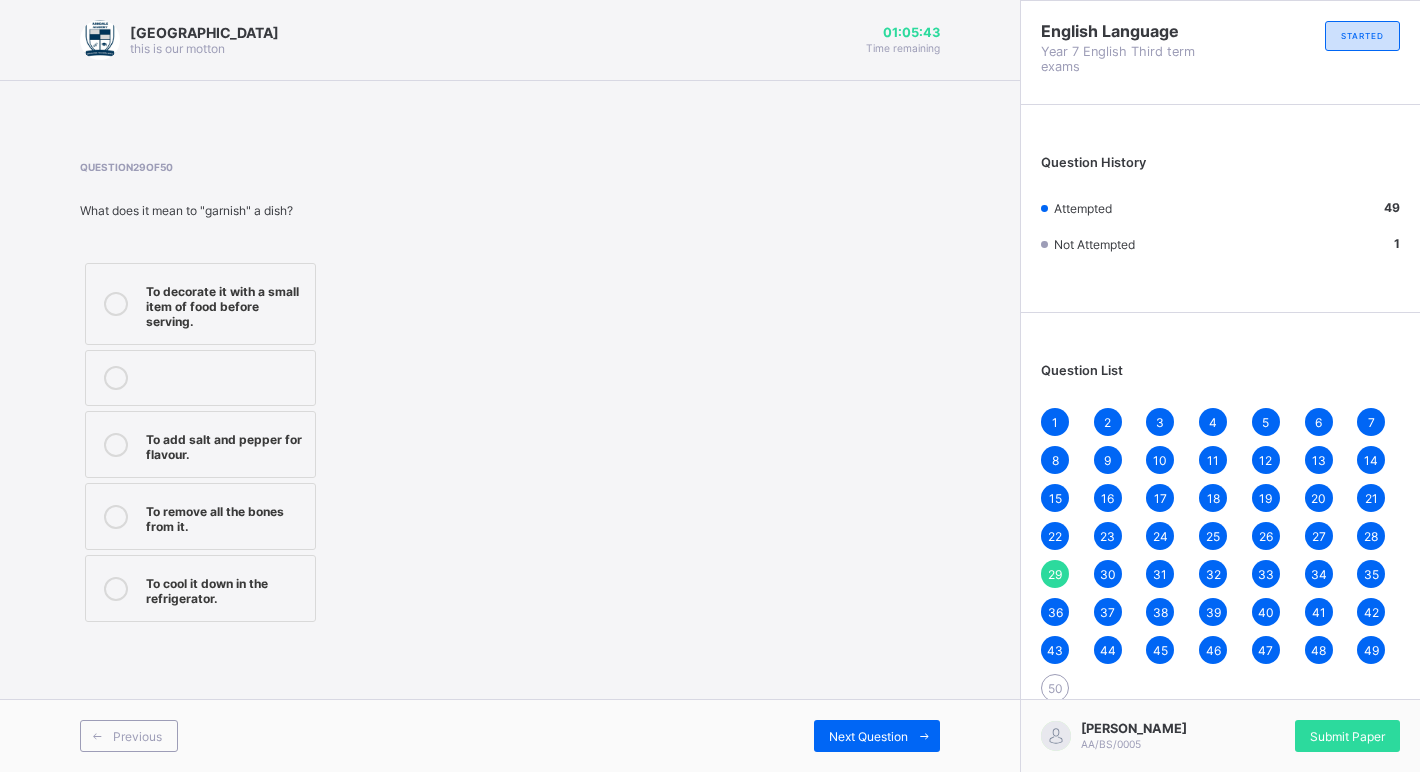 click on "30" at bounding box center (1108, 574) 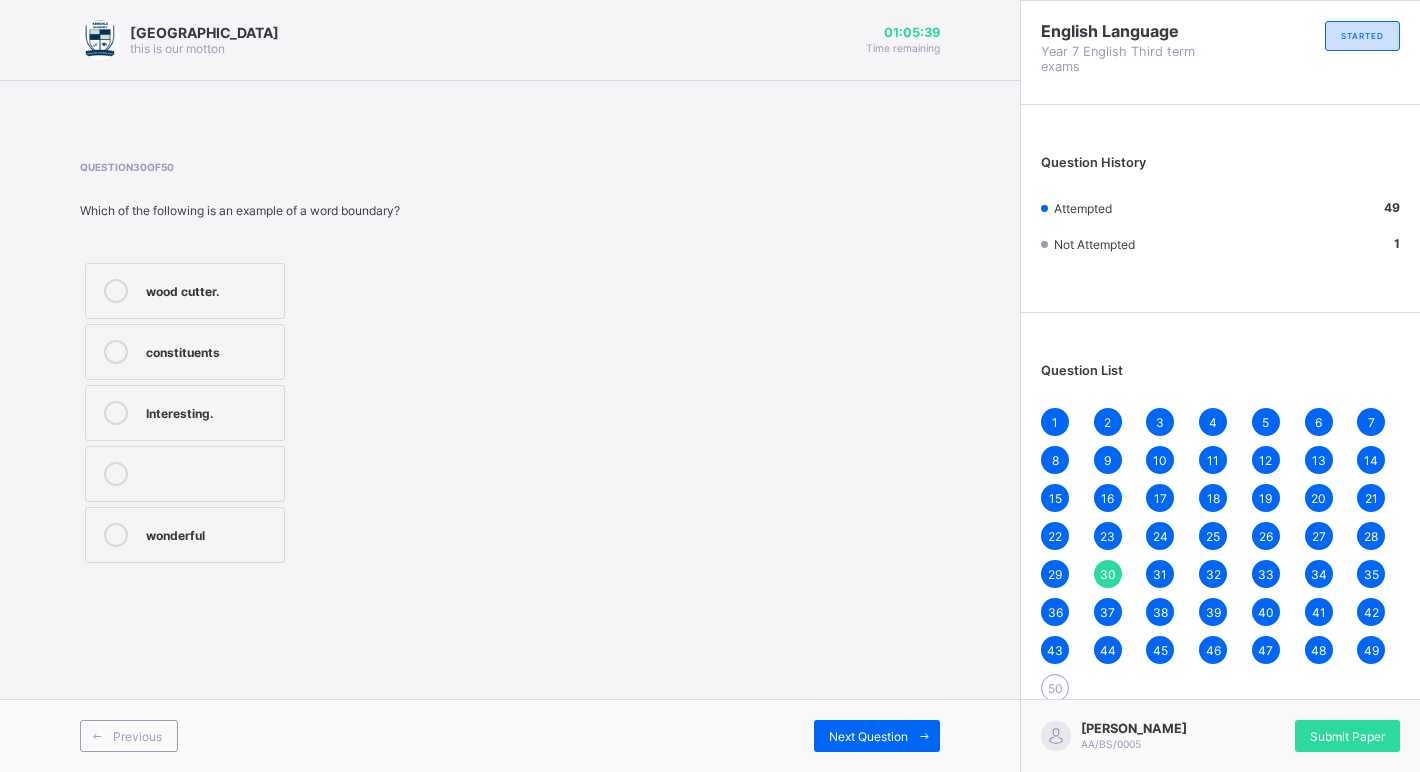 click on "1 2 3 4 5 6 7 8 9 10 11 12 13 14 15 16 17 18 19 20 21 22 23 24 25 26 27 28 29 30 31 32 33 34 35 36 37 38 39 40 41 42 43 44 45 46 47 48 49 50" at bounding box center [1220, 555] 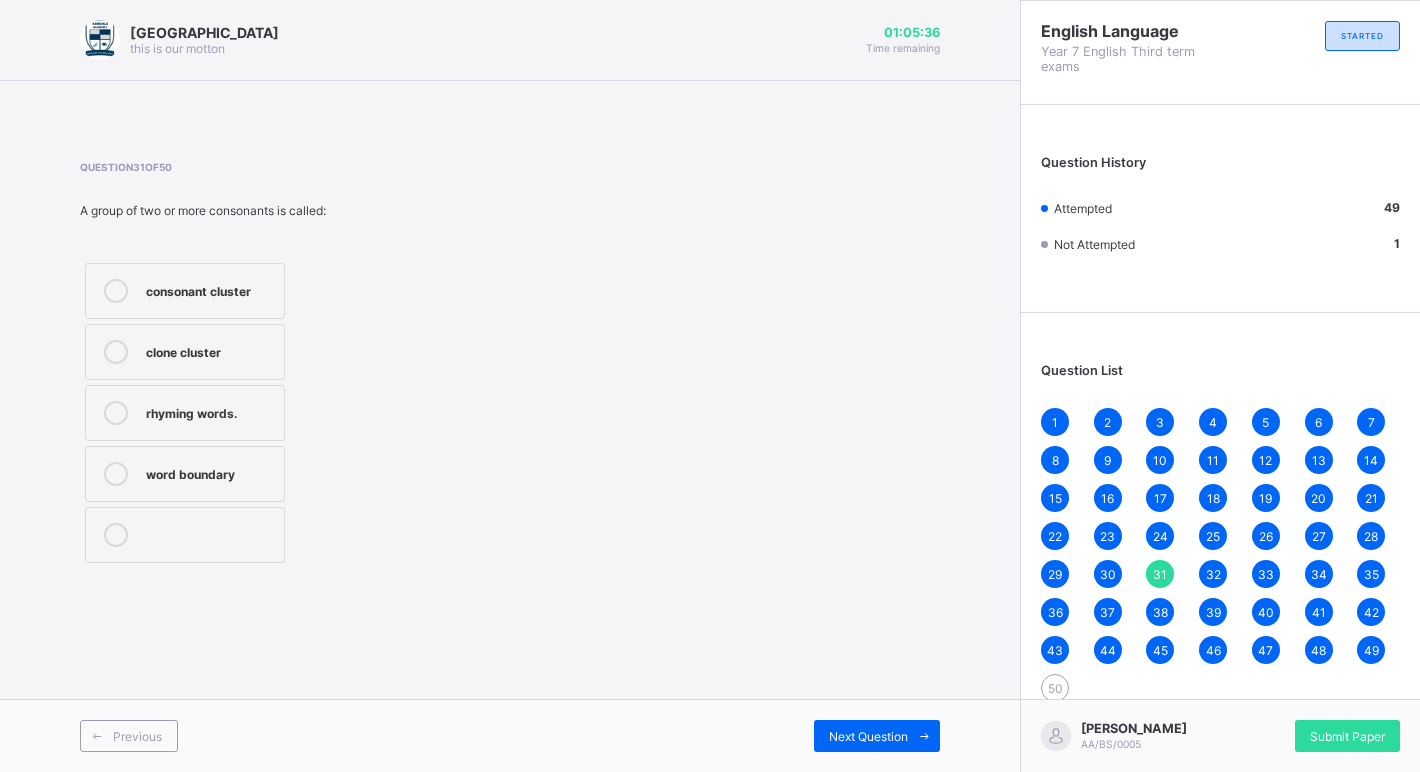 click on "32" at bounding box center [1213, 574] 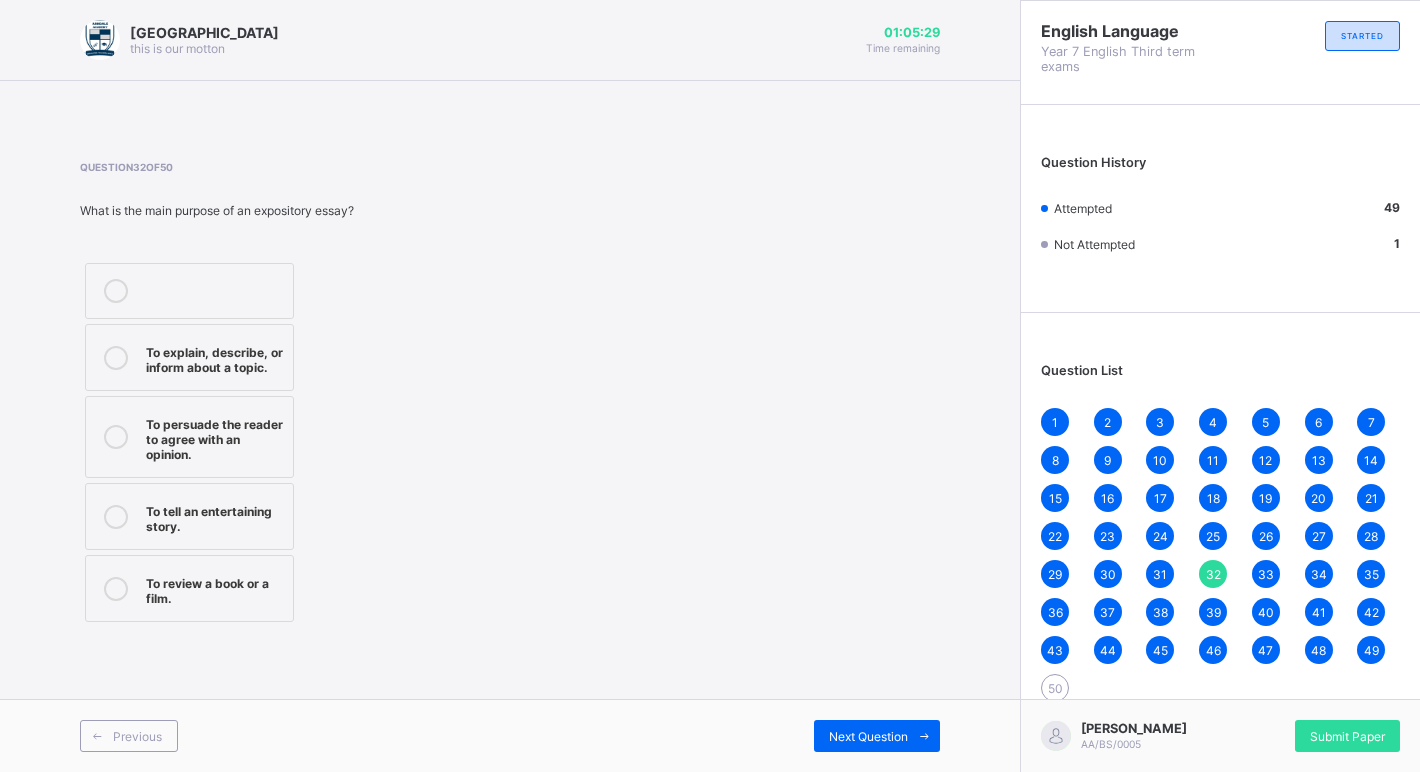 click on "33" at bounding box center [1266, 574] 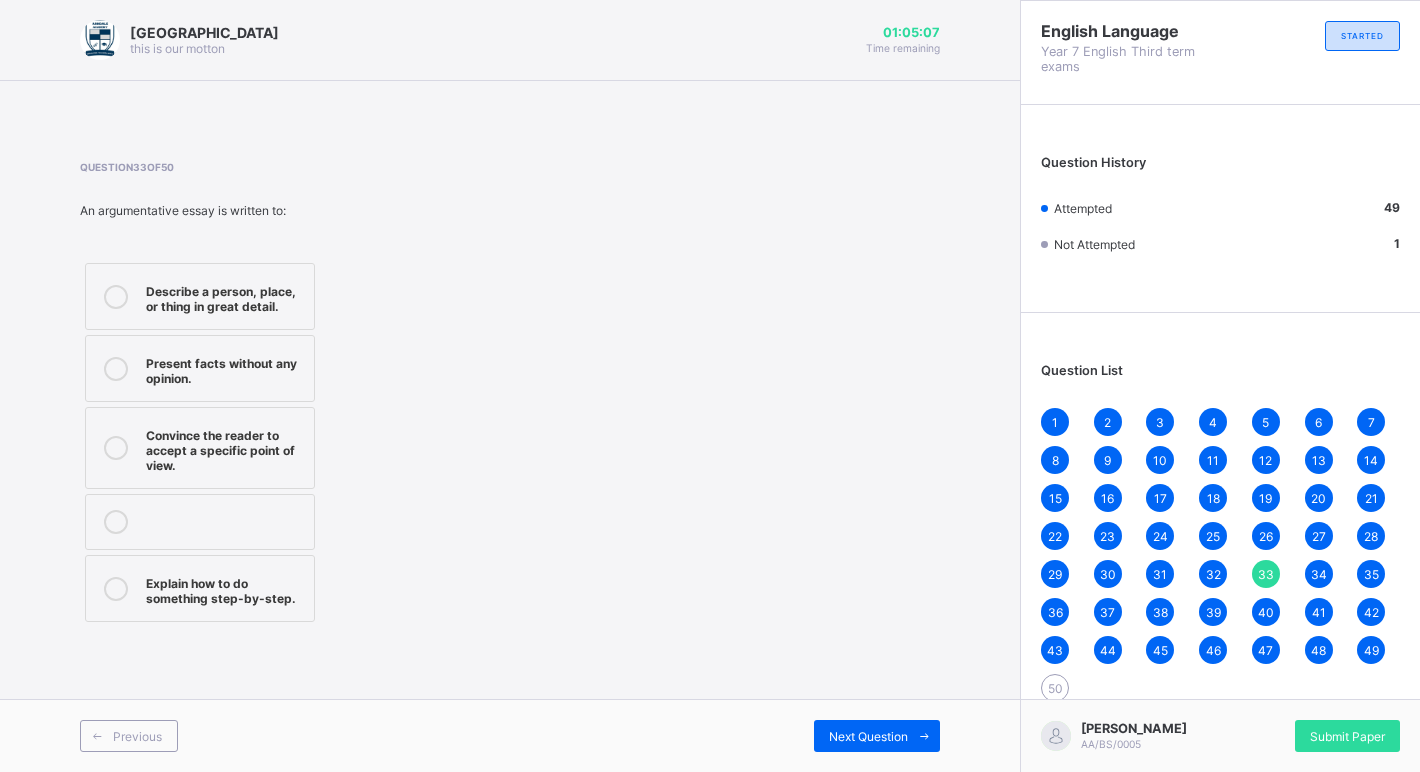 click on "34" at bounding box center [1319, 574] 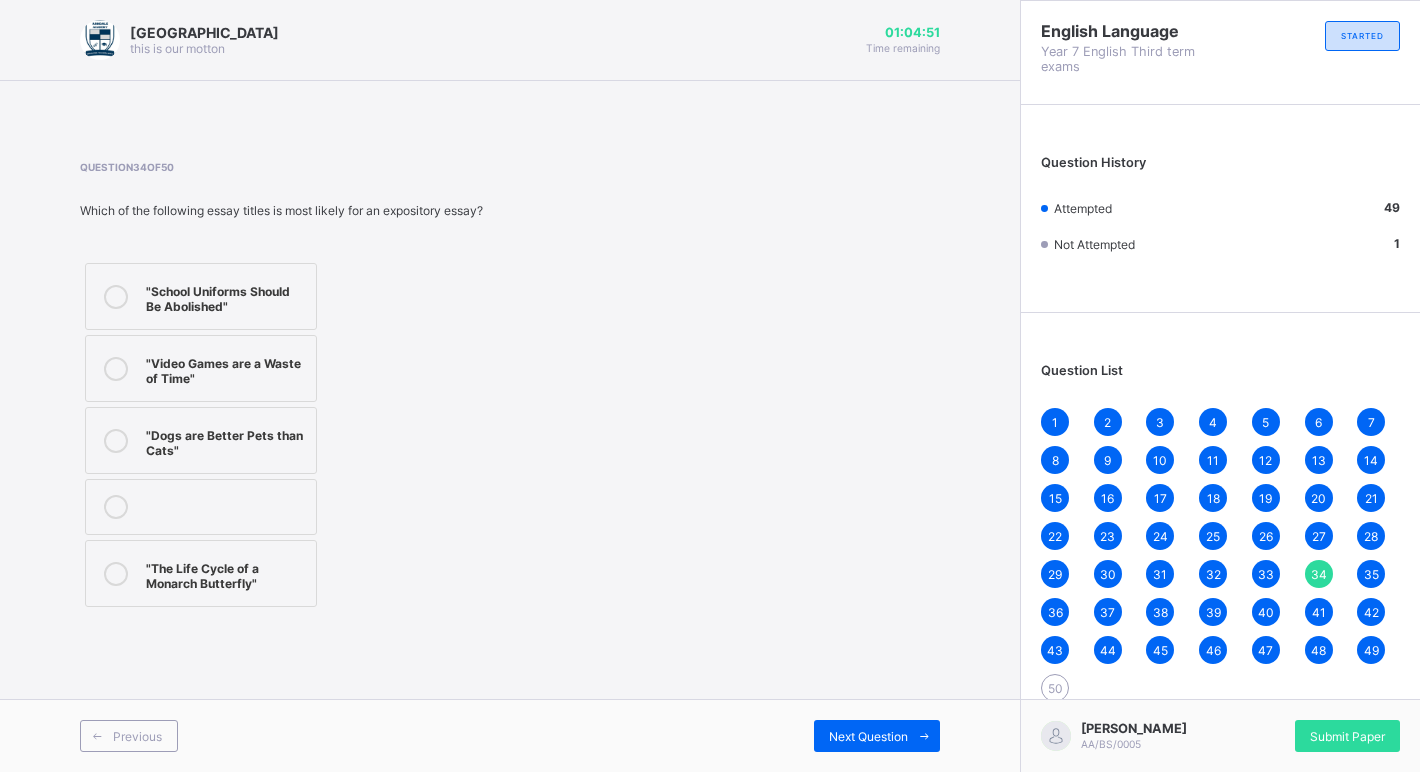 click on "35" at bounding box center [1371, 574] 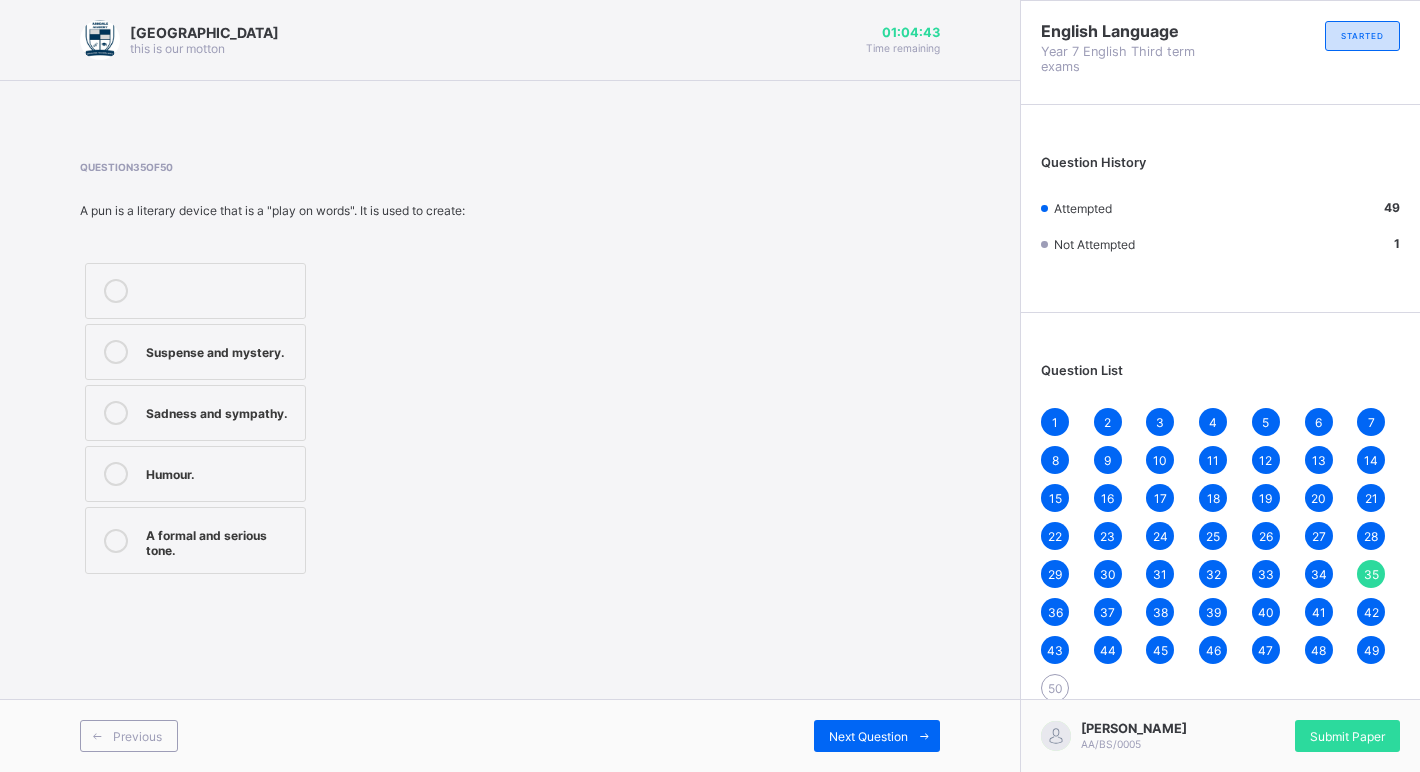 click on "36" at bounding box center (1055, 612) 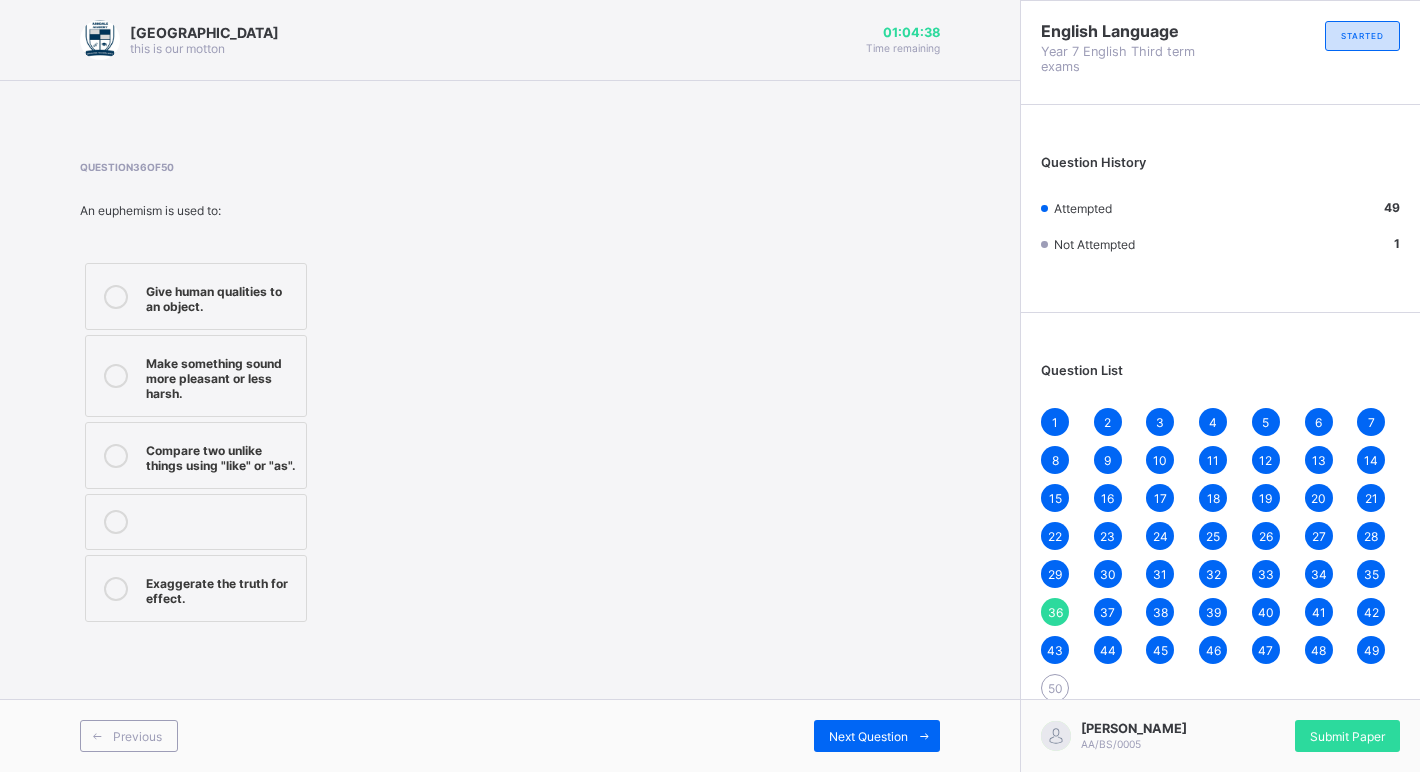 click at bounding box center [116, 376] 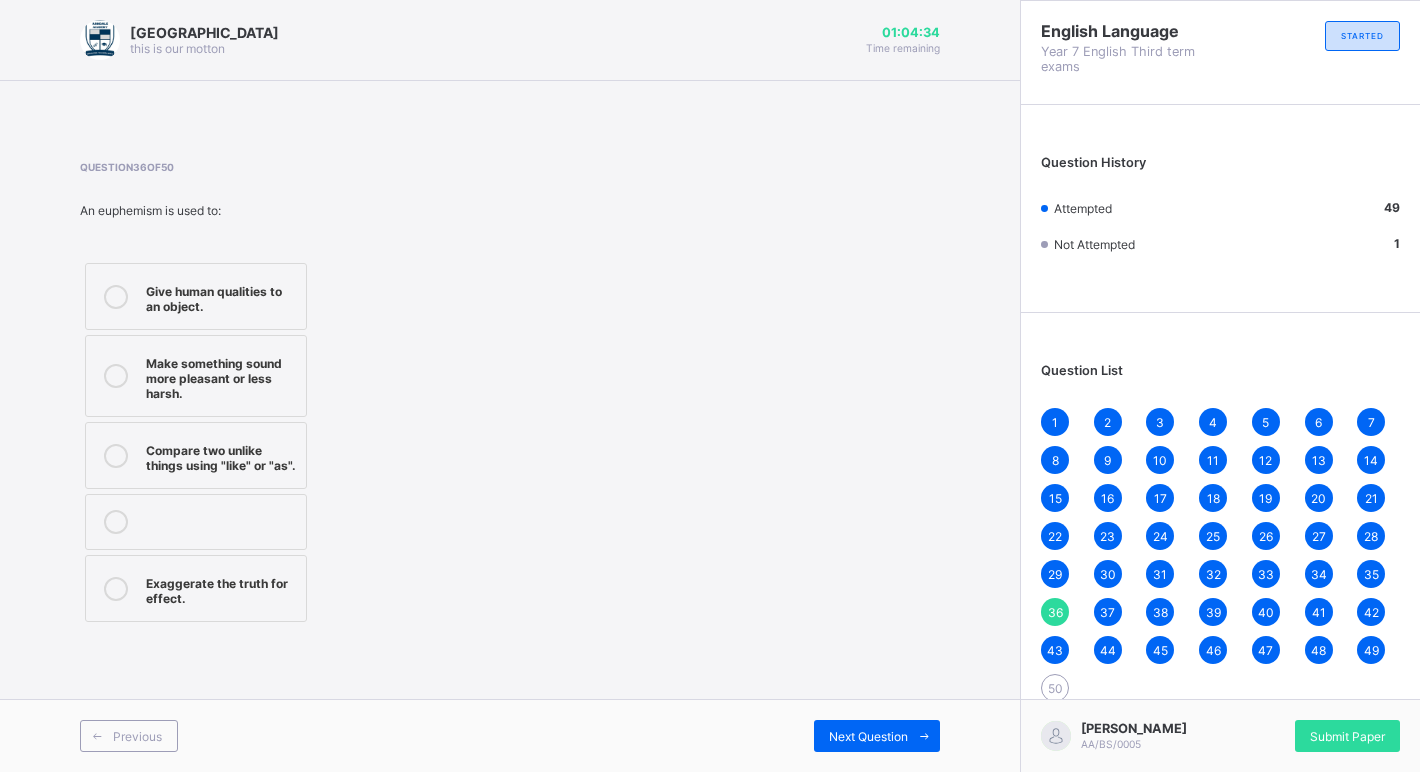 click on "37" at bounding box center (1108, 612) 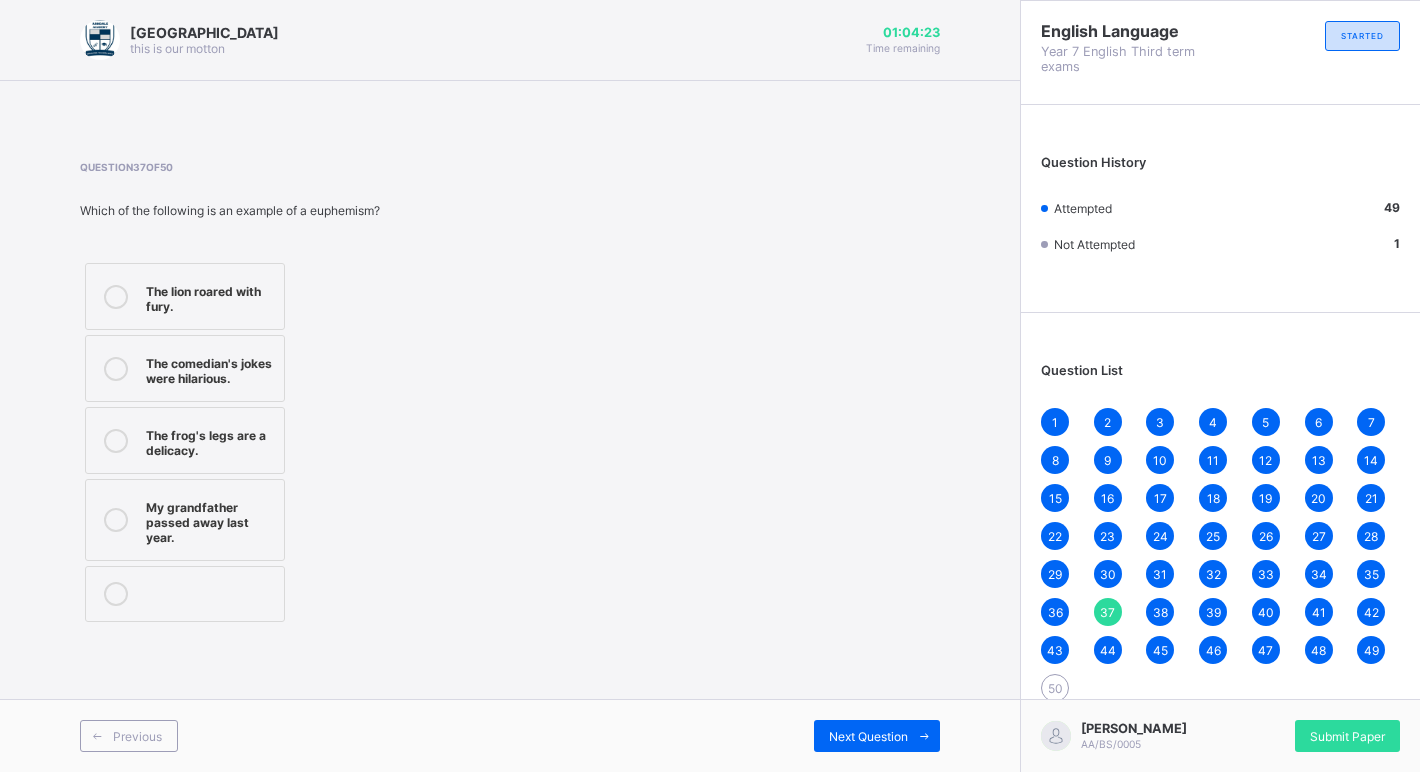 click on "38" at bounding box center (1160, 612) 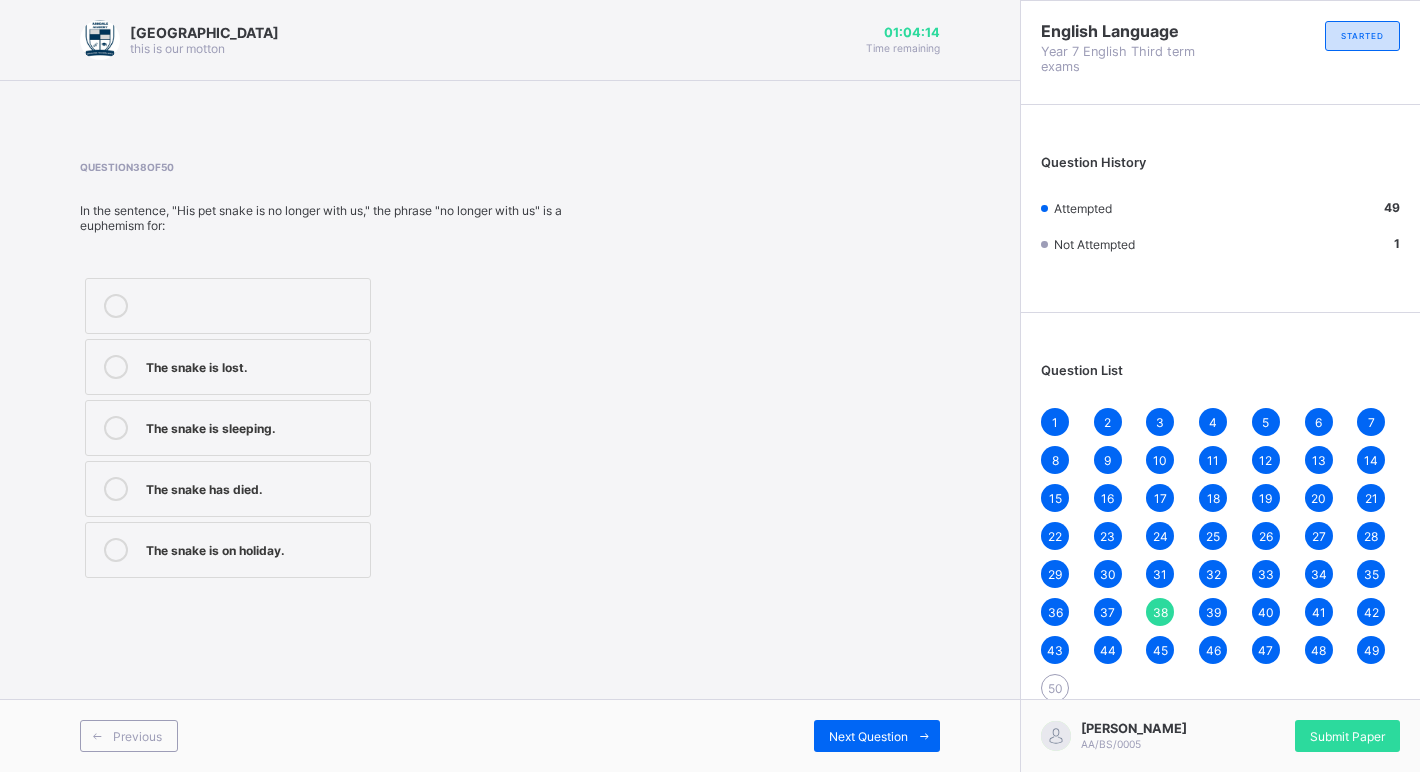 click on "39" at bounding box center (1213, 612) 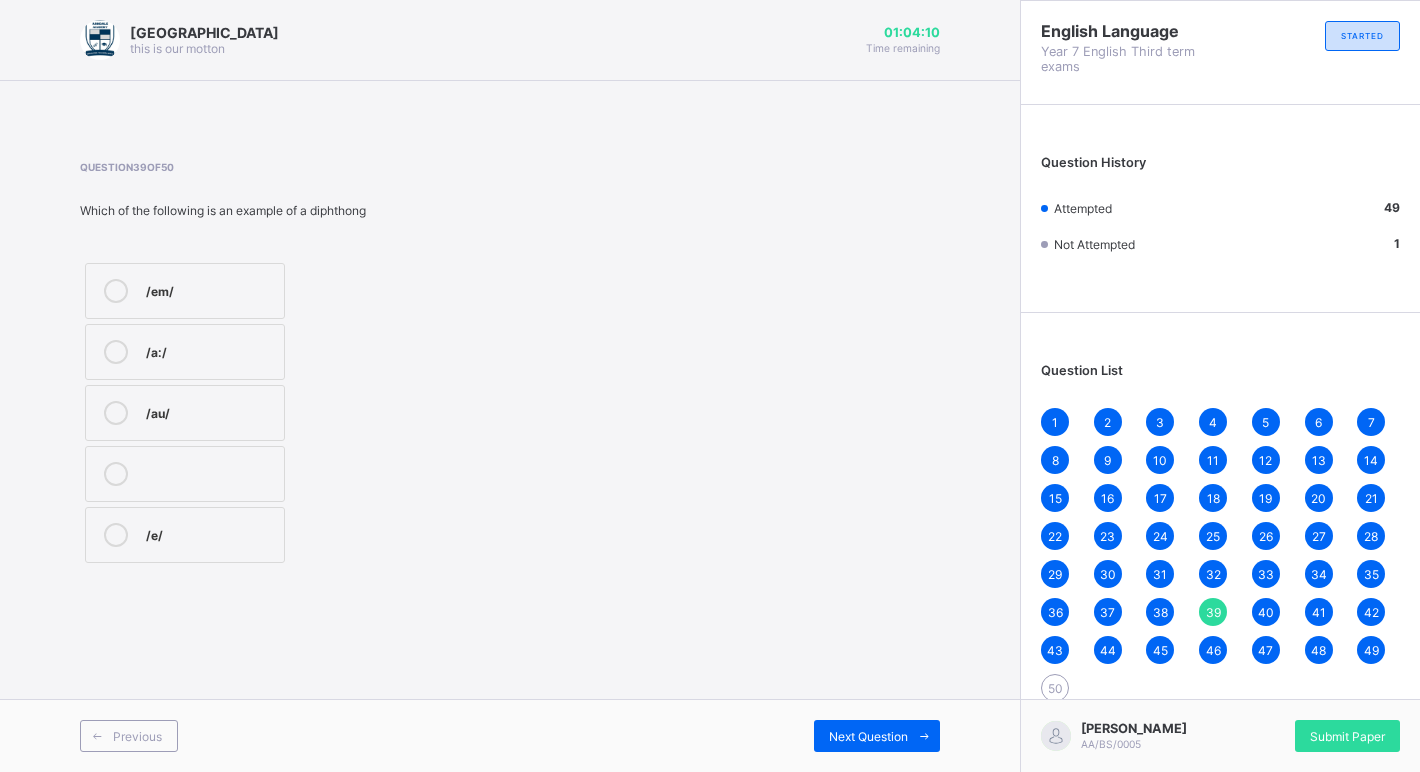click on "40" at bounding box center [1266, 612] 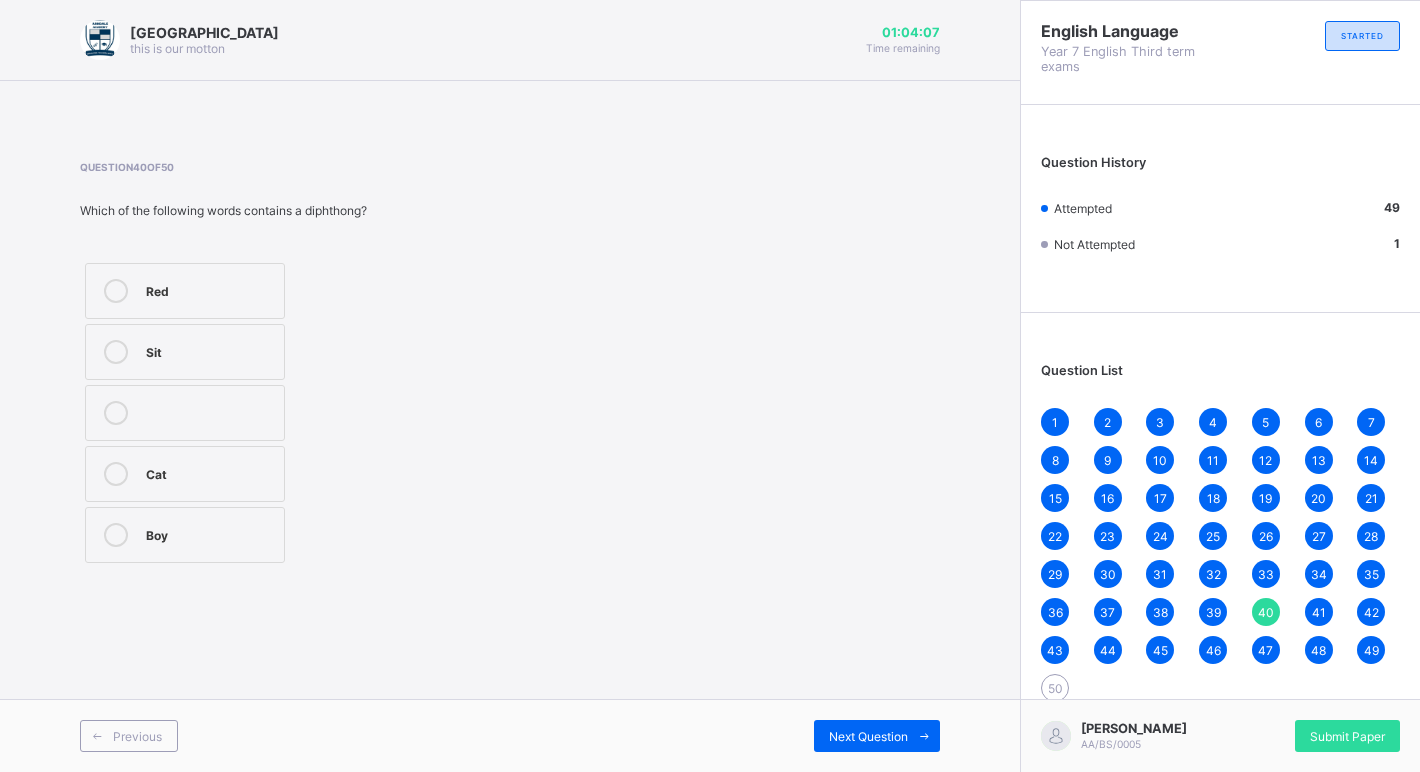 click on "41" at bounding box center (1319, 612) 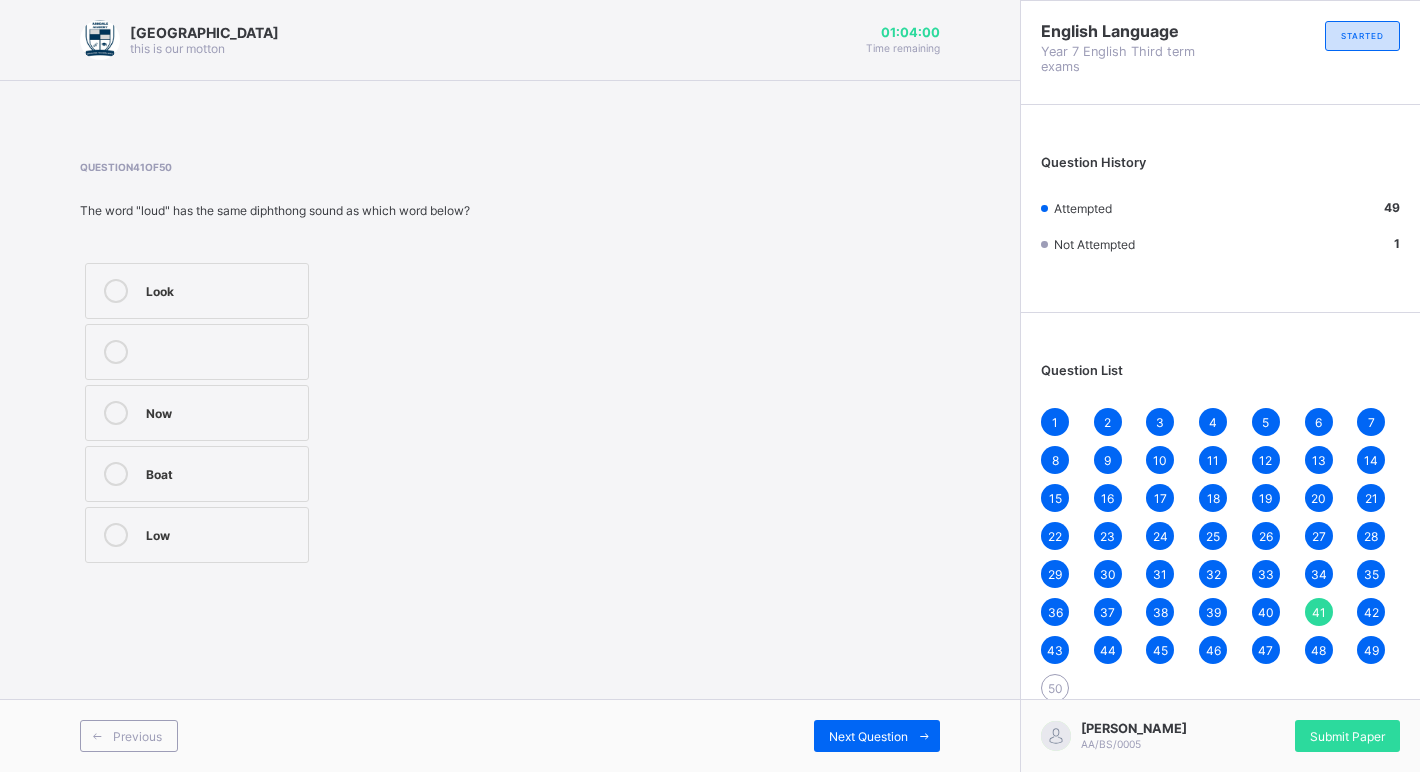 click on "42" at bounding box center (1371, 612) 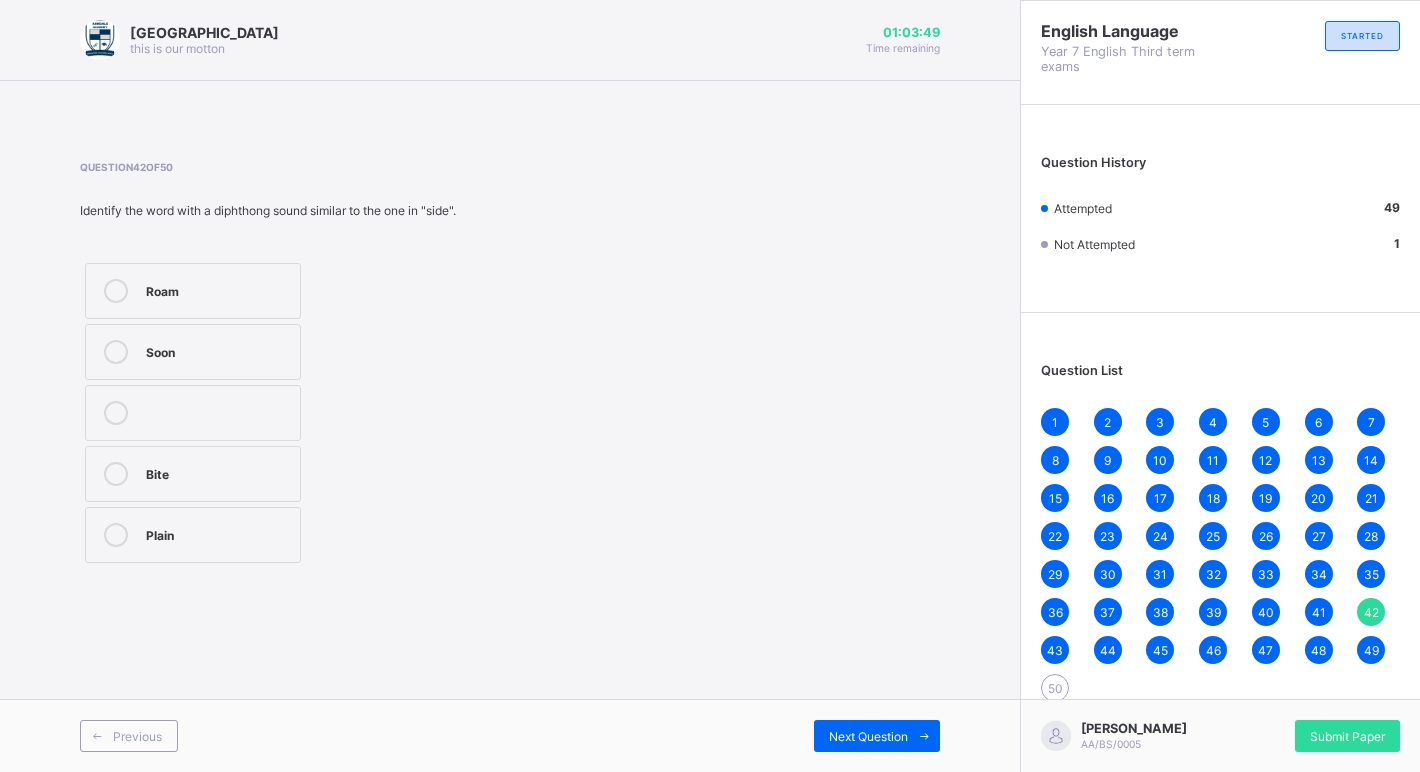 drag, startPoint x: 1058, startPoint y: 646, endPoint x: 1075, endPoint y: 627, distance: 25.495098 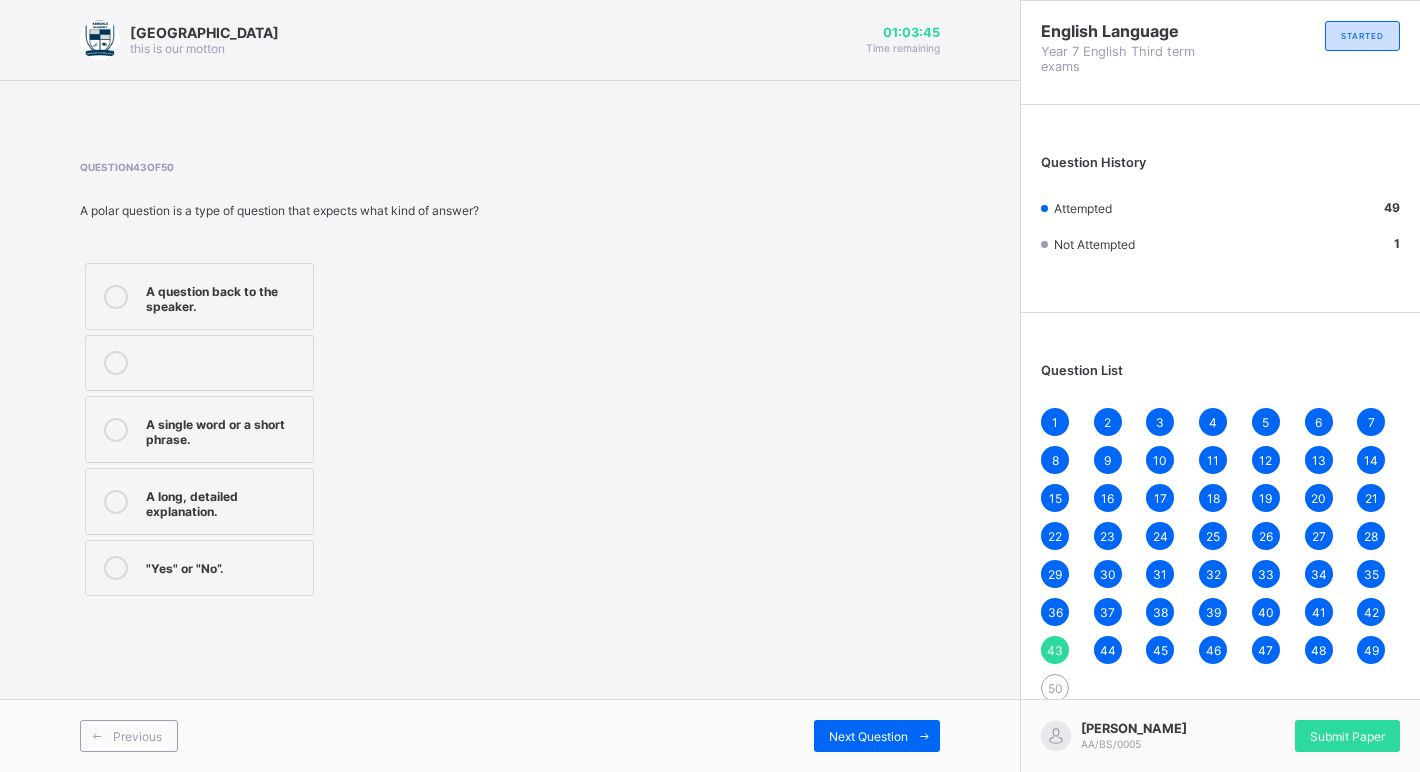 click on "44" at bounding box center (1108, 650) 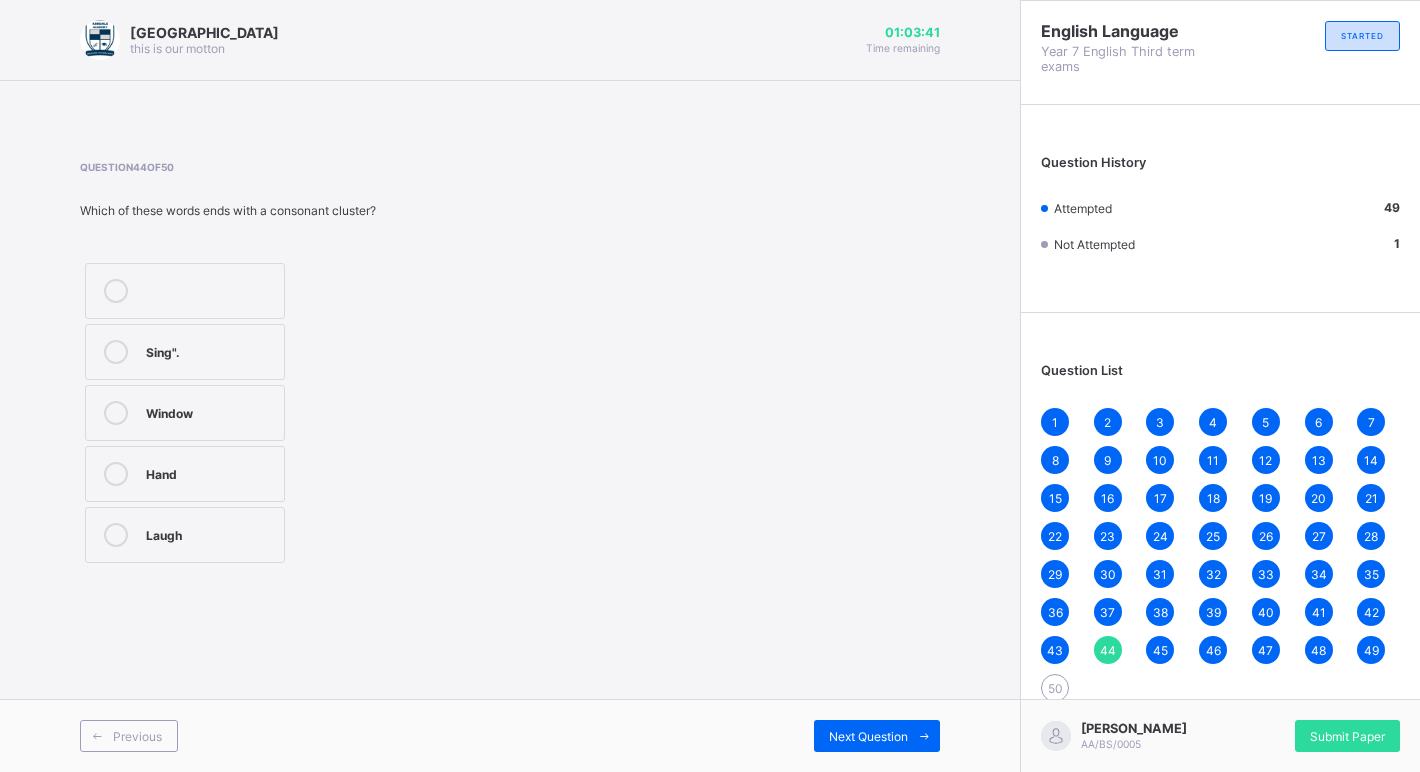 click on "45" at bounding box center (1160, 650) 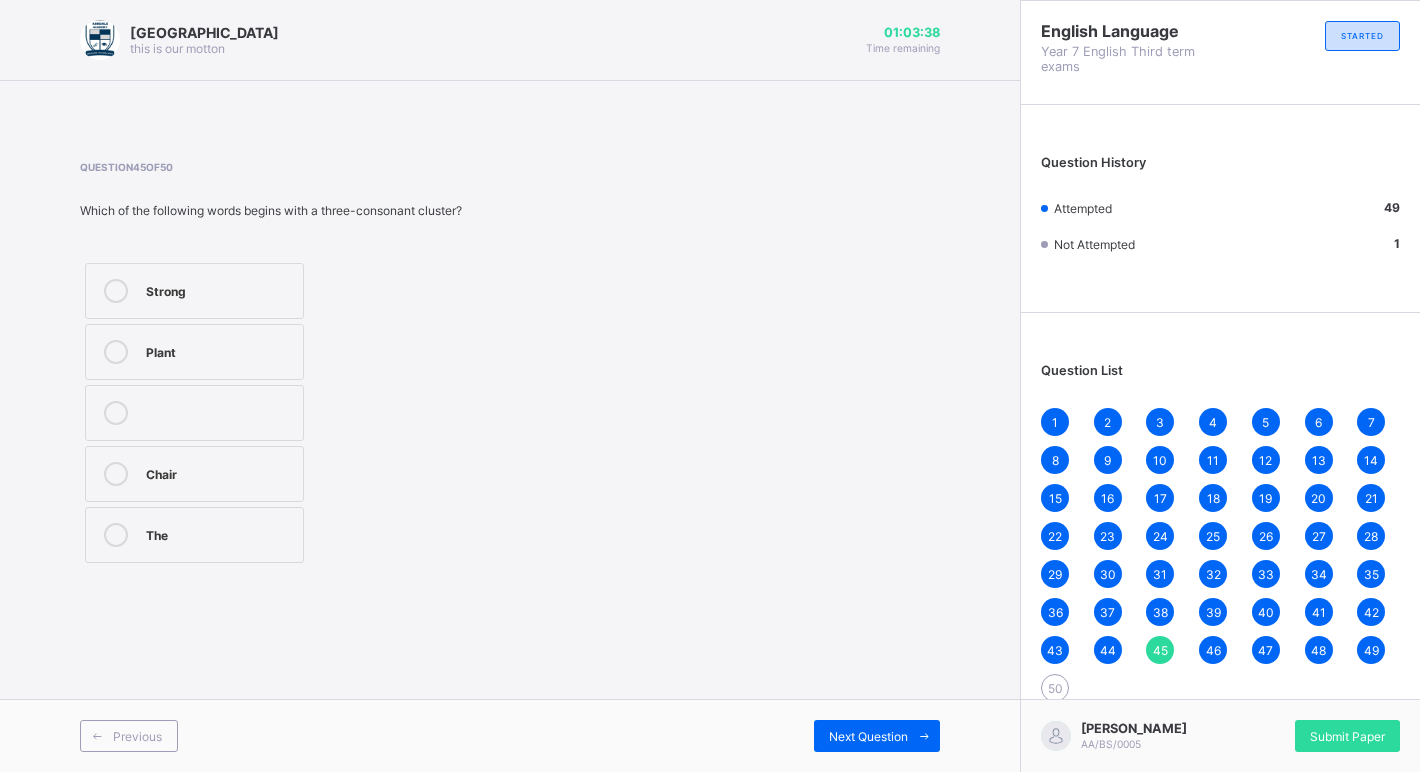 click on "46" at bounding box center [1213, 650] 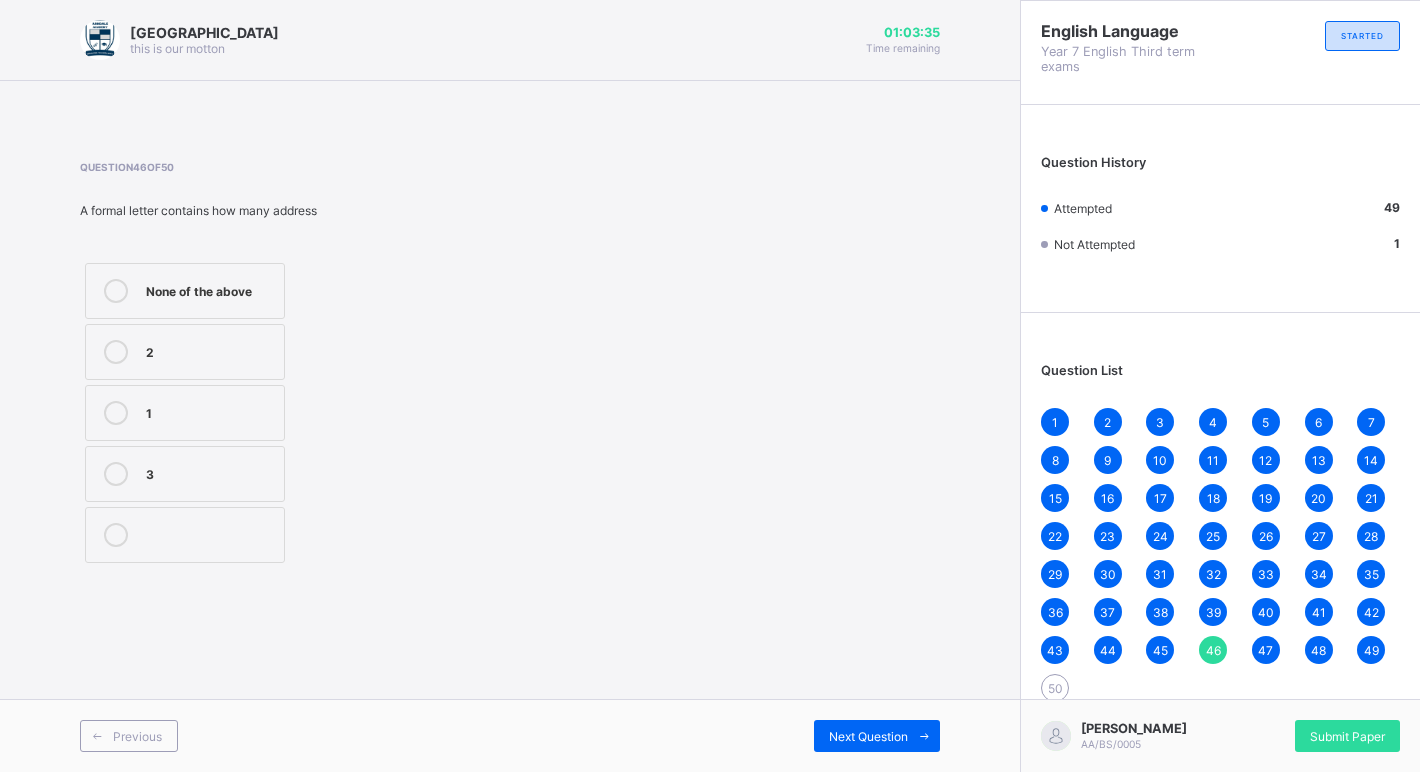 click on "47" at bounding box center (1265, 650) 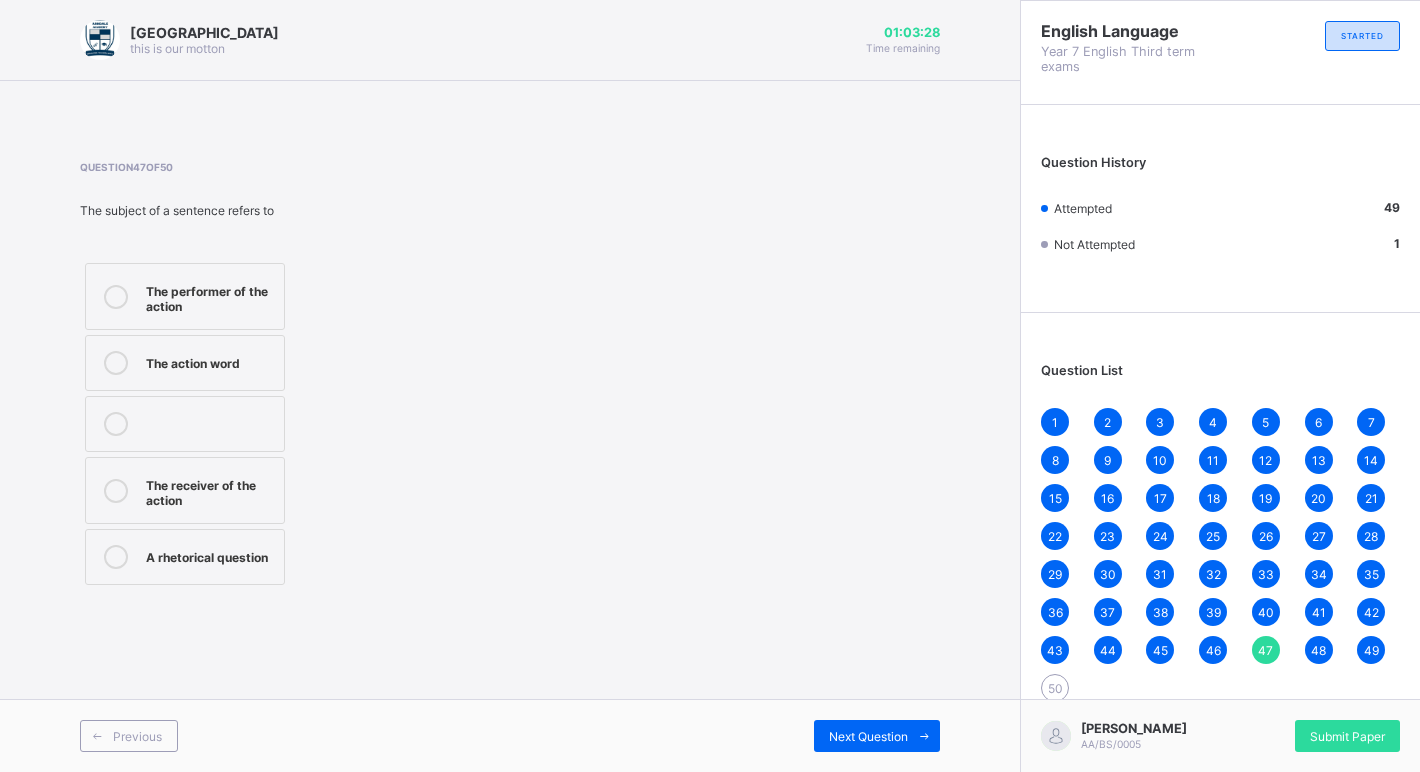 click on "48" at bounding box center (1319, 650) 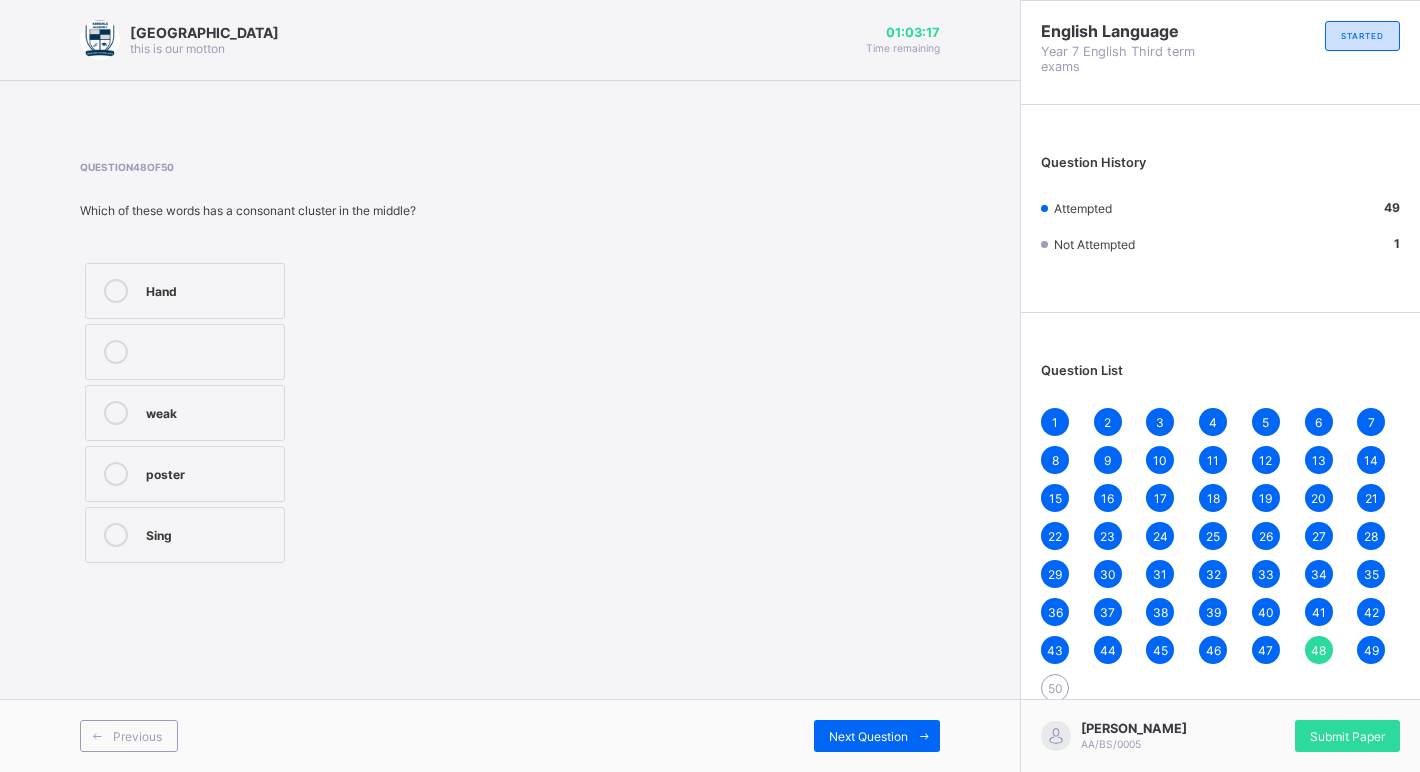 click on "49" at bounding box center (1371, 650) 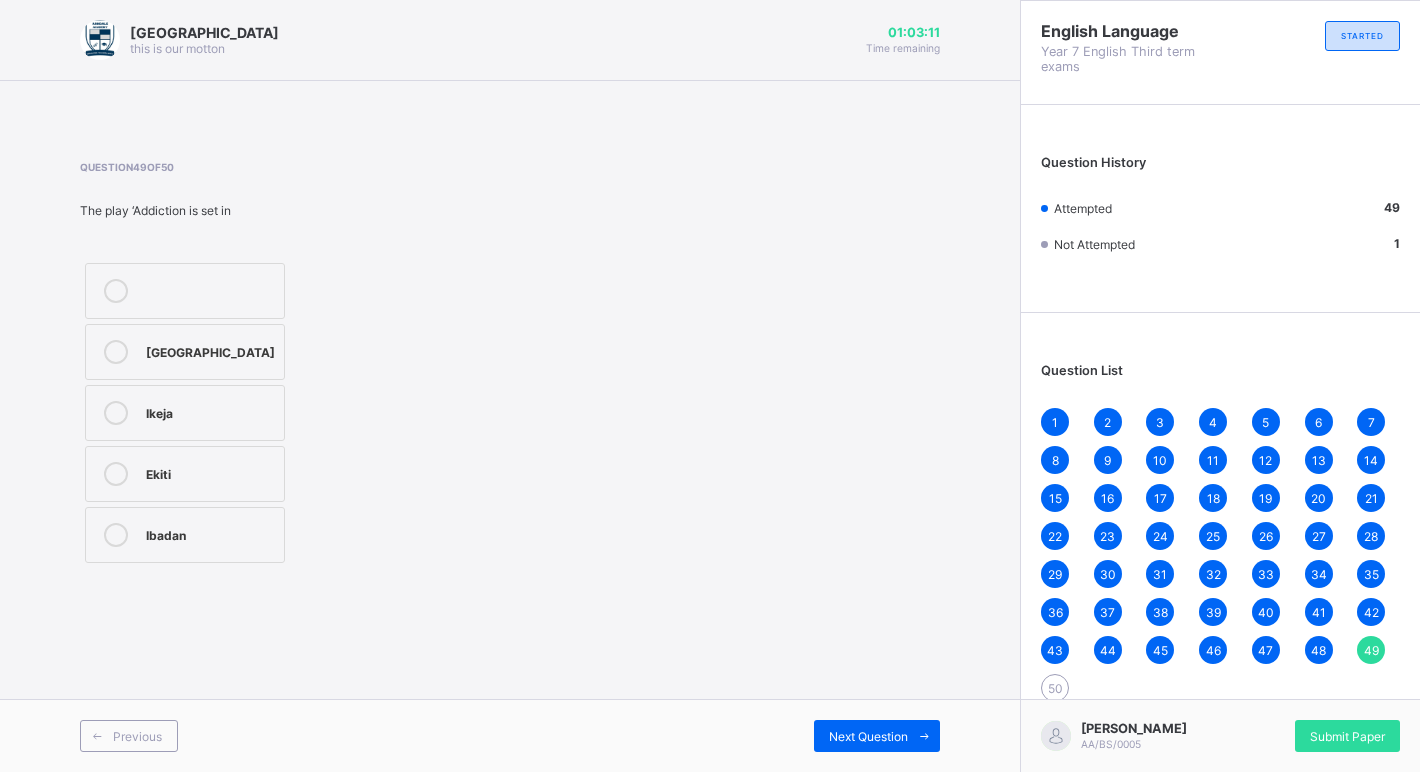 click on "50" at bounding box center [1055, 688] 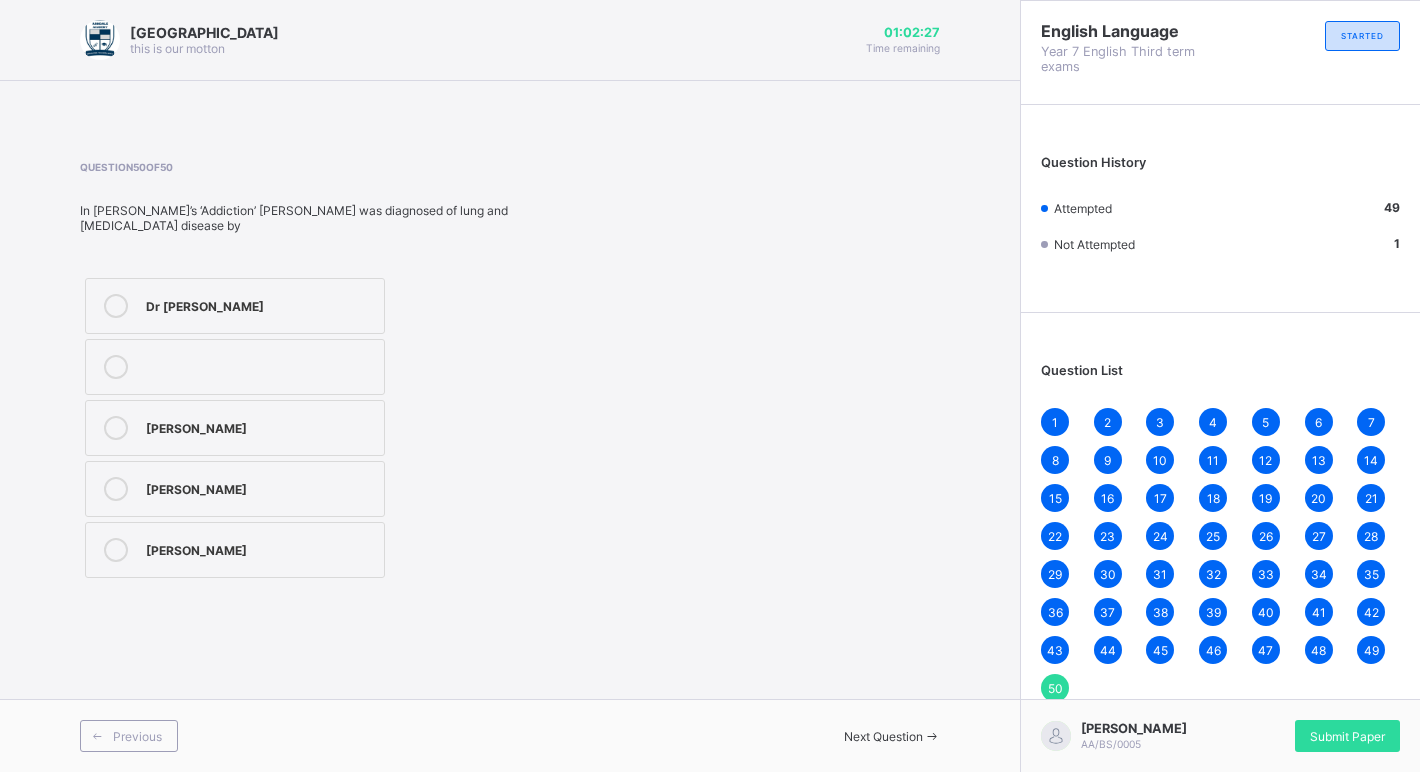 click on "36" at bounding box center (1055, 612) 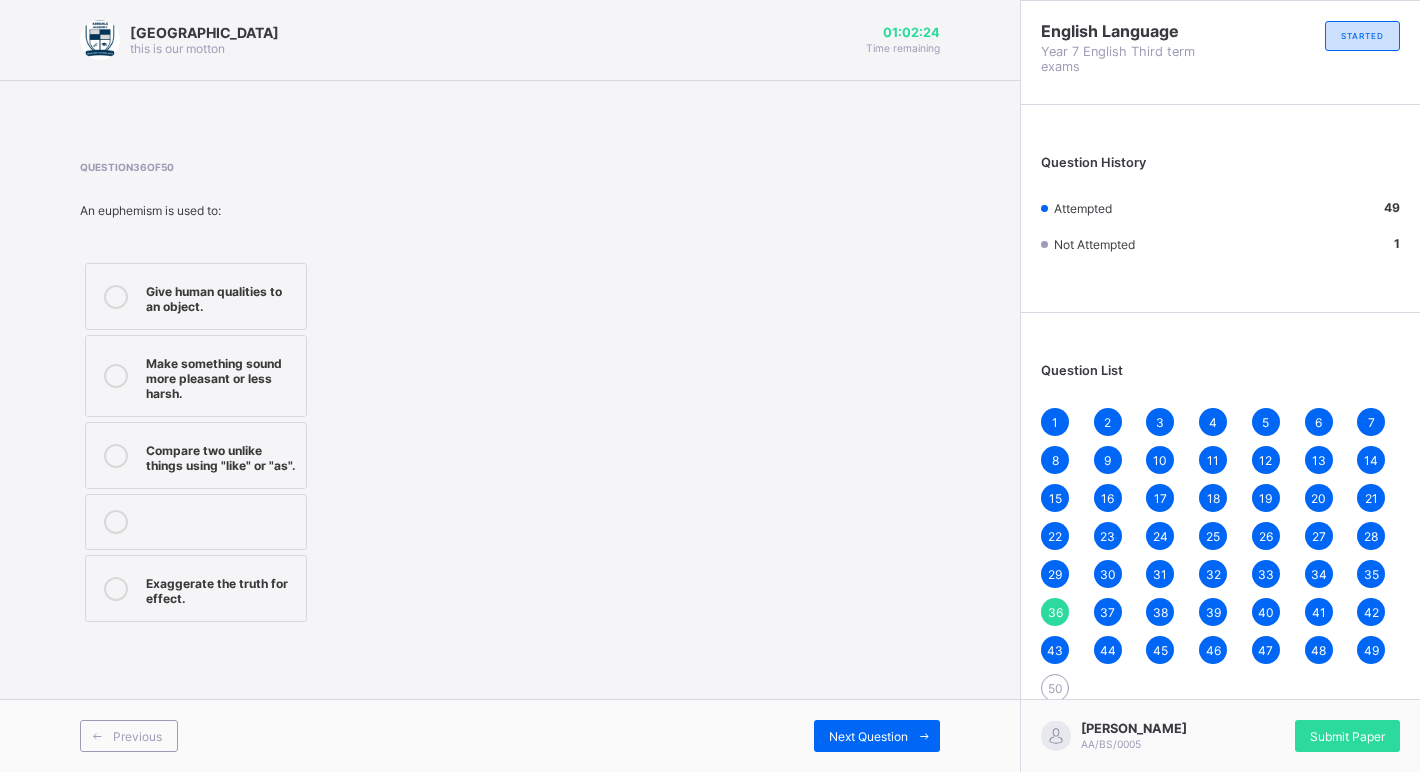 click on "50" at bounding box center (1055, 688) 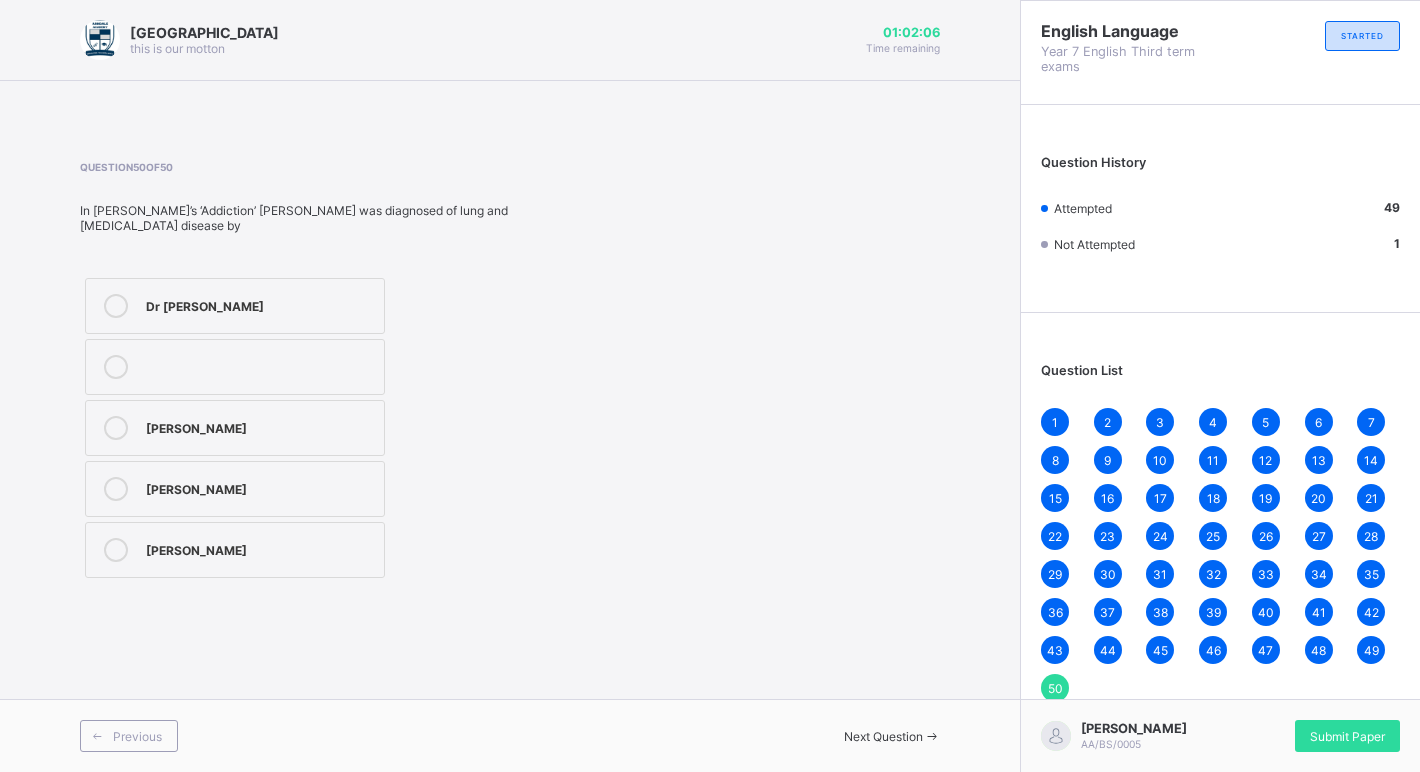 click on "Dr Ihiekweaba" at bounding box center [235, 306] 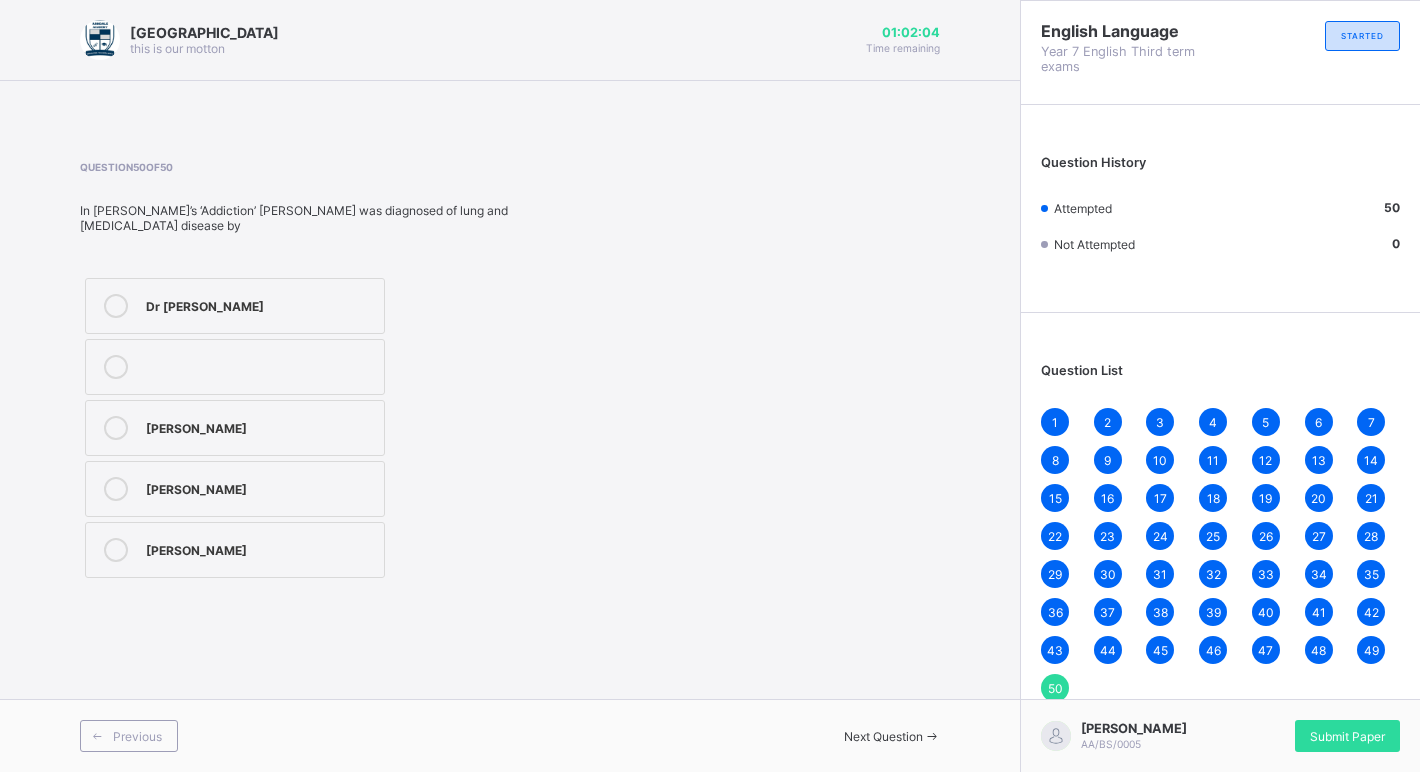 click on "Submit Paper" at bounding box center [1347, 736] 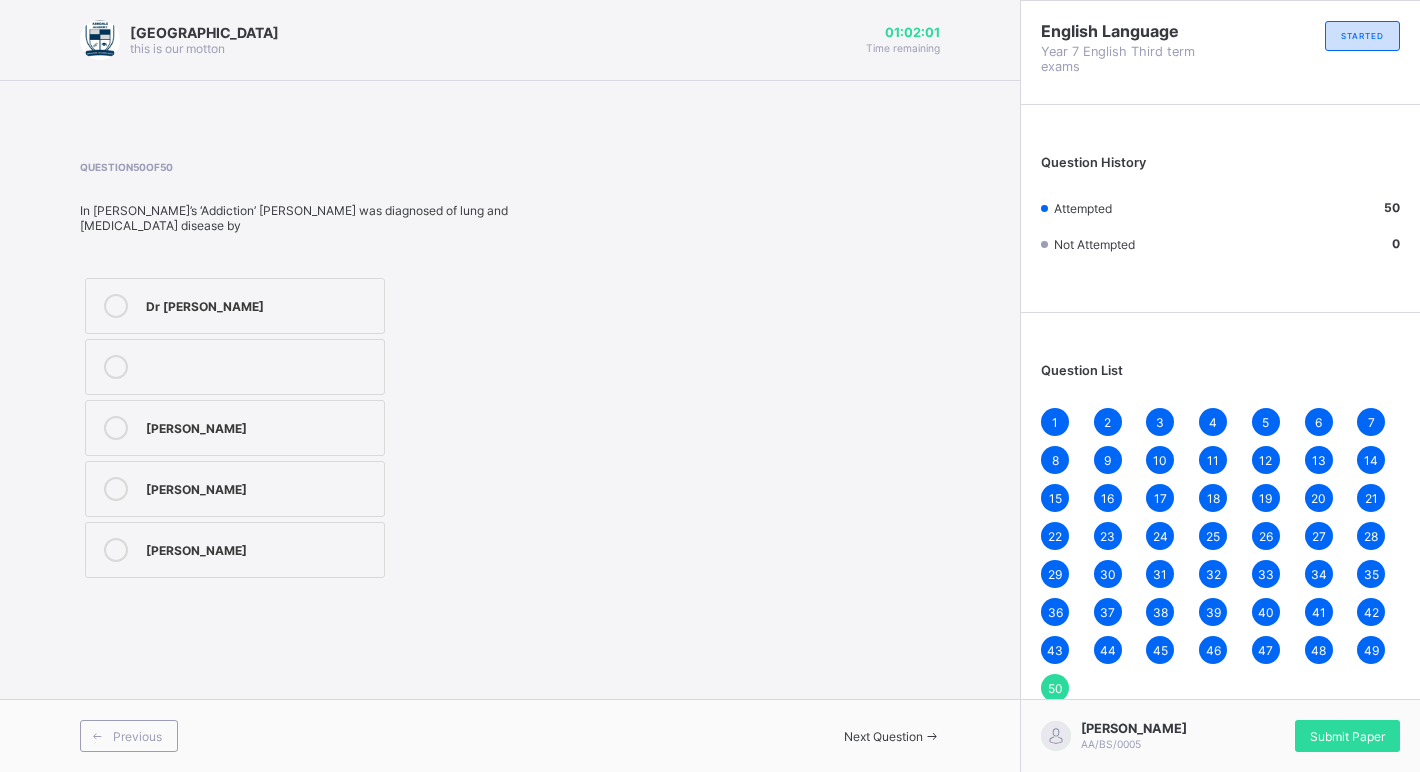 click on "Yes, Submit Paper" at bounding box center (751, 1108) 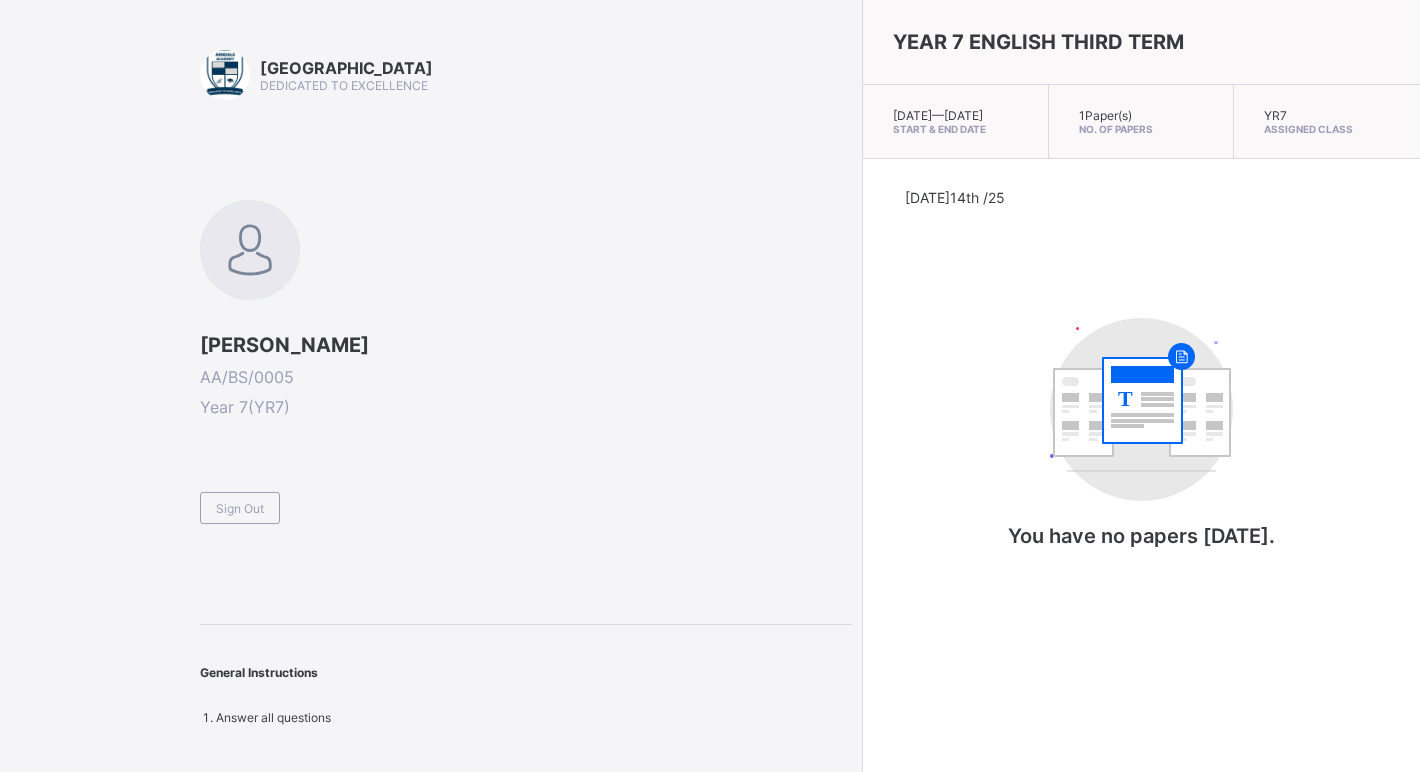 click on "Sign Out" at bounding box center (240, 508) 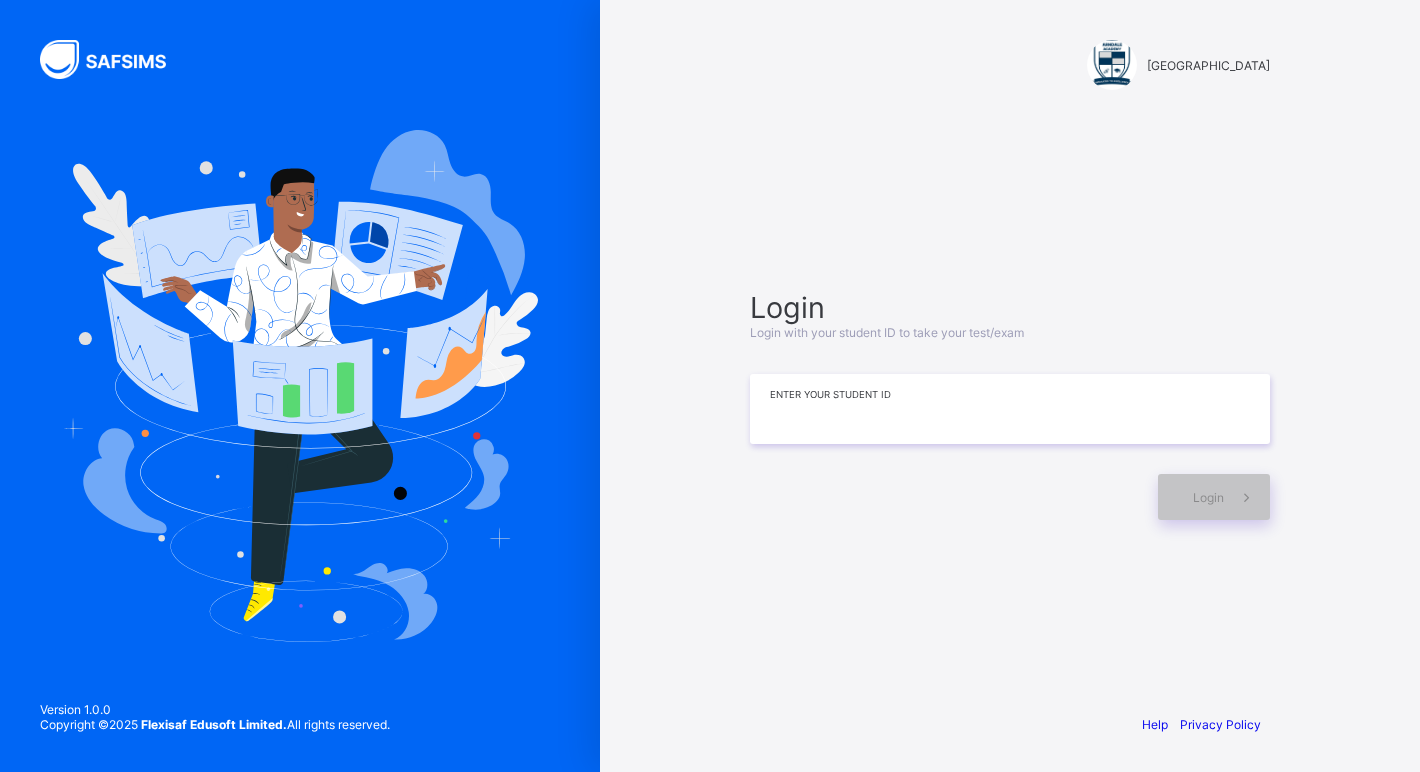 drag, startPoint x: 1016, startPoint y: 396, endPoint x: 1035, endPoint y: 372, distance: 30.610456 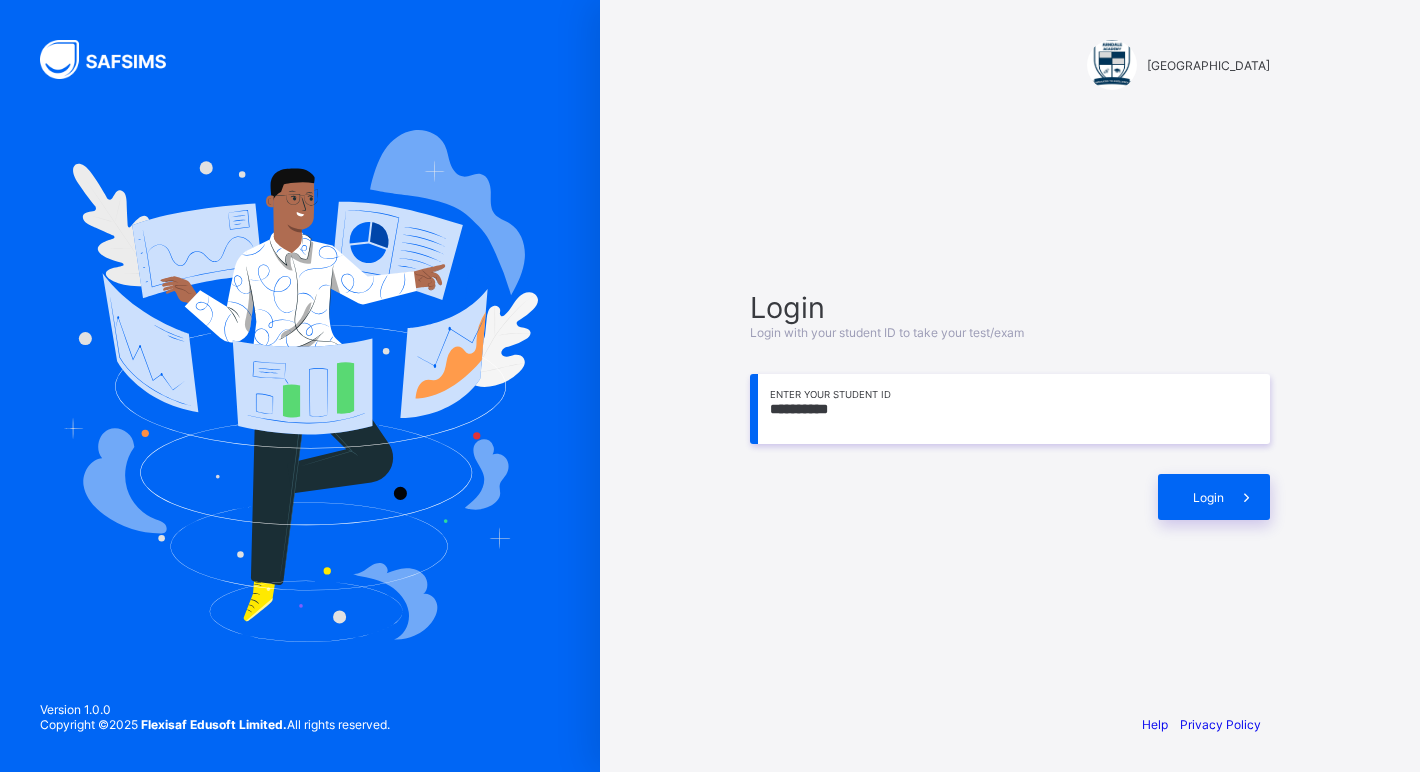 type on "**********" 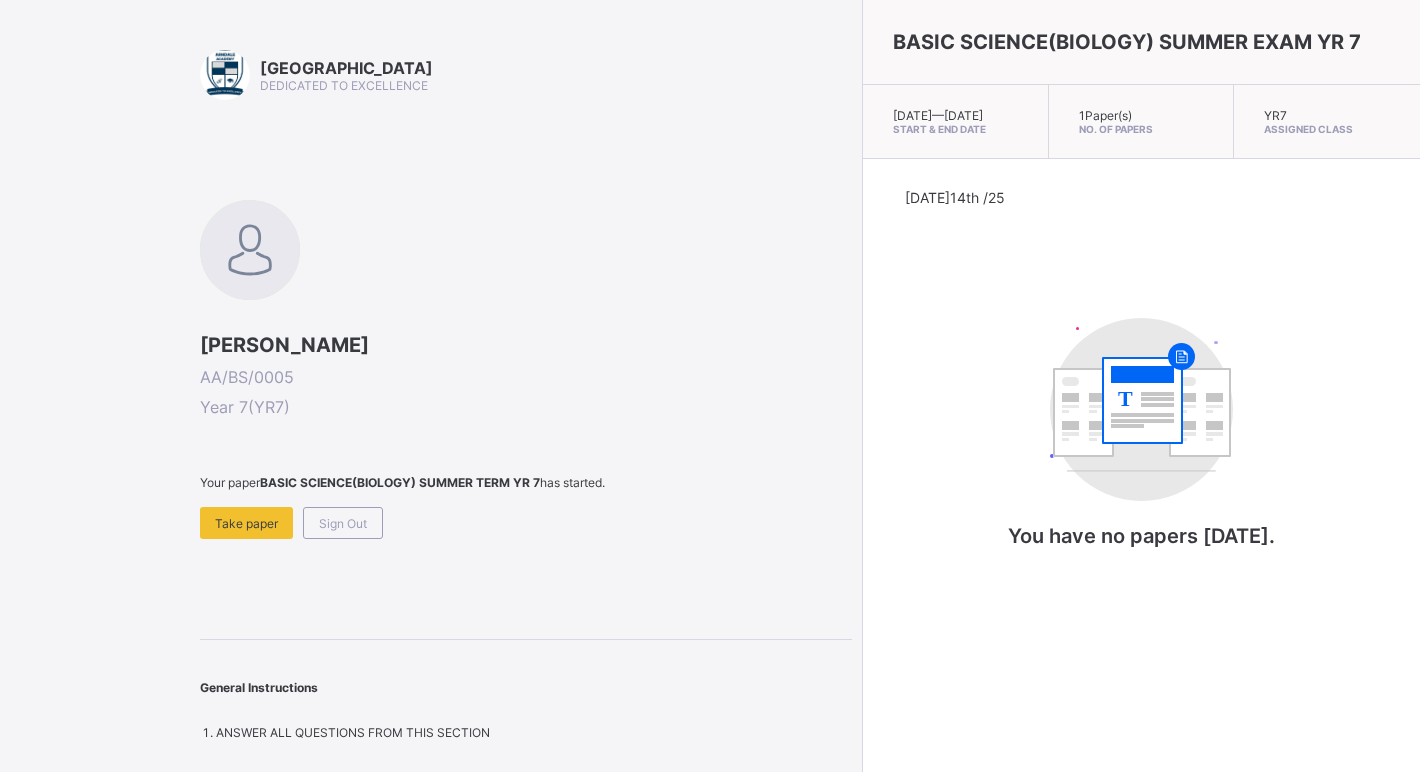 click on "Arndale Academy   DEDICATED TO EXCELLENCE Zahra Shamsudeen  AA/BS/0005 Year 7  ( YR7 ) Your paper  BASIC SCIENCE(BIOLOGY) SUMMER TERM YR 7  has started.  Take paper   Sign Out   General Instructions  ANSWER ALL QUESTIONS FROM THIS SECTION" at bounding box center [526, 395] 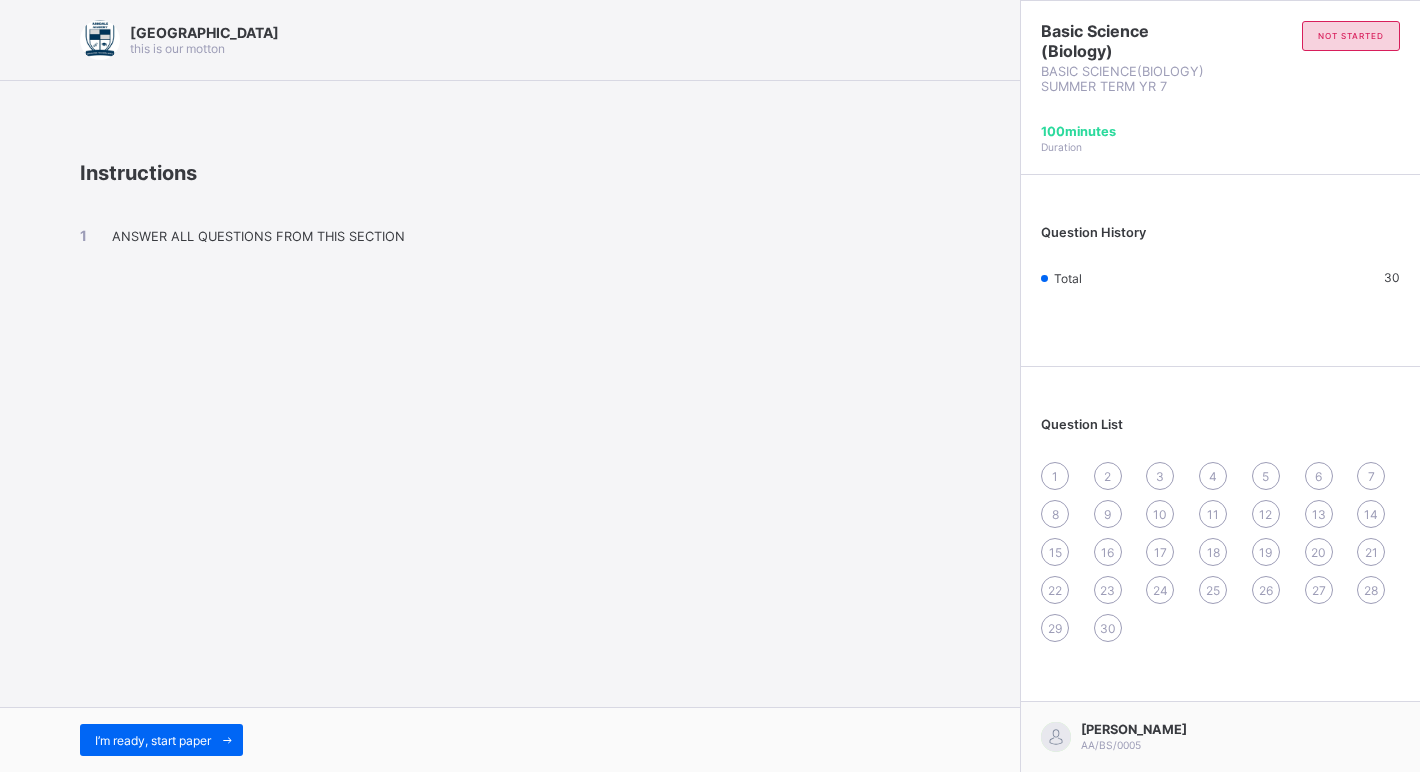 click on "I’m ready, start paper" at bounding box center (161, 740) 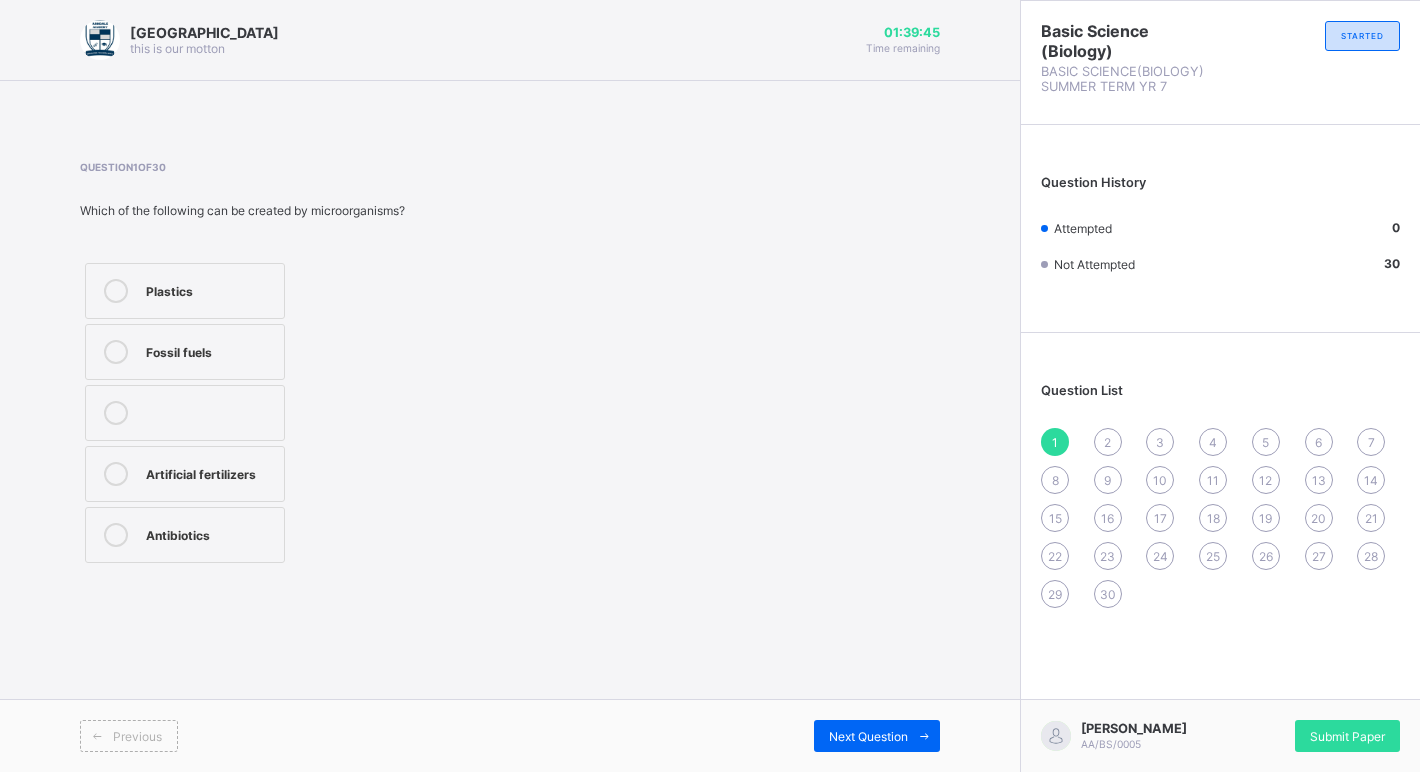 click at bounding box center (116, 535) 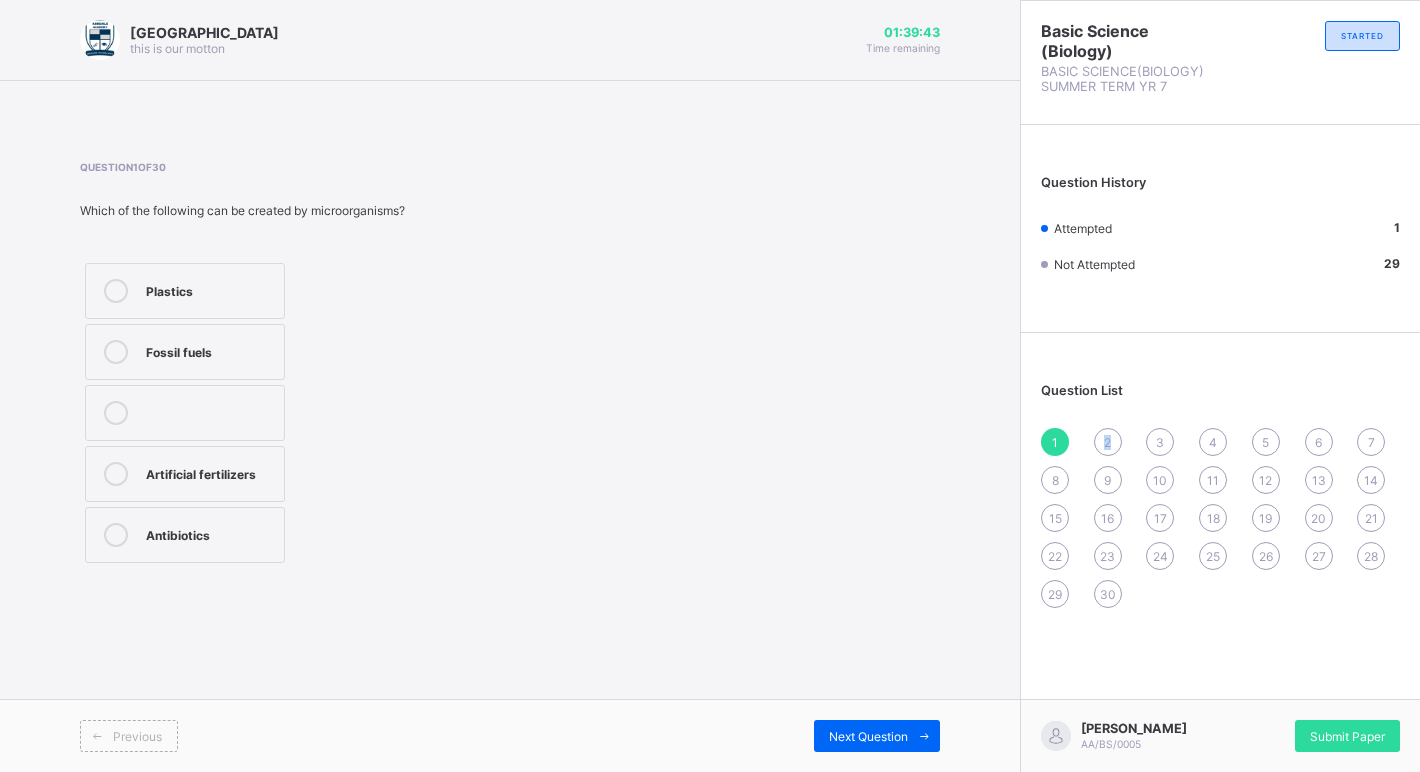click on "2" at bounding box center [1108, 442] 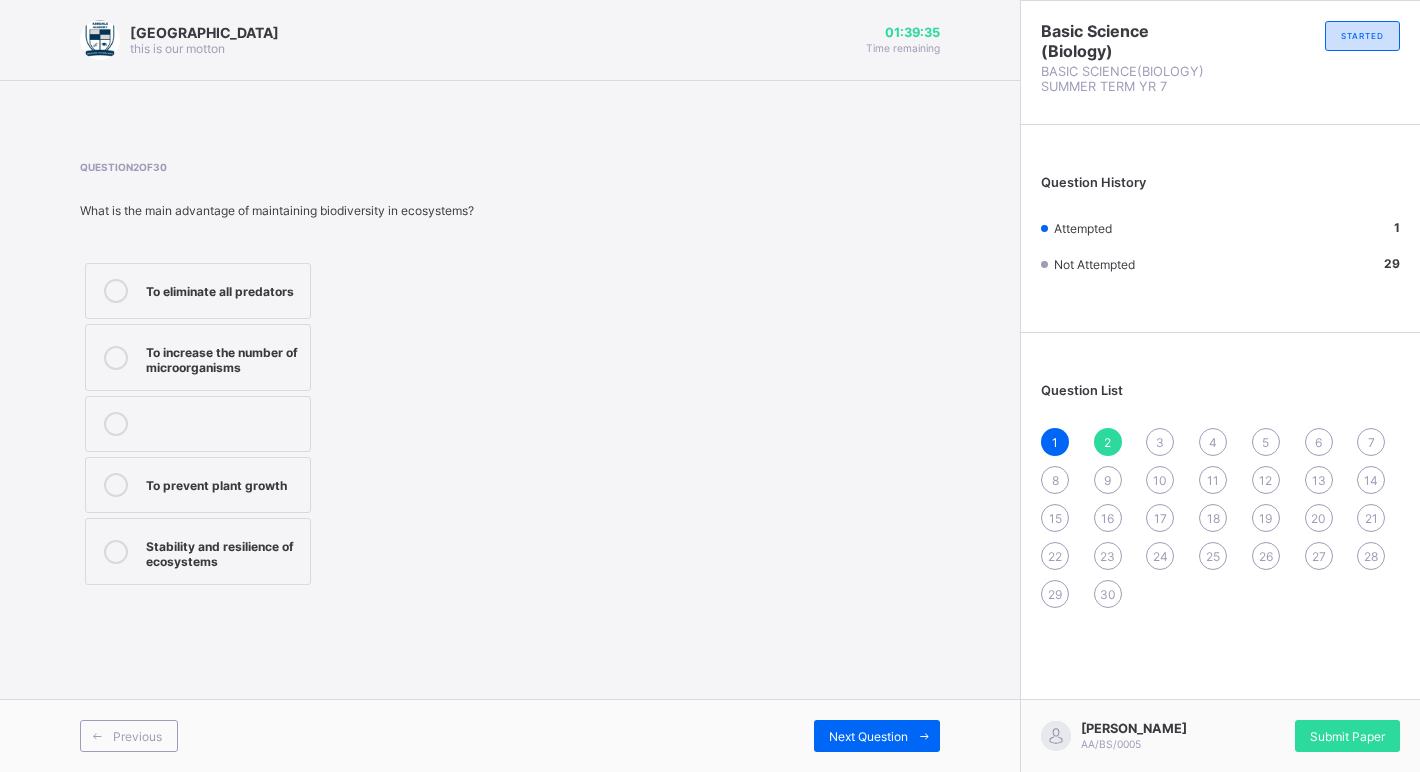 click on "Stability and resilience of ecosystems" at bounding box center [223, 551] 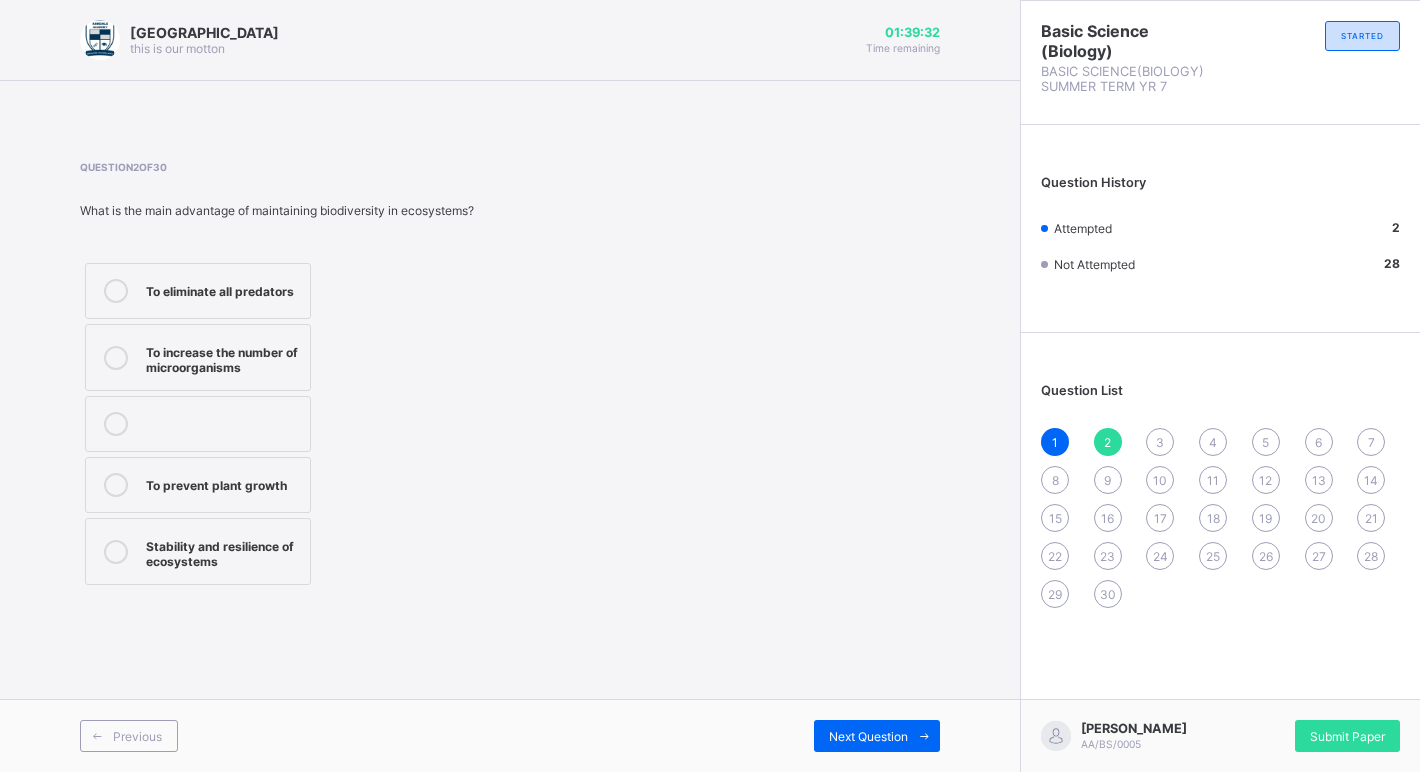 click on "3" at bounding box center [1160, 442] 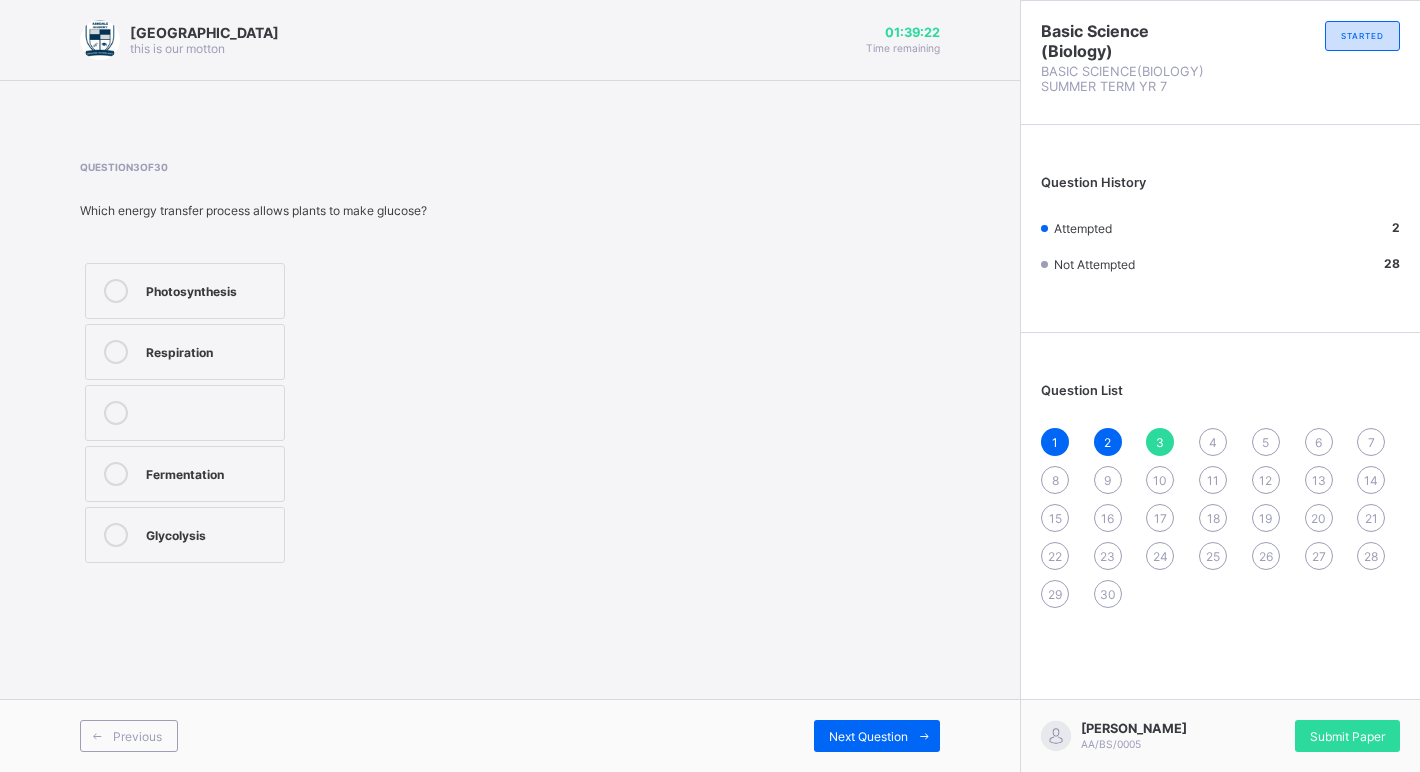click on "1 2 3 4 5 6 7 8 9 10 11 12 13 14 15 16 17 18 19 20 21 22 23 24 25 26 27 28 29 30" at bounding box center [1220, 518] 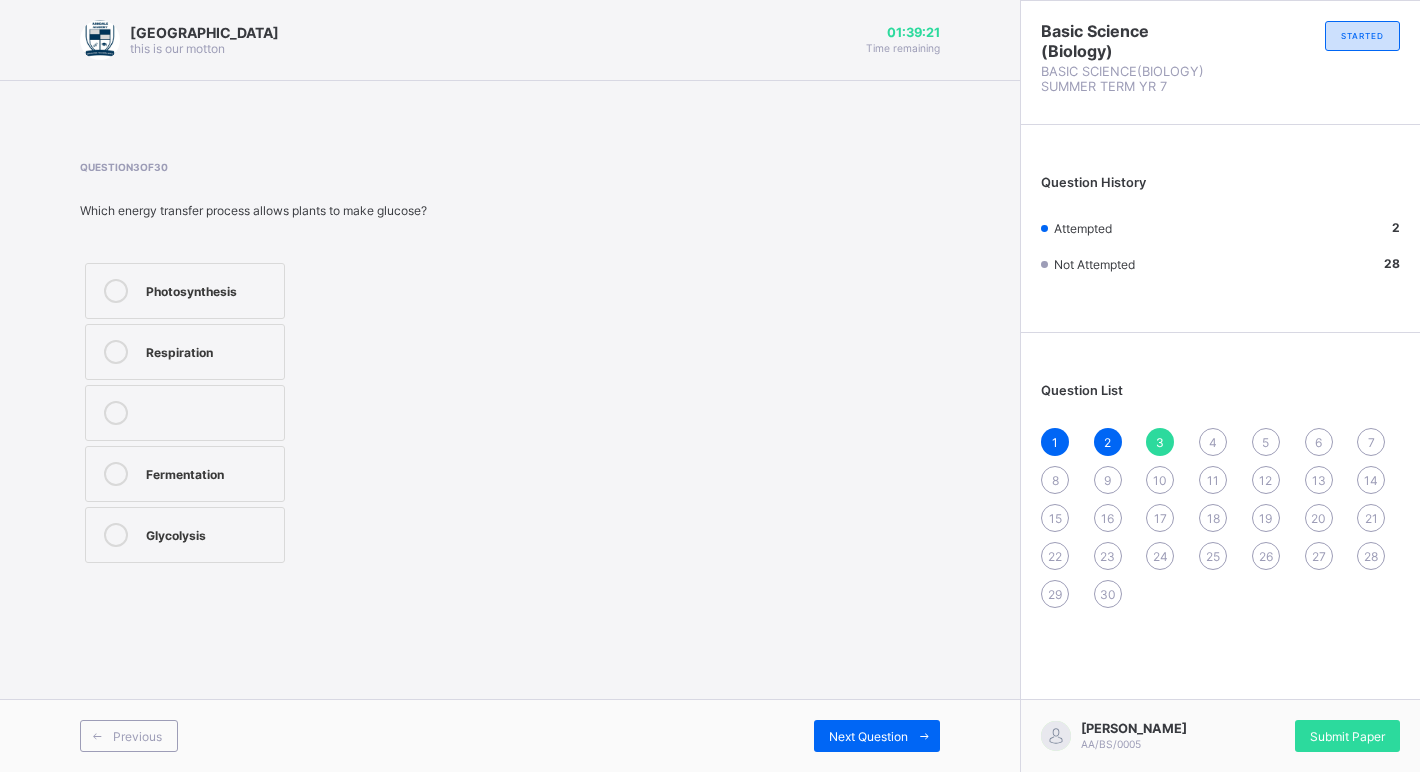 click on "4" at bounding box center (1213, 442) 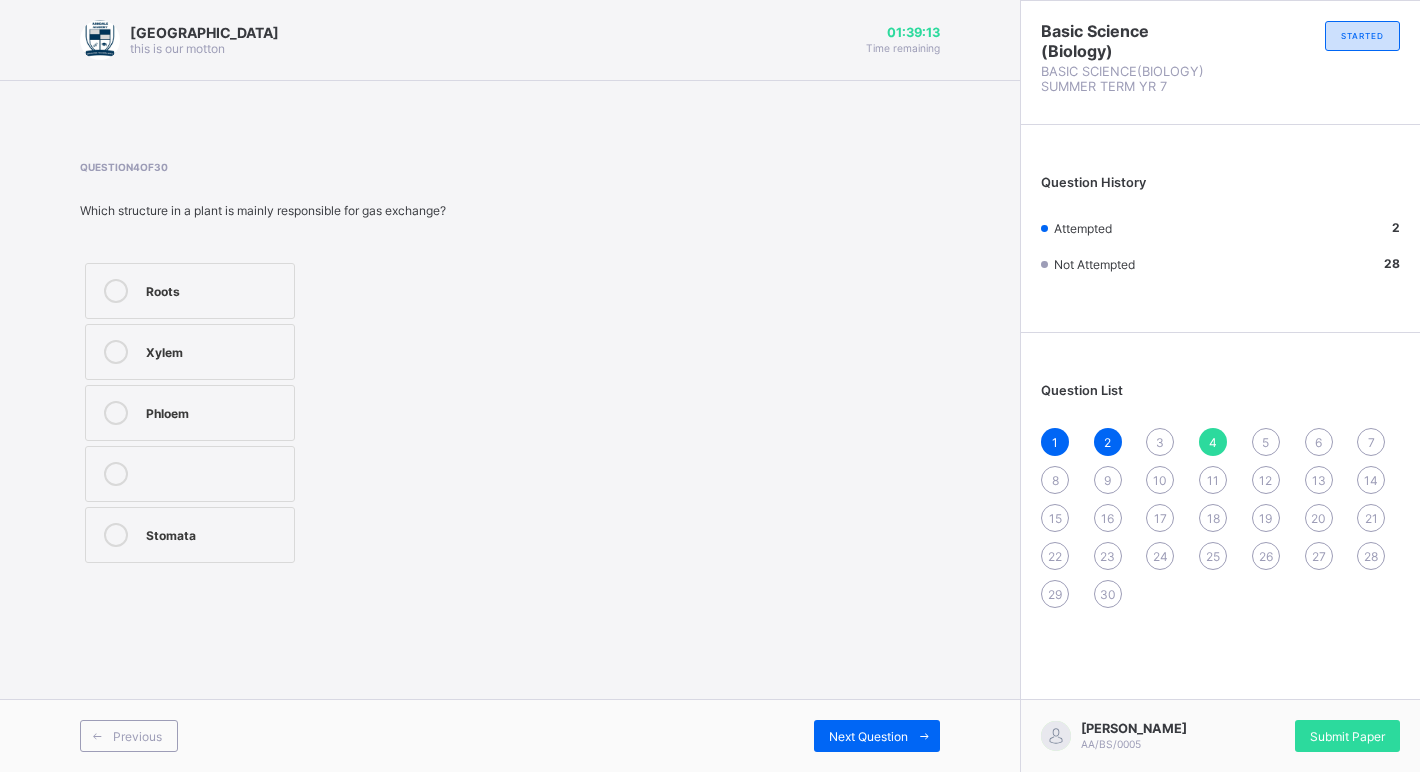 click on "Question List 1 2 3 4 5 6 7 8 9 10 11 12 13 14 15 16 17 18 19 20 21 22 23 24 25 26 27 28 29 30" at bounding box center (1220, 485) 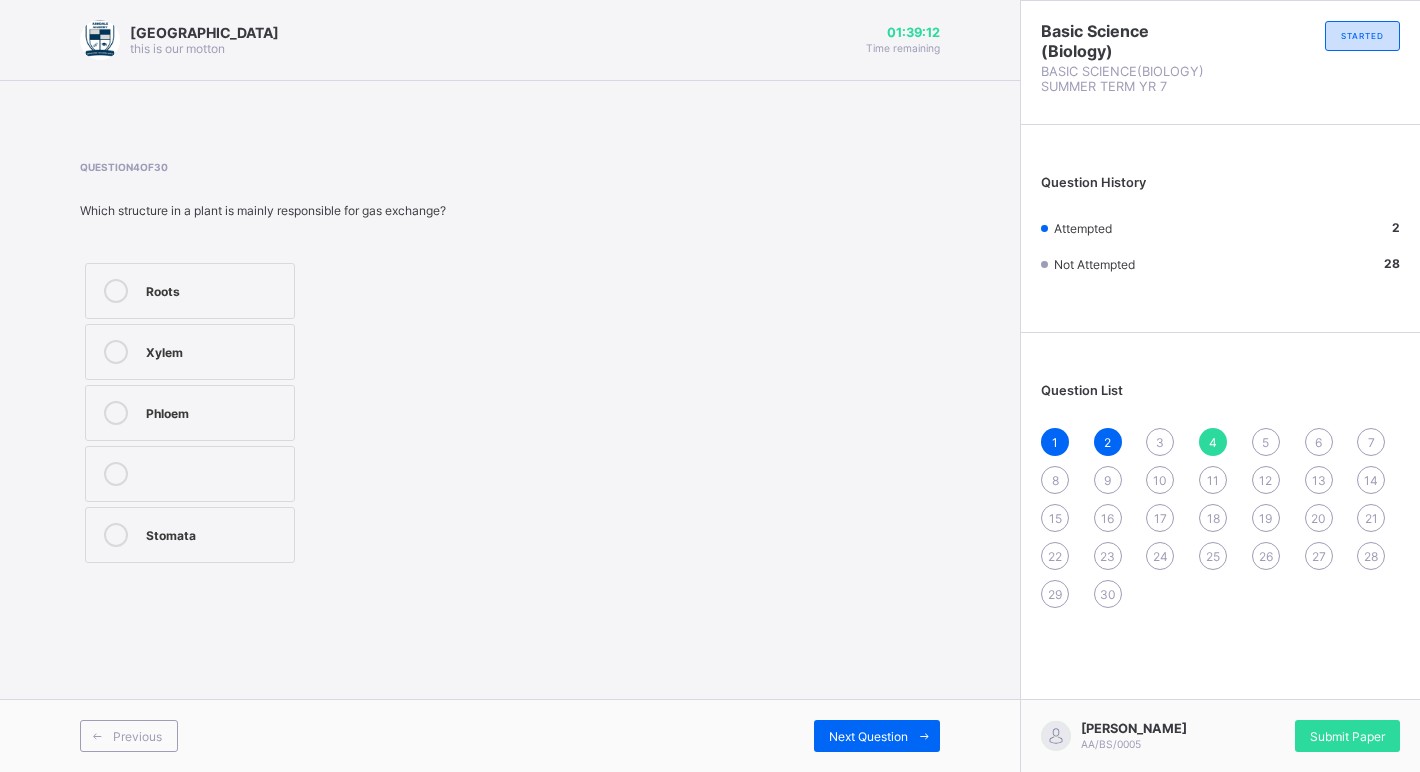 drag, startPoint x: 1261, startPoint y: 431, endPoint x: 1250, endPoint y: 430, distance: 11.045361 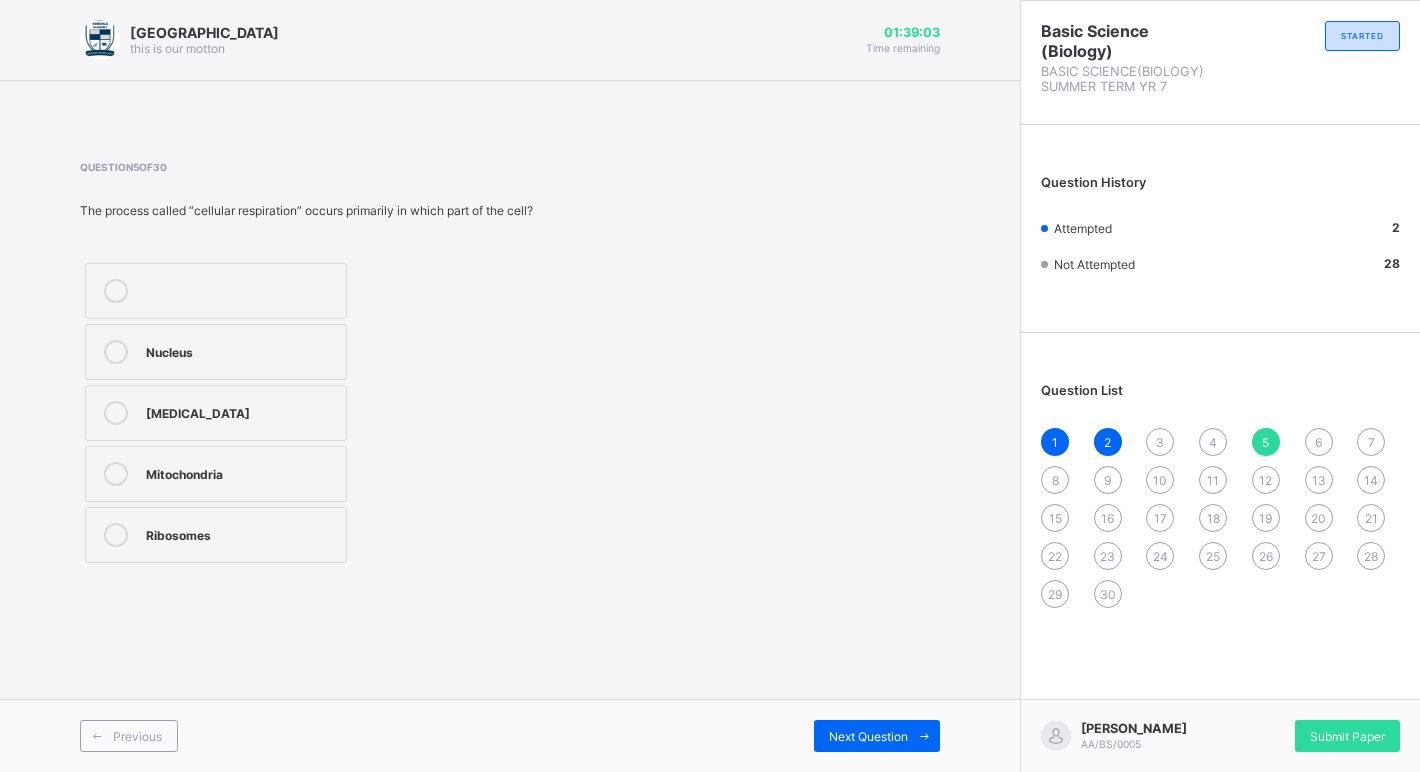 click on "6" at bounding box center (1319, 442) 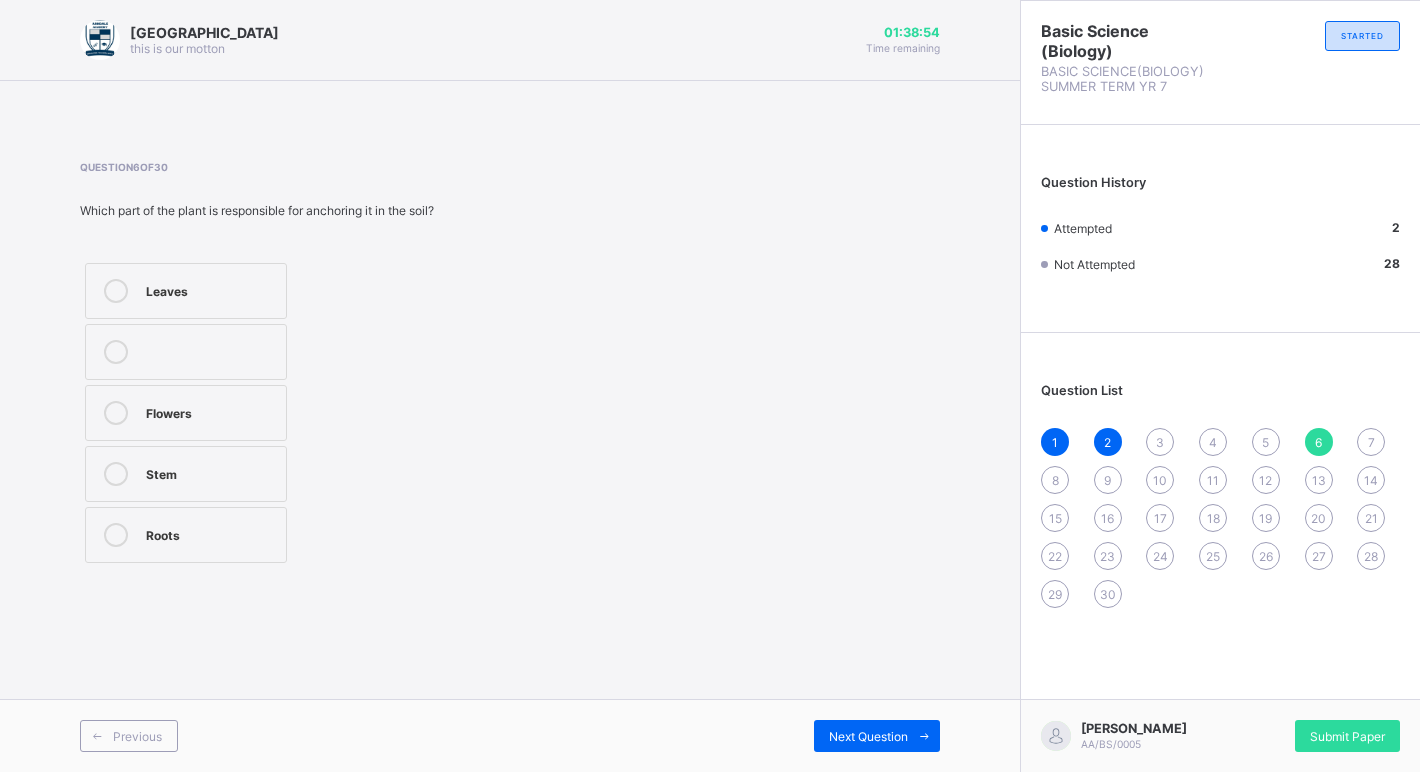 click on "Roots" at bounding box center (211, 533) 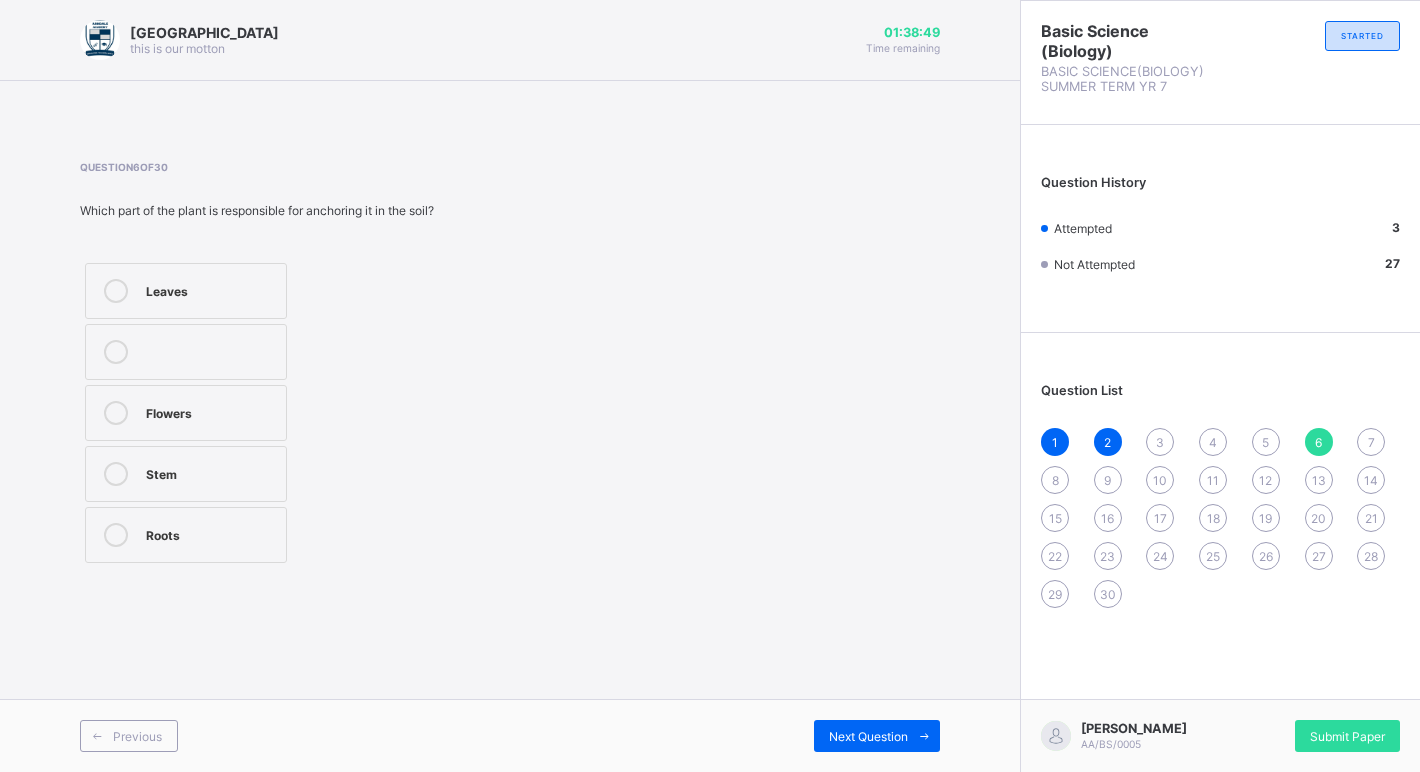 click on "7" at bounding box center (1371, 442) 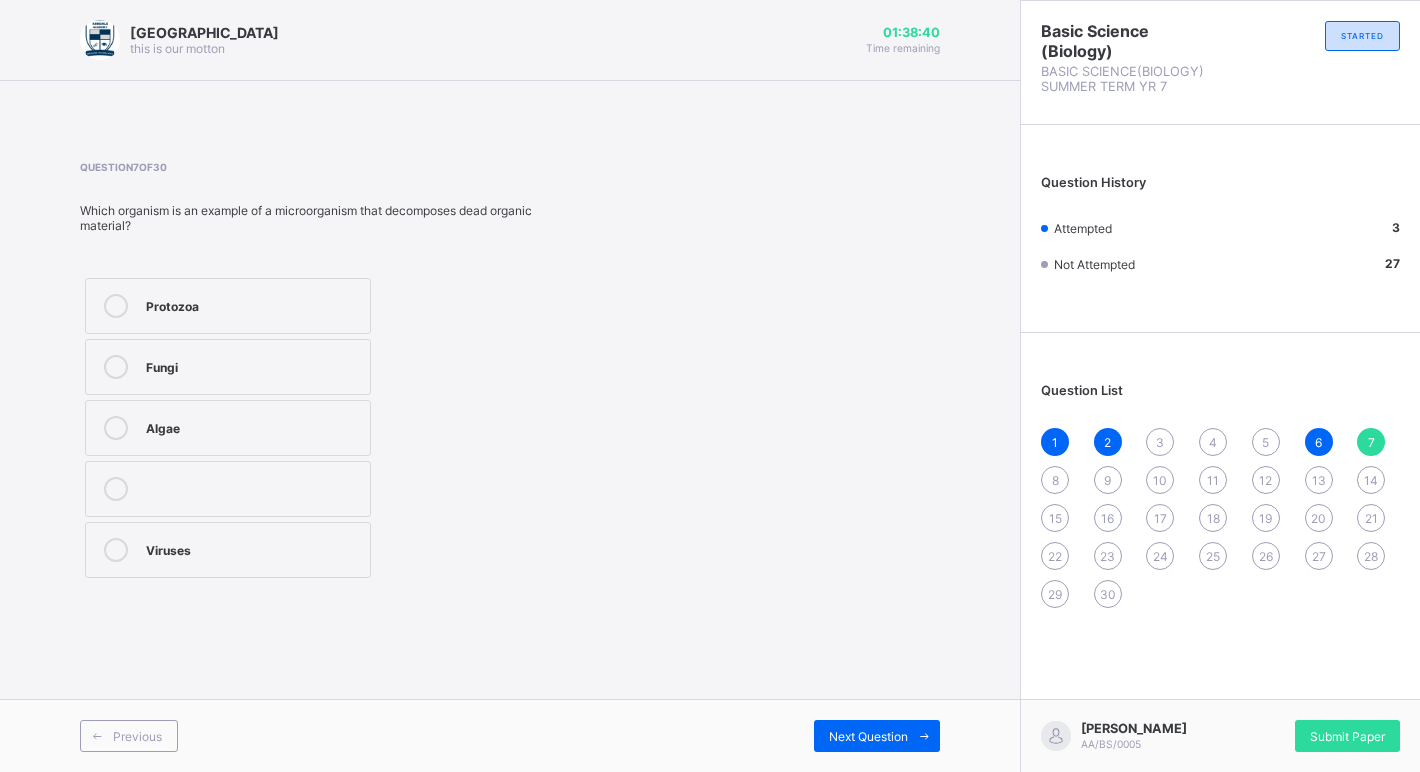 click on "Fungi" at bounding box center (253, 365) 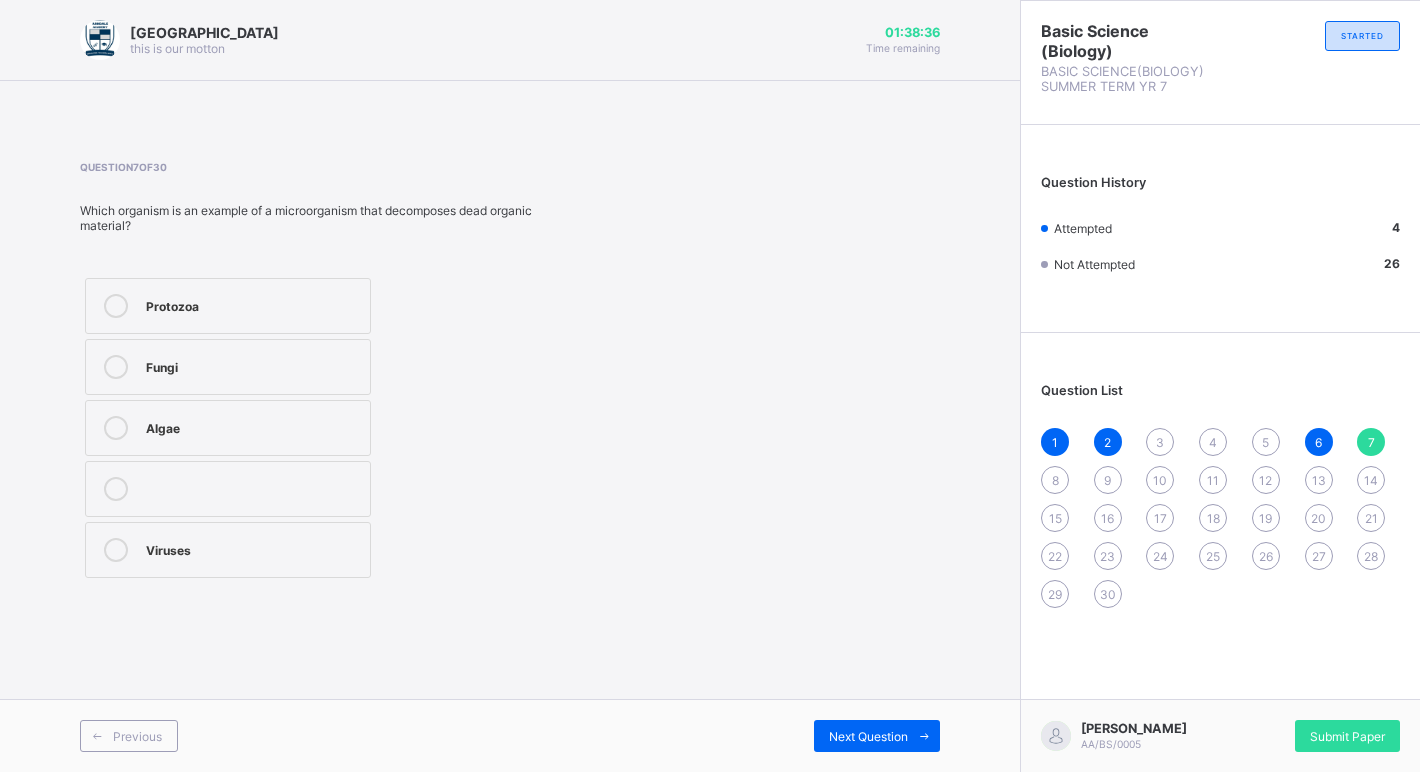 drag, startPoint x: 115, startPoint y: 477, endPoint x: 129, endPoint y: 477, distance: 14 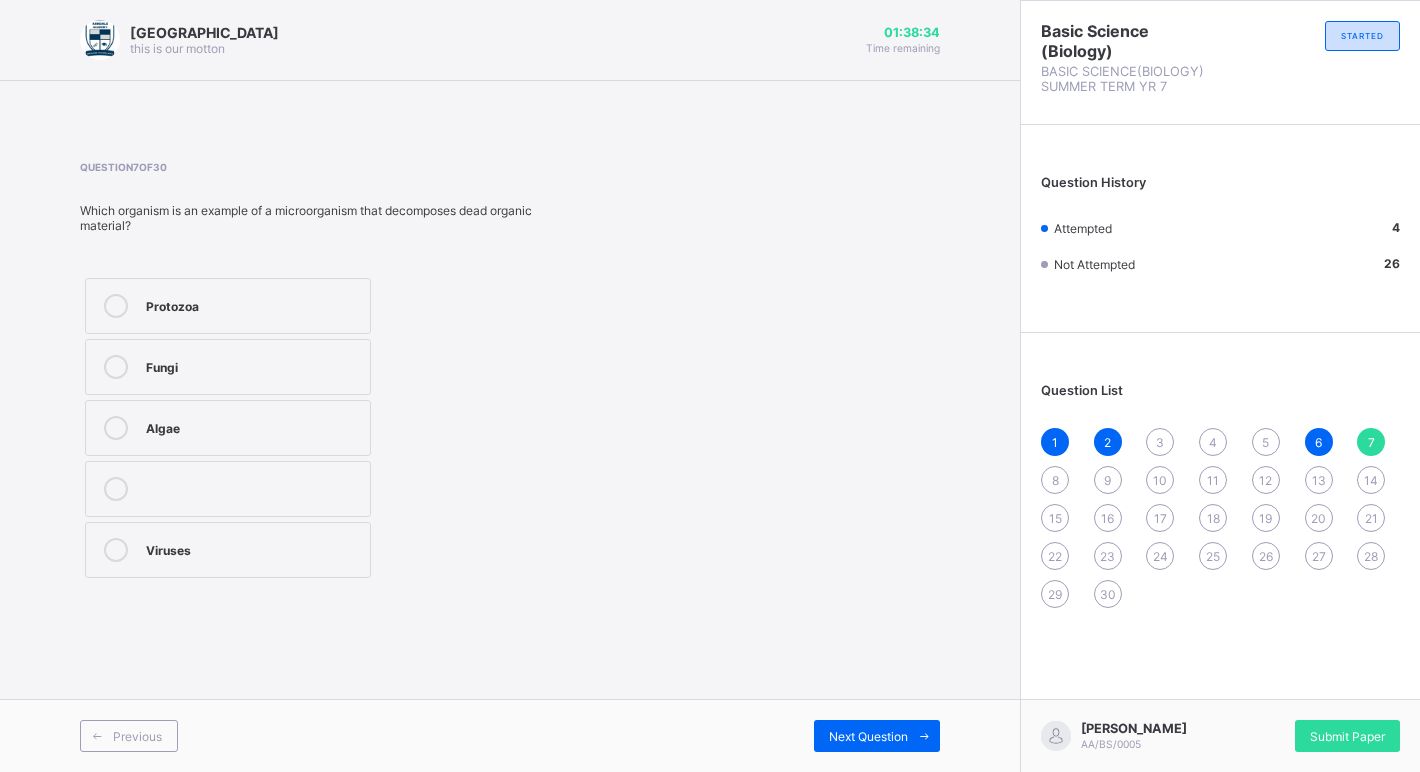 click on "Fungi" at bounding box center [253, 365] 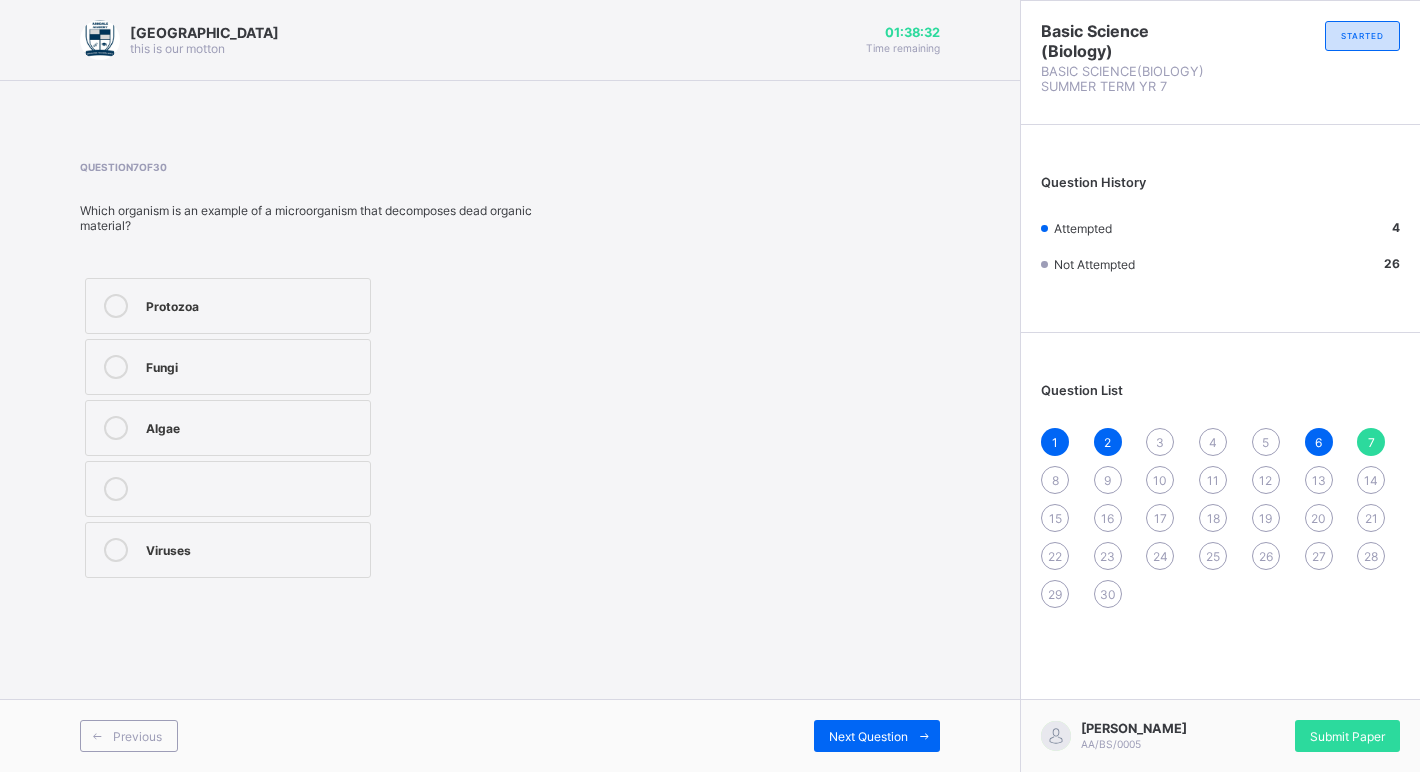 click on "Question List 1 2 3 4 5 6 7 8 9 10 11 12 13 14 15 16 17 18 19 20 21 22 23 24 25 26 27 28 29 30" at bounding box center [1220, 485] 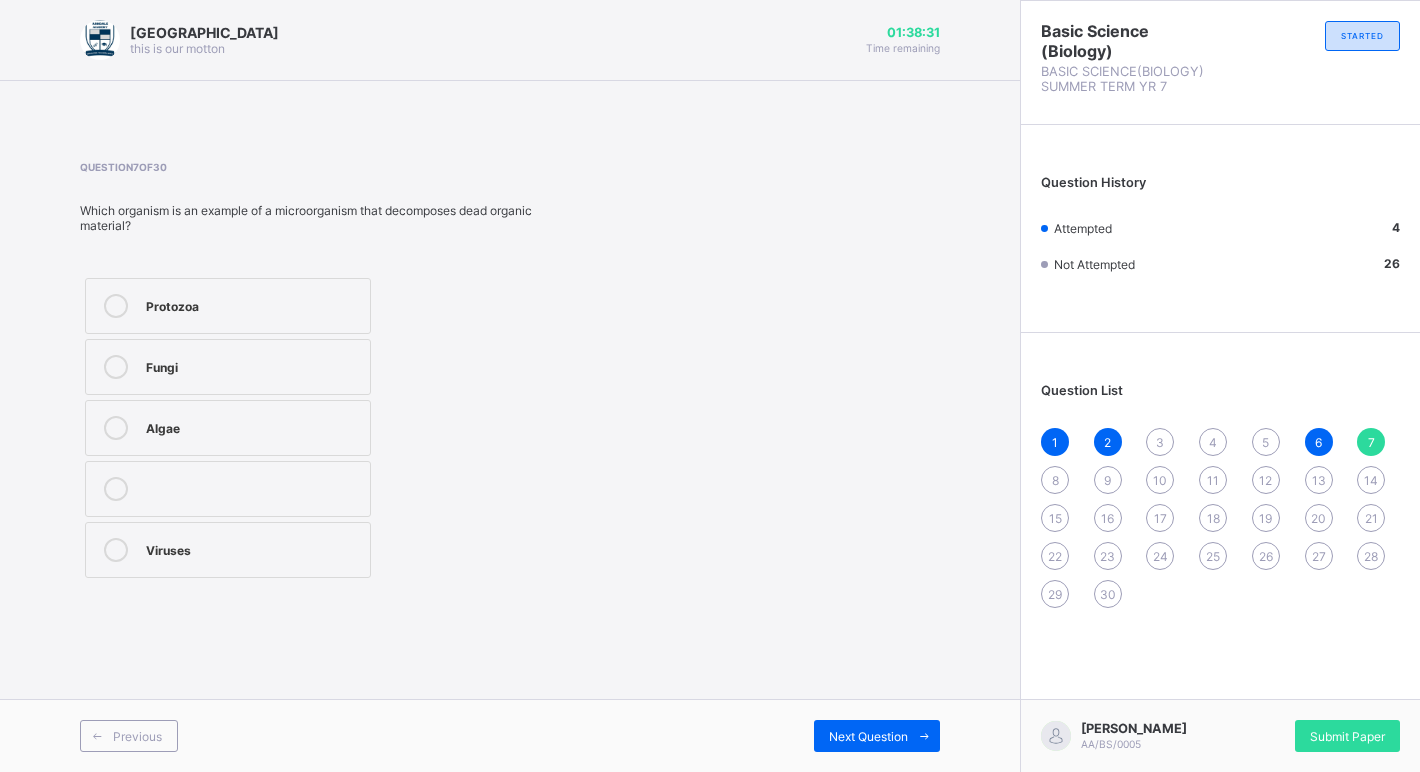 click on "8" at bounding box center [1055, 480] 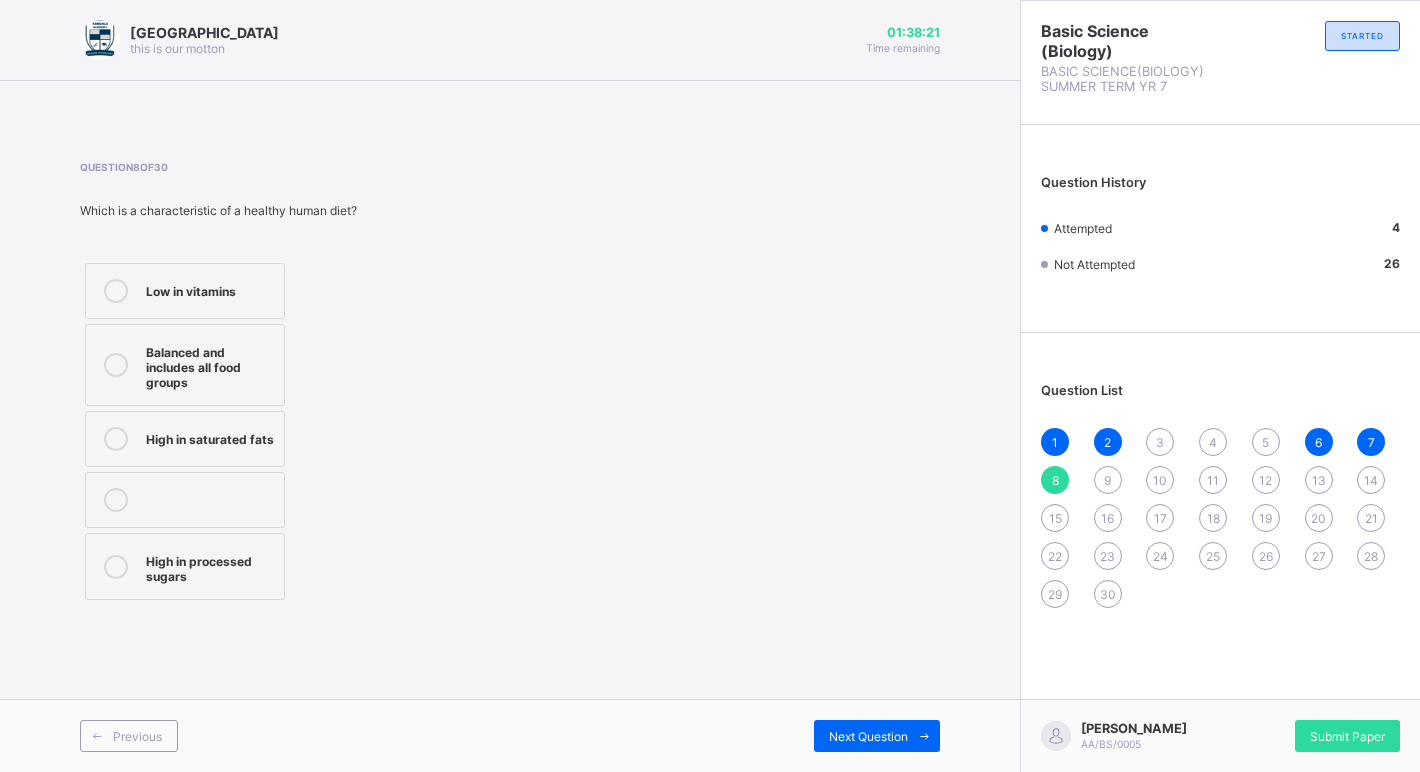 click on "Balanced and includes all food groups" at bounding box center (185, 365) 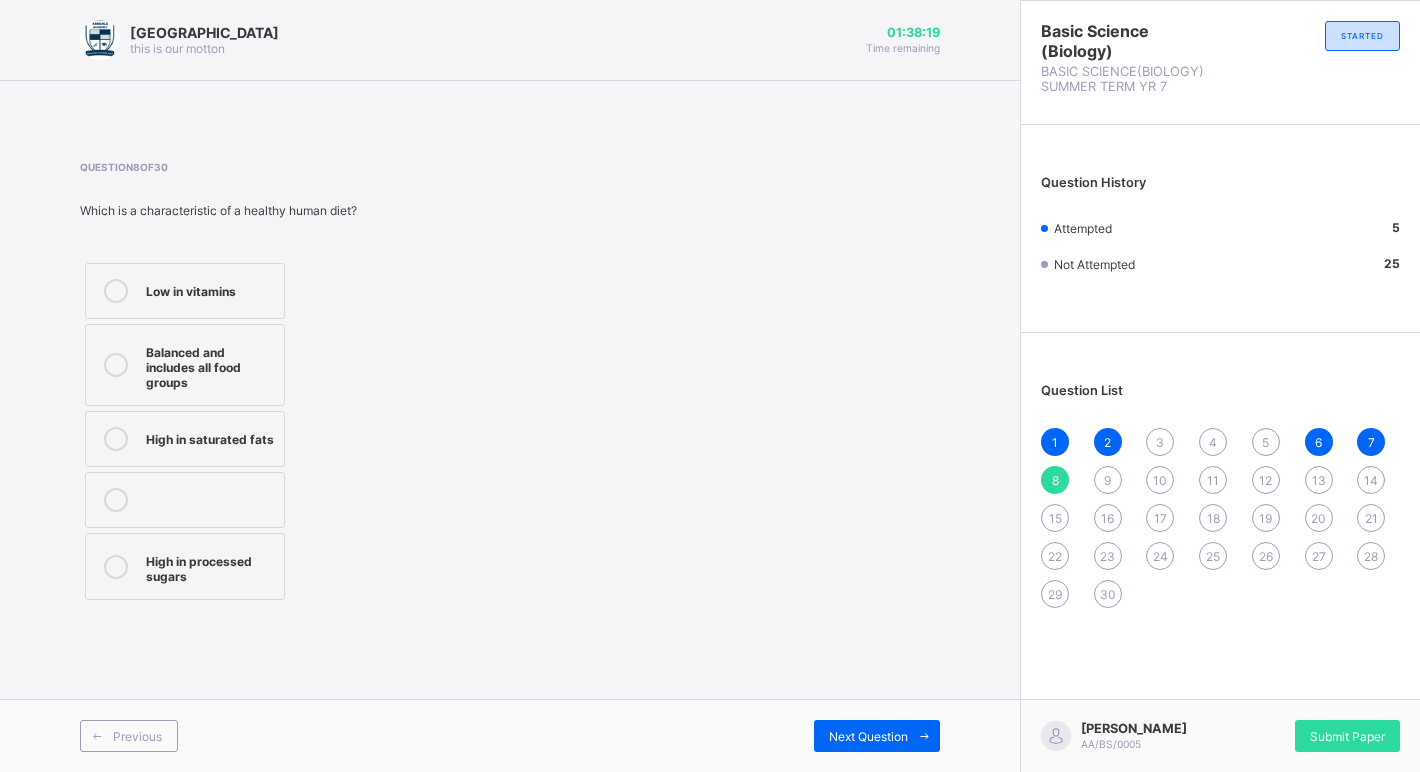 click on "1 2 3 4 5 6 7 8 9 10 11 12 13 14 15 16 17 18 19 20 21 22 23 24 25 26 27 28 29 30" at bounding box center [1220, 518] 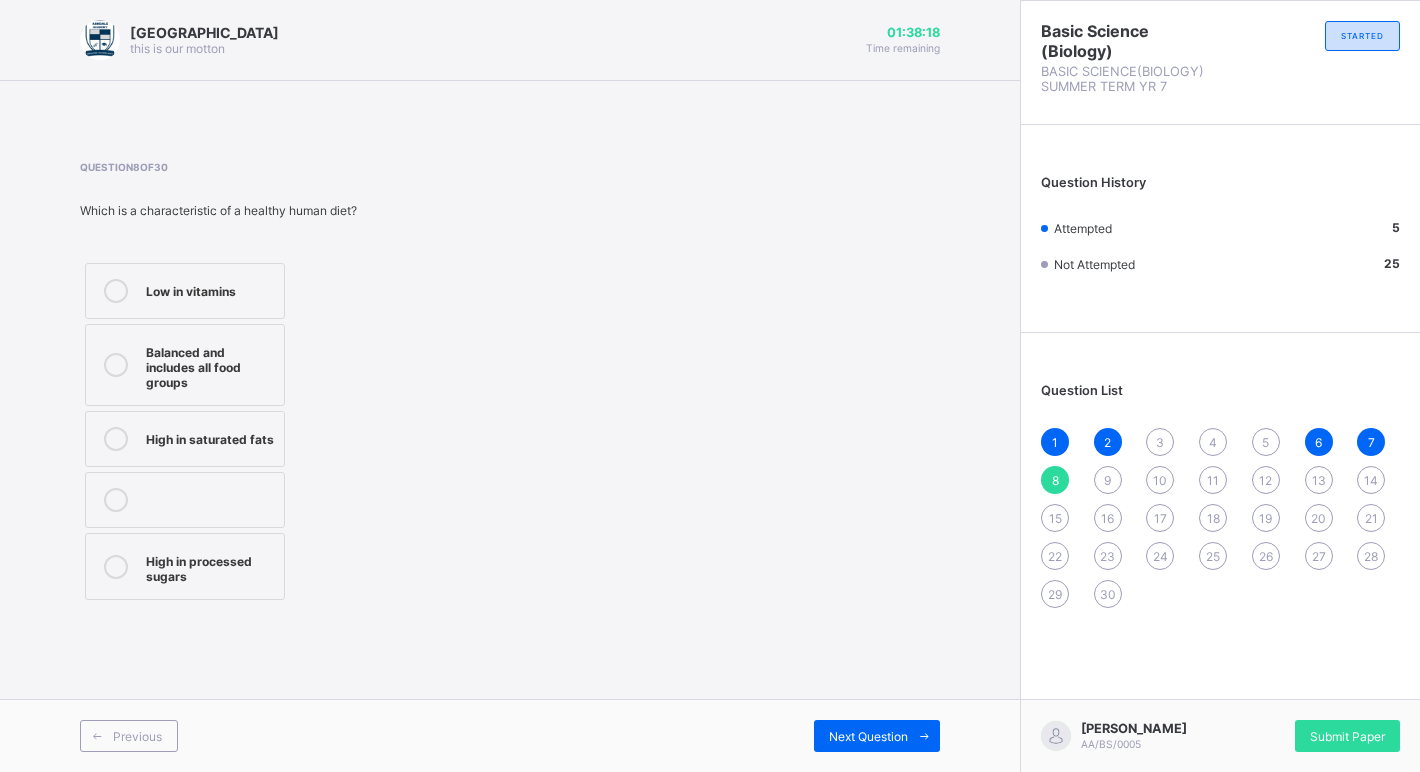 click on "9" at bounding box center (1108, 480) 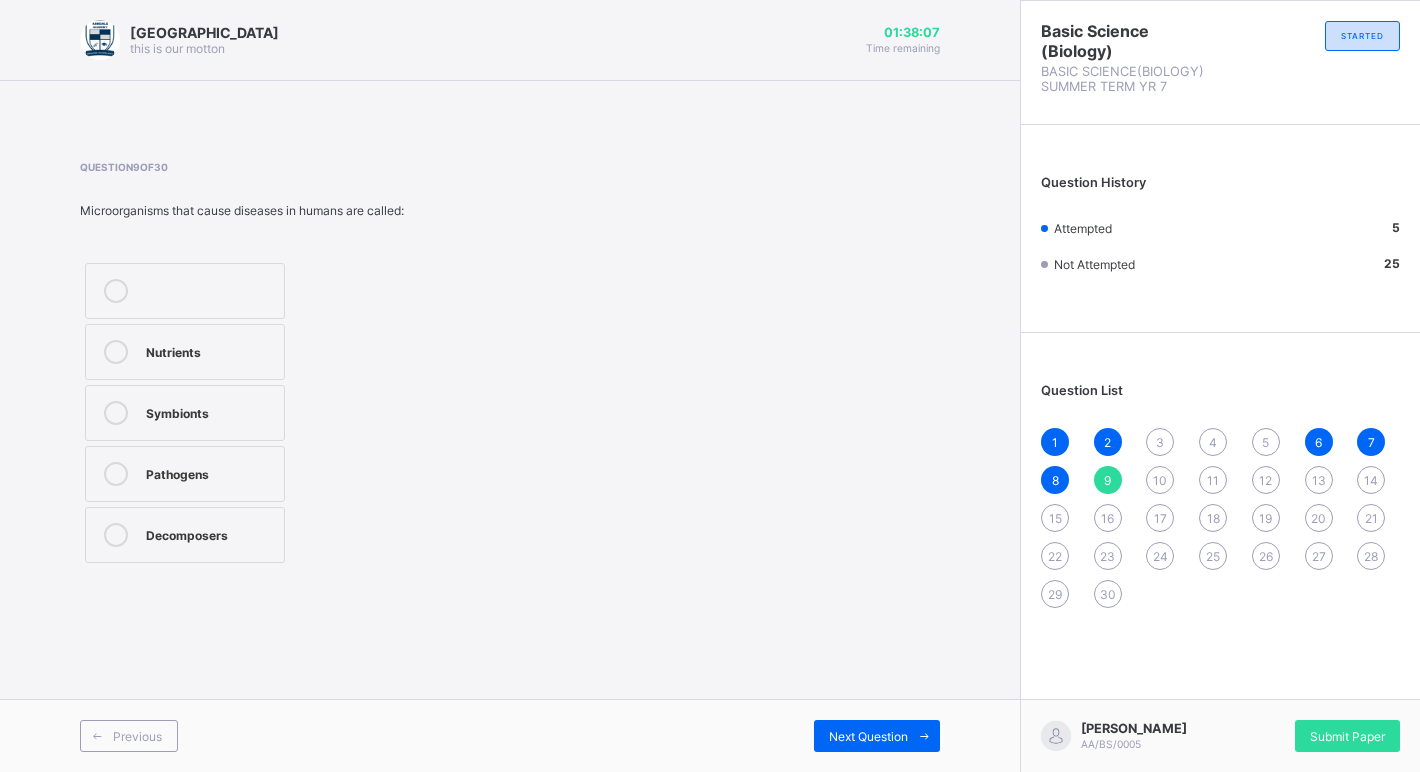 click on "10" at bounding box center [1160, 480] 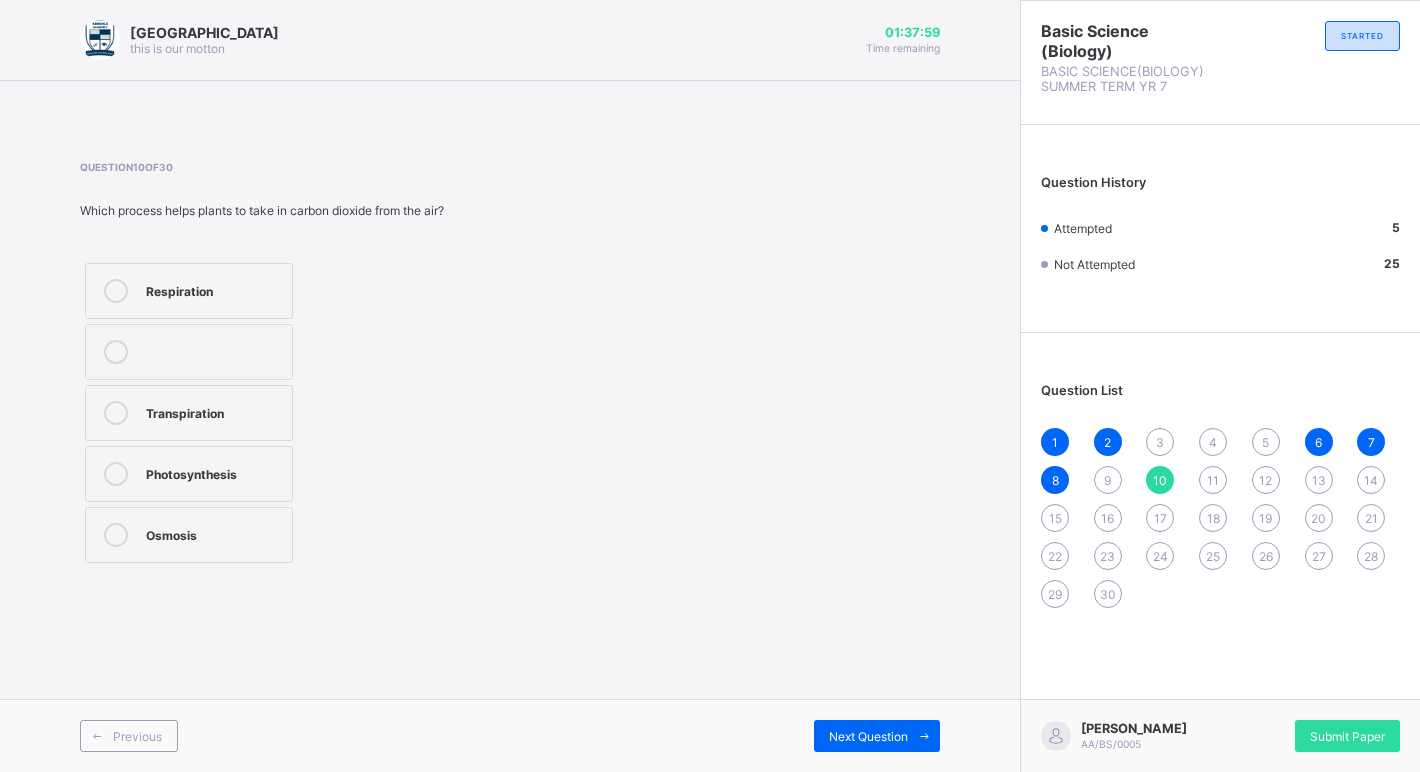 click on "11" at bounding box center [1213, 480] 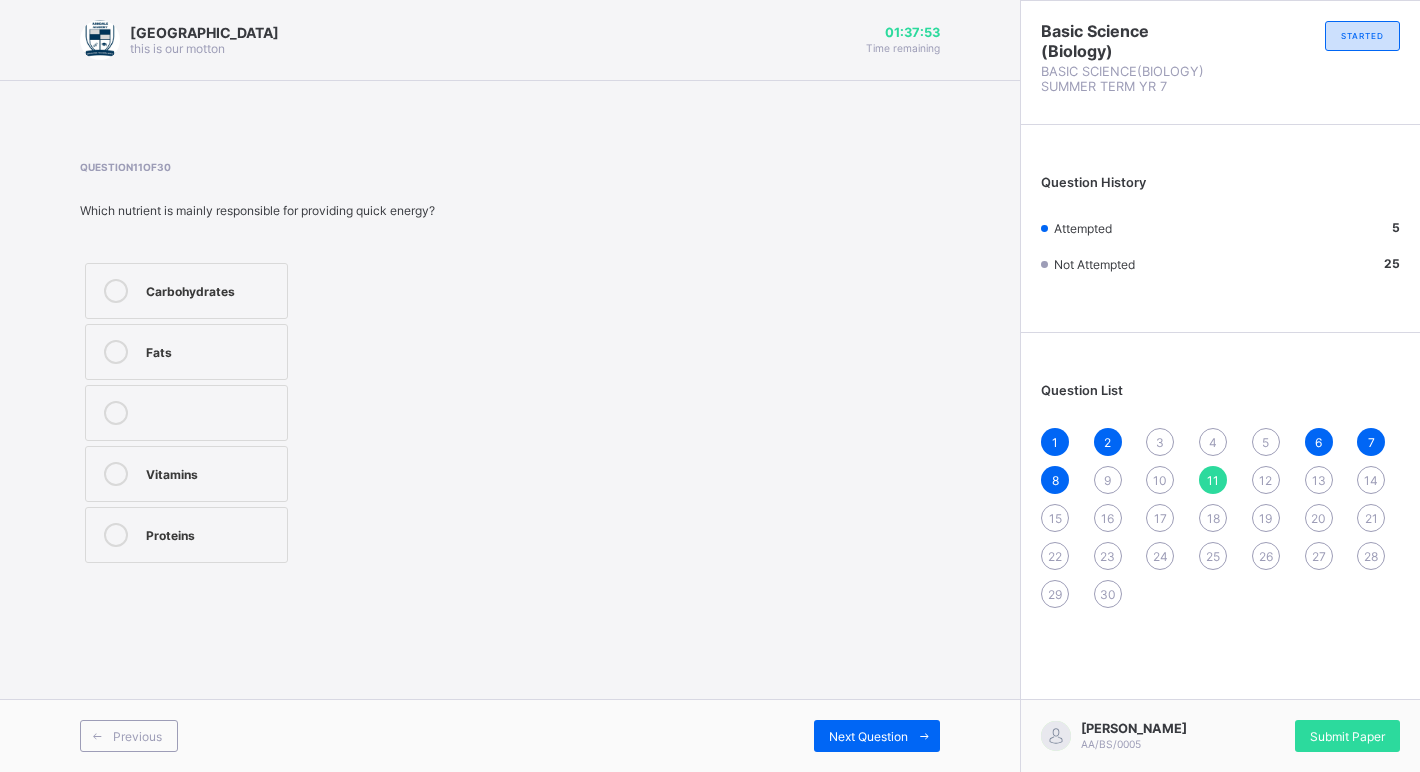drag, startPoint x: 201, startPoint y: 282, endPoint x: 218, endPoint y: 269, distance: 21.400934 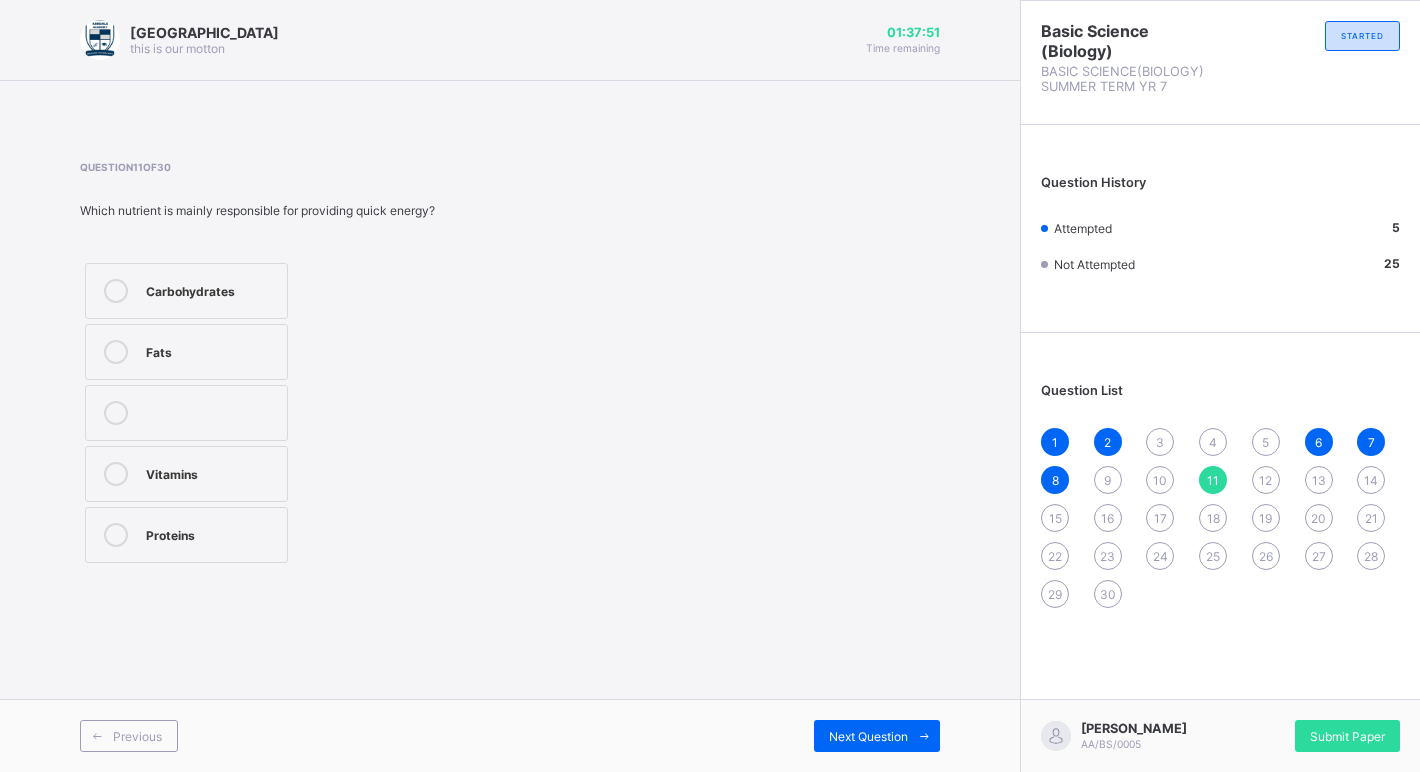 drag, startPoint x: 127, startPoint y: 284, endPoint x: 147, endPoint y: 264, distance: 28.284271 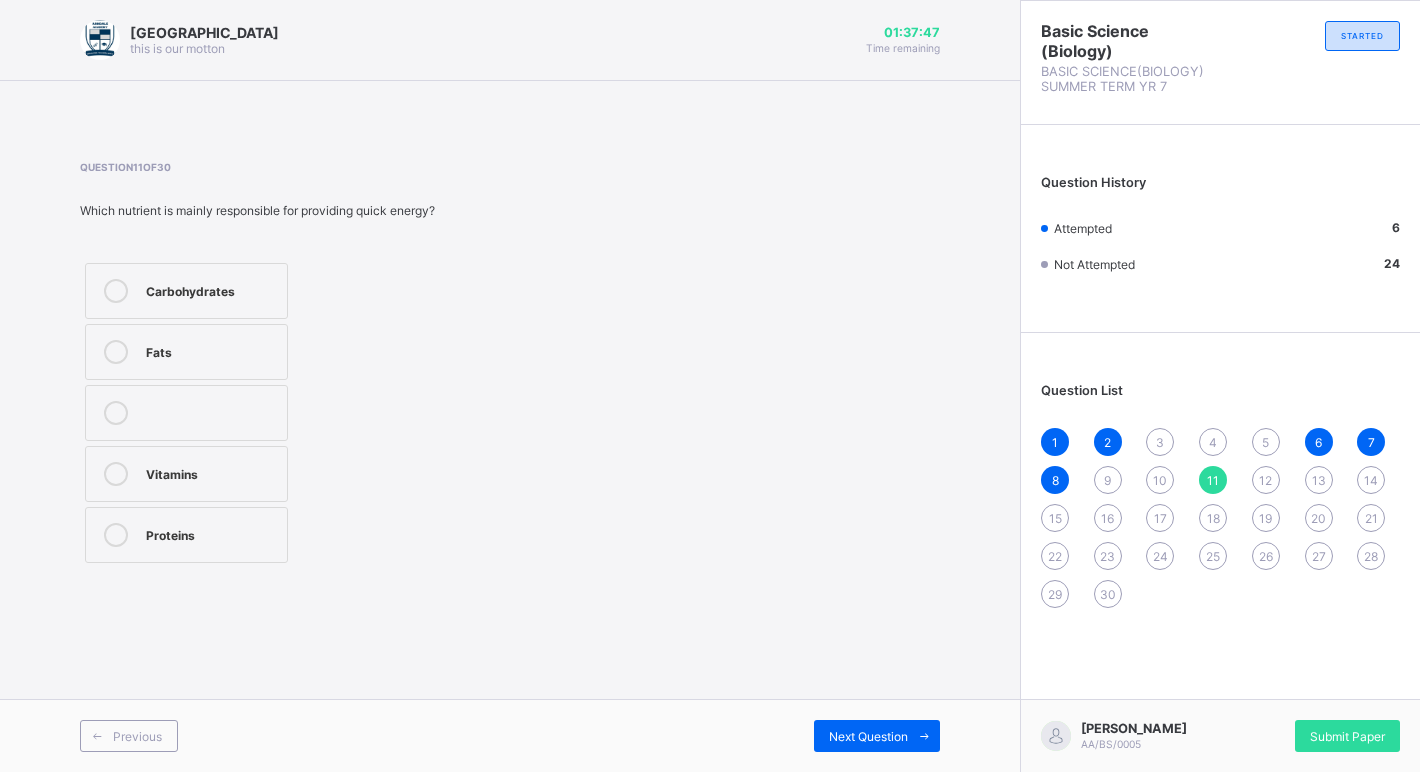 click on "12" at bounding box center [1265, 480] 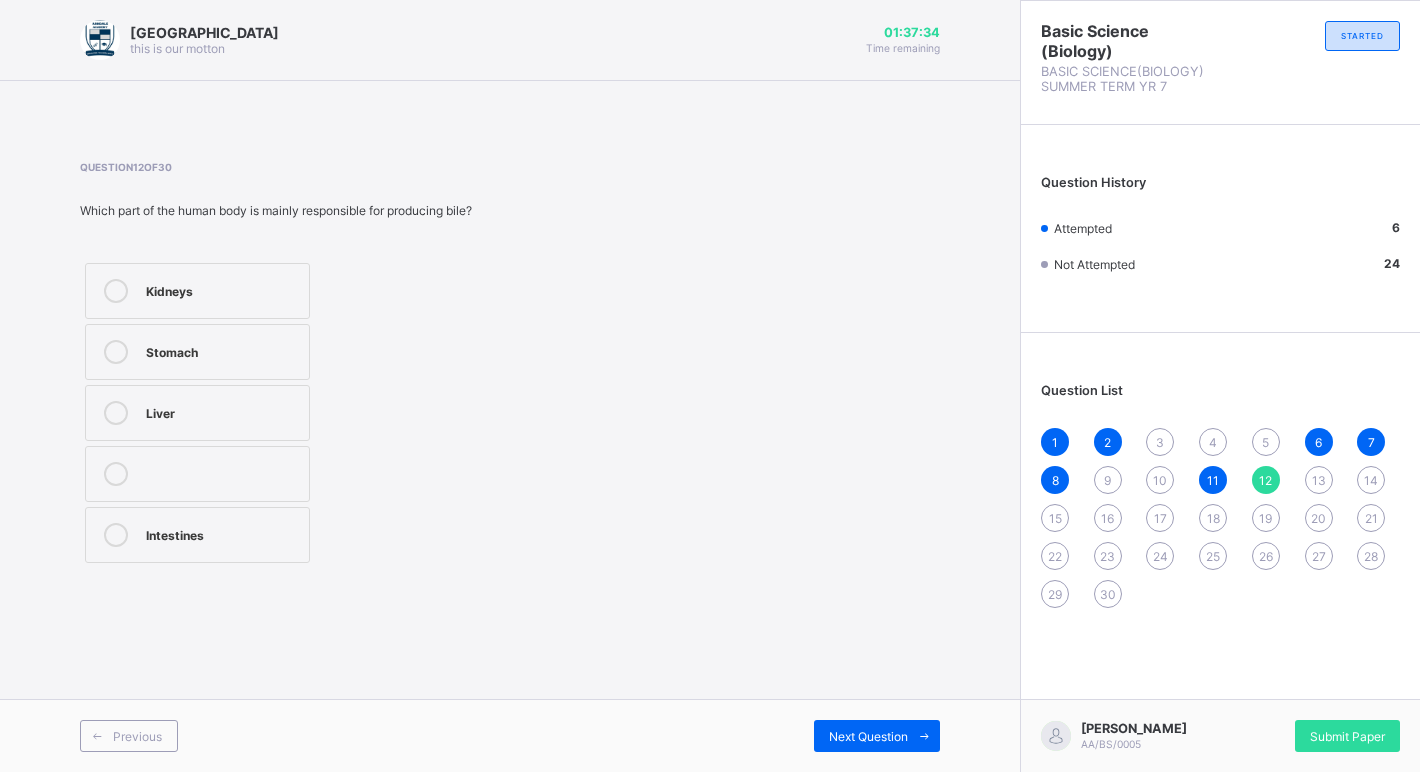 click on "13" at bounding box center [1319, 480] 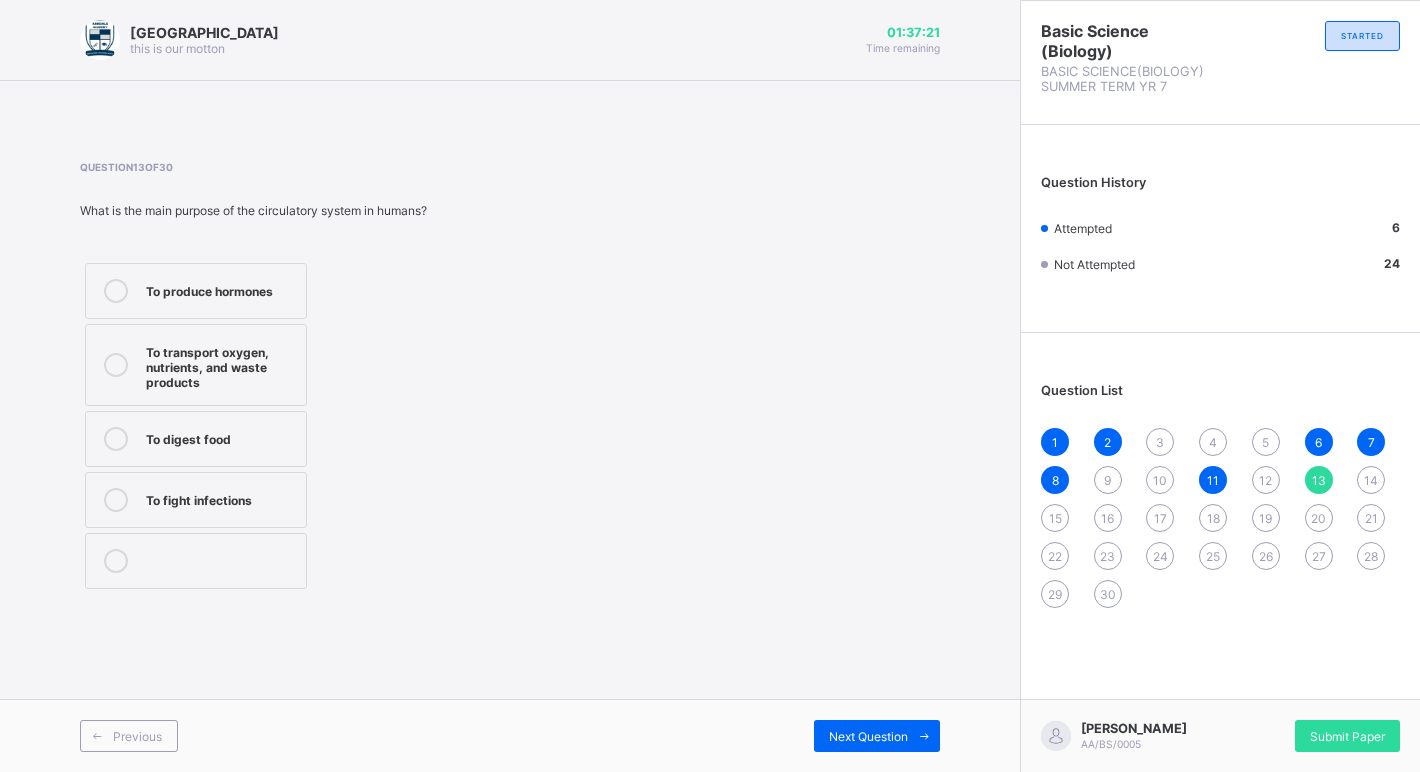 click on "To transport oxygen, nutrients, and waste products" at bounding box center (221, 365) 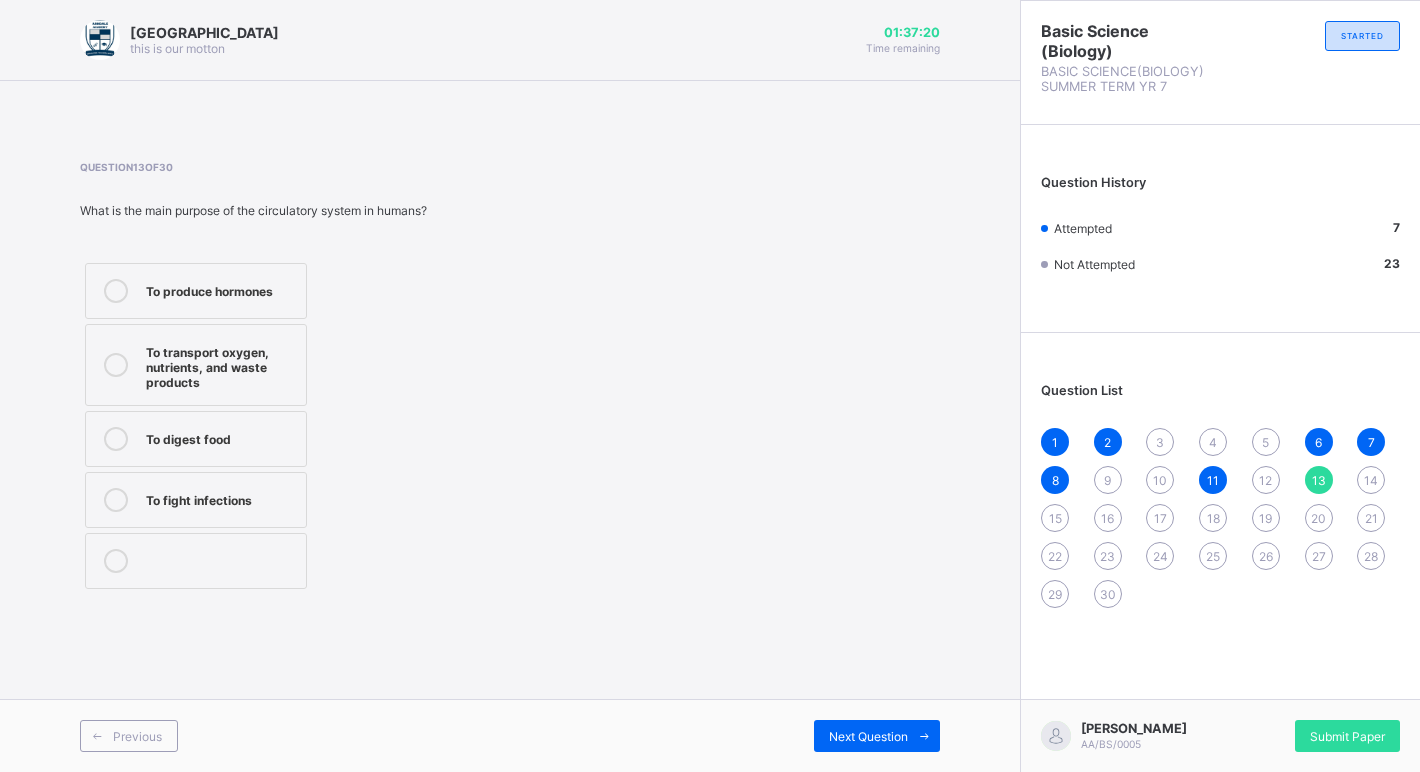drag, startPoint x: 1384, startPoint y: 467, endPoint x: 1378, endPoint y: 485, distance: 18.973665 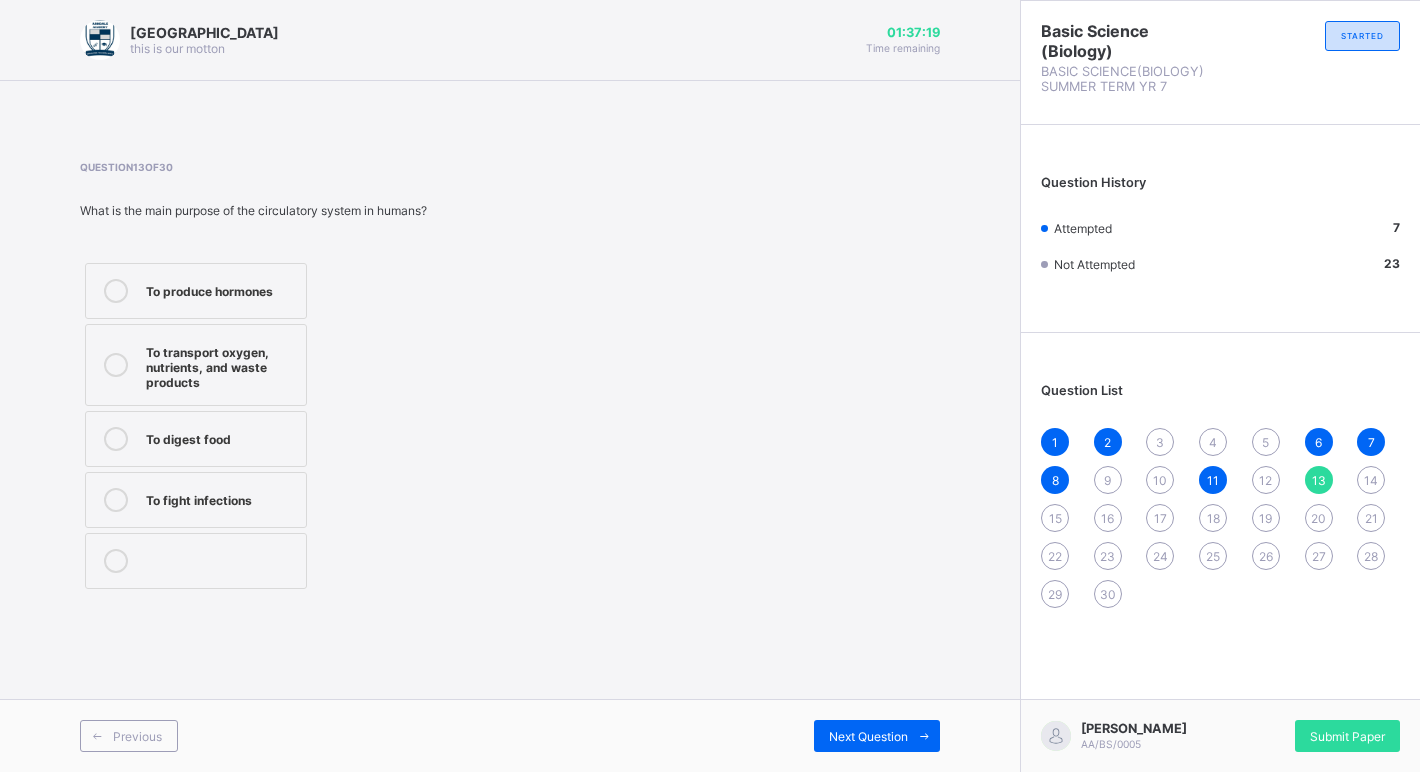 click on "14" at bounding box center [1371, 480] 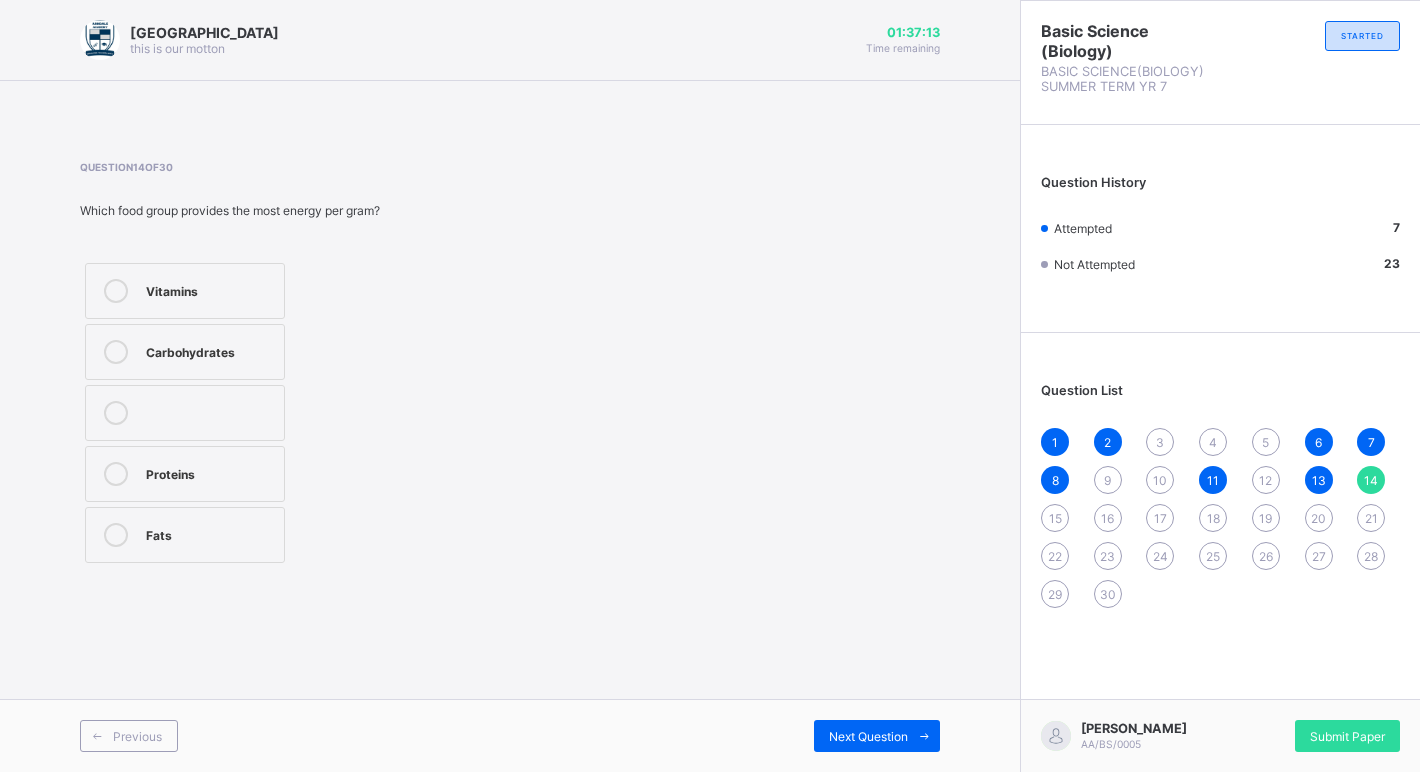 click on "15" at bounding box center (1055, 518) 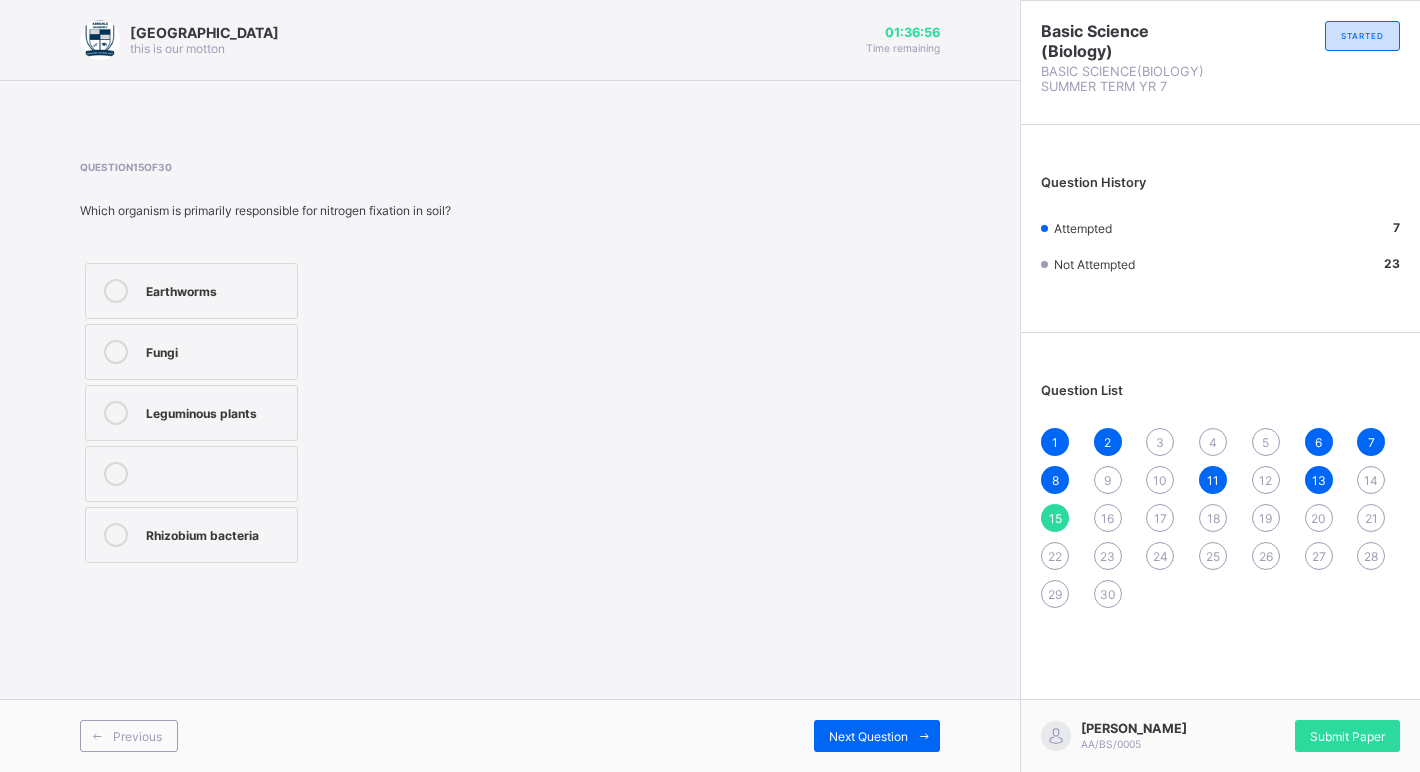 click on "16" at bounding box center [1107, 518] 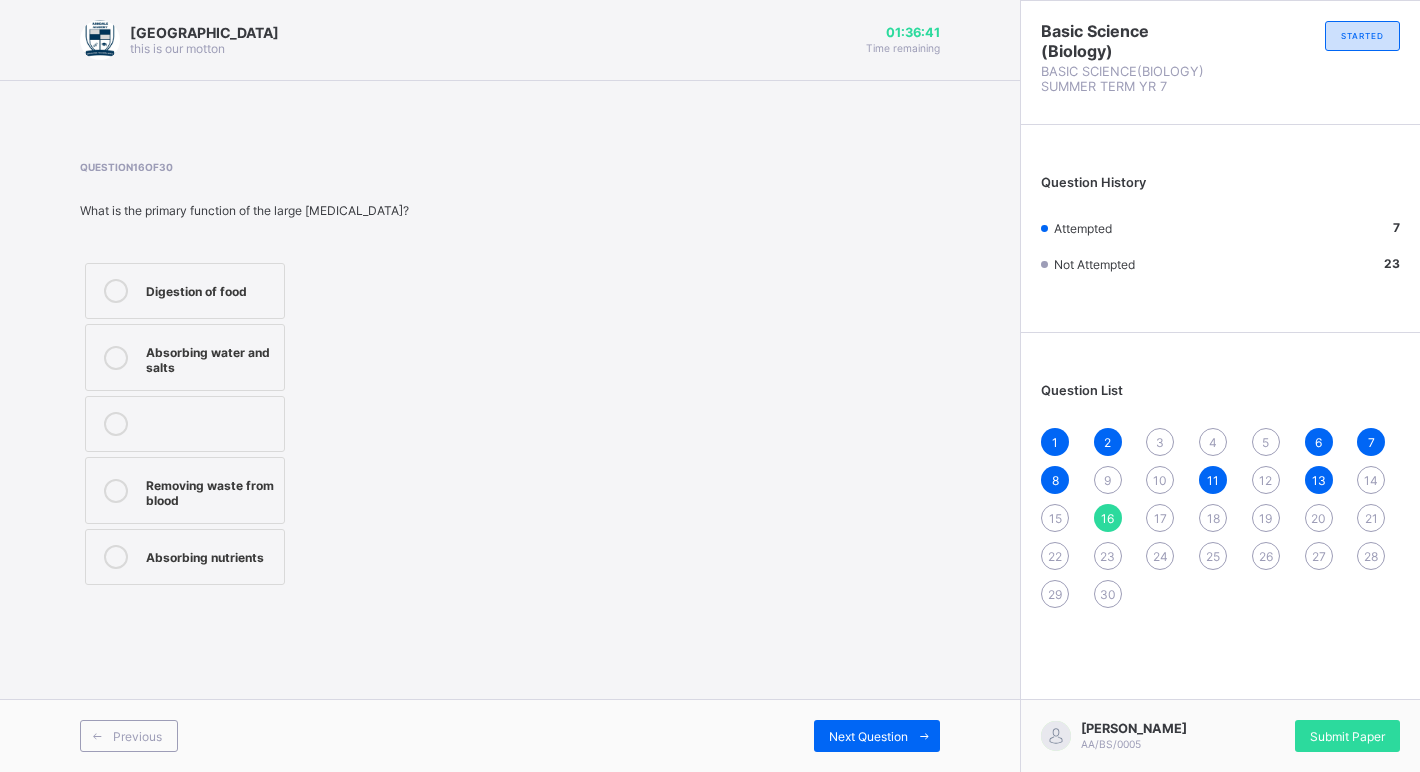 click on "1 2 3 4 5 6 7 8 9 10 11 12 13 14 15 16 17 18 19 20 21 22 23 24 25 26 27 28 29 30" at bounding box center (1220, 518) 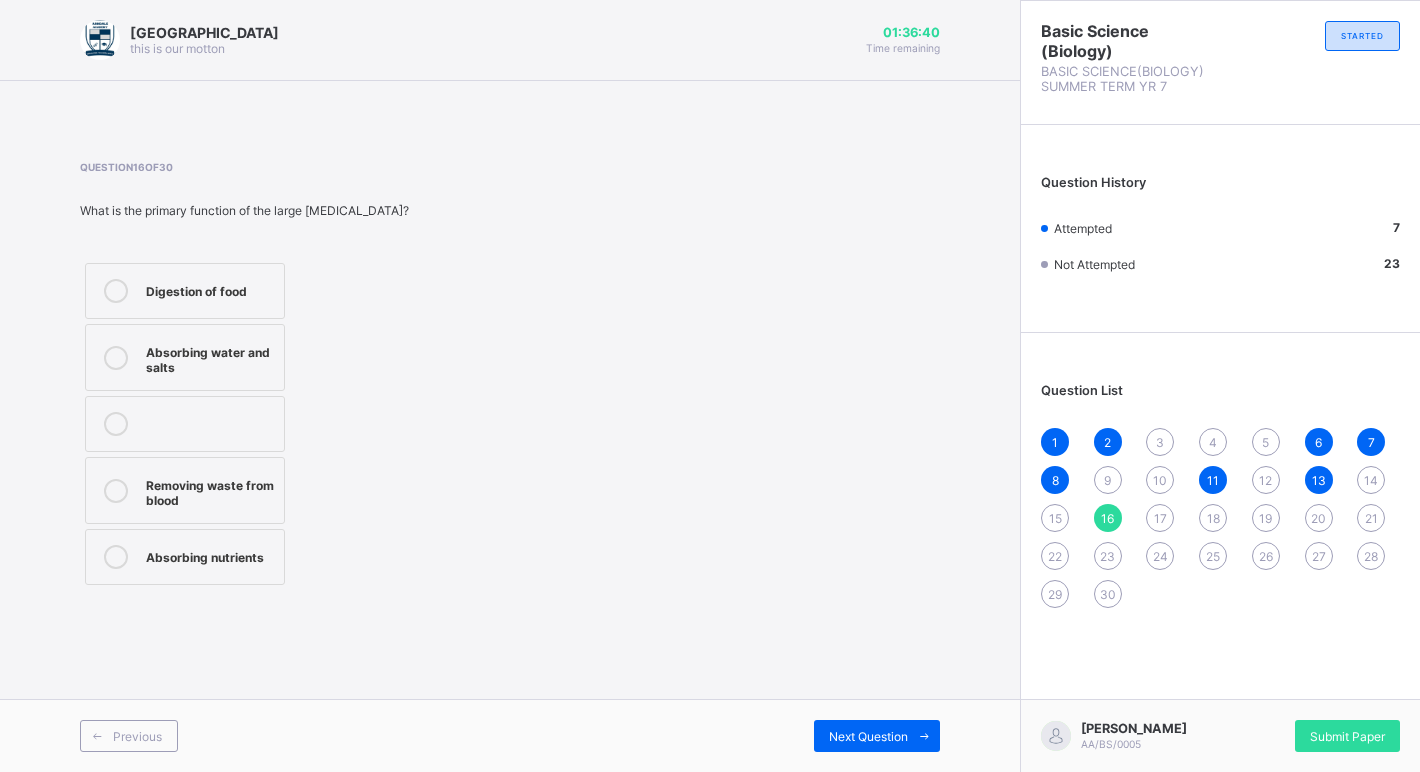 click on "17" at bounding box center (1160, 518) 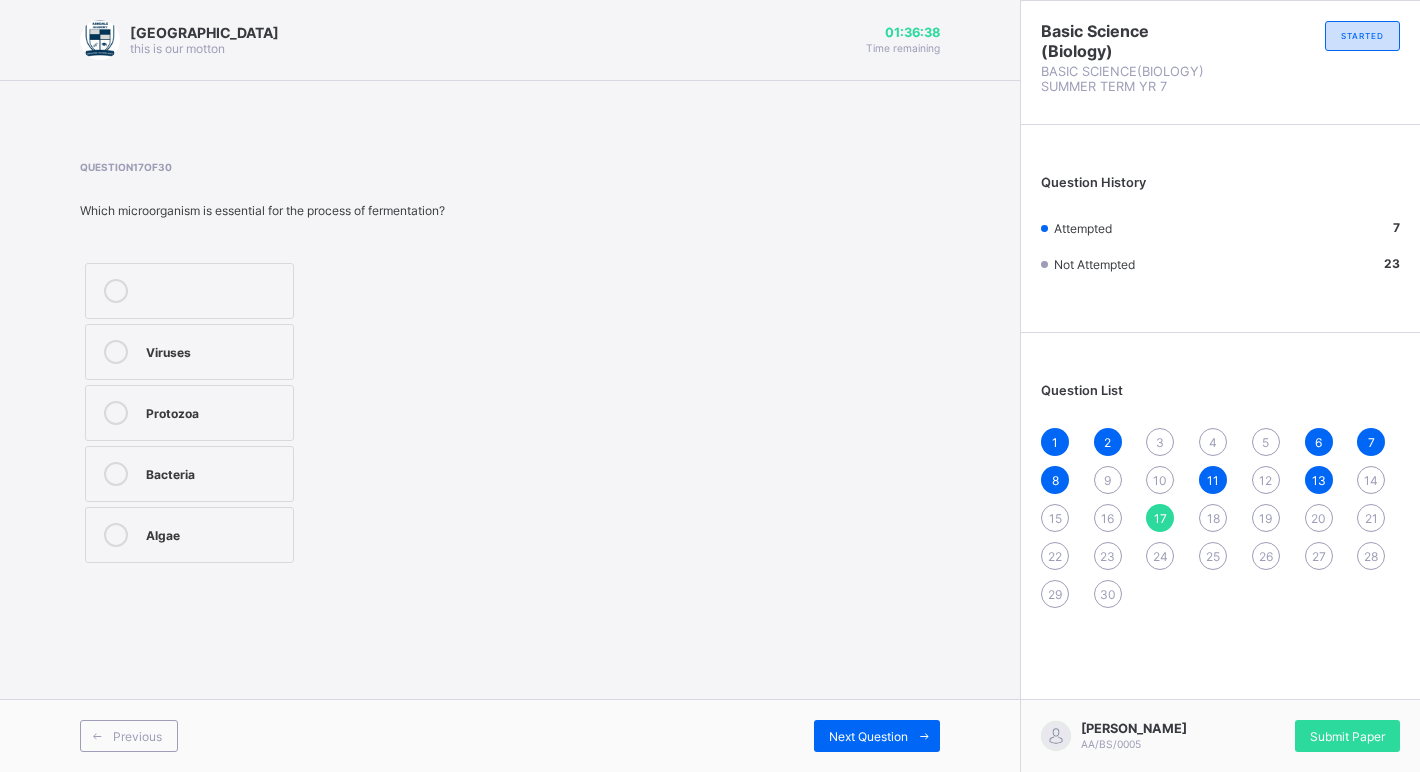 click on "16" at bounding box center (1108, 518) 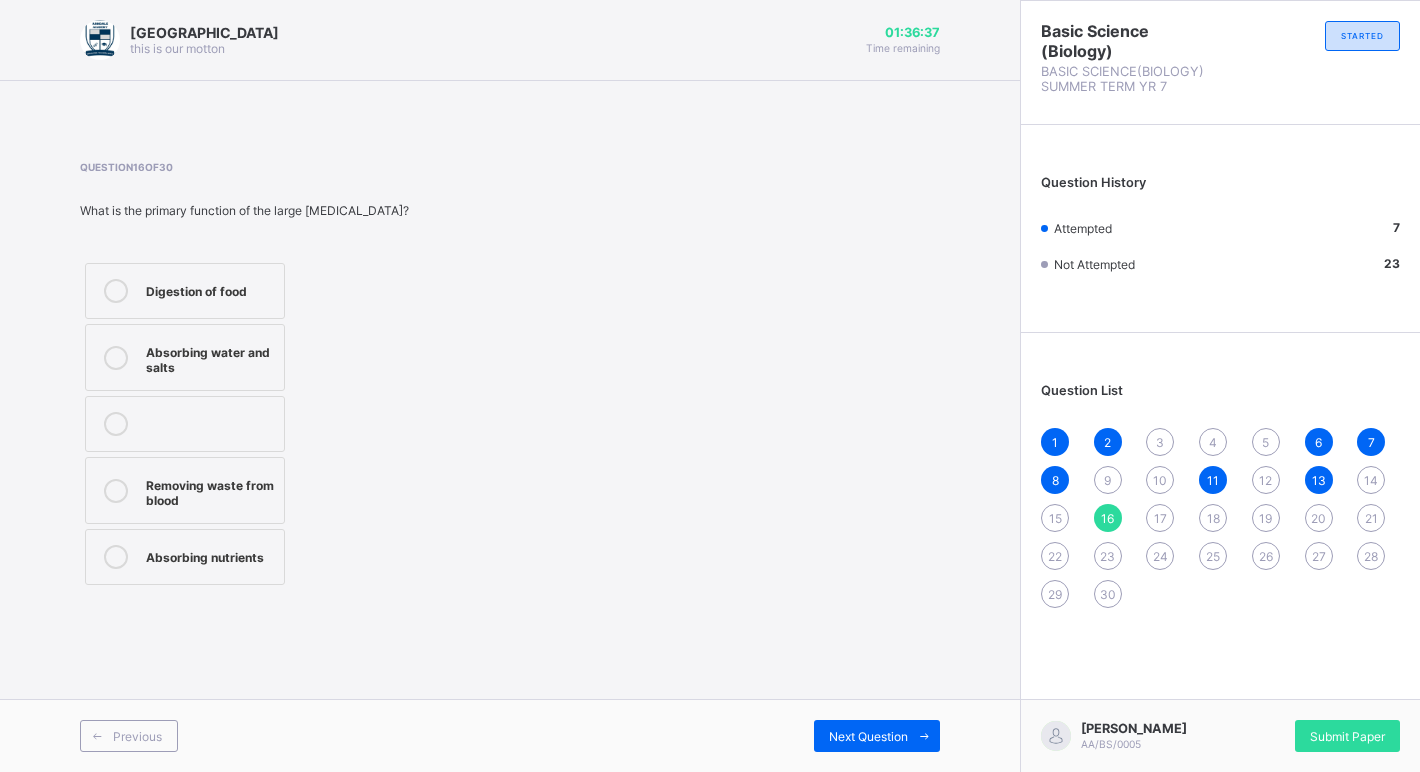 click on "17" at bounding box center (1160, 518) 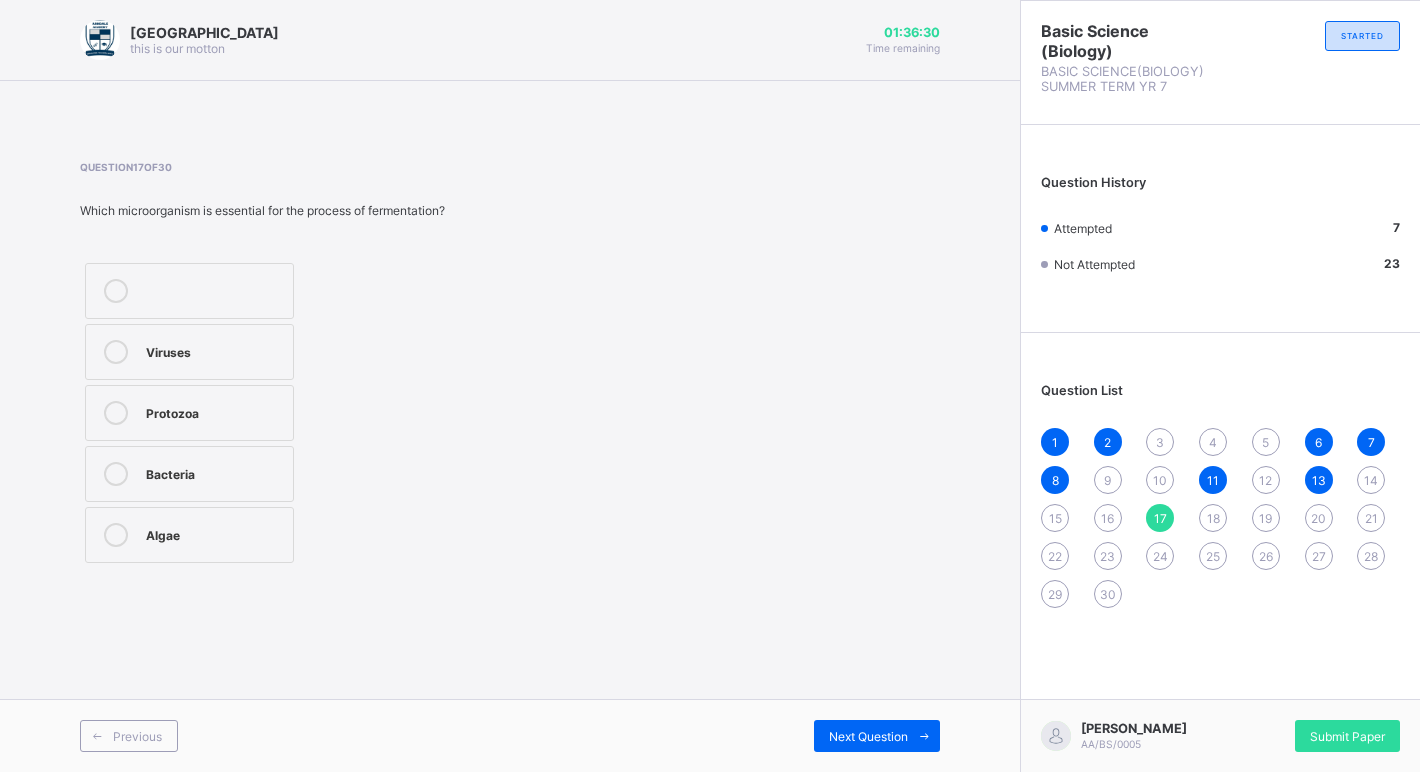 click on "Bacteria" at bounding box center [214, 472] 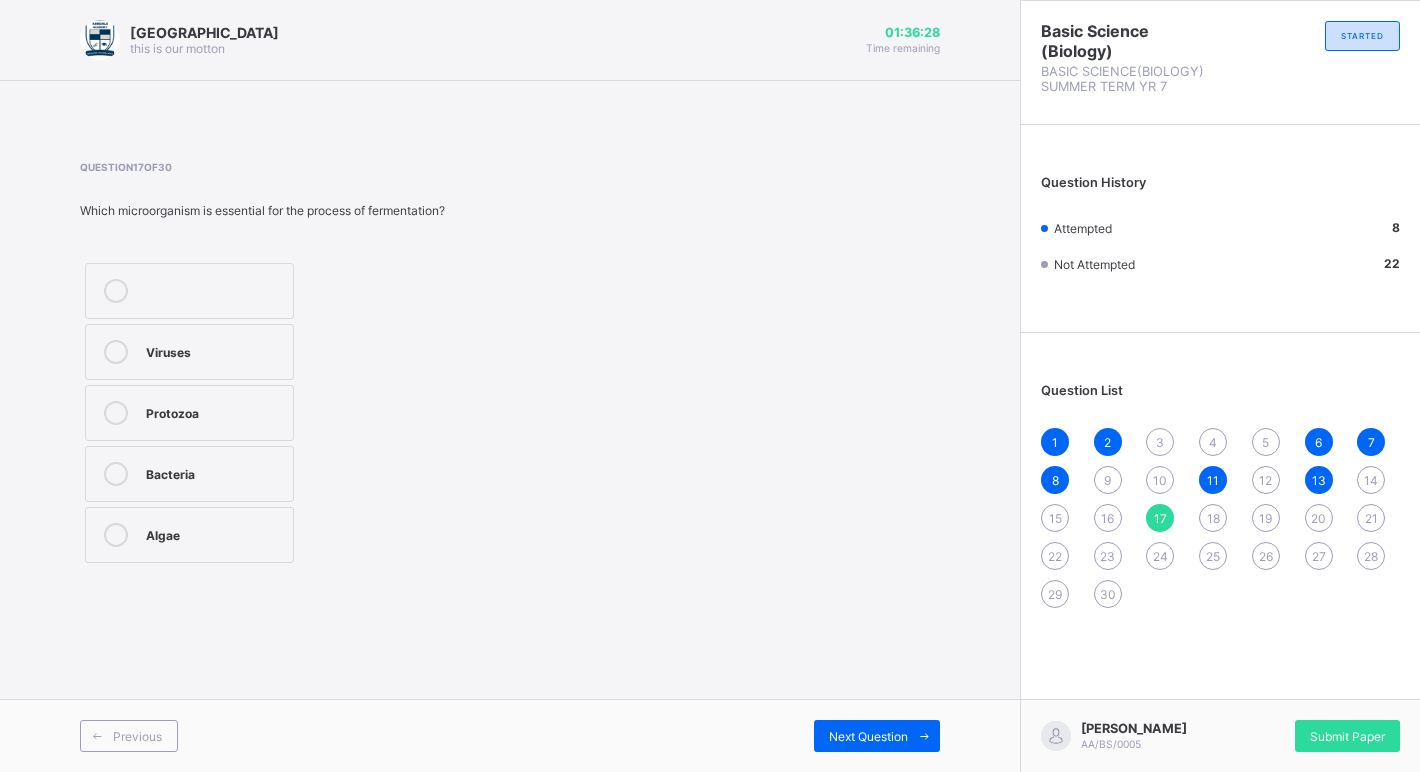 click on "25" at bounding box center (1213, 556) 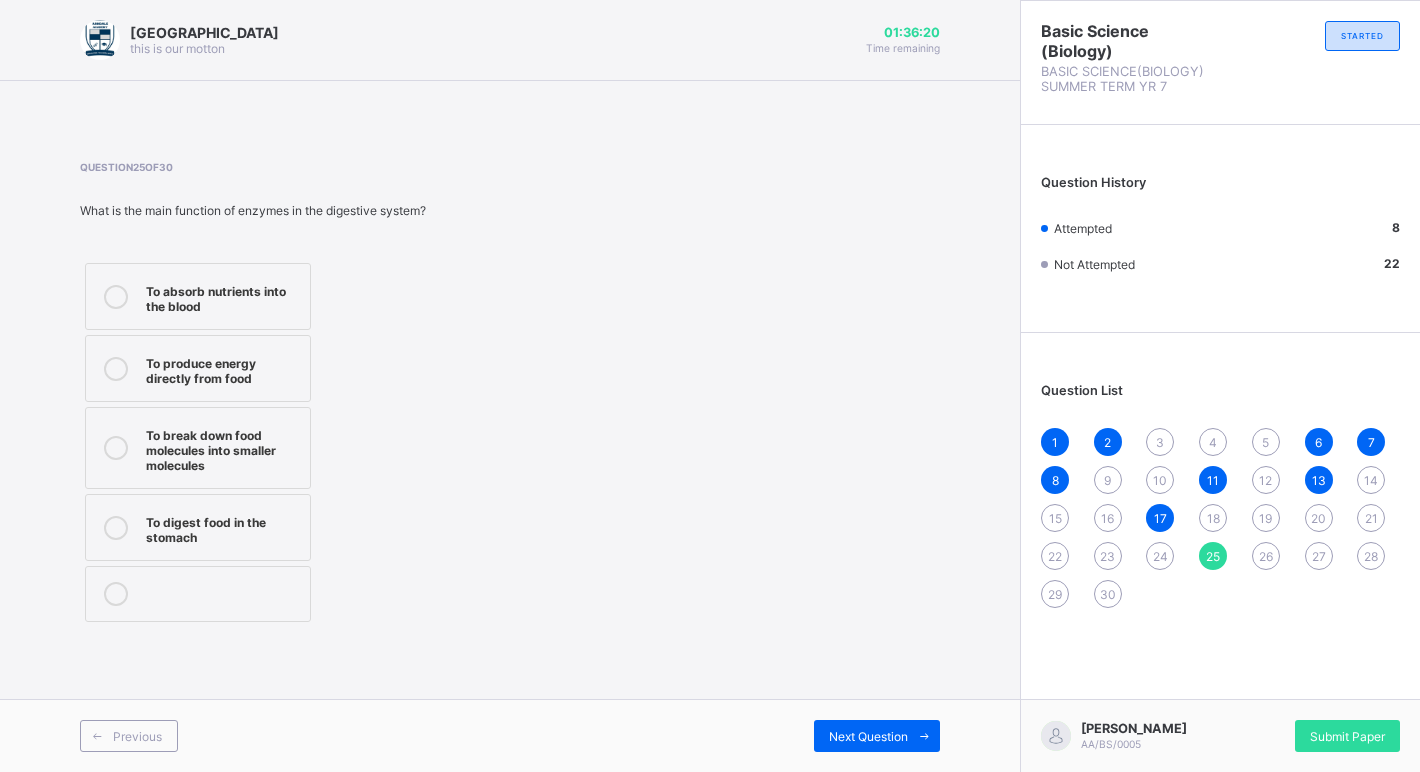 click on "To break down food molecules into smaller molecules" at bounding box center [223, 448] 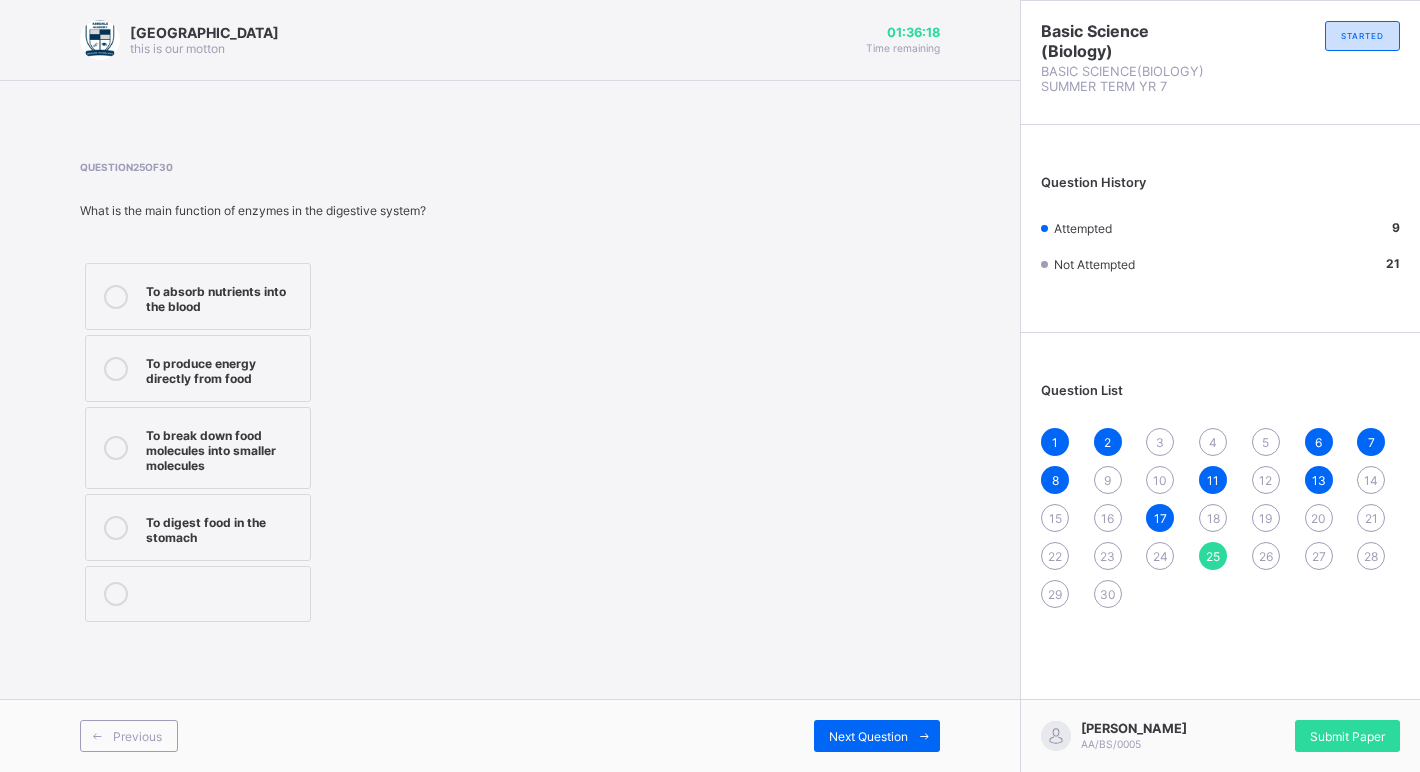 click on "26" at bounding box center (1266, 556) 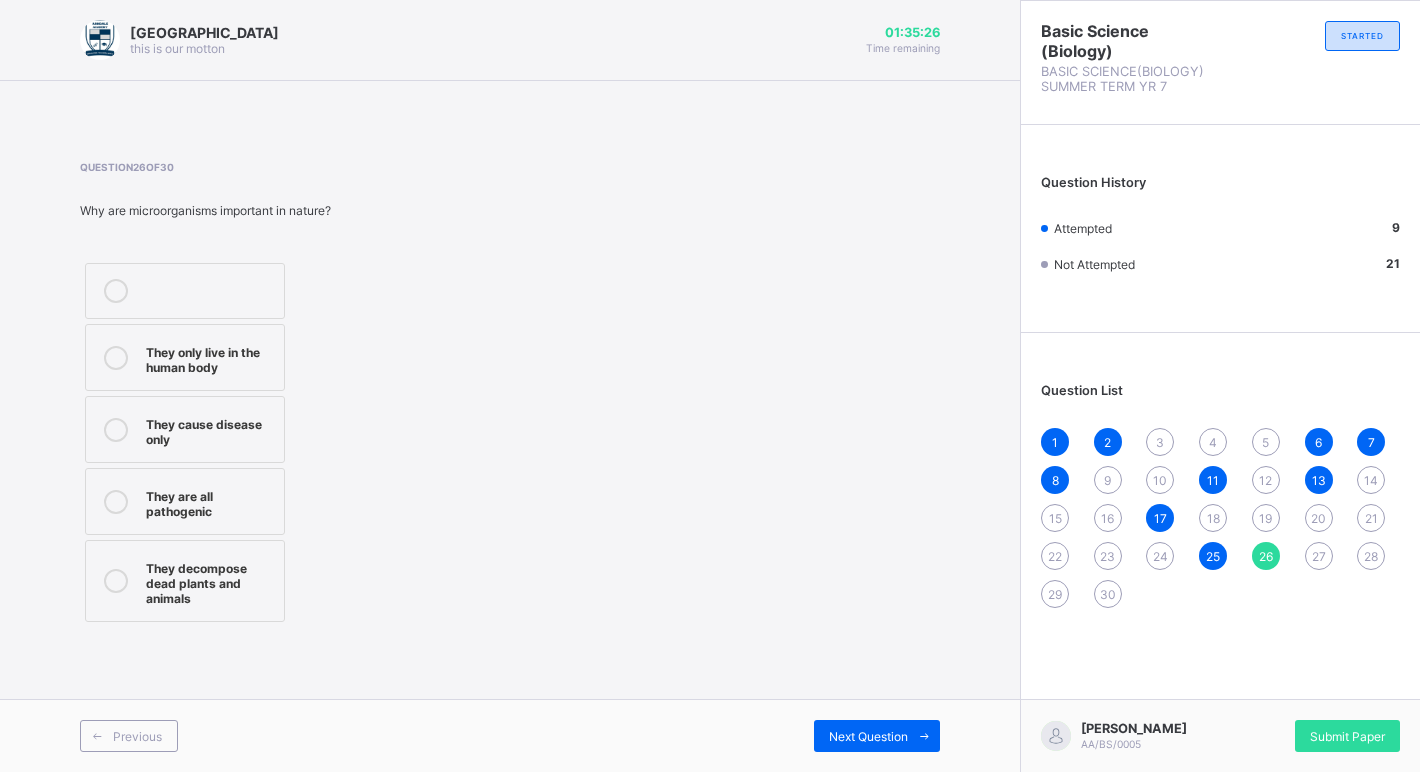 click on "27" at bounding box center [1319, 556] 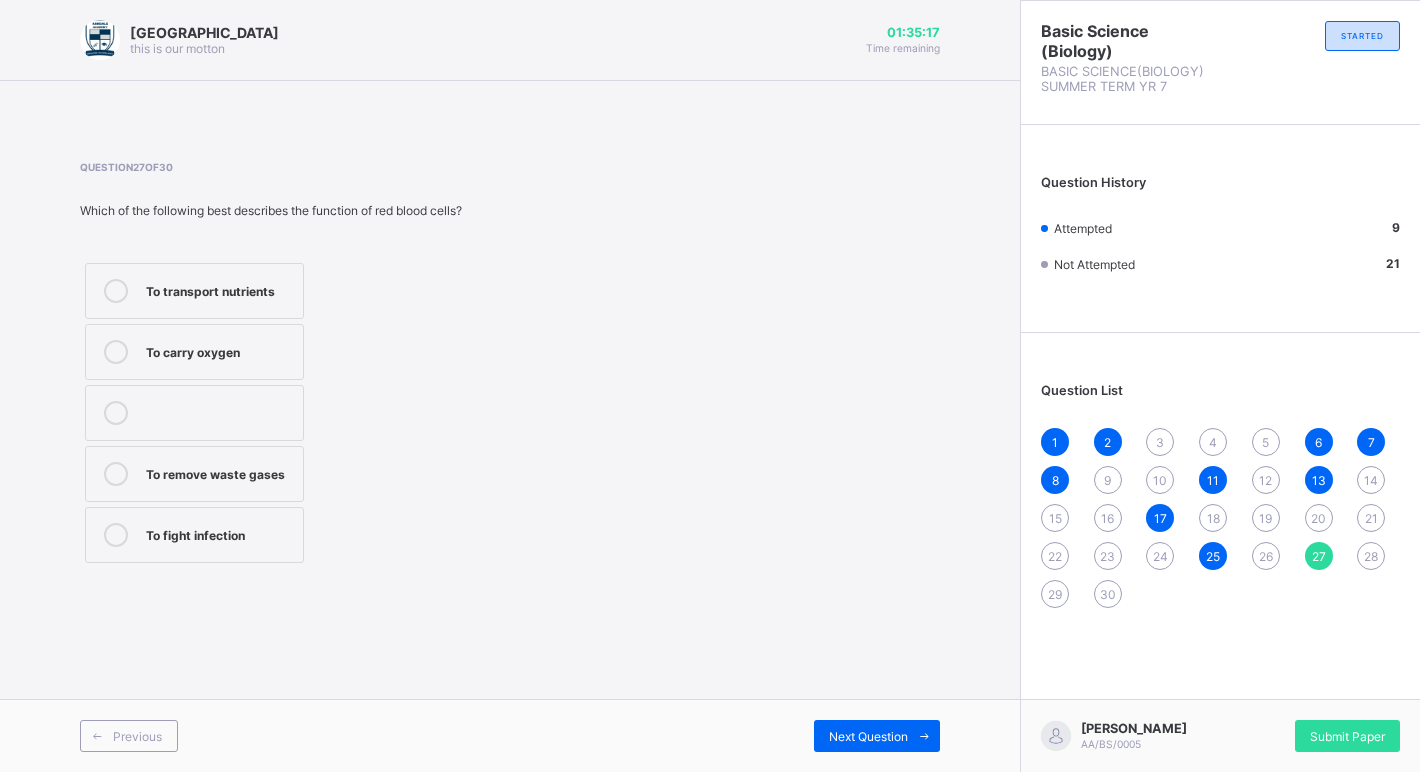 click on "To carry oxygen" at bounding box center [194, 352] 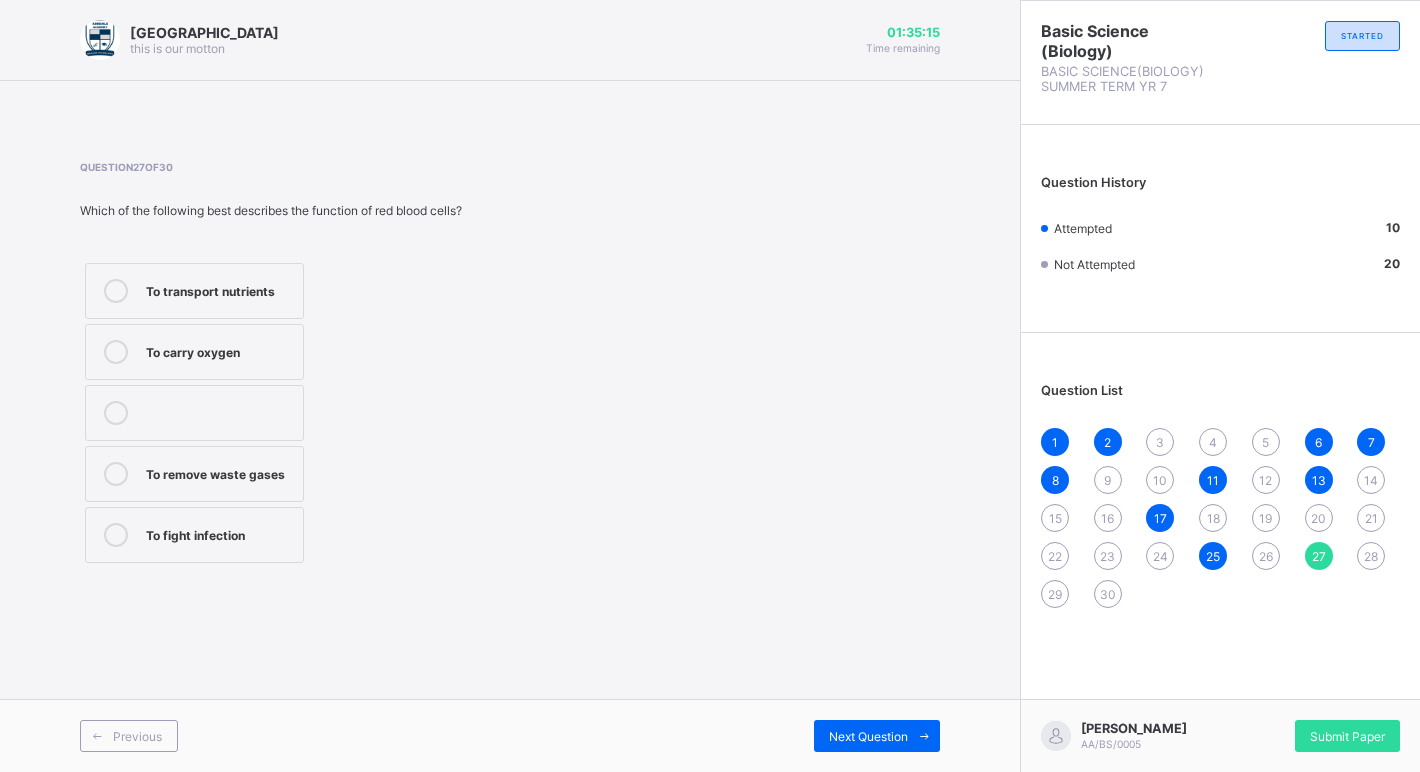 click on "To transport nutrients" at bounding box center [194, 291] 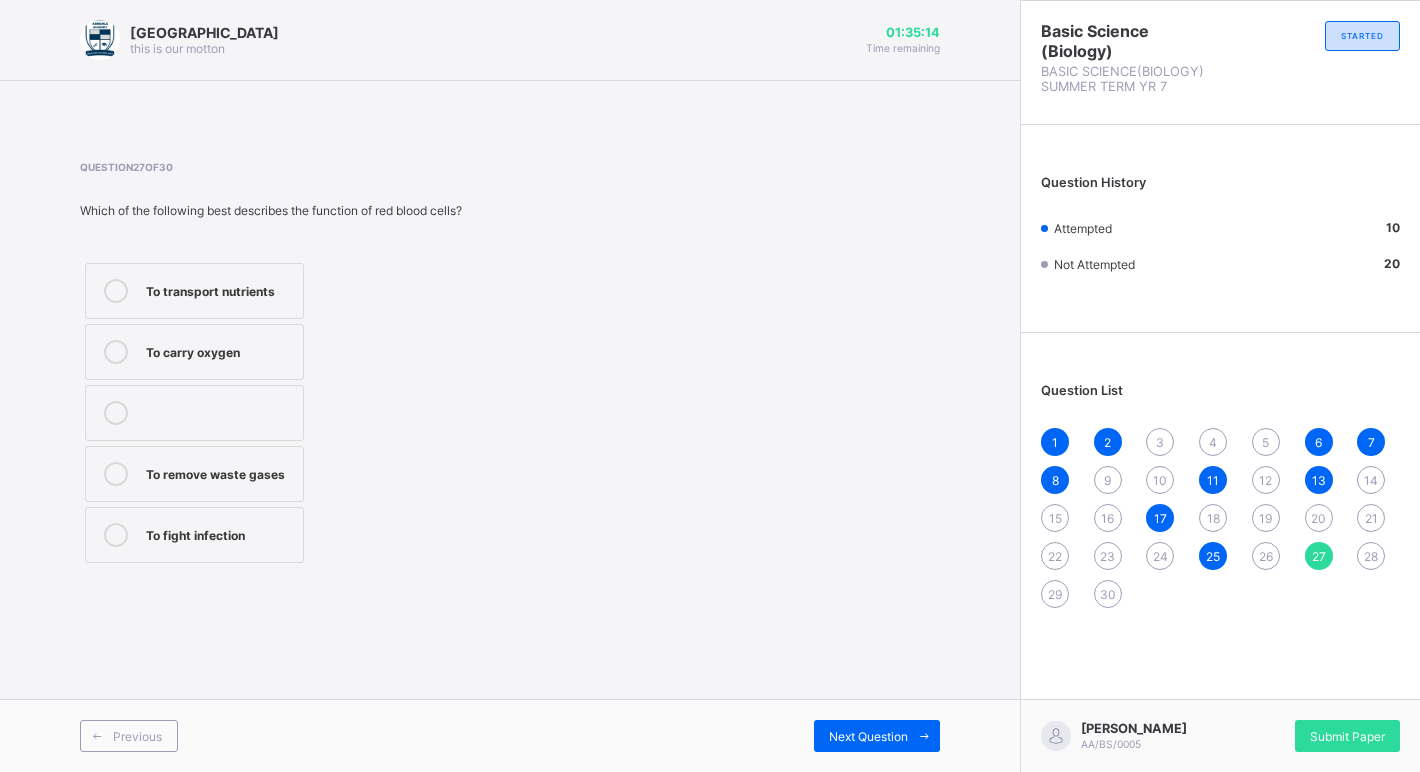 click on "1 2 3 4 5 6 7 8 9 10 11 12 13 14 15 16 17 18 19 20 21 22 23 24 25 26 27 28 29 30" at bounding box center [1220, 518] 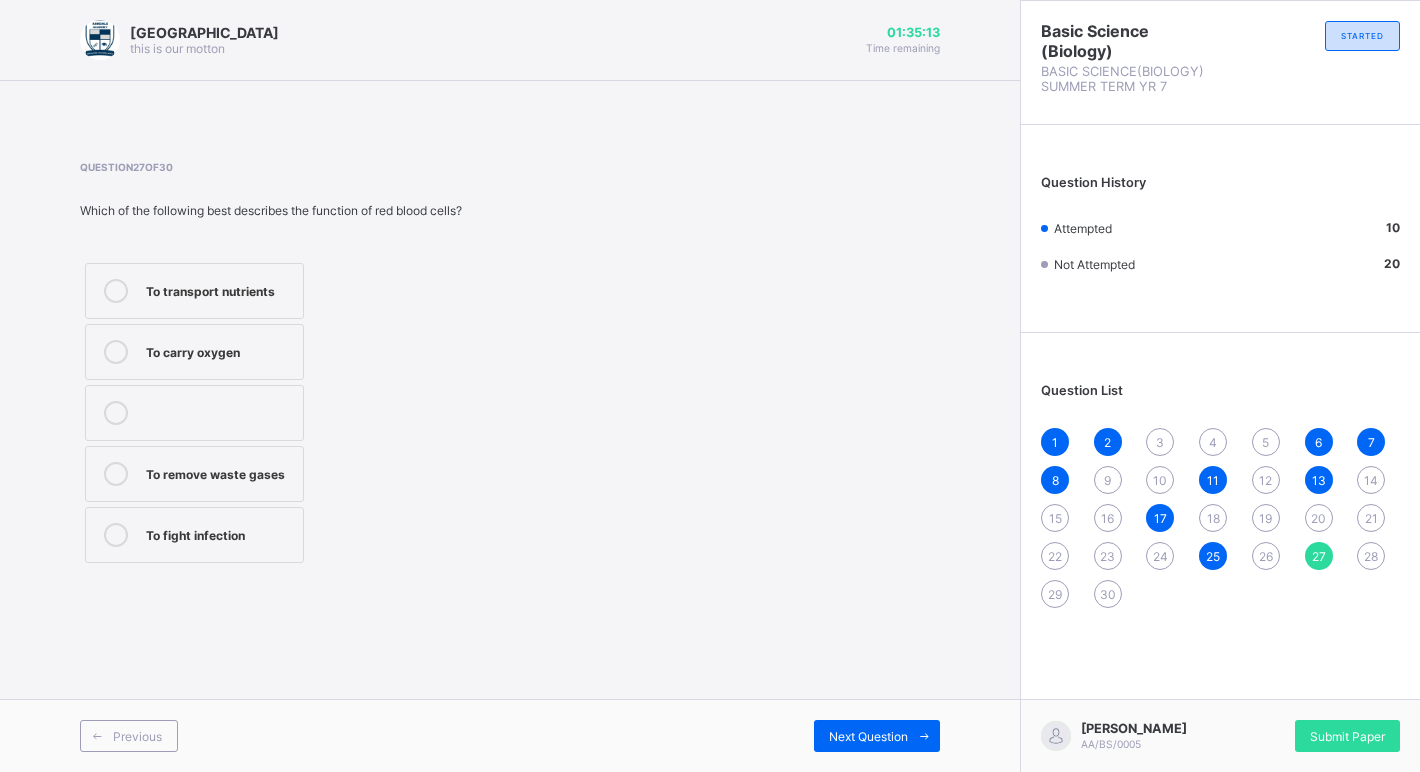 click on "1 2 3 4 5 6 7 8 9 10 11 12 13 14 15 16 17 18 19 20 21 22 23 24 25 26 27 28 29 30" at bounding box center (1220, 518) 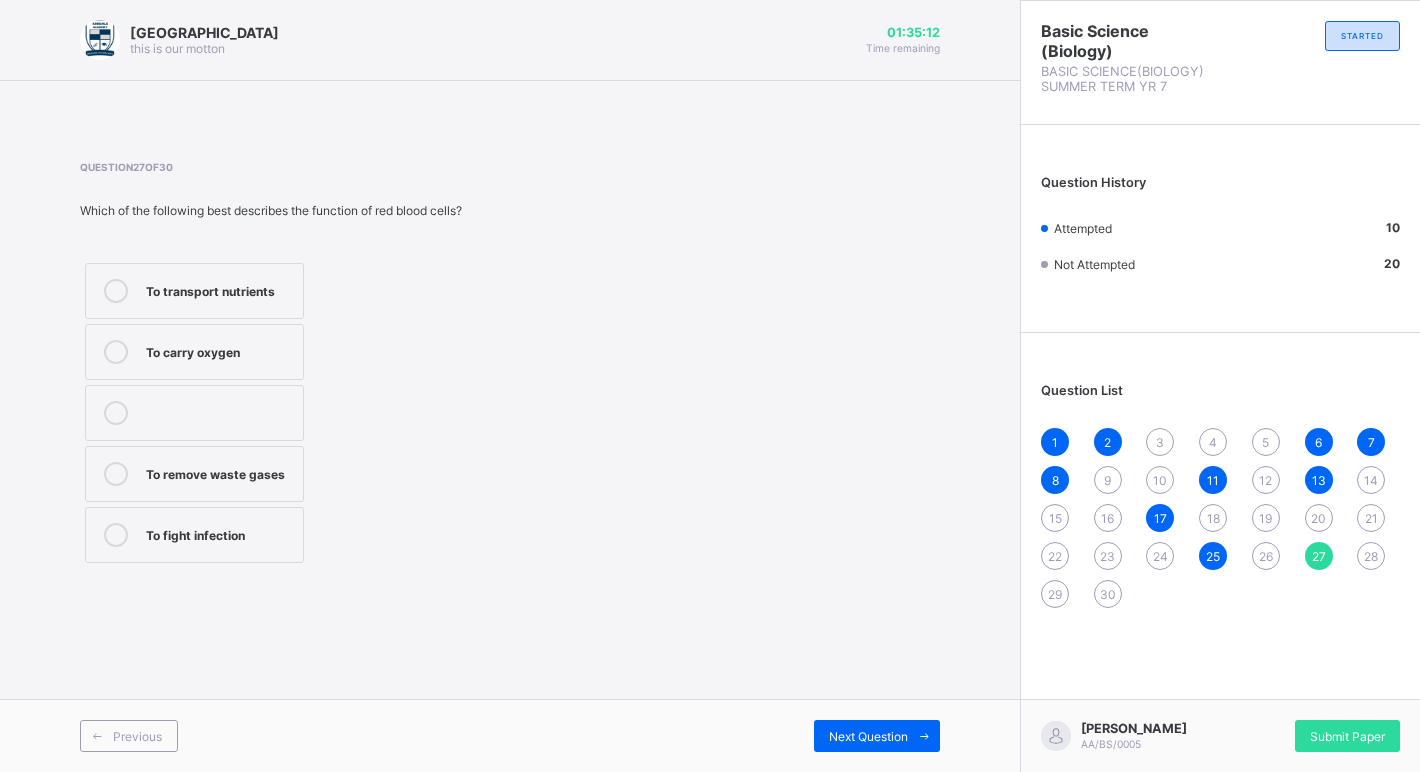 click on "1 2 3 4 5 6 7 8 9 10 11 12 13 14 15 16 17 18 19 20 21 22 23 24 25 26 27 28 29 30" at bounding box center [1220, 518] 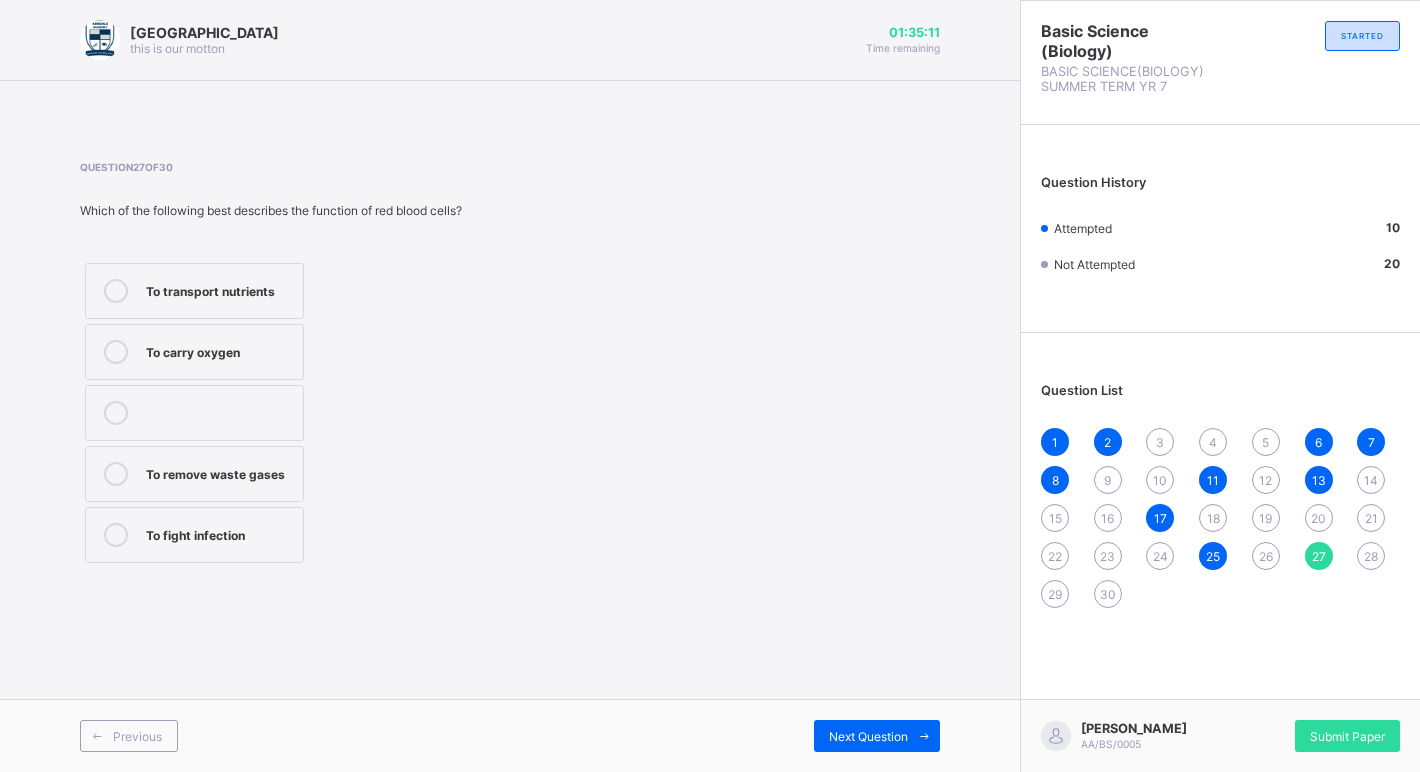 click on "28" at bounding box center [1371, 556] 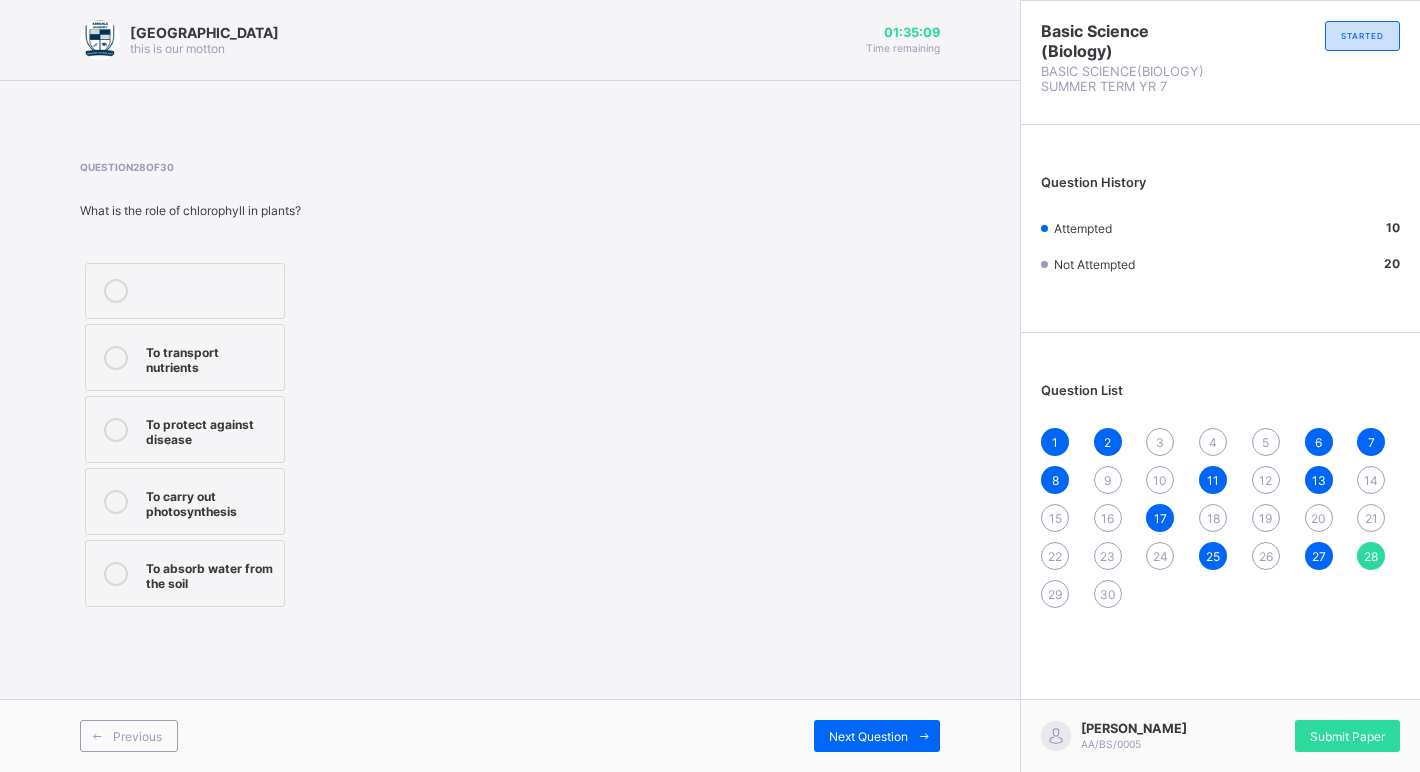 click on "29" at bounding box center [1055, 594] 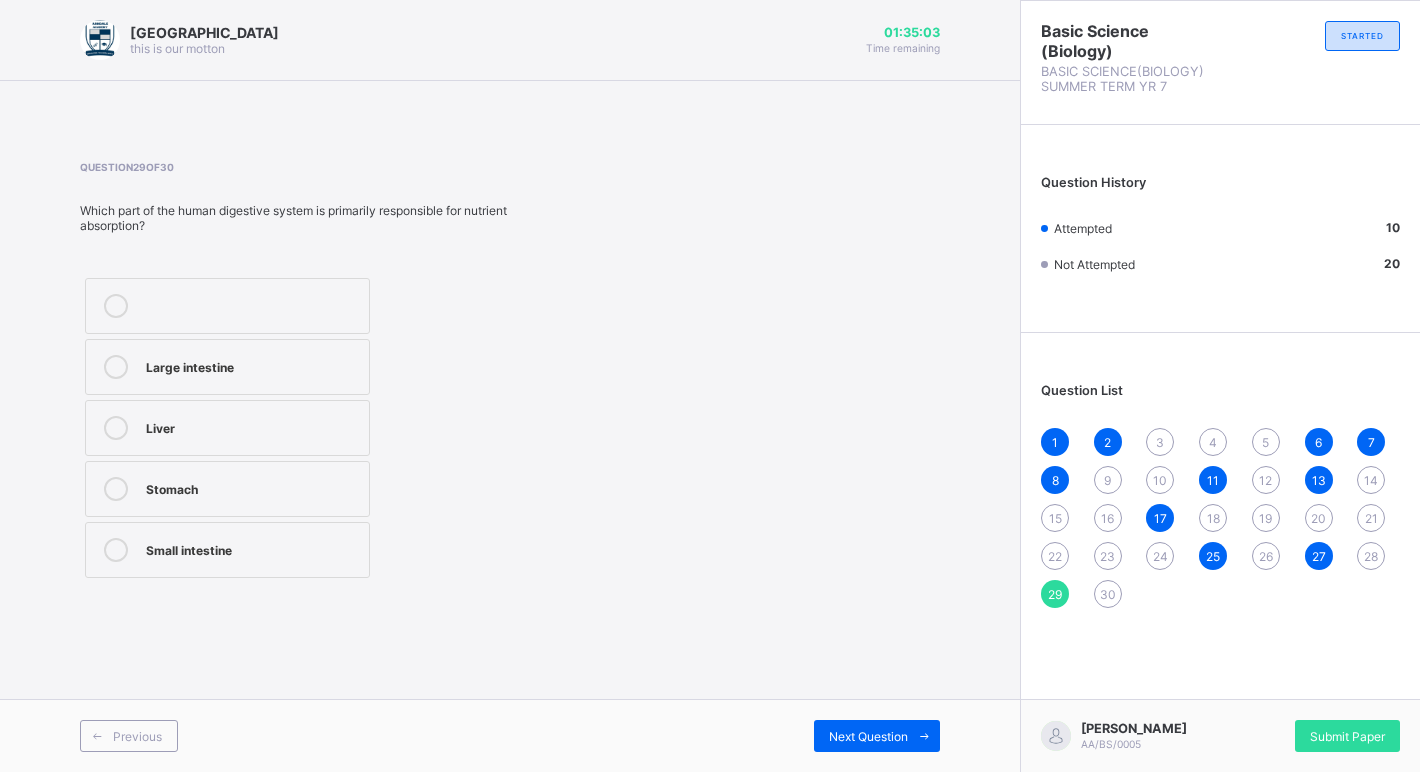 click on "Small intestine" at bounding box center (227, 550) 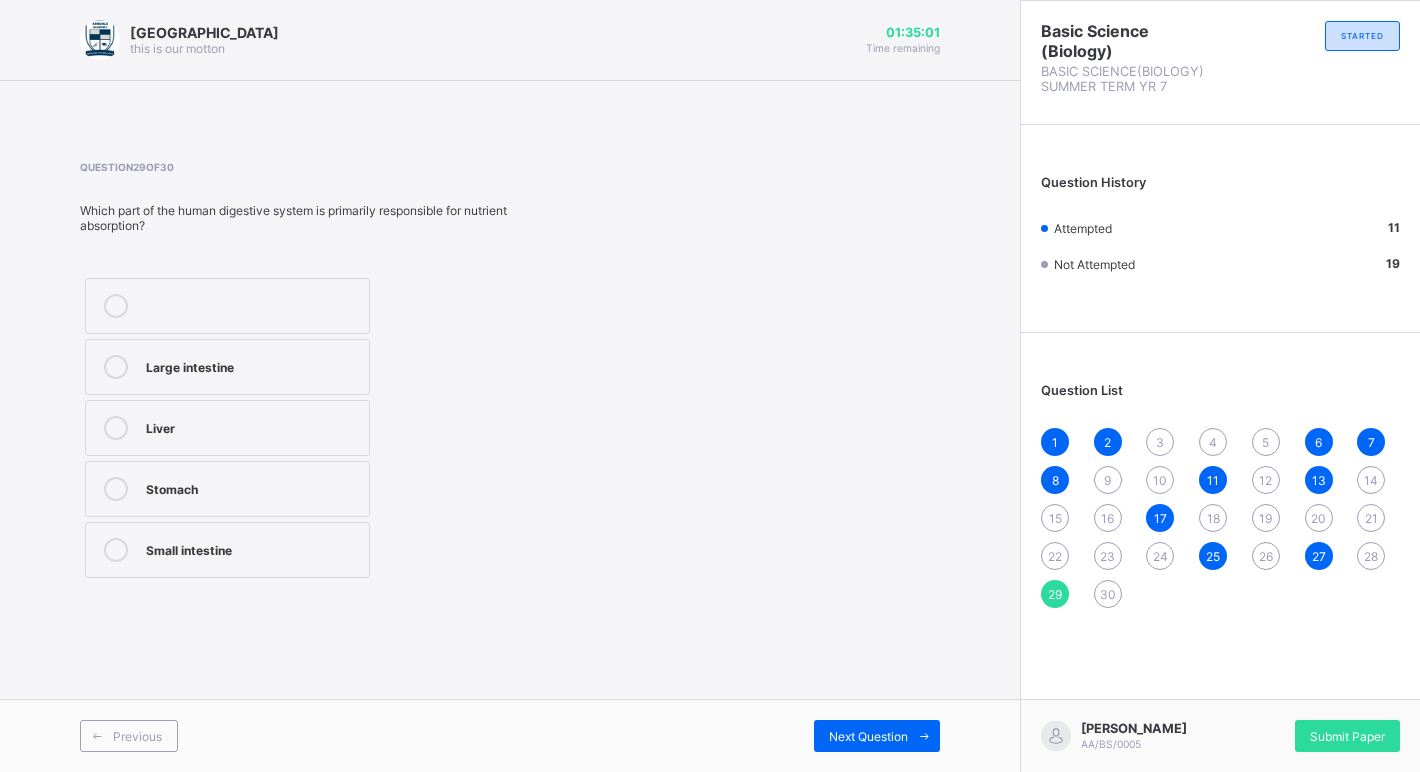 click on "30" at bounding box center [1108, 594] 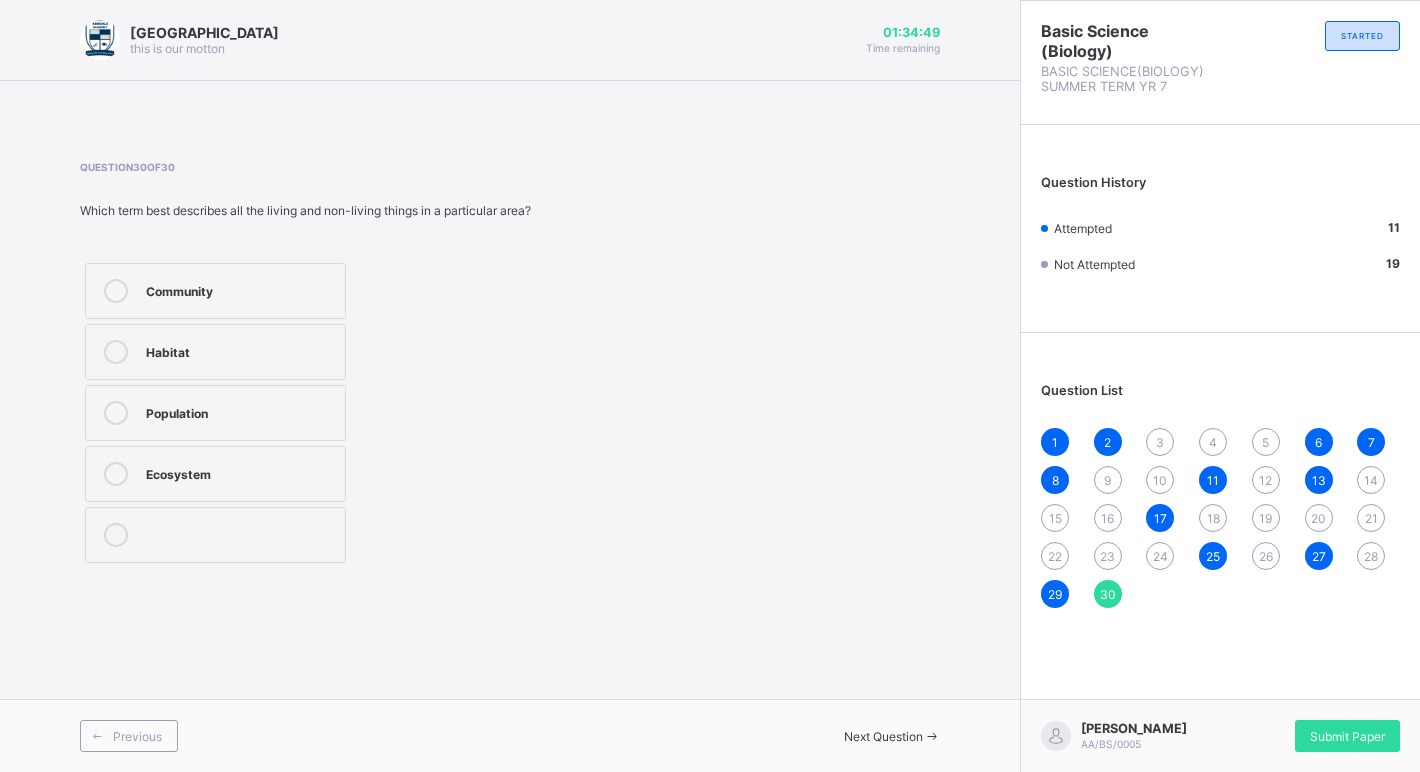 click on "Ecosystem" at bounding box center (215, 474) 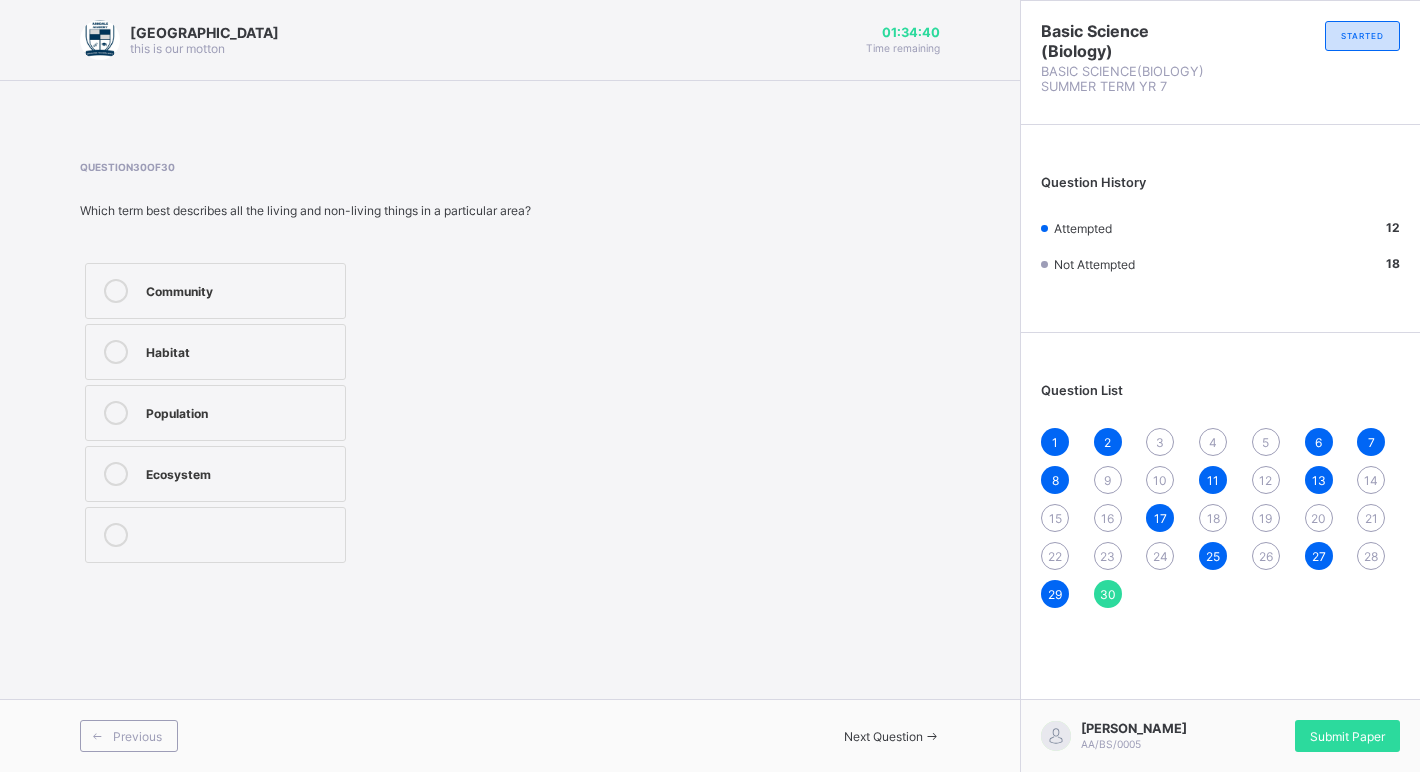 click on "Question List 1 2 3 4 5 6 7 8 9 10 11 12 13 14 15 16 17 18 19 20 21 22 23 24 25 26 27 28 29 30" at bounding box center (1220, 485) 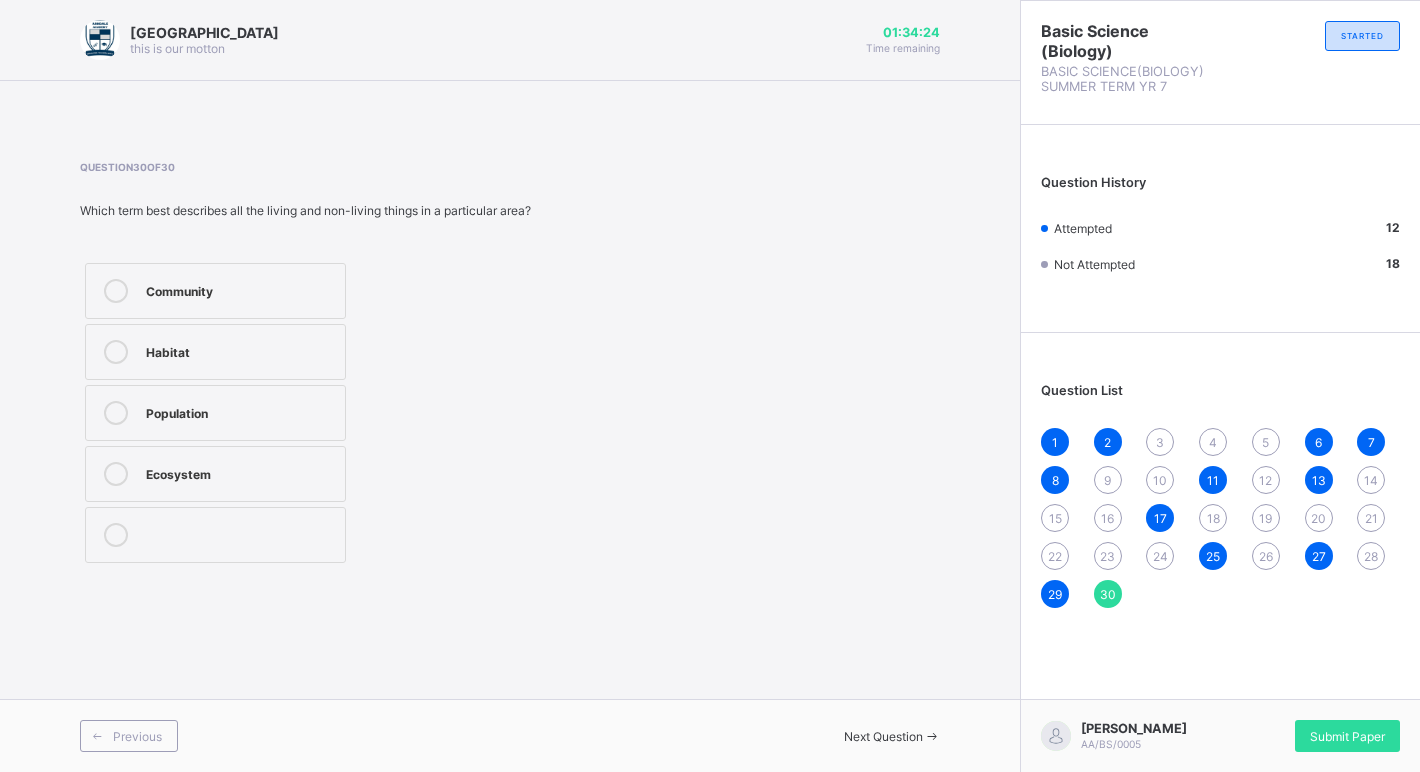 click on "3" at bounding box center (1160, 442) 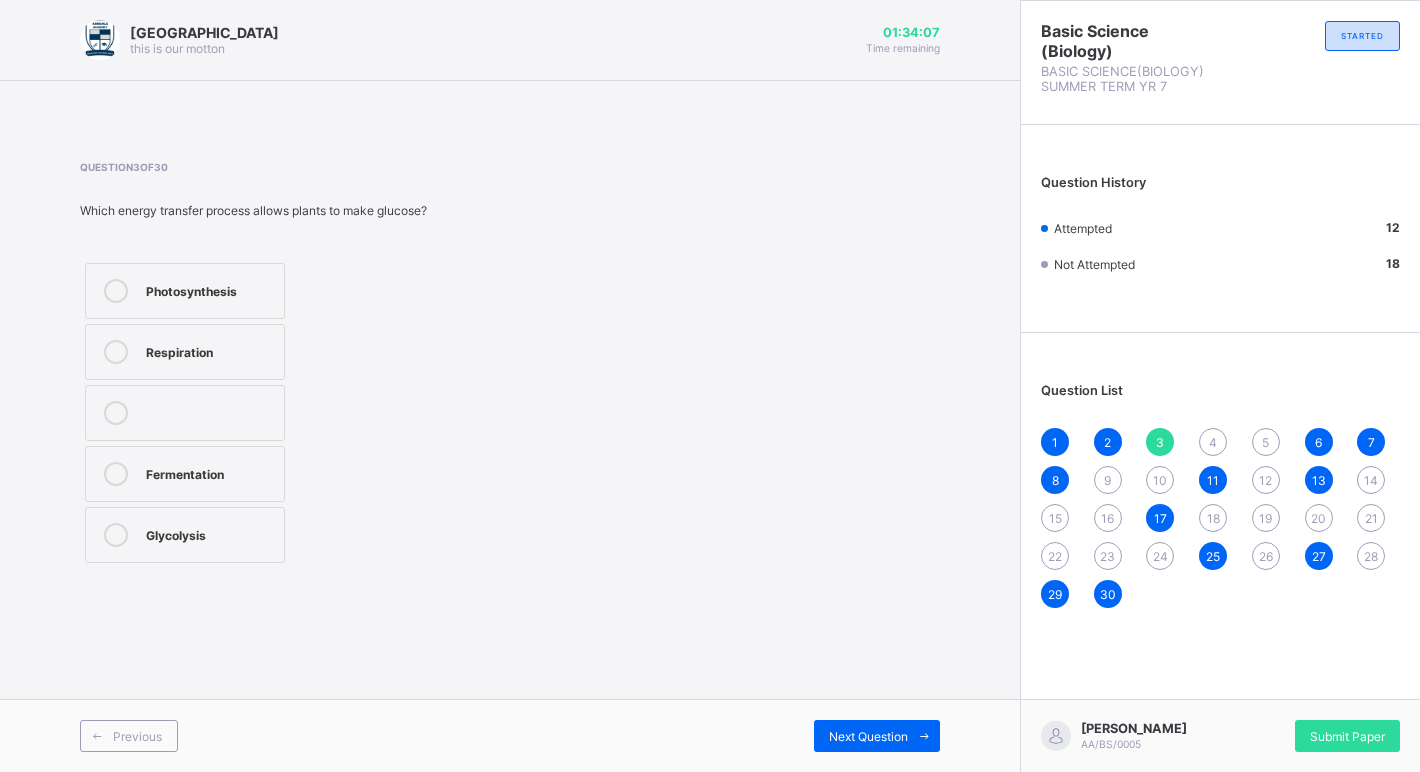 click on "4" at bounding box center [1213, 442] 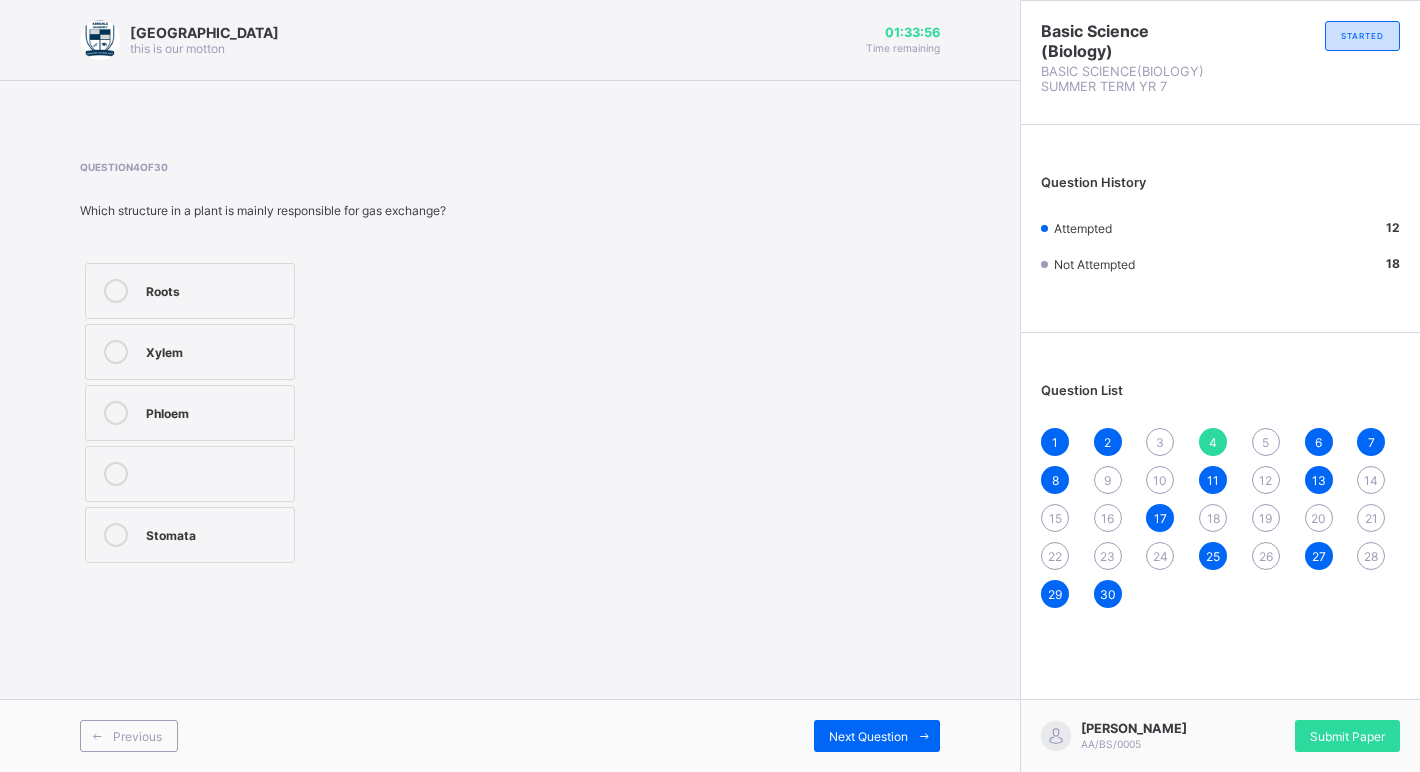 click on "1 2 3 4 5 6 7 8 9 10 11 12 13 14 15 16 17 18 19 20 21 22 23 24 25 26 27 28 29 30" at bounding box center [1220, 518] 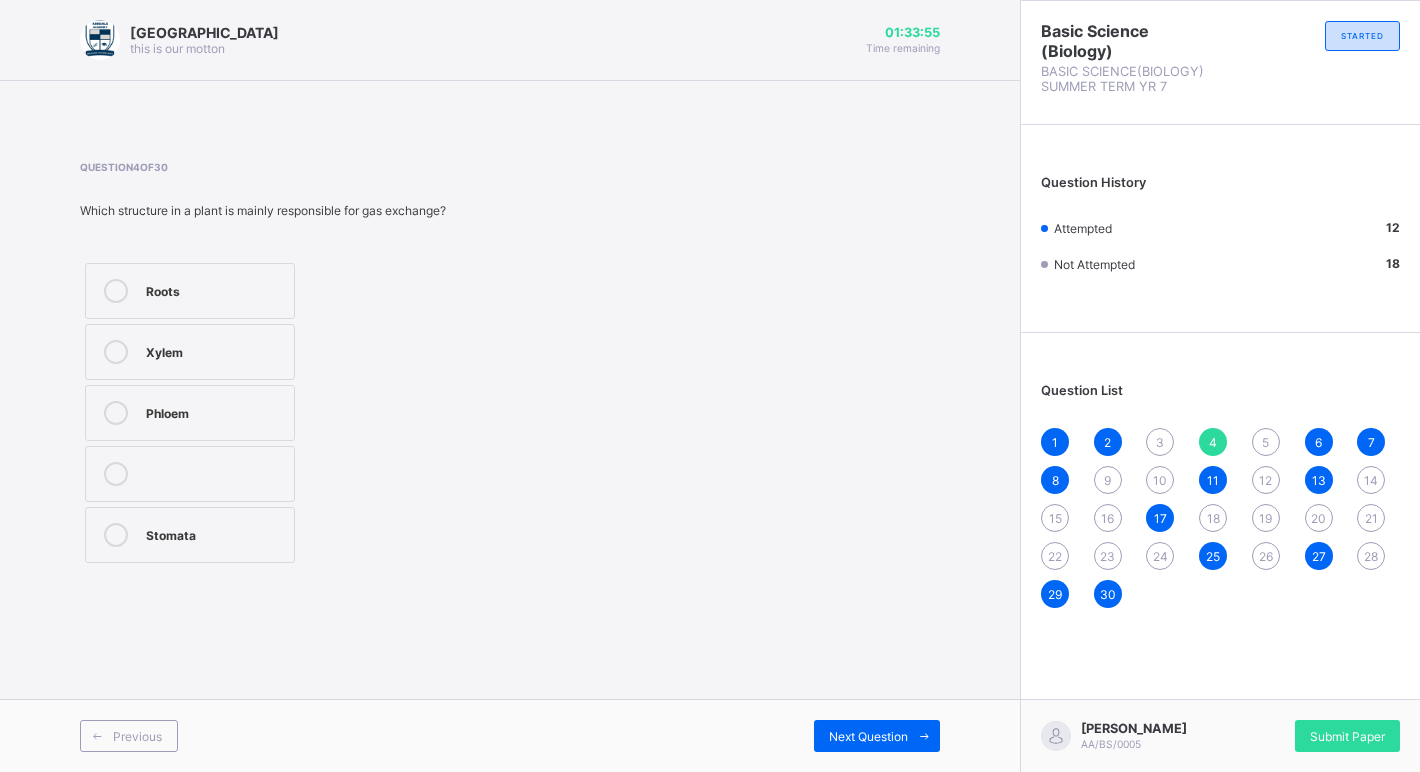 click on "5" at bounding box center [1266, 442] 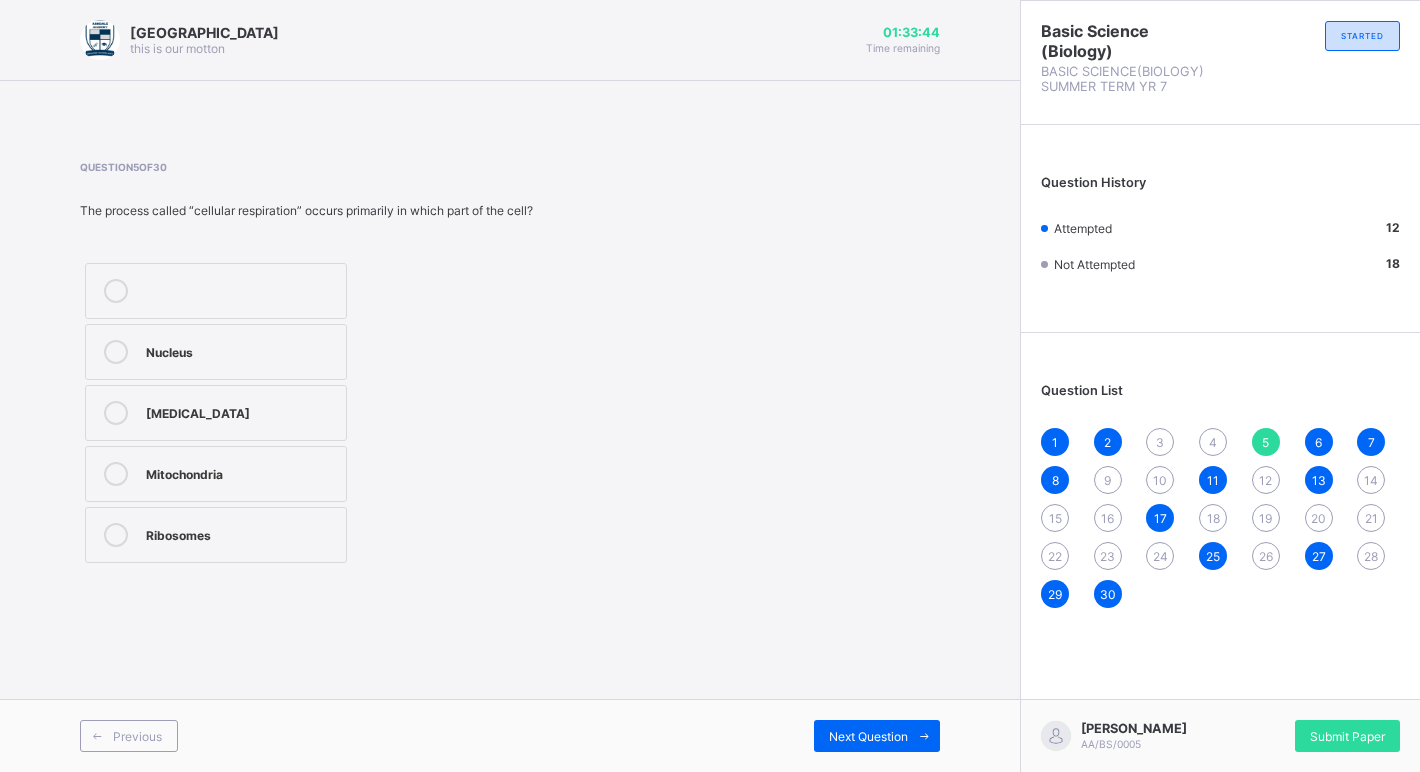 click at bounding box center (116, 535) 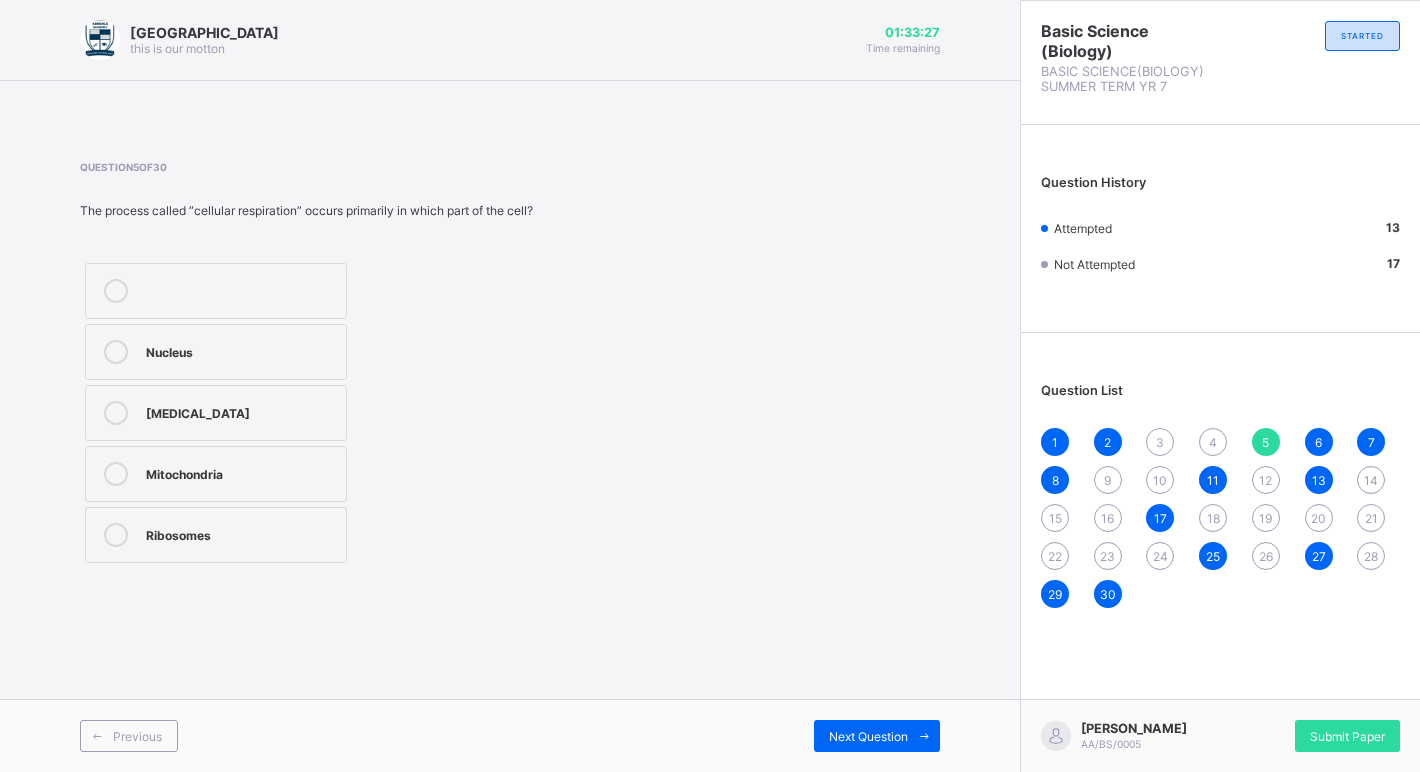 click on "1 2 3 4 5 6 7 8 9 10 11 12 13 14 15 16 17 18 19 20 21 22 23 24 25 26 27 28 29 30" at bounding box center (1220, 518) 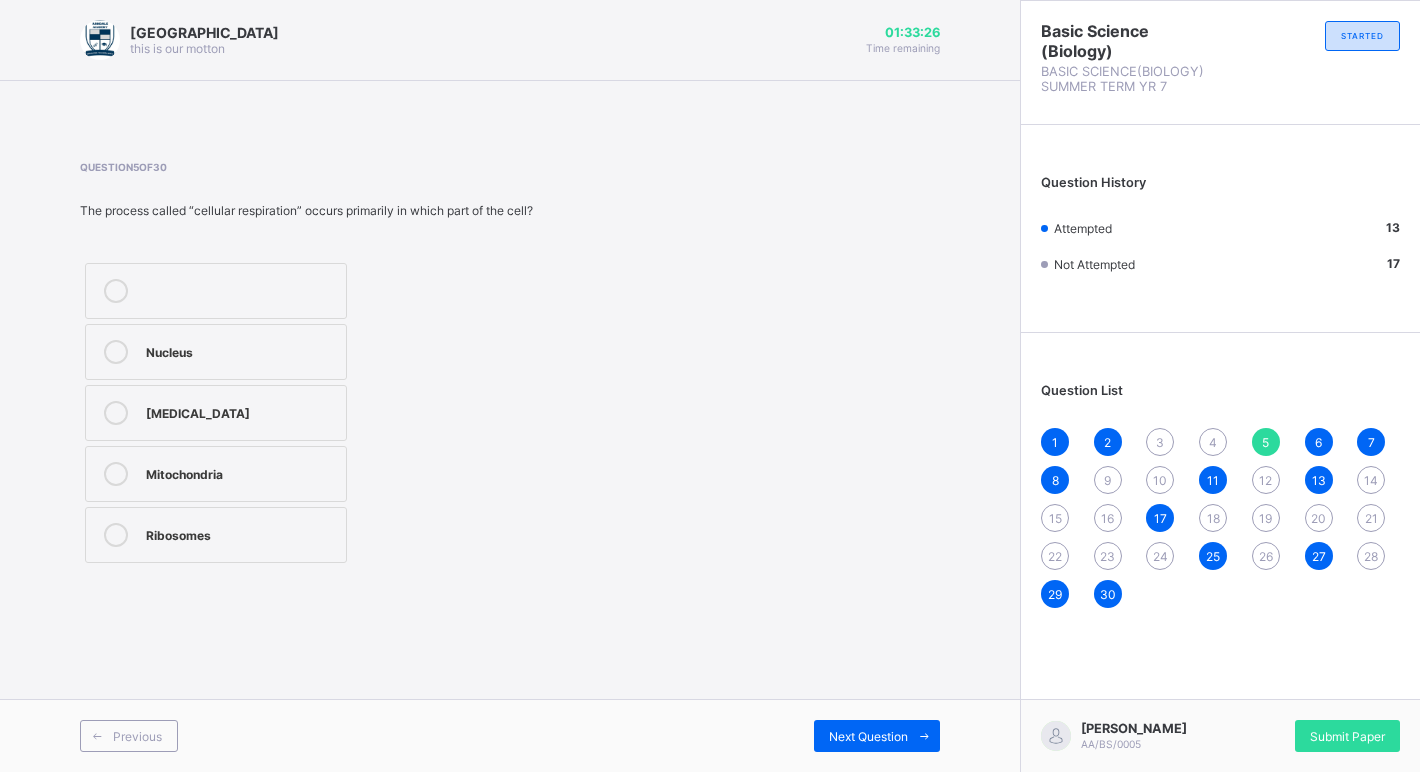 click on "28" at bounding box center [1371, 556] 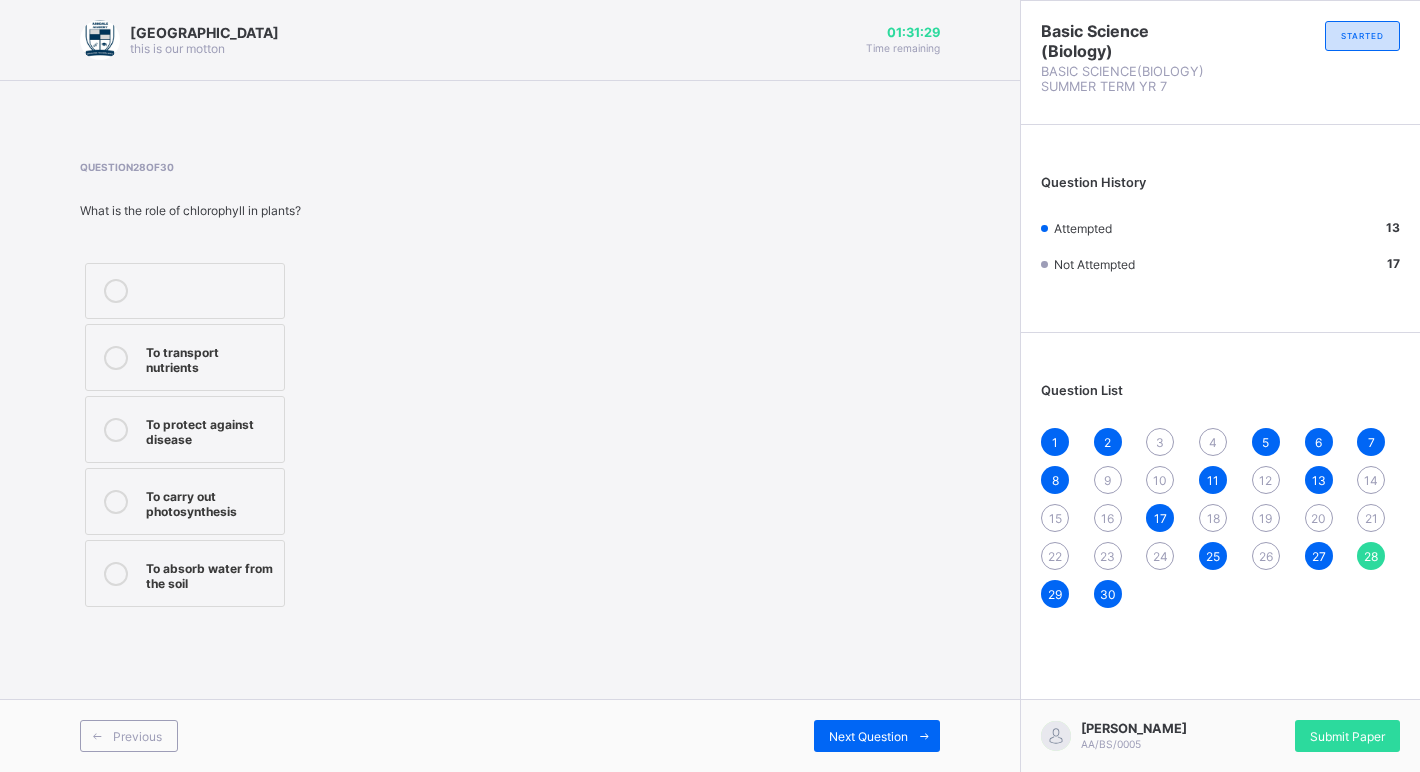 click on "1 2 3 4 5 6 7 8 9 10 11 12 13 14 15 16 17 18 19 20 21 22 23 24 25 26 27 28 29 30" at bounding box center (1220, 518) 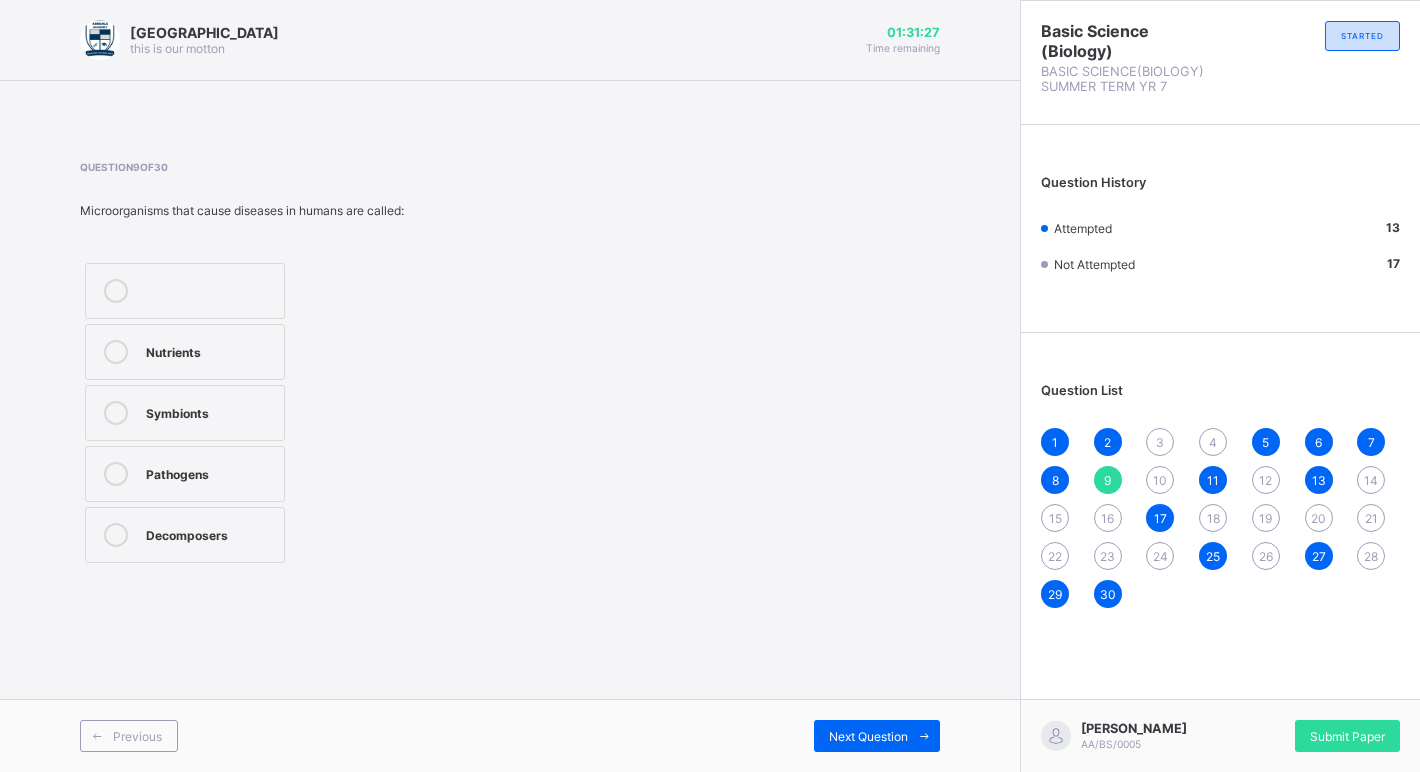 click on "9" at bounding box center [1107, 480] 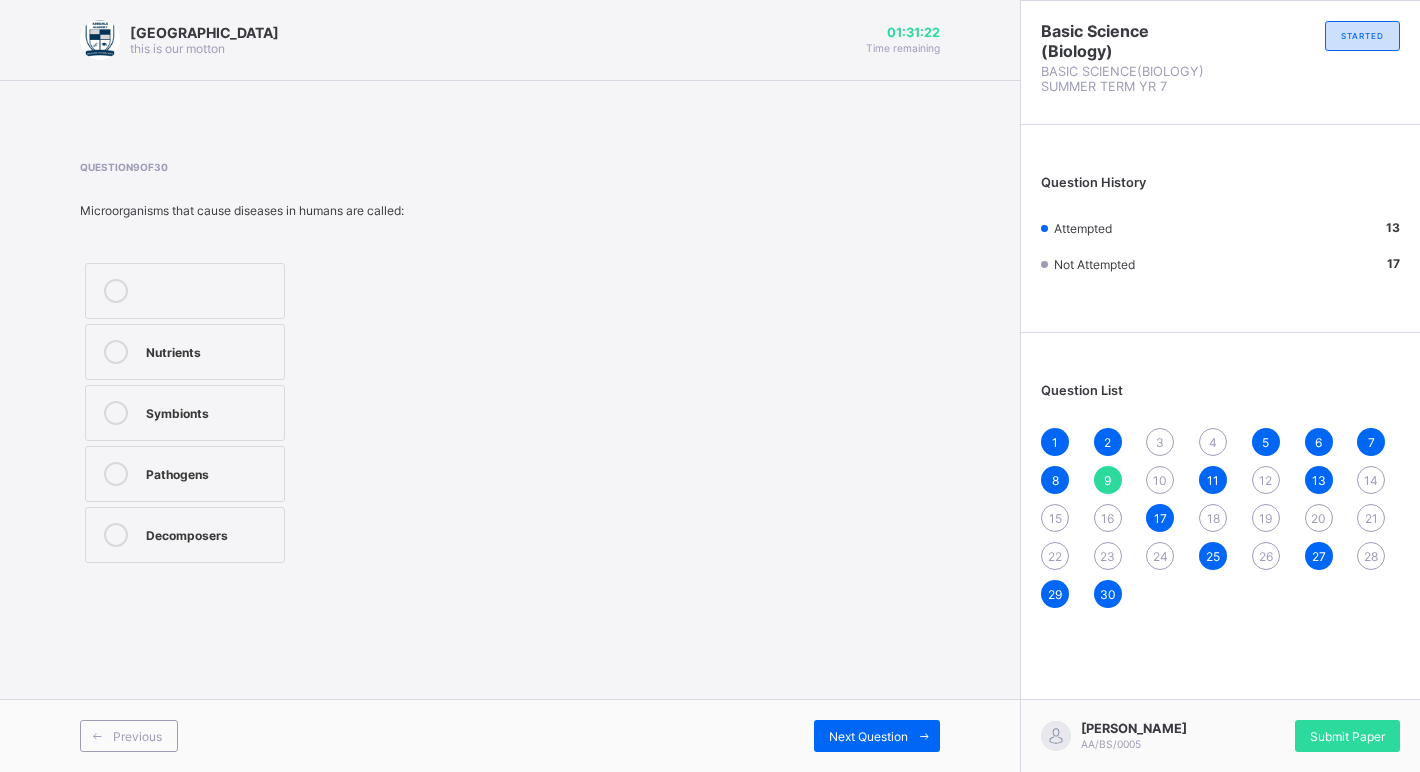 click on "Pathogens" at bounding box center [210, 474] 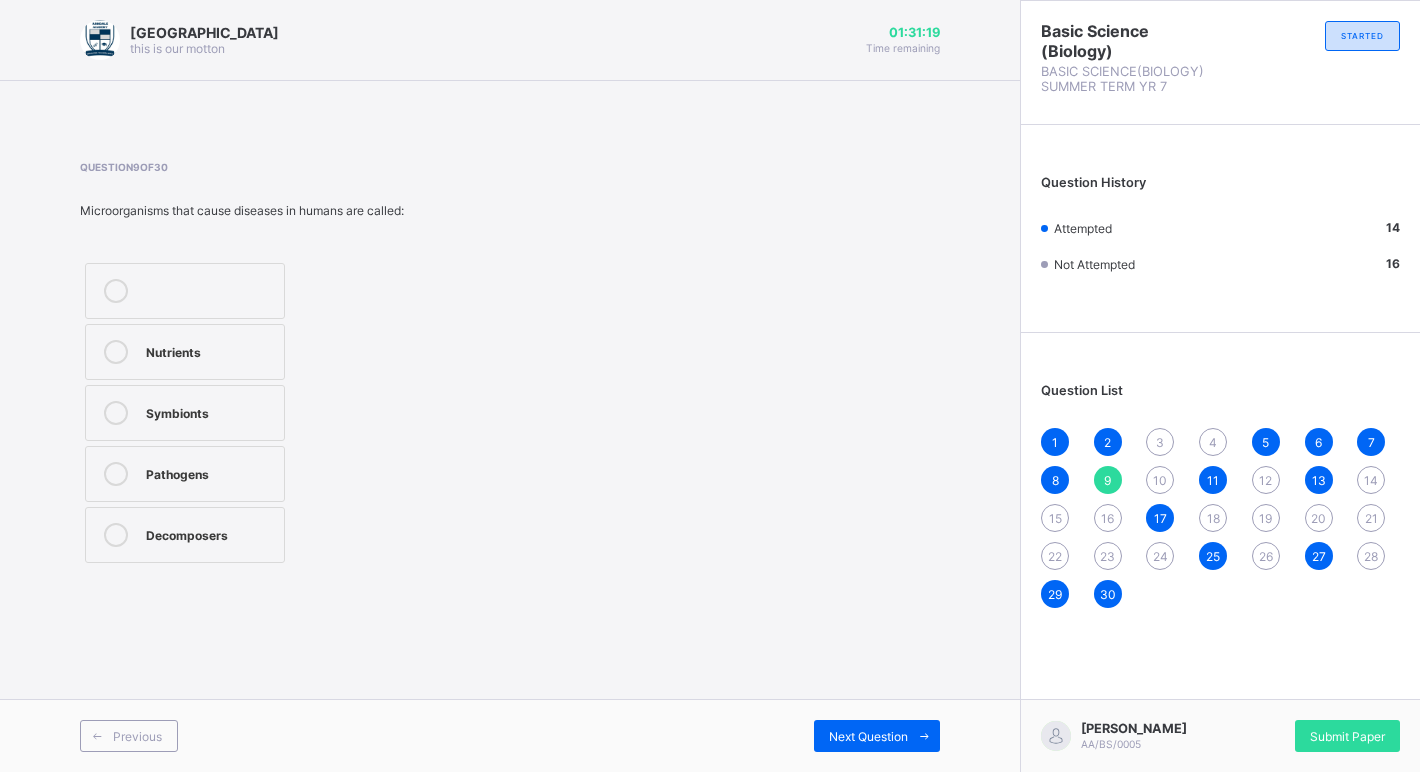 click on "10" at bounding box center (1160, 480) 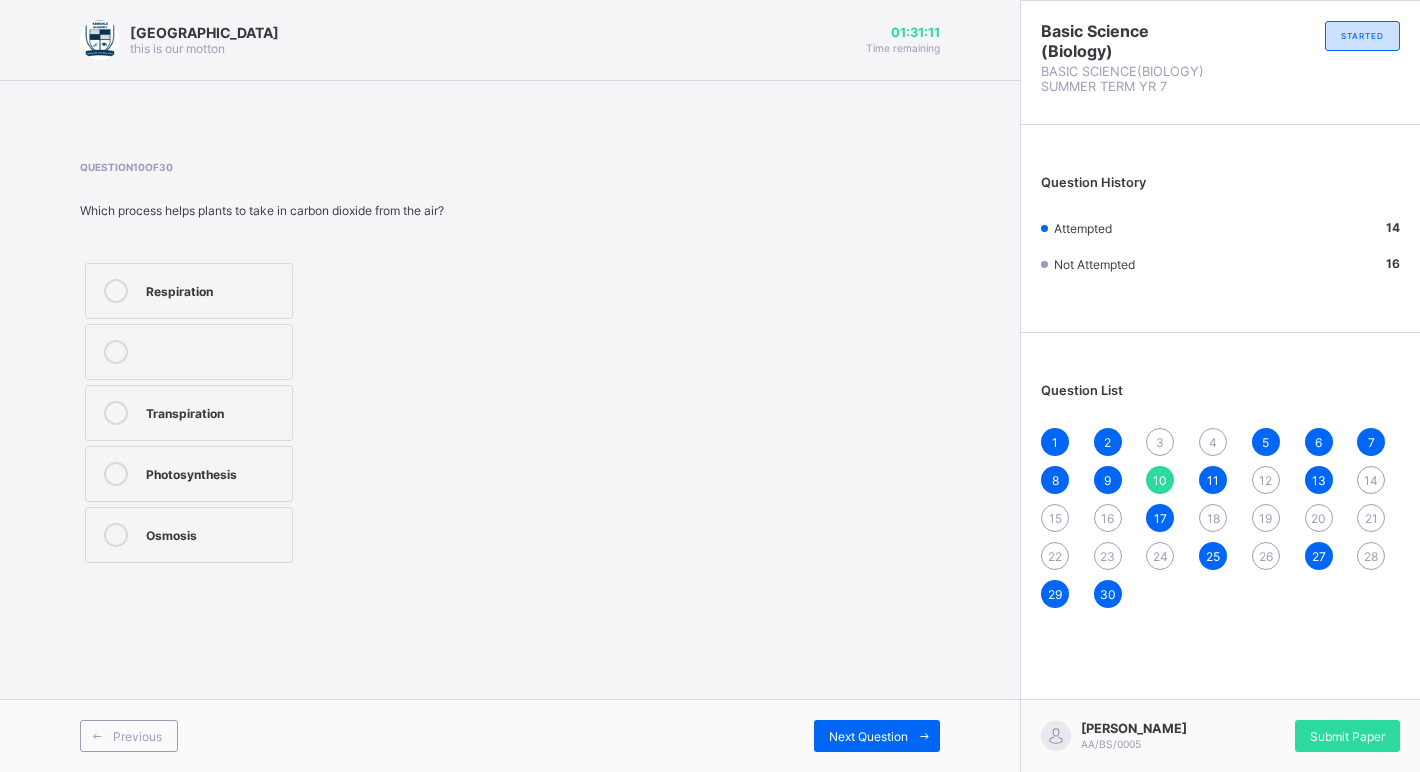 click on "12" at bounding box center (1265, 480) 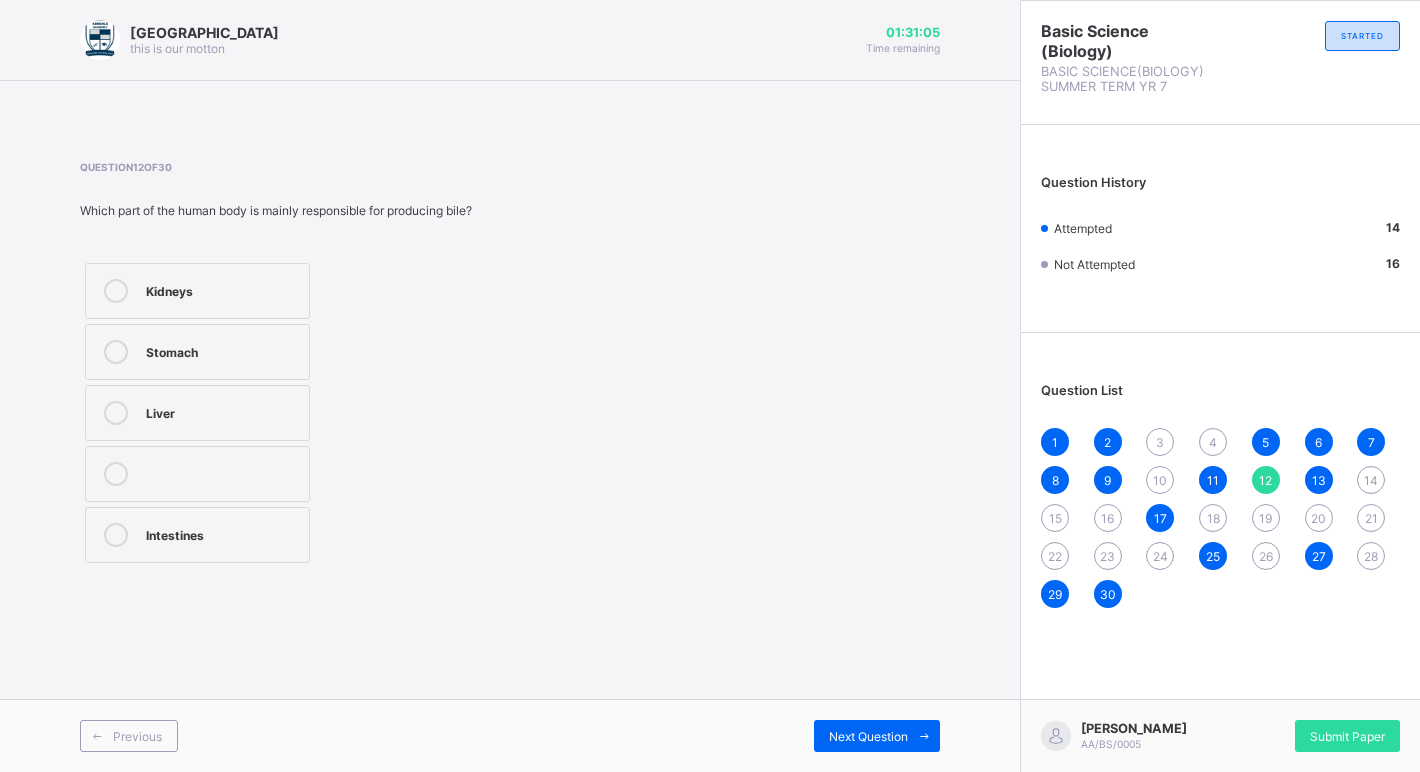 click on "14" at bounding box center [1371, 480] 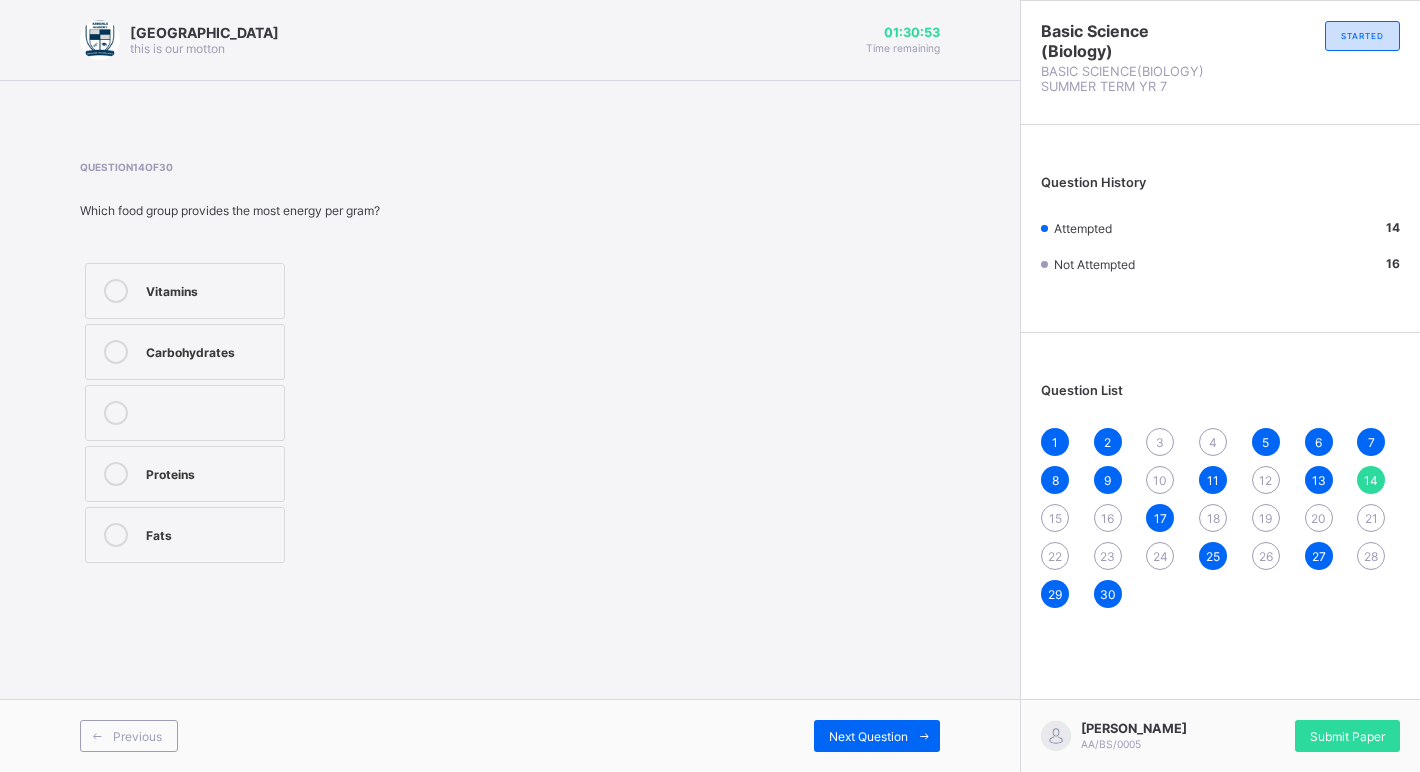 click on "15" at bounding box center [1055, 518] 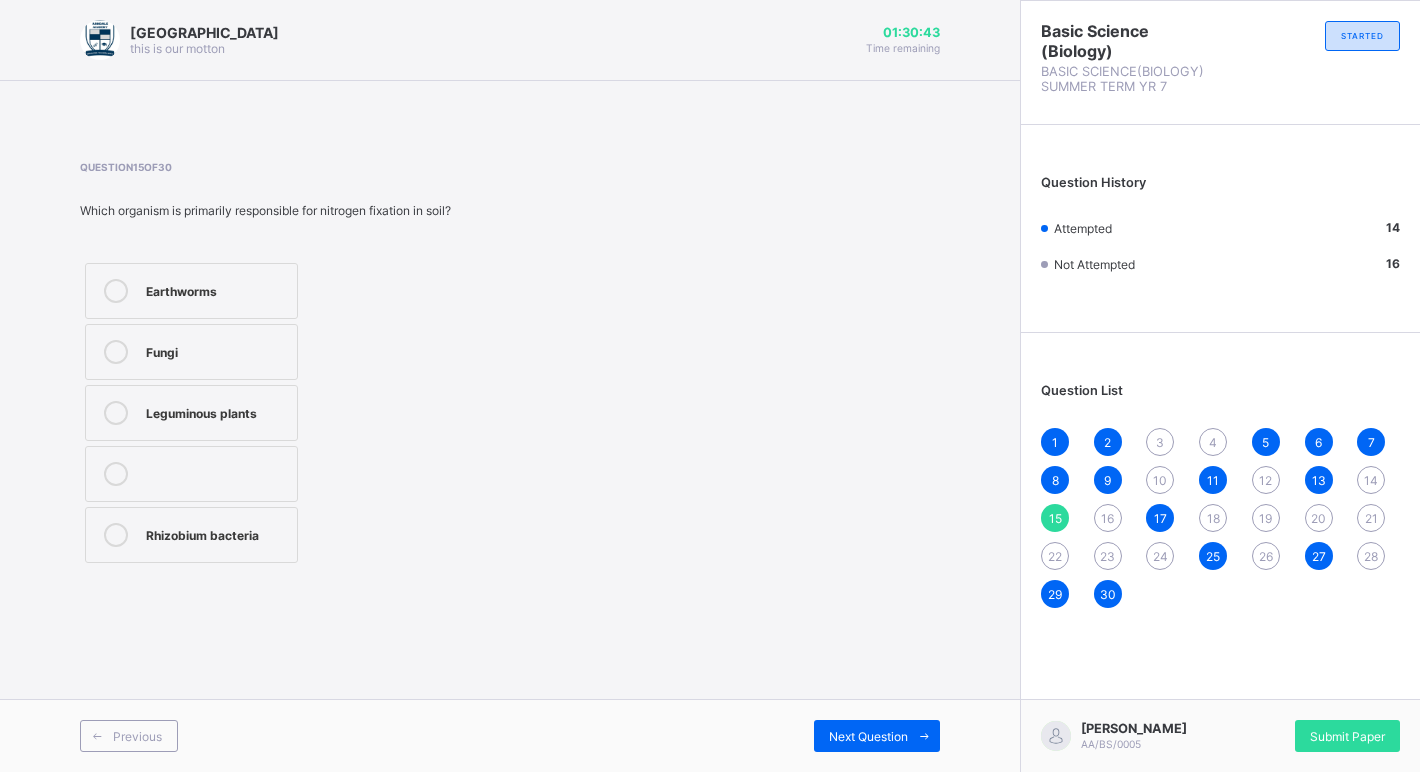 click on "16" at bounding box center (1108, 518) 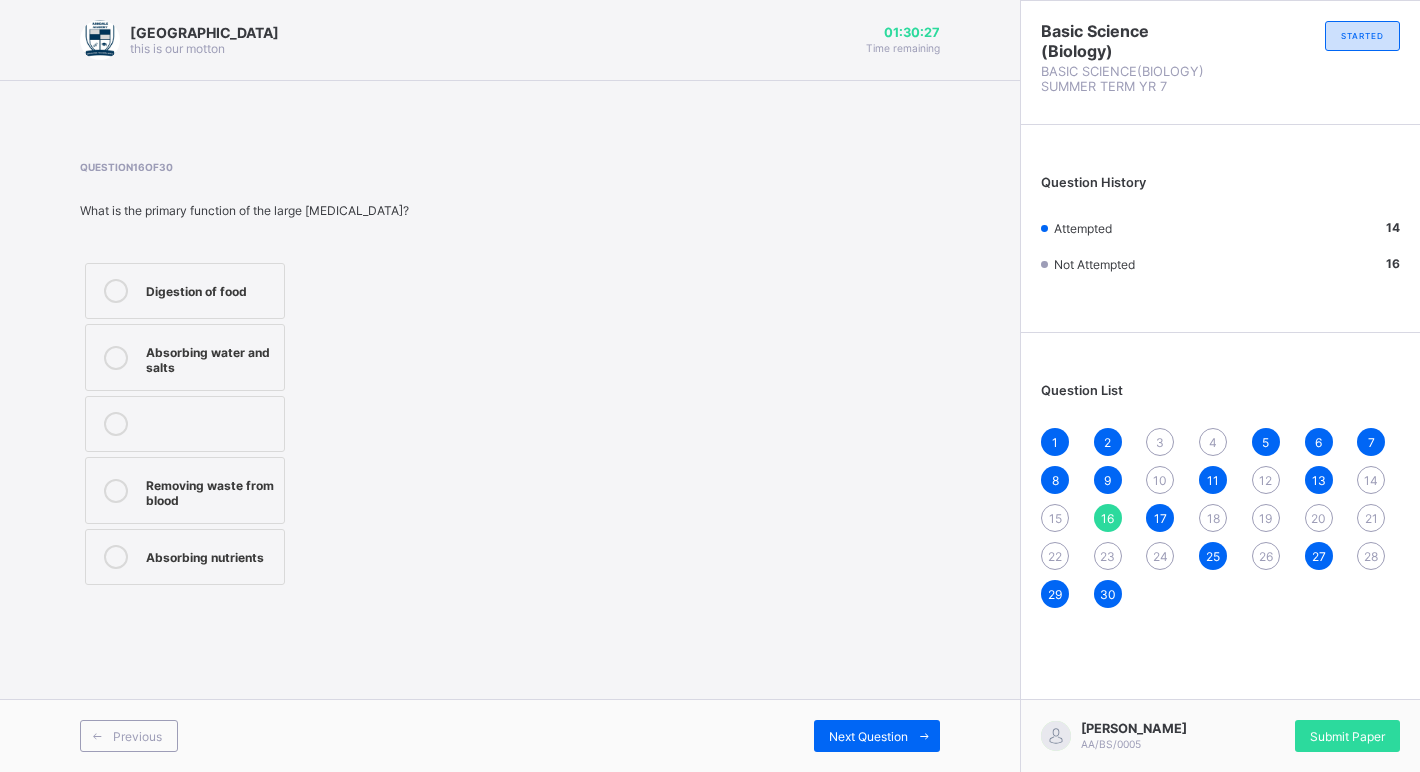 drag, startPoint x: 1213, startPoint y: 519, endPoint x: 1177, endPoint y: 494, distance: 43.829212 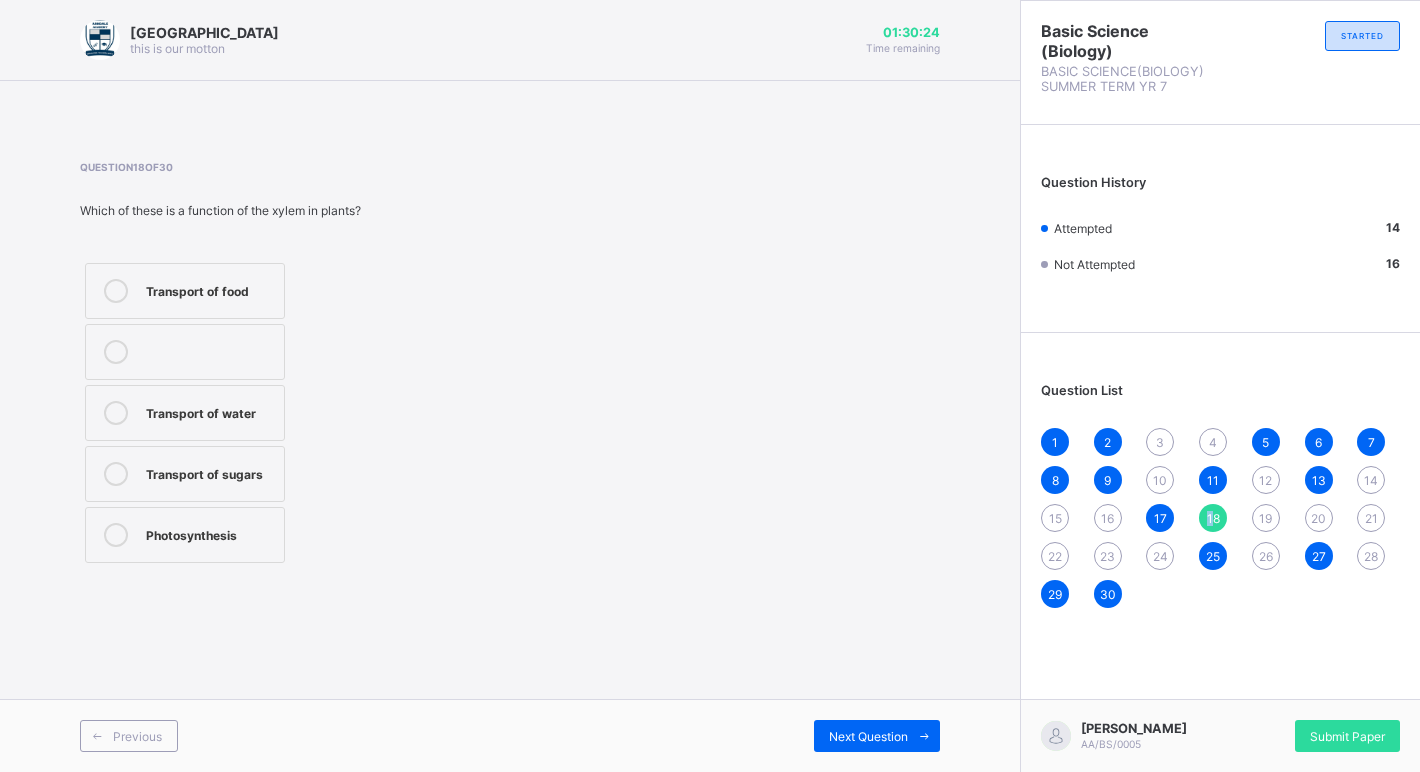 click on "18" at bounding box center [1213, 518] 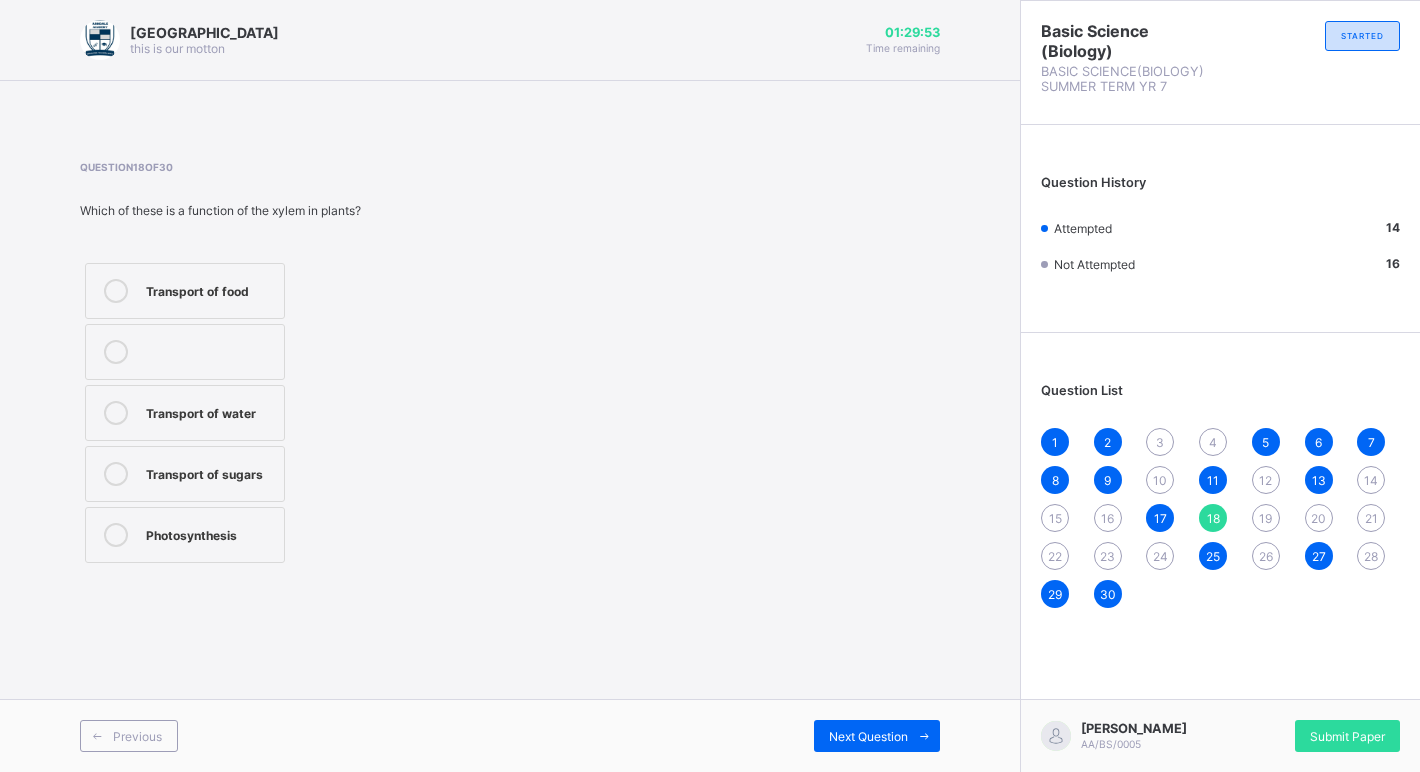 click on "28" at bounding box center [1371, 556] 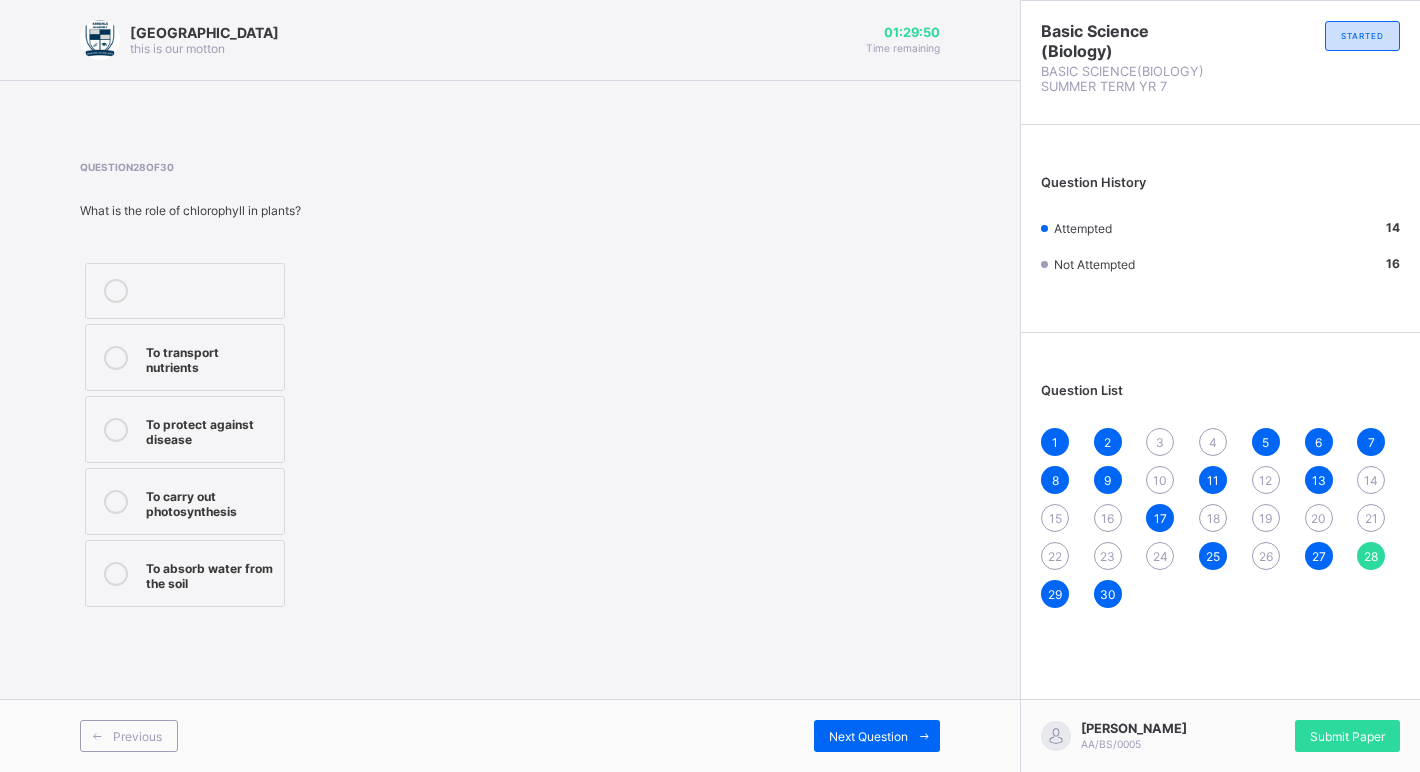 click on "21" at bounding box center [1371, 518] 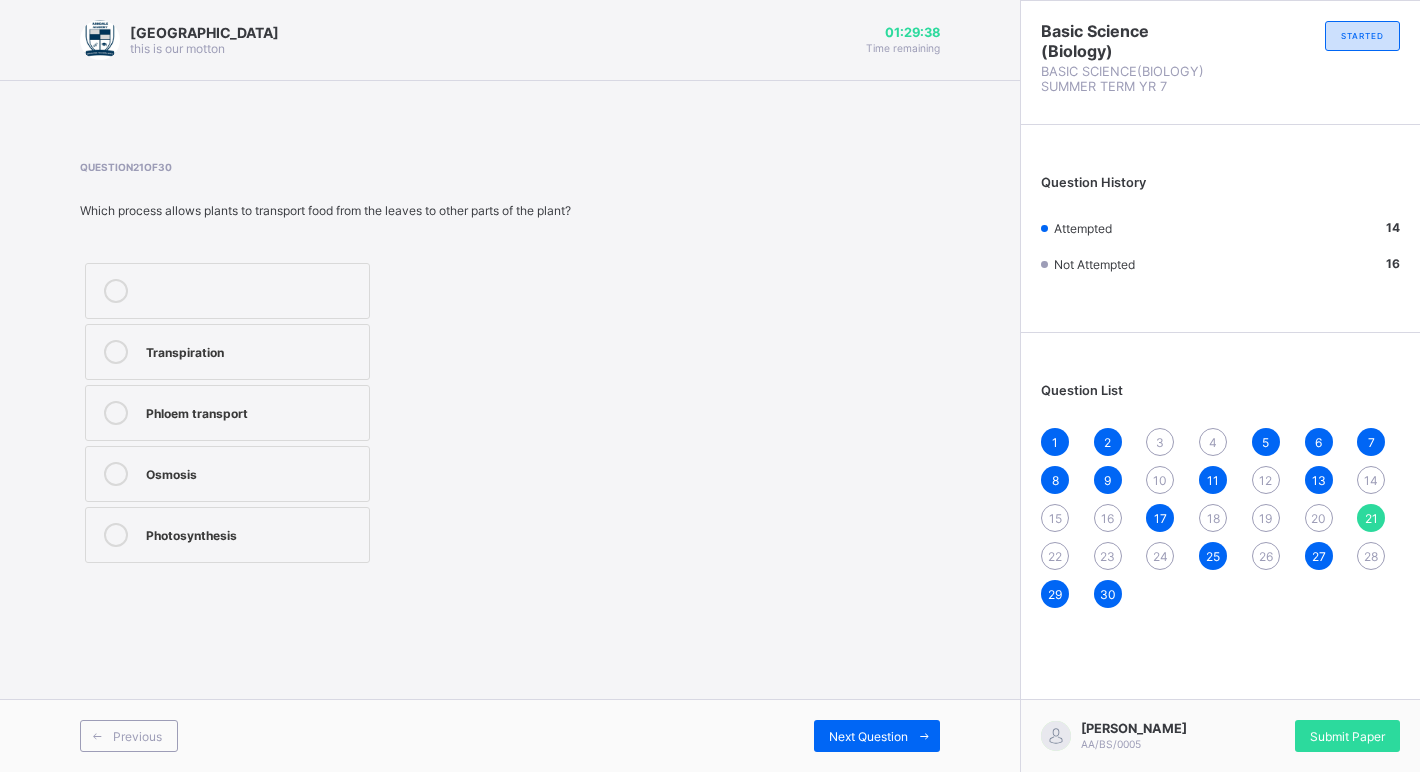 click on "Phloem transport" at bounding box center (227, 413) 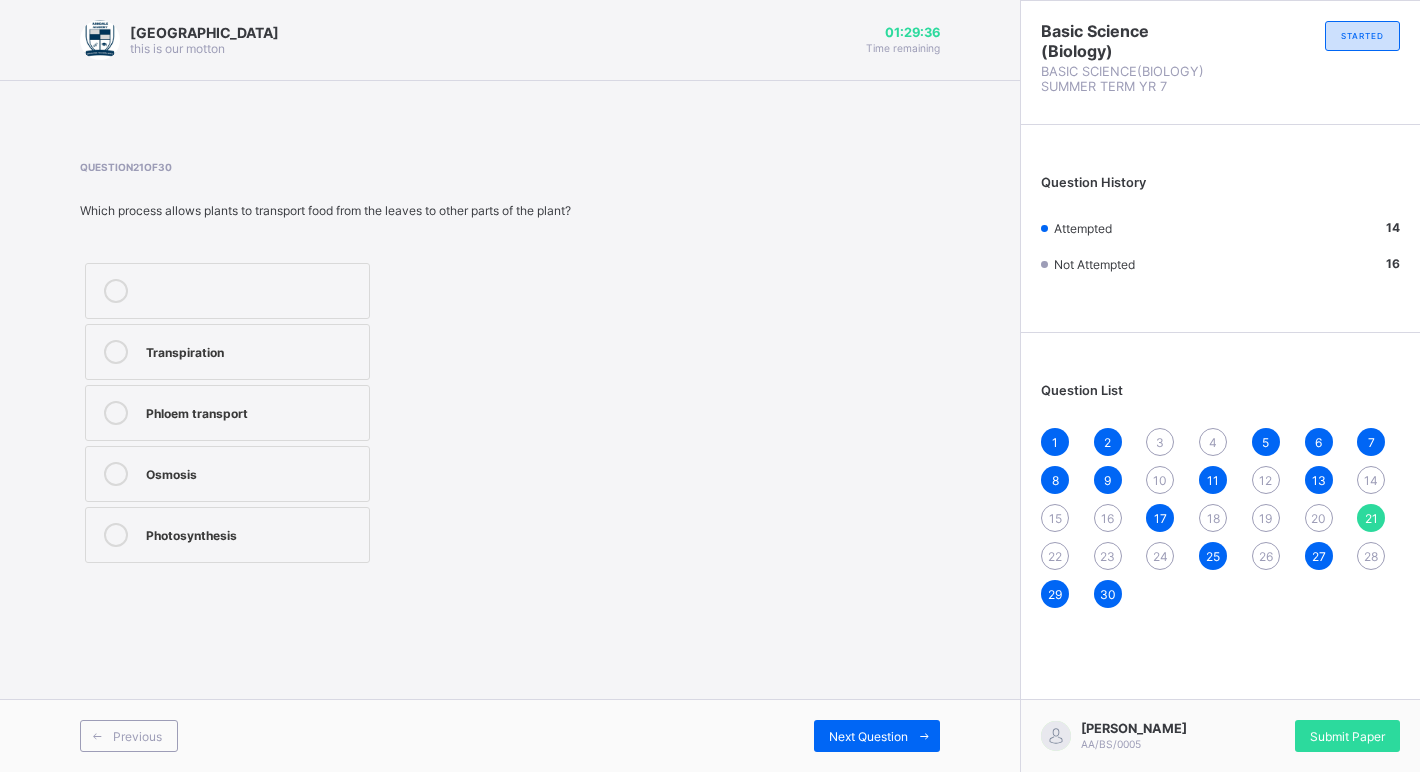click on "10" at bounding box center (1160, 480) 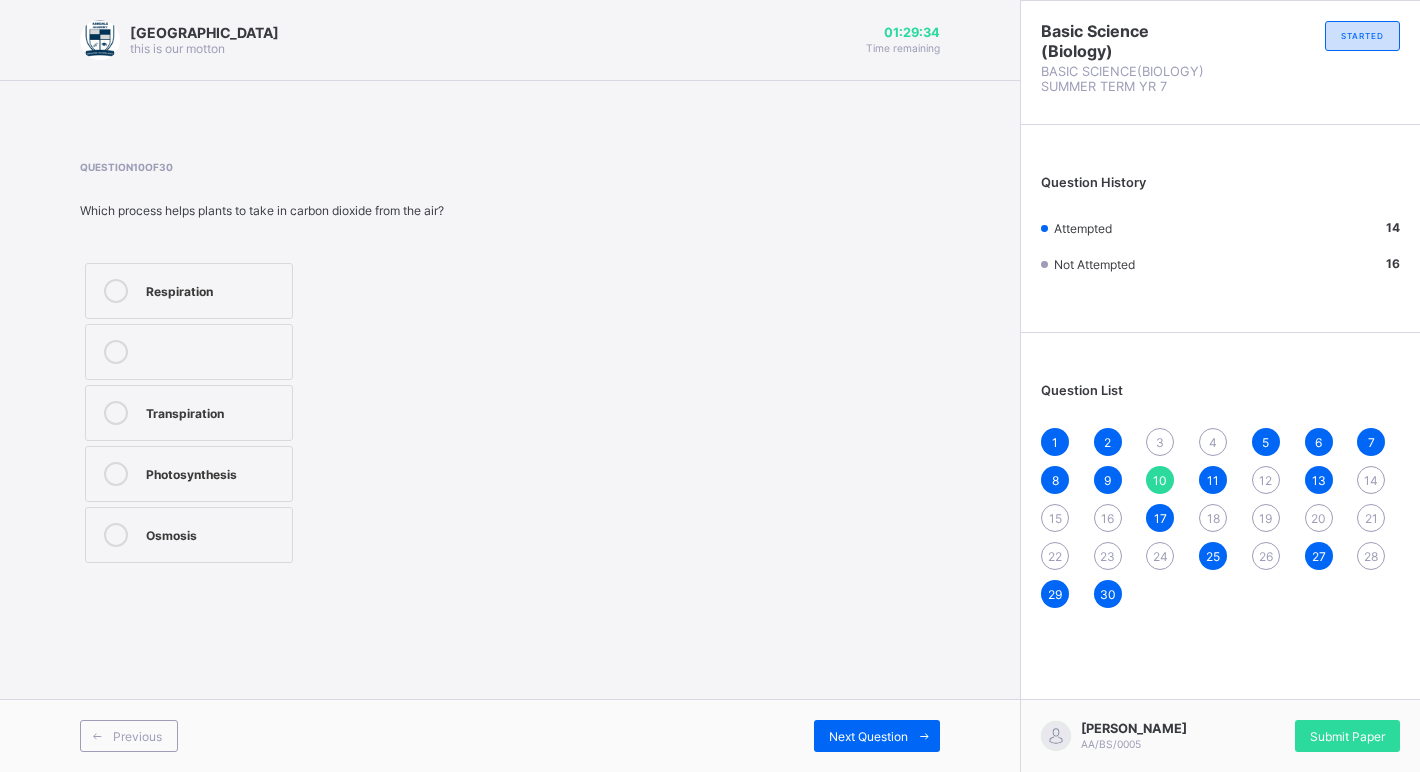 click on "12" at bounding box center [1266, 480] 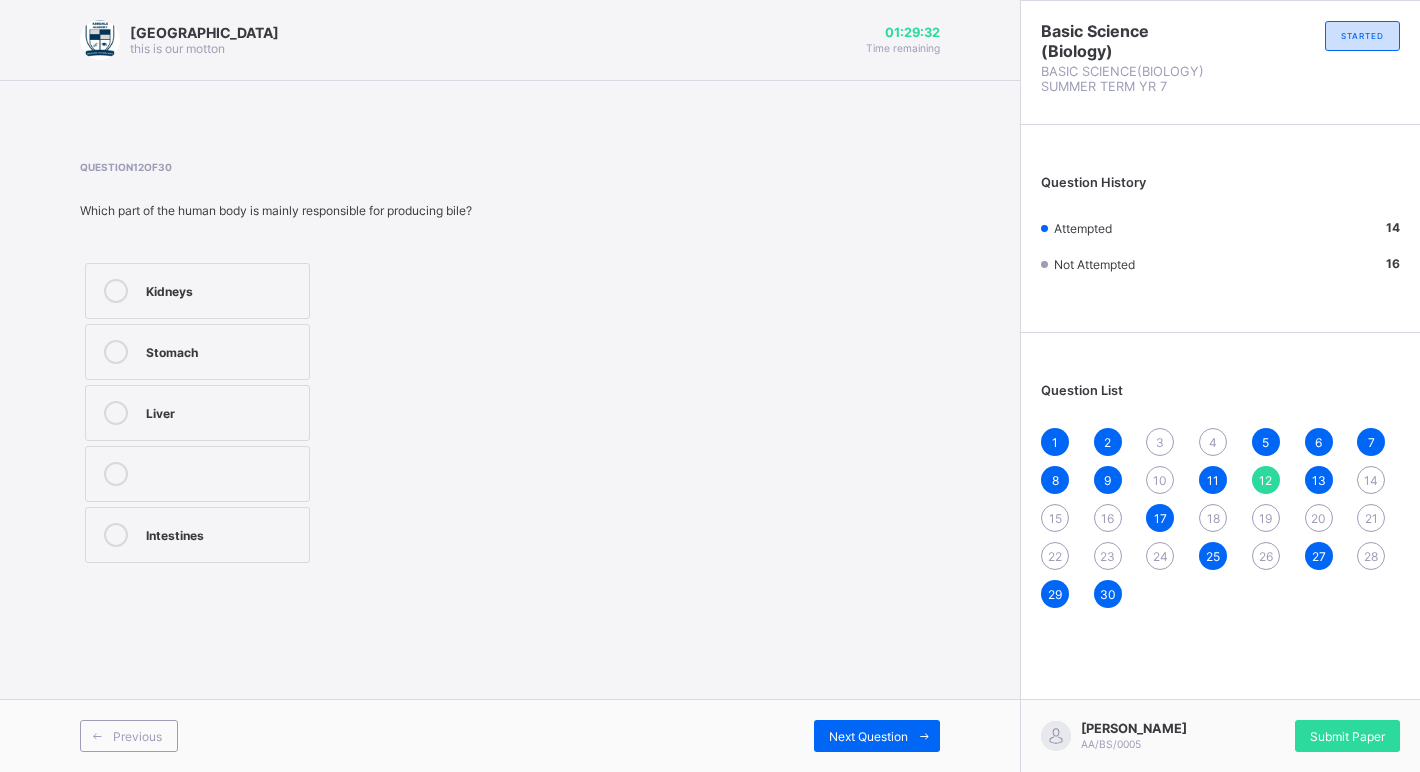click on "1 2 3 4 5 6 7 8 9 10 11 12 13 14 15 16 17 18 19 20 21 22 23 24 25 26 27 28 29 30" at bounding box center (1220, 518) 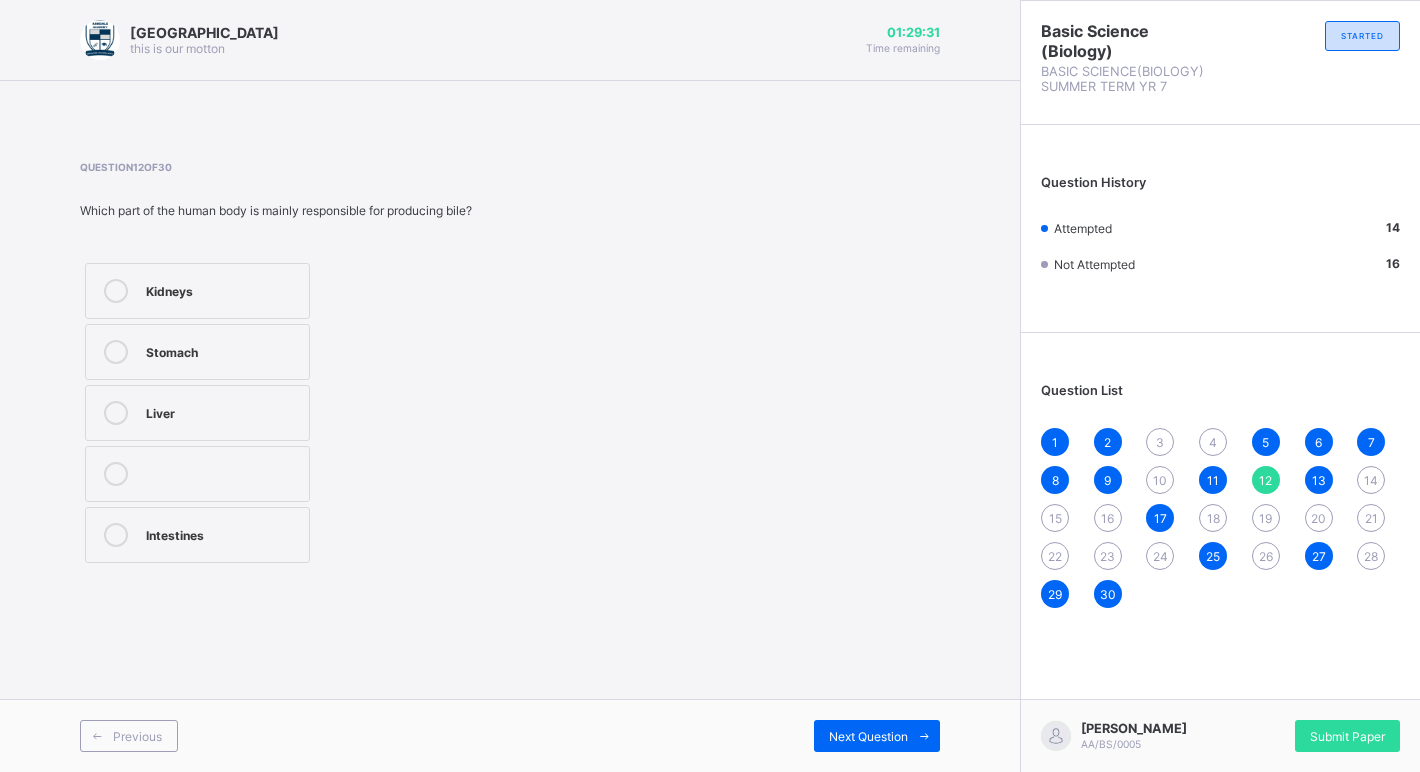 click on "14" at bounding box center (1371, 480) 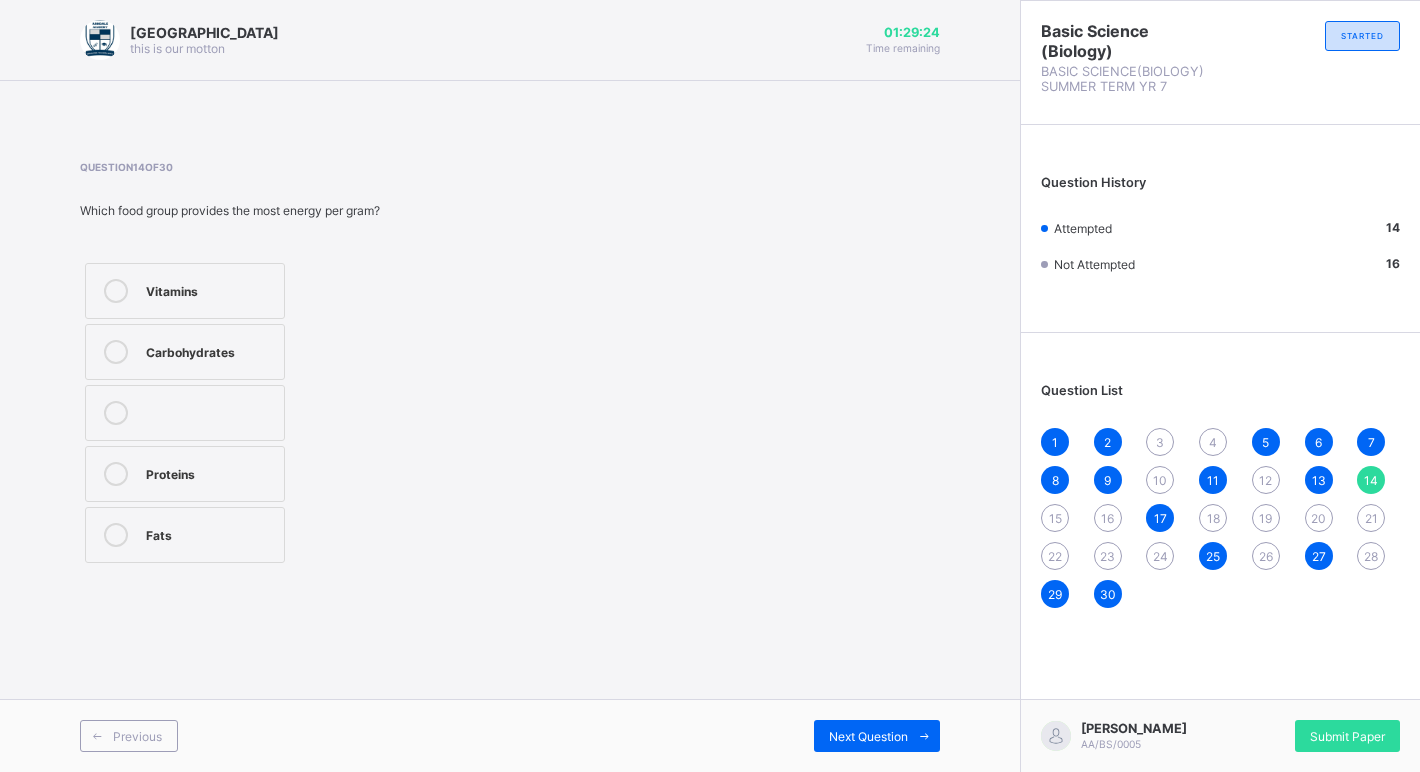 click on "Carbohydrates" at bounding box center [210, 350] 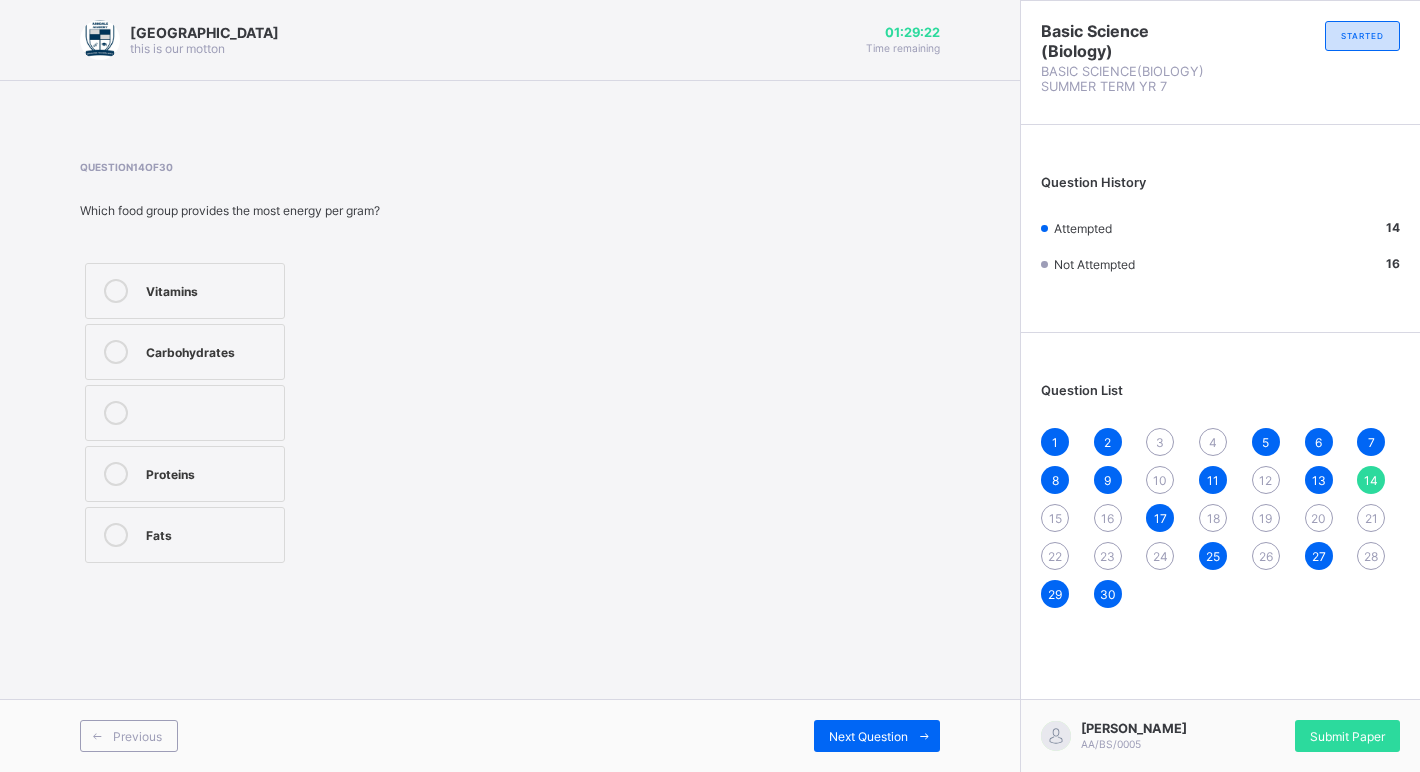 click on "15" at bounding box center (1055, 518) 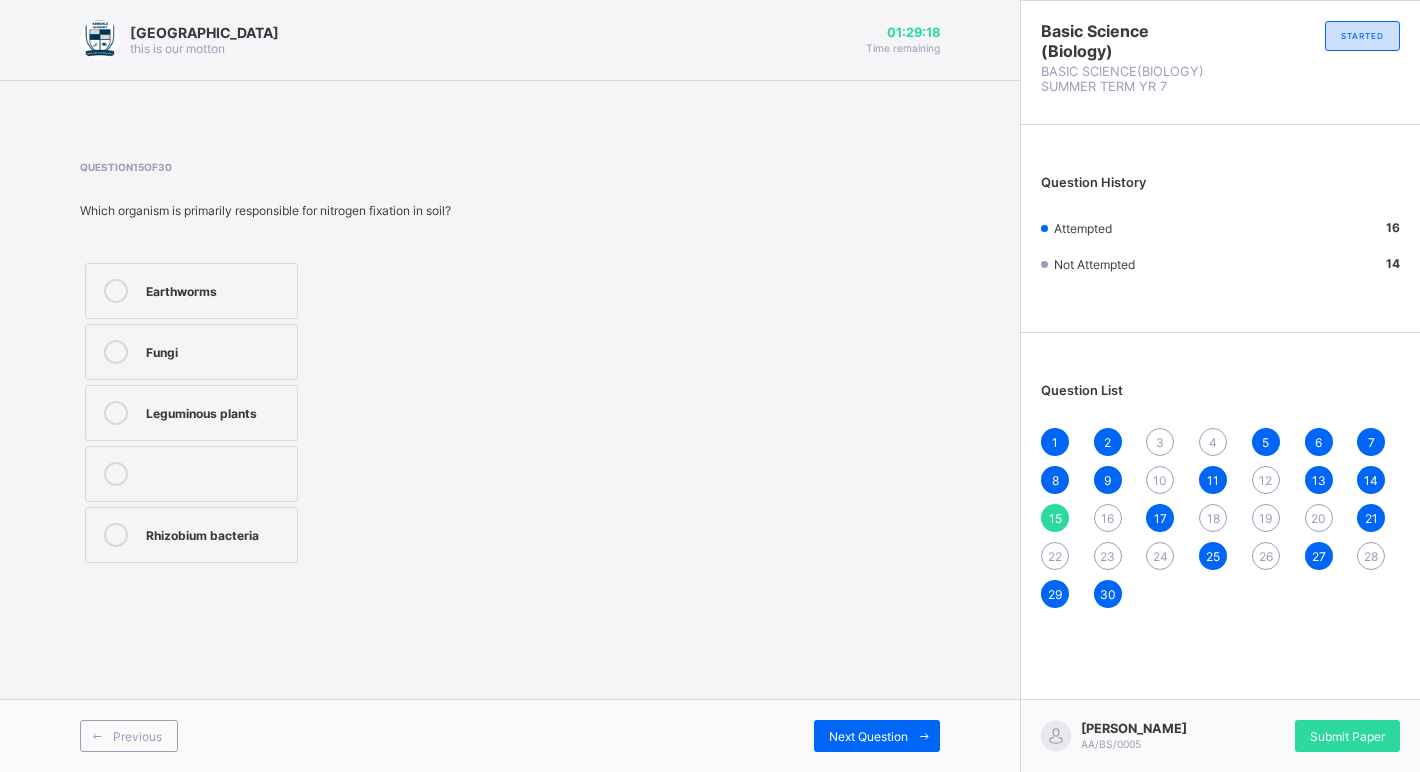 click on "16" at bounding box center (1108, 518) 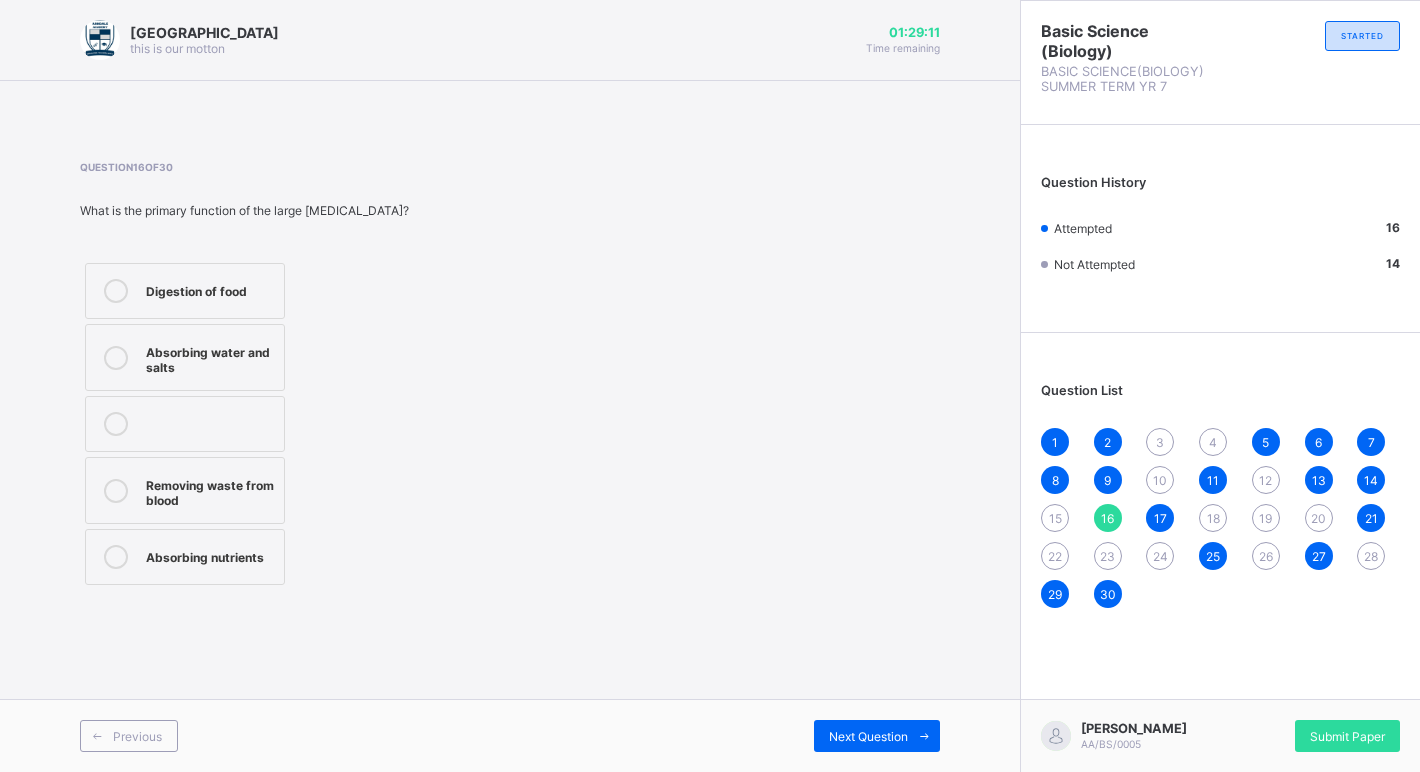 click on "1 2 3 4 5 6 7 8 9 10 11 12 13 14 15 16 17 18 19 20 21 22 23 24 25 26 27 28 29 30" at bounding box center [1220, 518] 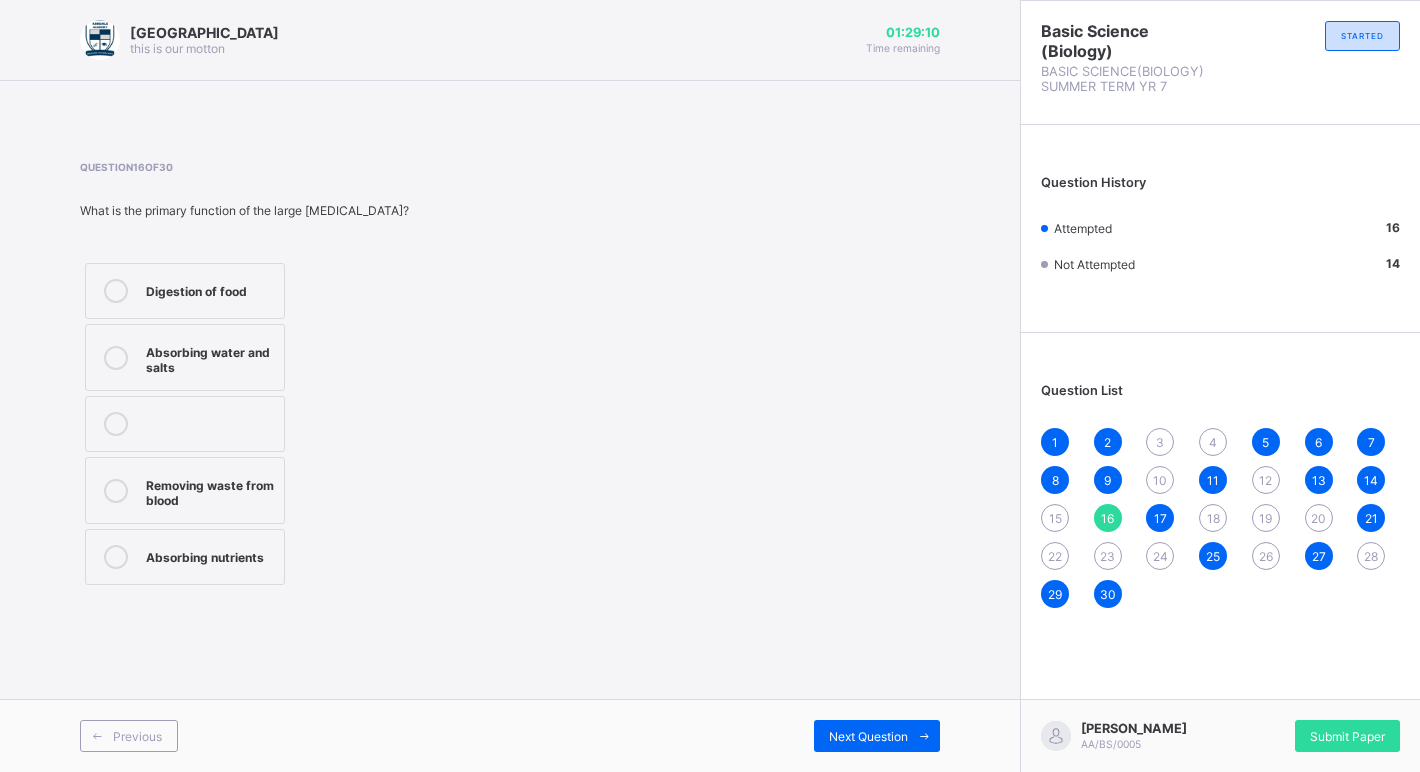 click on "1 2 3 4 5 6 7 8 9 10 11 12 13 14 15 16 17 18 19 20 21 22 23 24 25 26 27 28 29 30" at bounding box center (1220, 518) 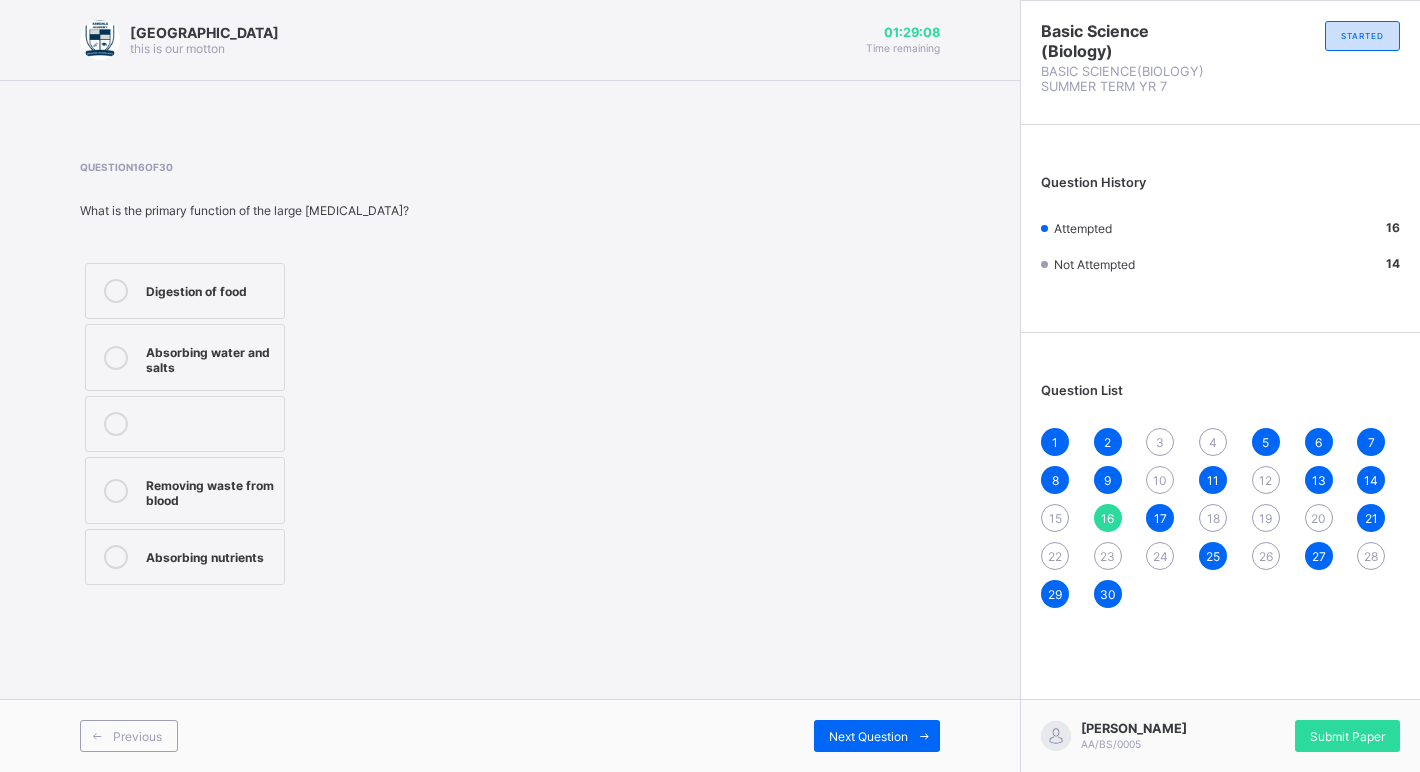 click on "18" at bounding box center (1213, 518) 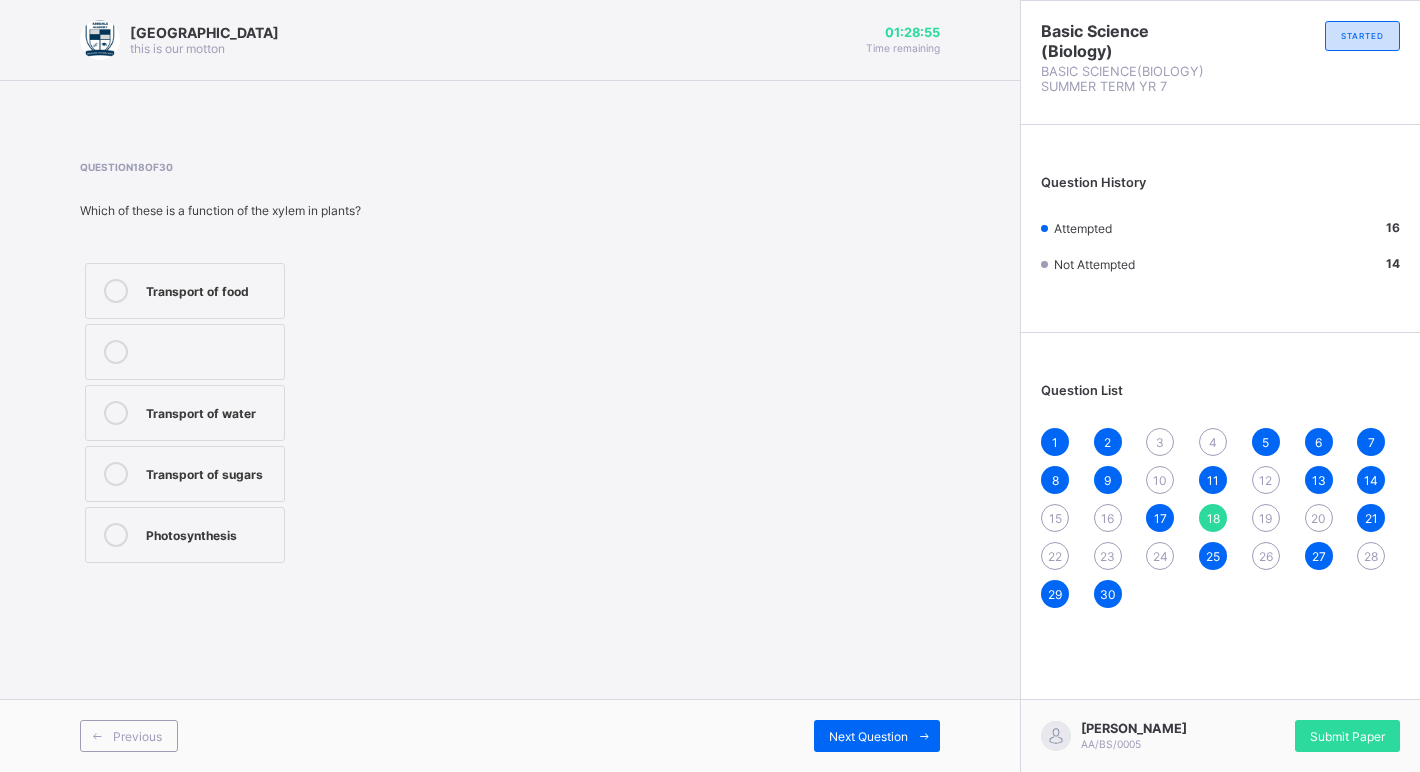 click on "19" at bounding box center [1265, 518] 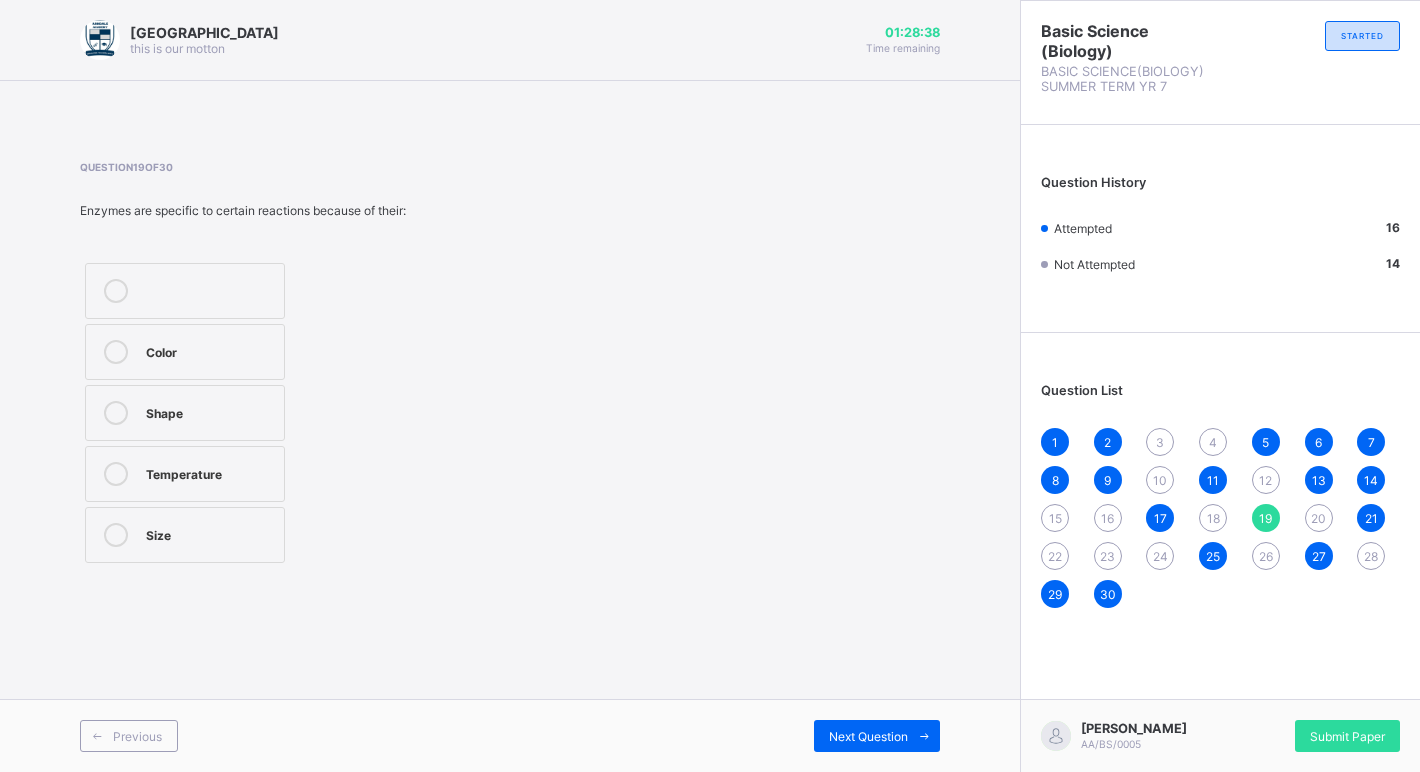 click on "22" at bounding box center [1055, 556] 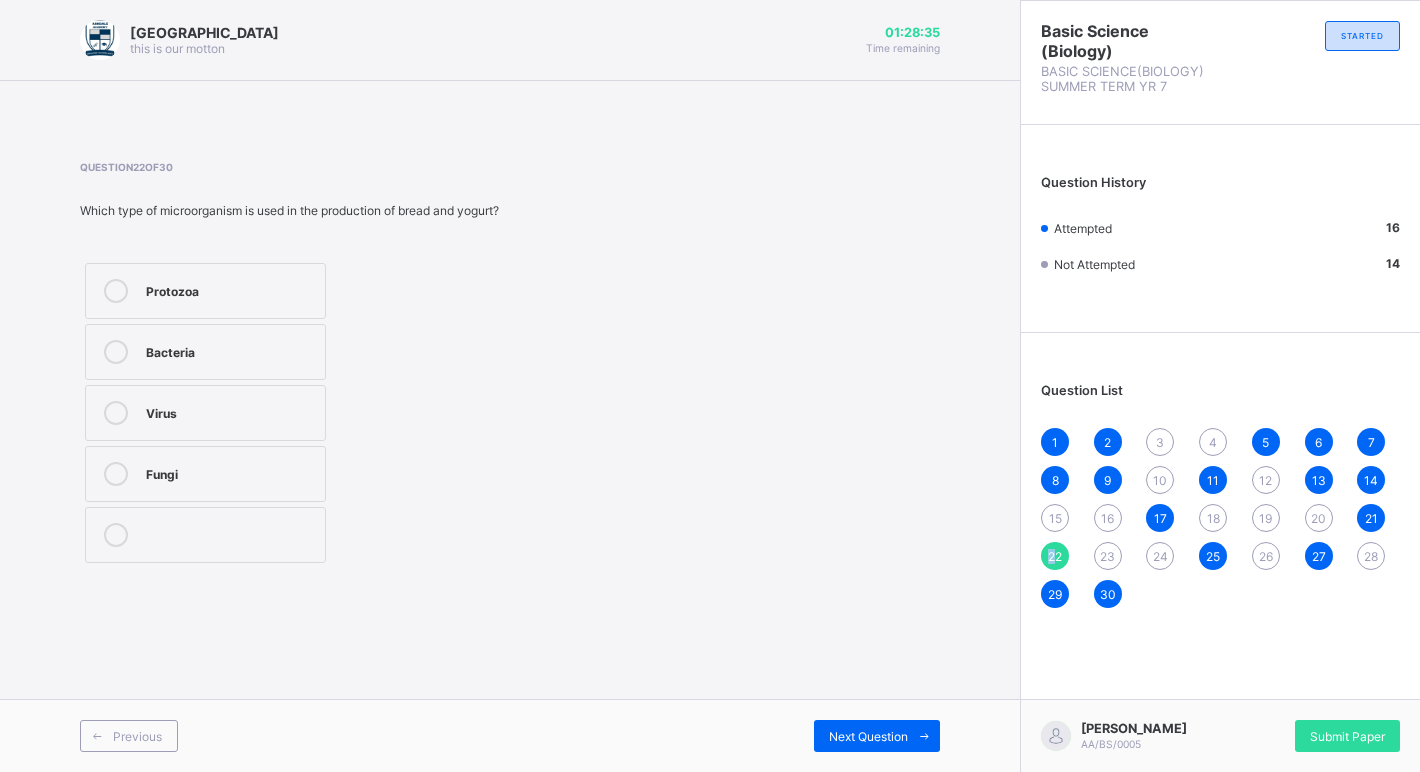 click on "22" at bounding box center [1055, 556] 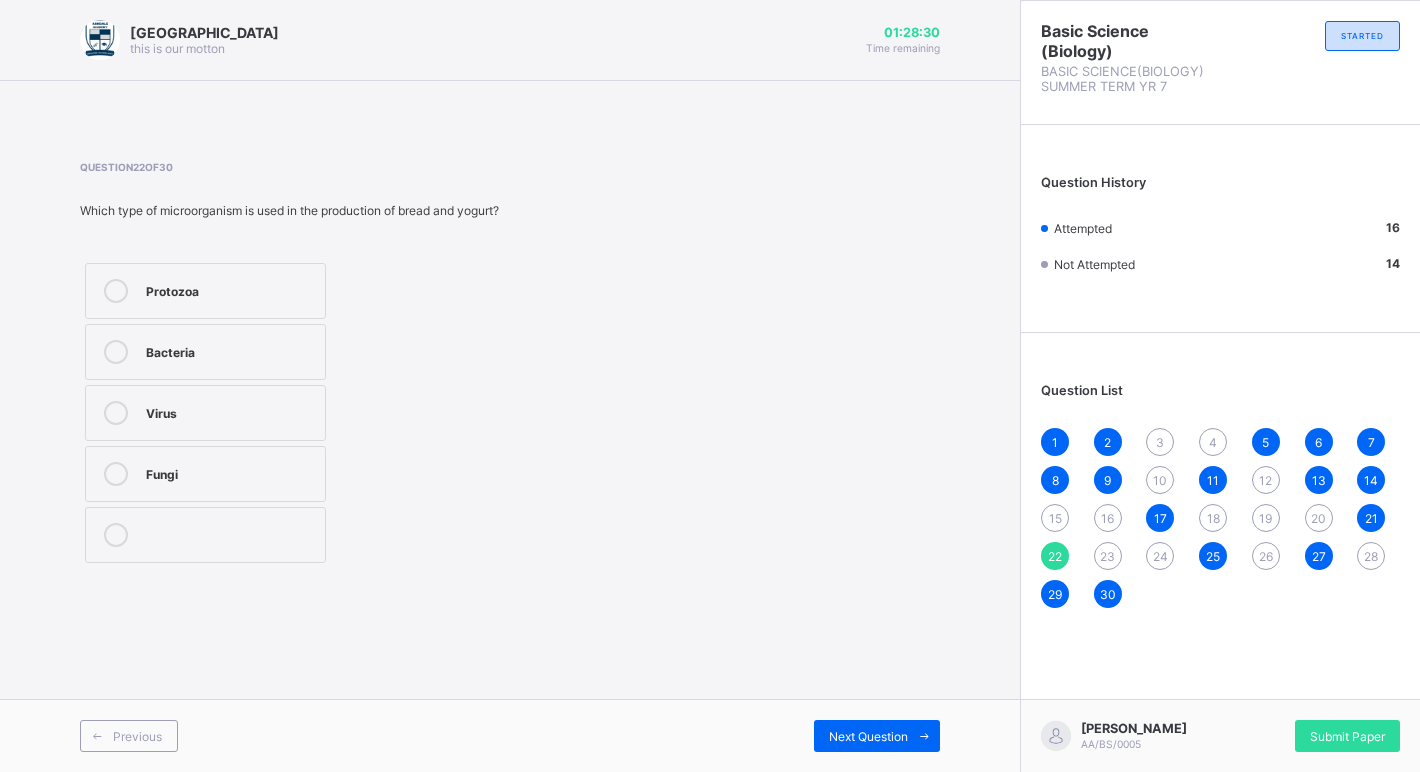 click on "Bacteria" at bounding box center [205, 352] 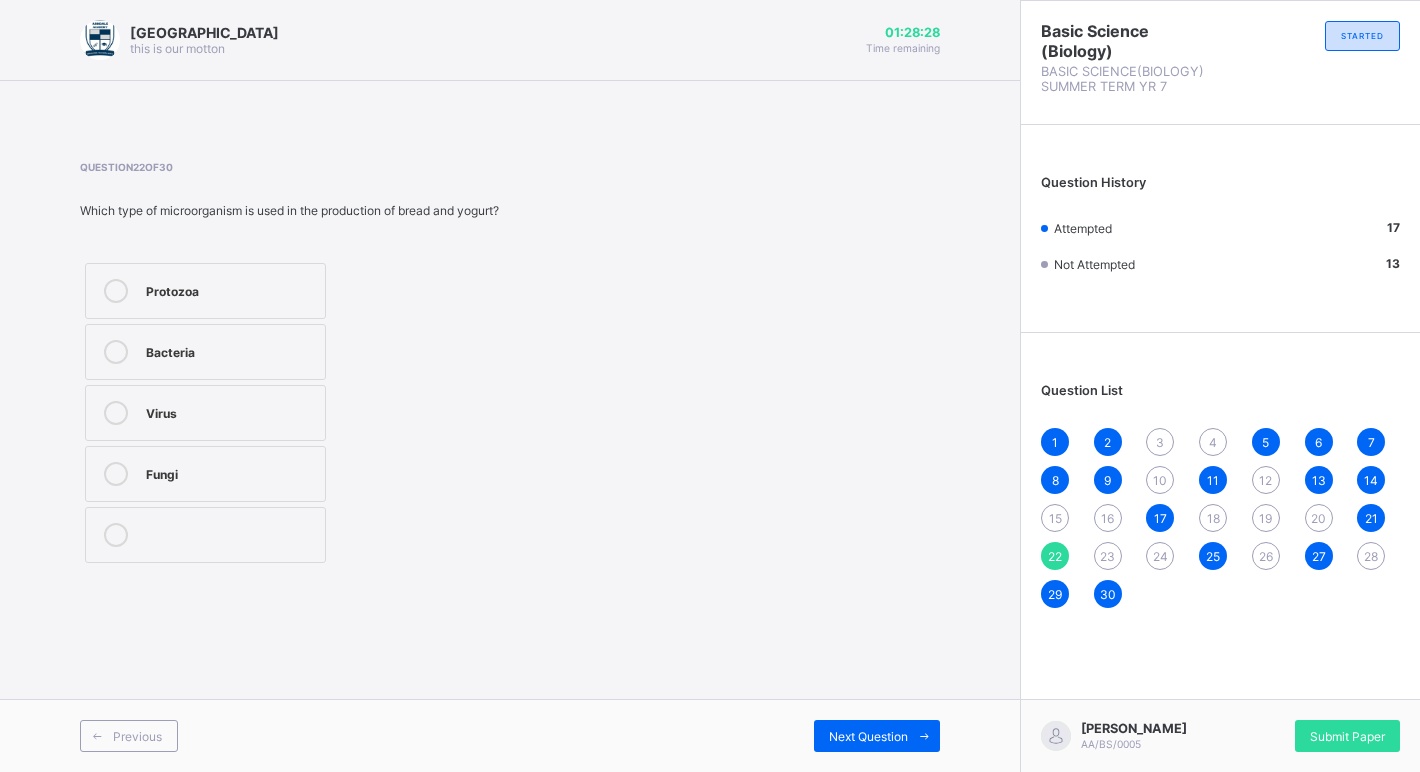 click on "23" at bounding box center [1108, 556] 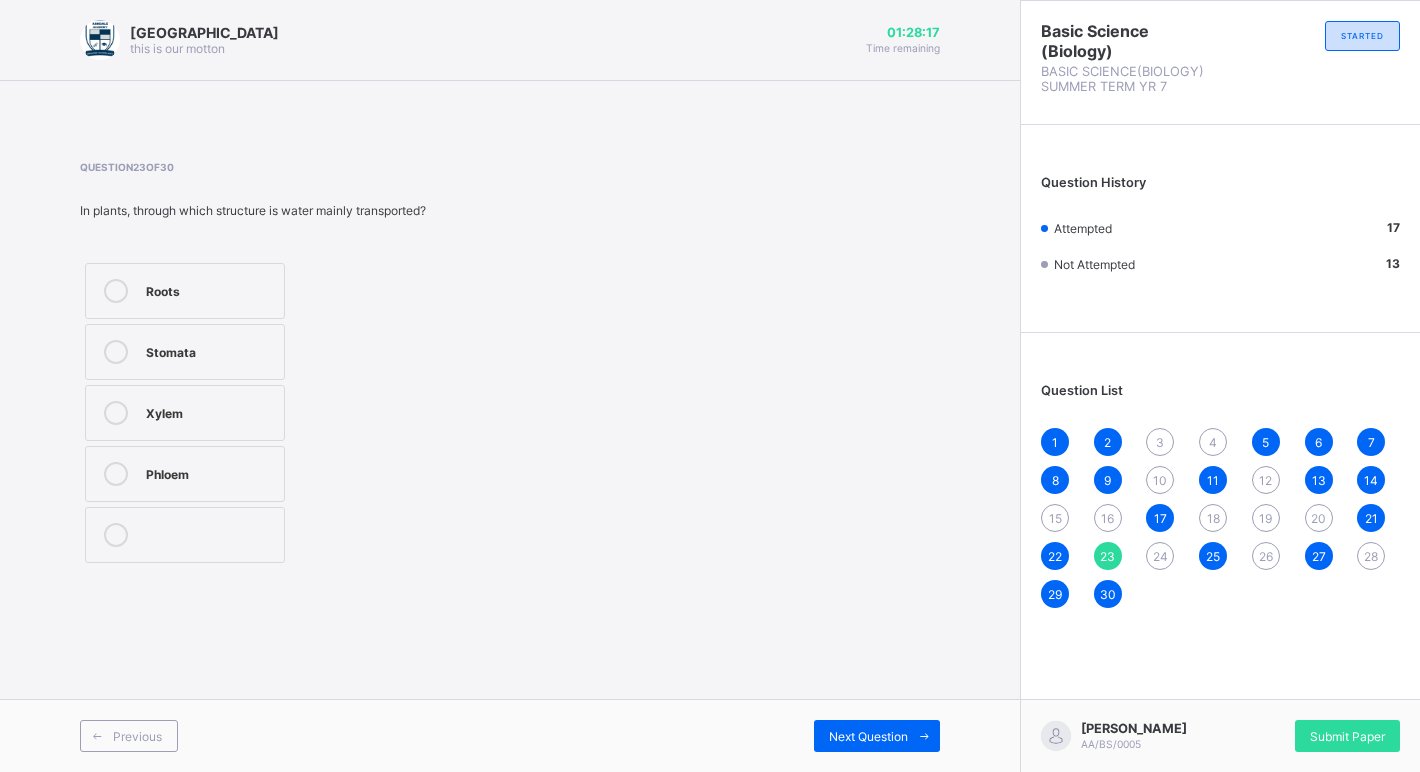 click on "Roots" at bounding box center [185, 291] 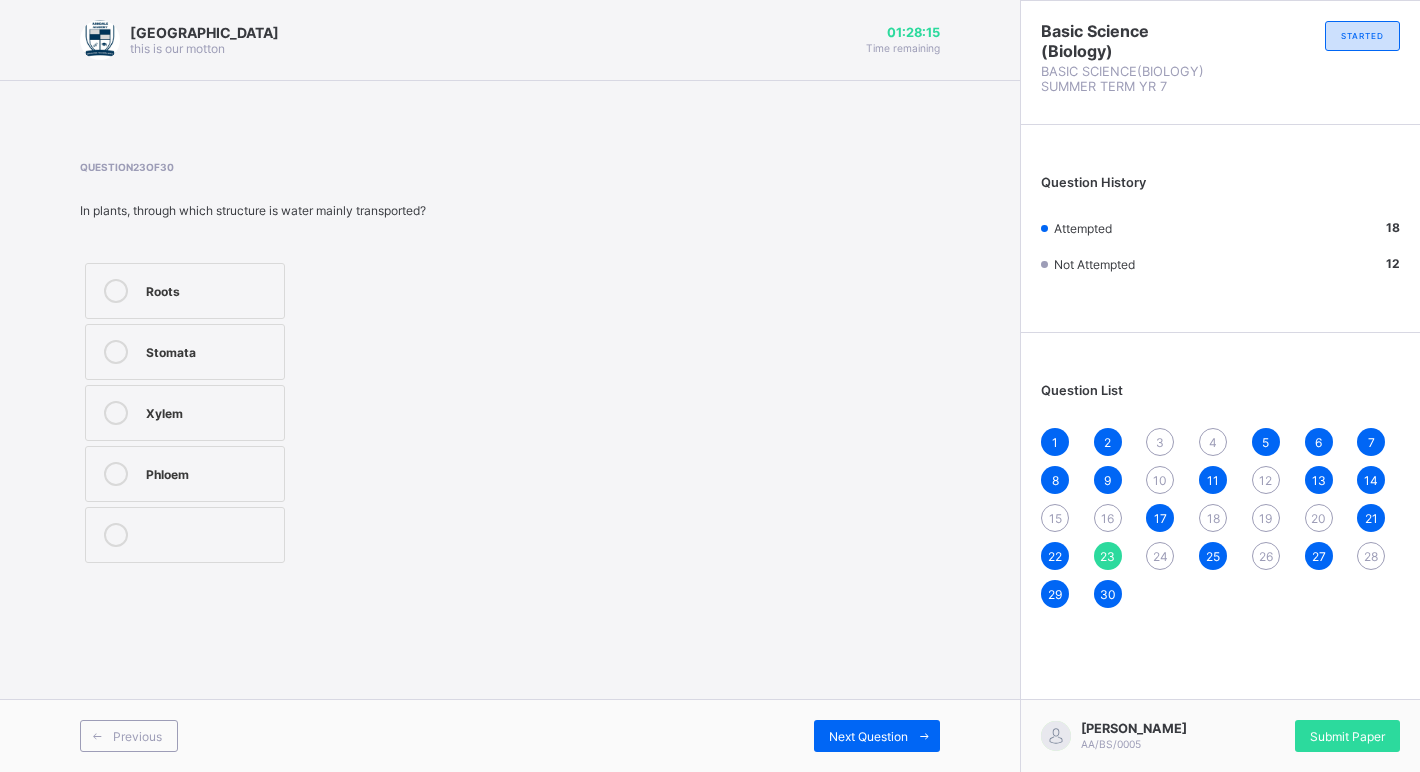 click on "1 2 3 4 5 6 7 8 9 10 11 12 13 14 15 16 17 18 19 20 21 22 23 24 25 26 27 28 29 30" at bounding box center (1220, 518) 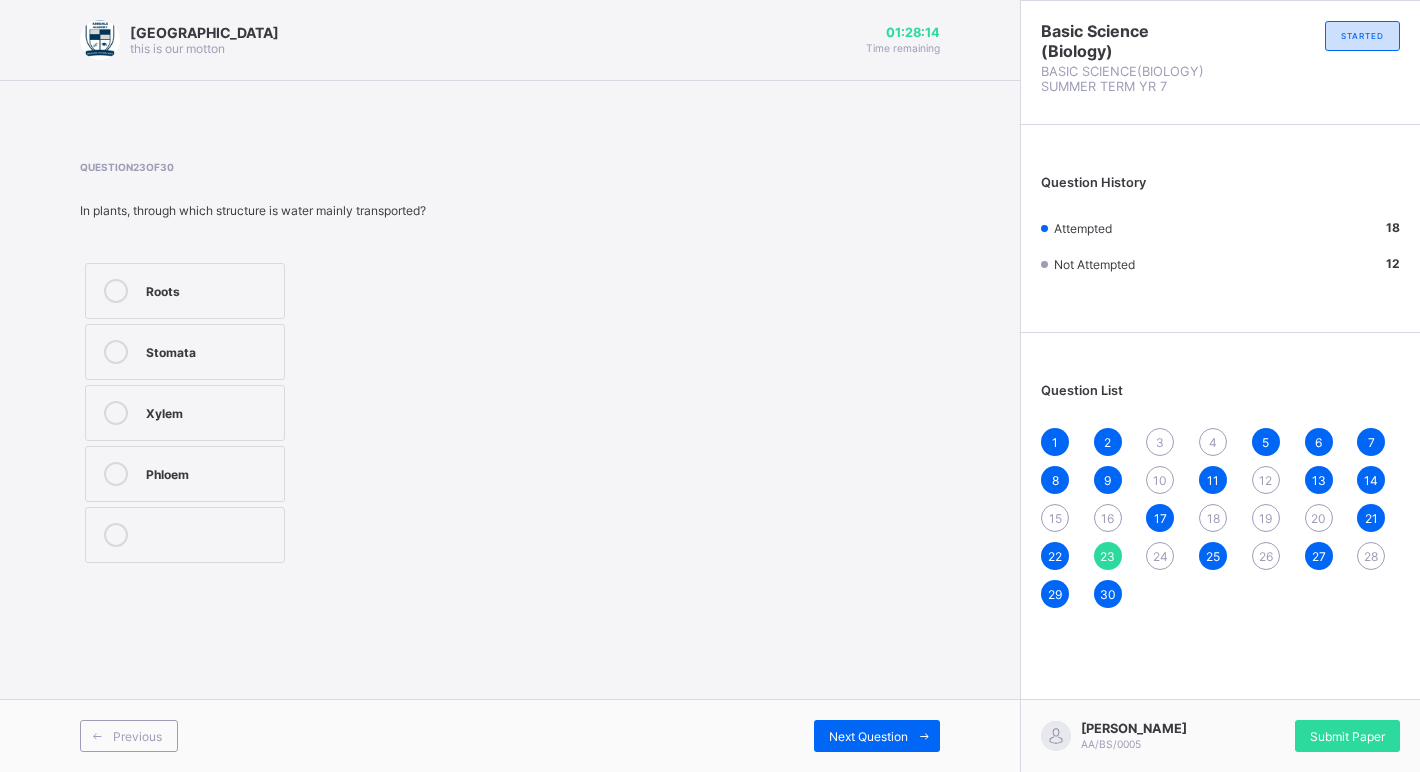 click on "24" at bounding box center [1160, 556] 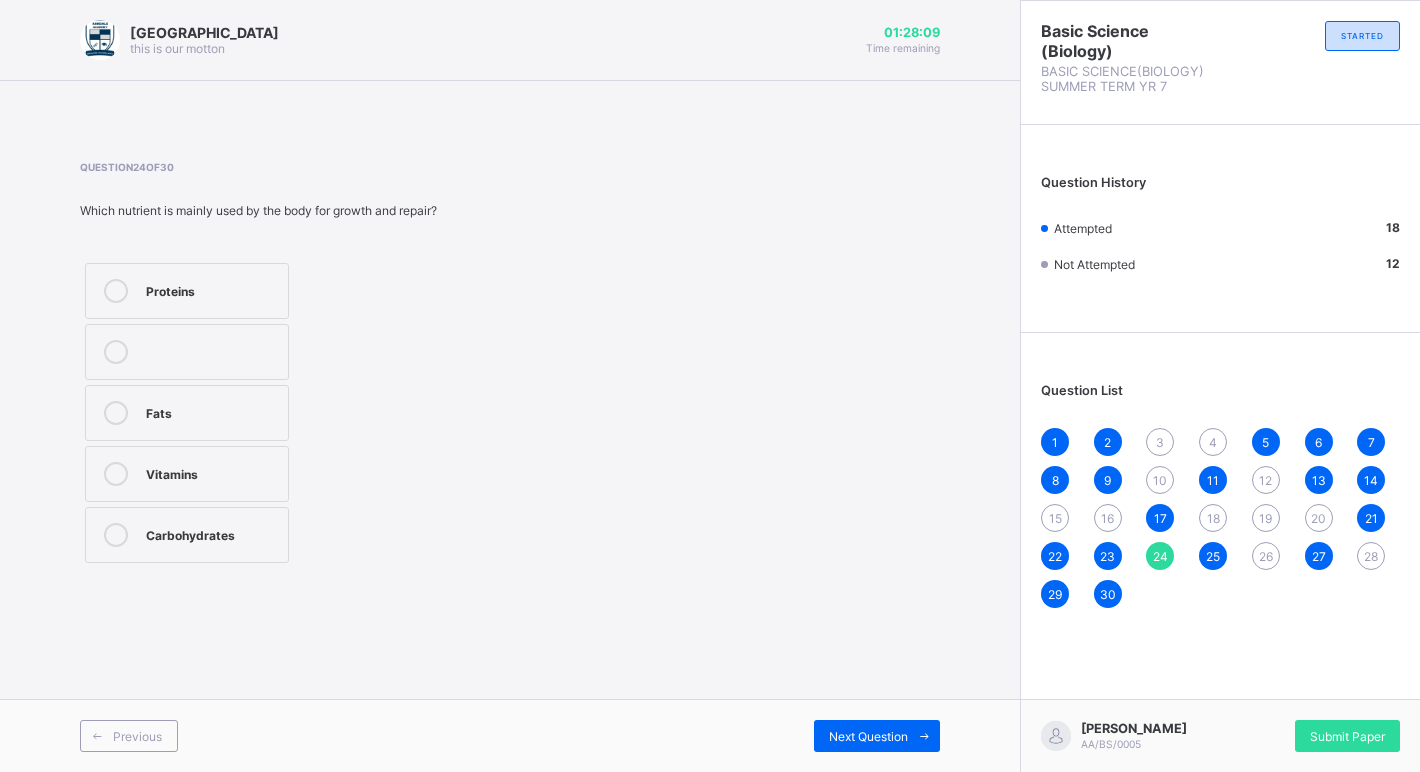 click on "Proteins" at bounding box center (212, 289) 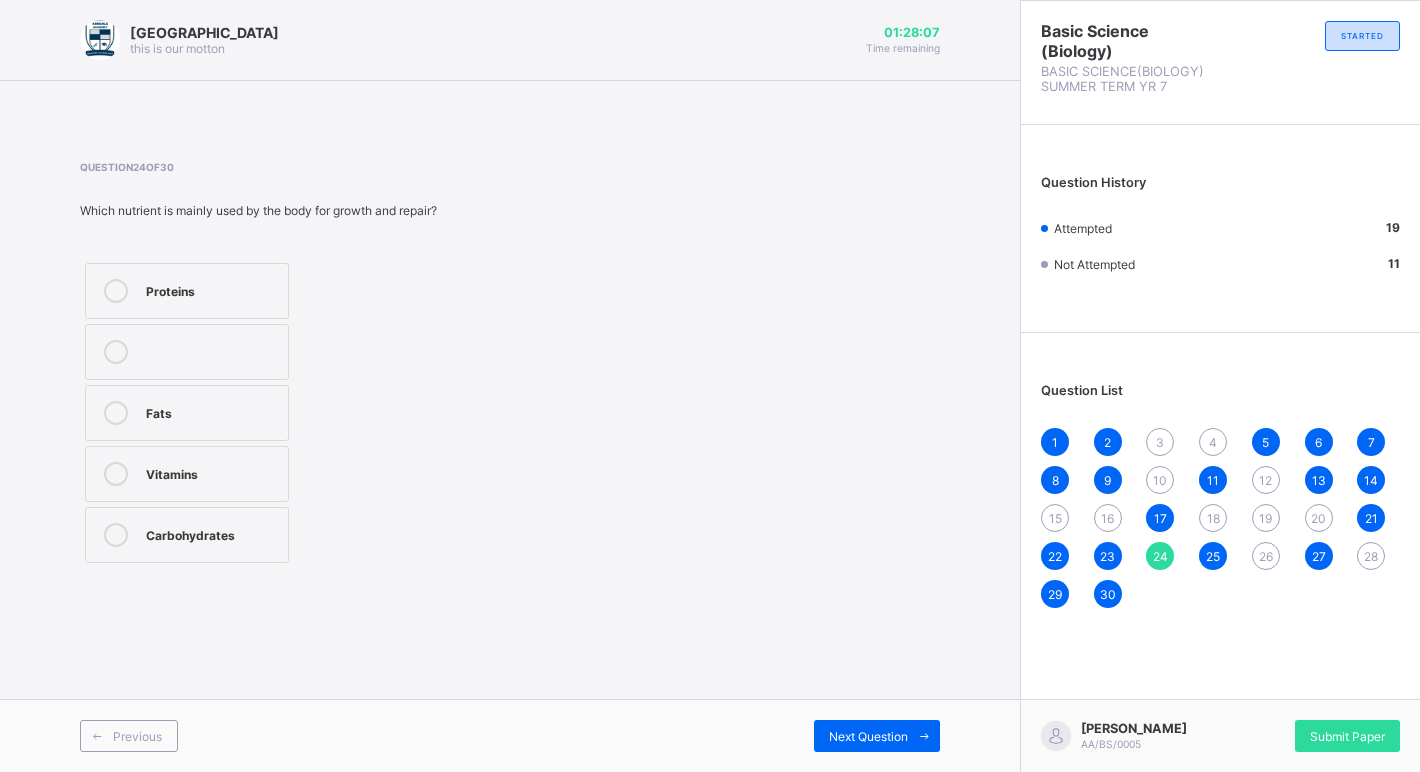 click on "1 2 3 4 5 6 7 8 9 10 11 12 13 14 15 16 17 18 19 20 21 22 23 24 25 26 27 28 29 30" at bounding box center (1220, 518) 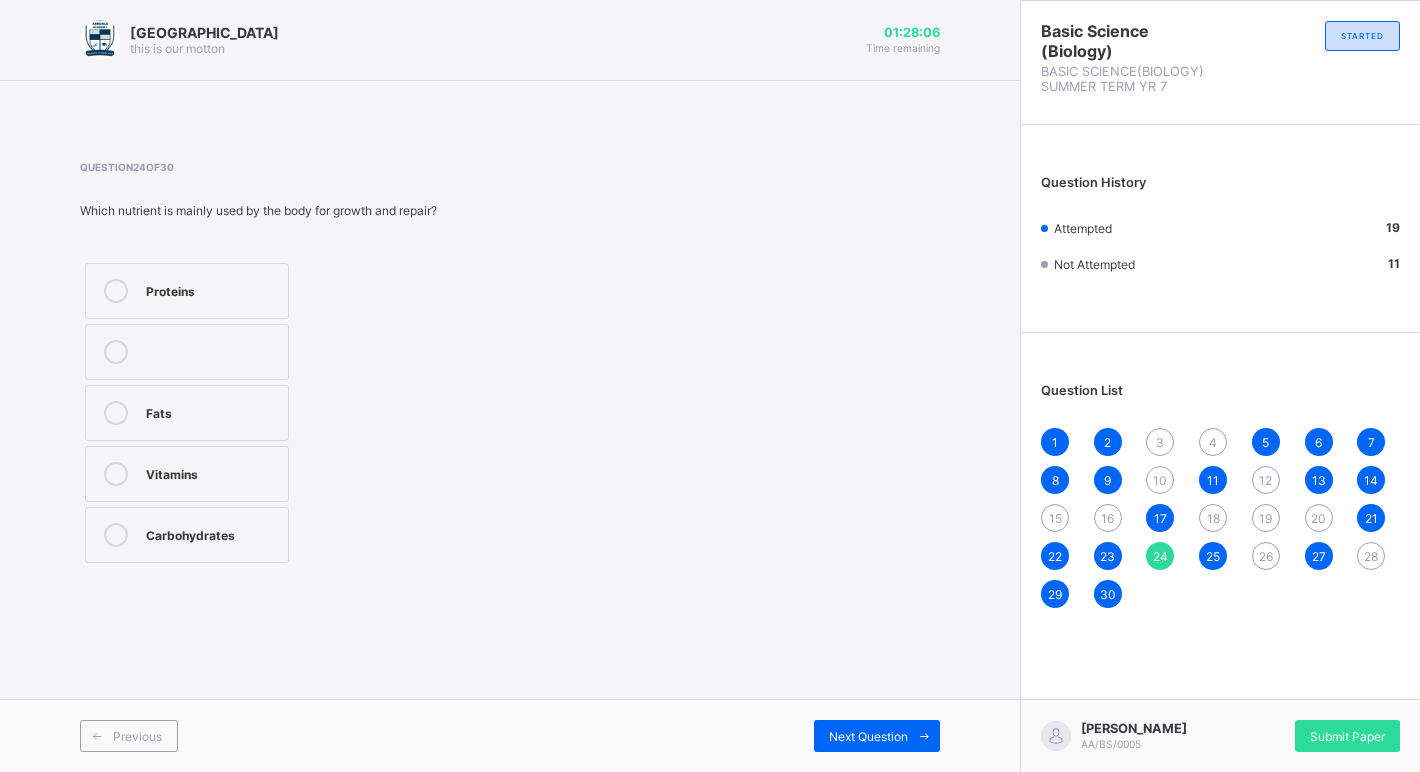 click on "26" at bounding box center [1266, 556] 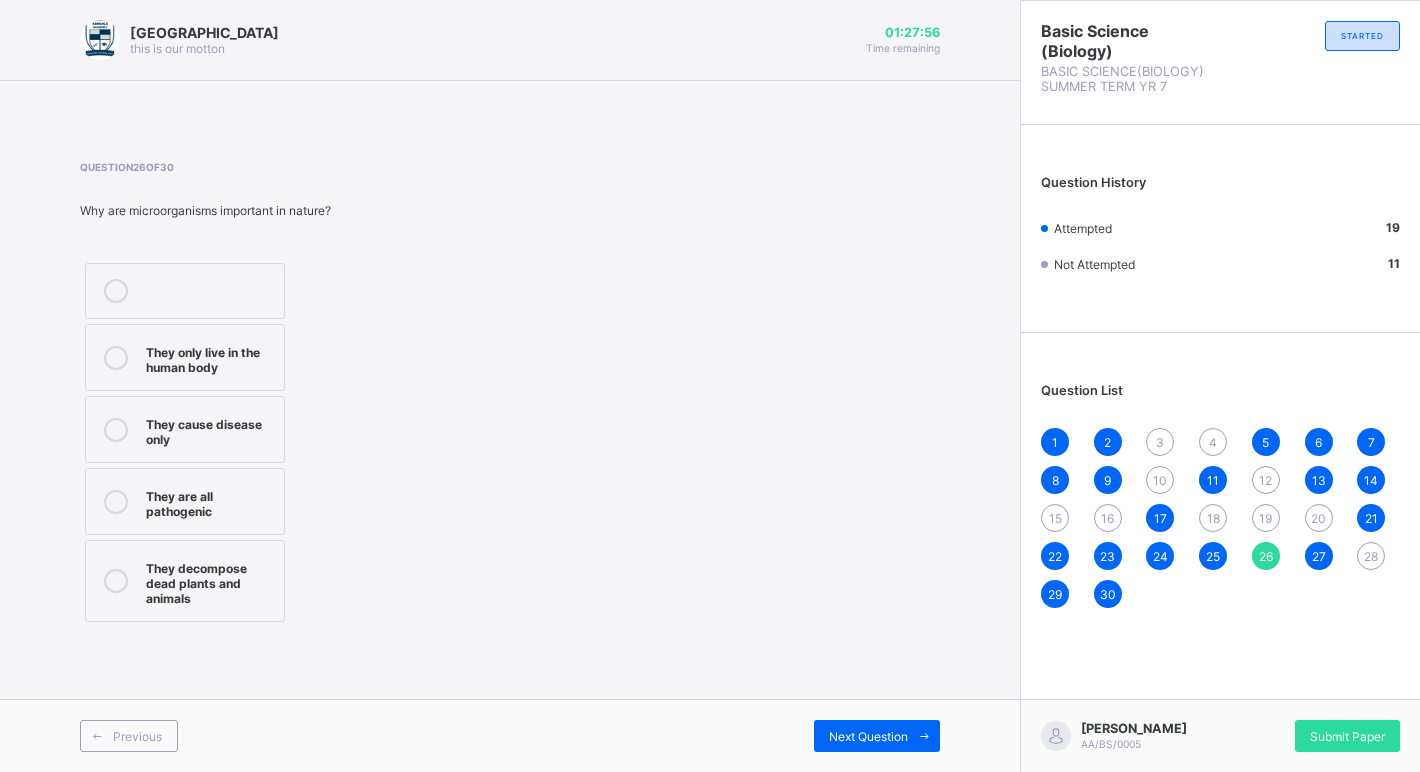 drag, startPoint x: 103, startPoint y: 577, endPoint x: 128, endPoint y: 557, distance: 32.01562 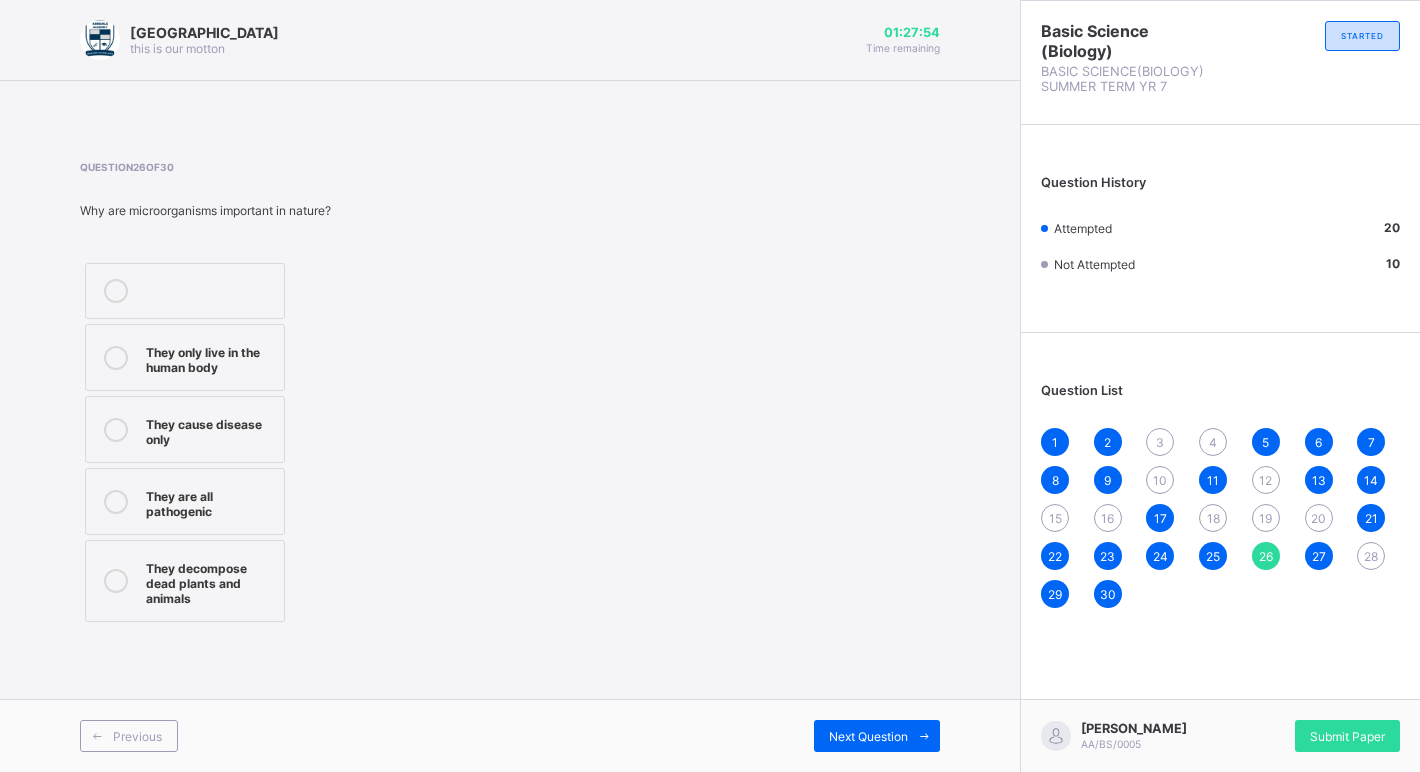 click on "28" at bounding box center (1371, 556) 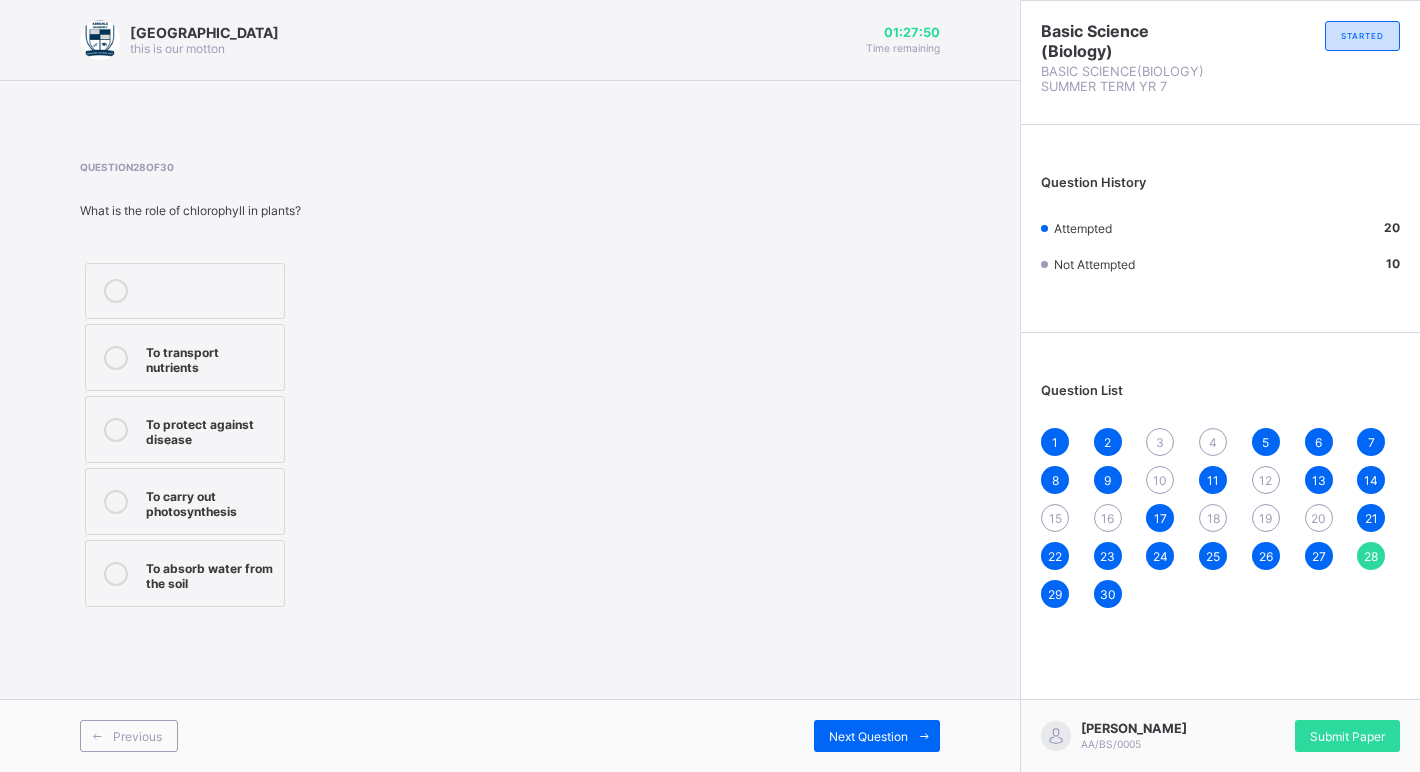 click on "1 2 3 4 5 6 7 8 9 10 11 12 13 14 15 16 17 18 19 20 21 22 23 24 25 26 27 28 29 30" at bounding box center (1220, 518) 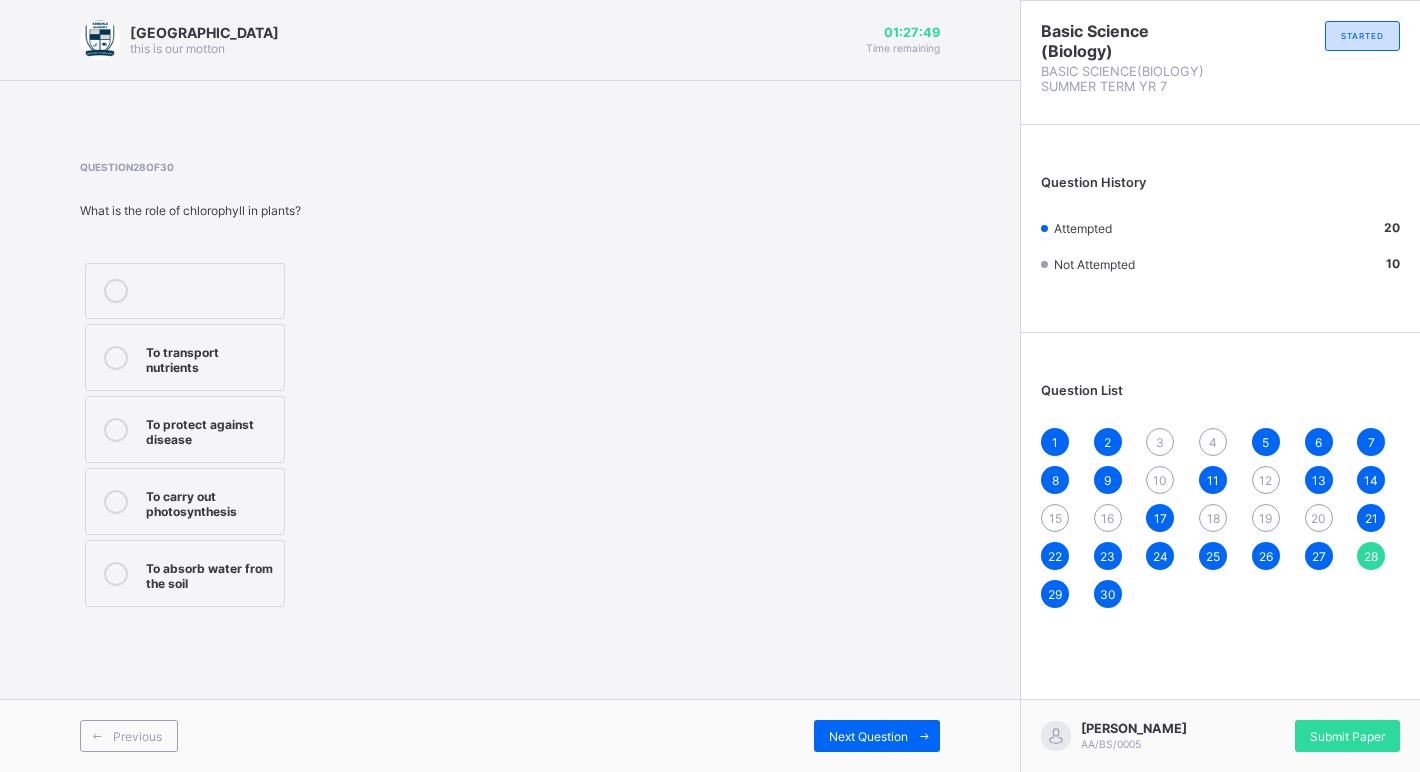 click on "Question List 1 2 3 4 5 6 7 8 9 10 11 12 13 14 15 16 17 18 19 20 21 22 23 24 25 26 27 28 29 30" at bounding box center (1220, 485) 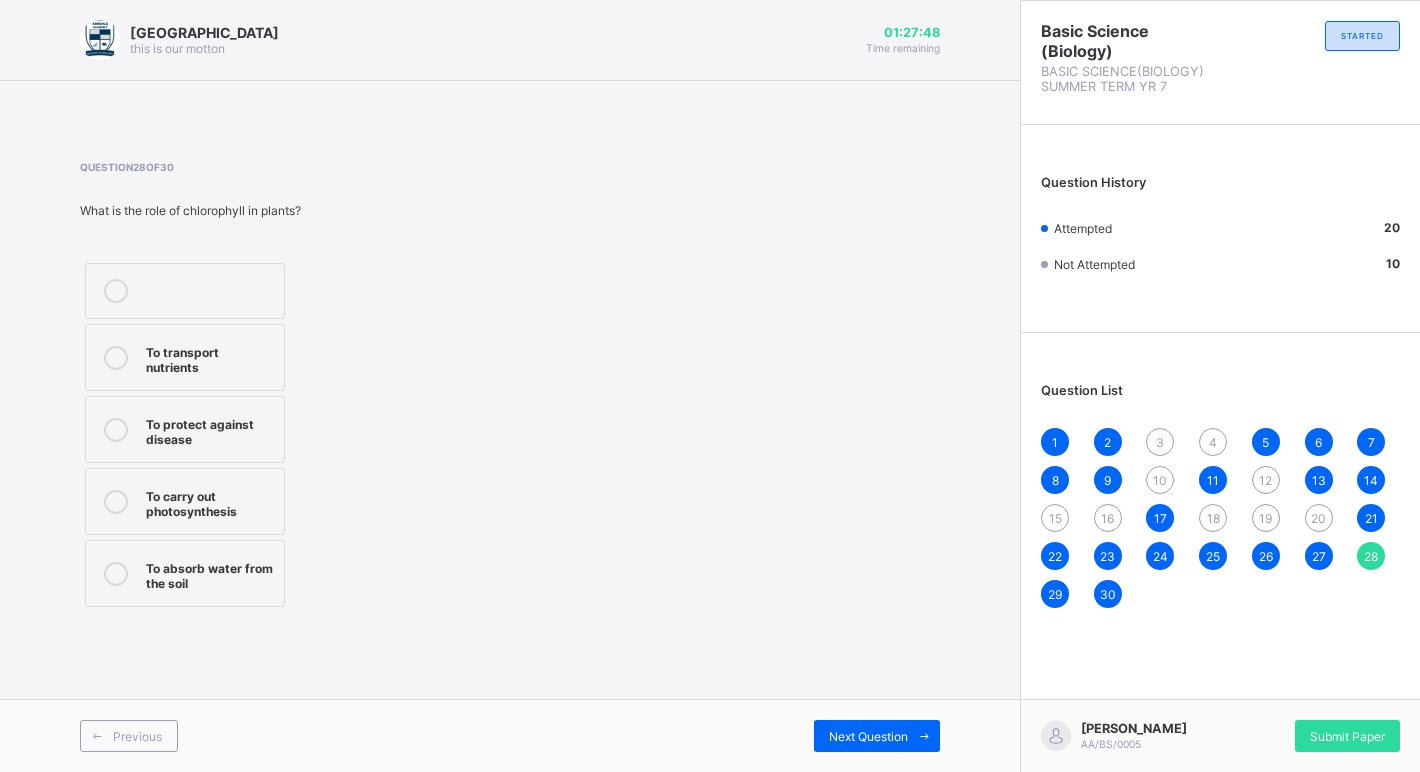 click on "1" at bounding box center [1055, 442] 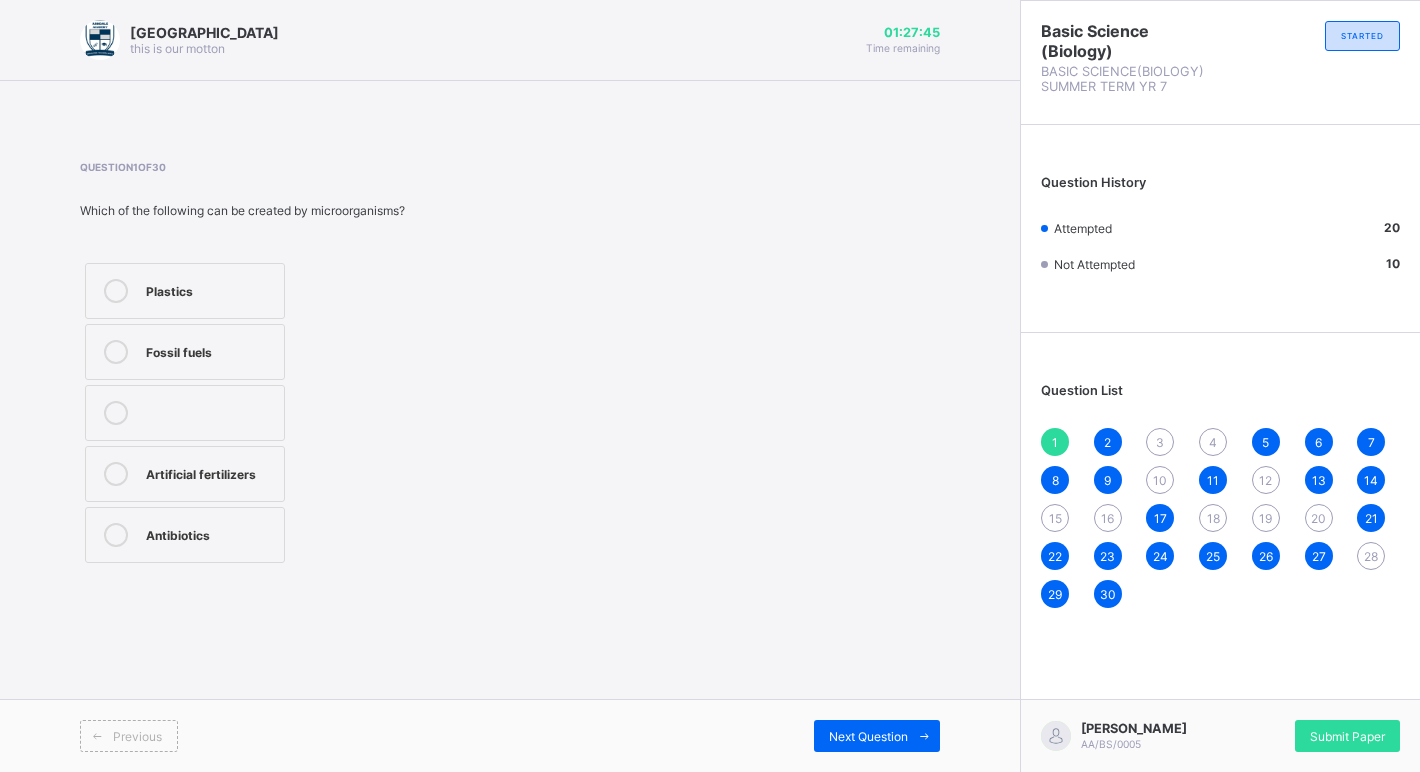 click on "2" at bounding box center (1108, 442) 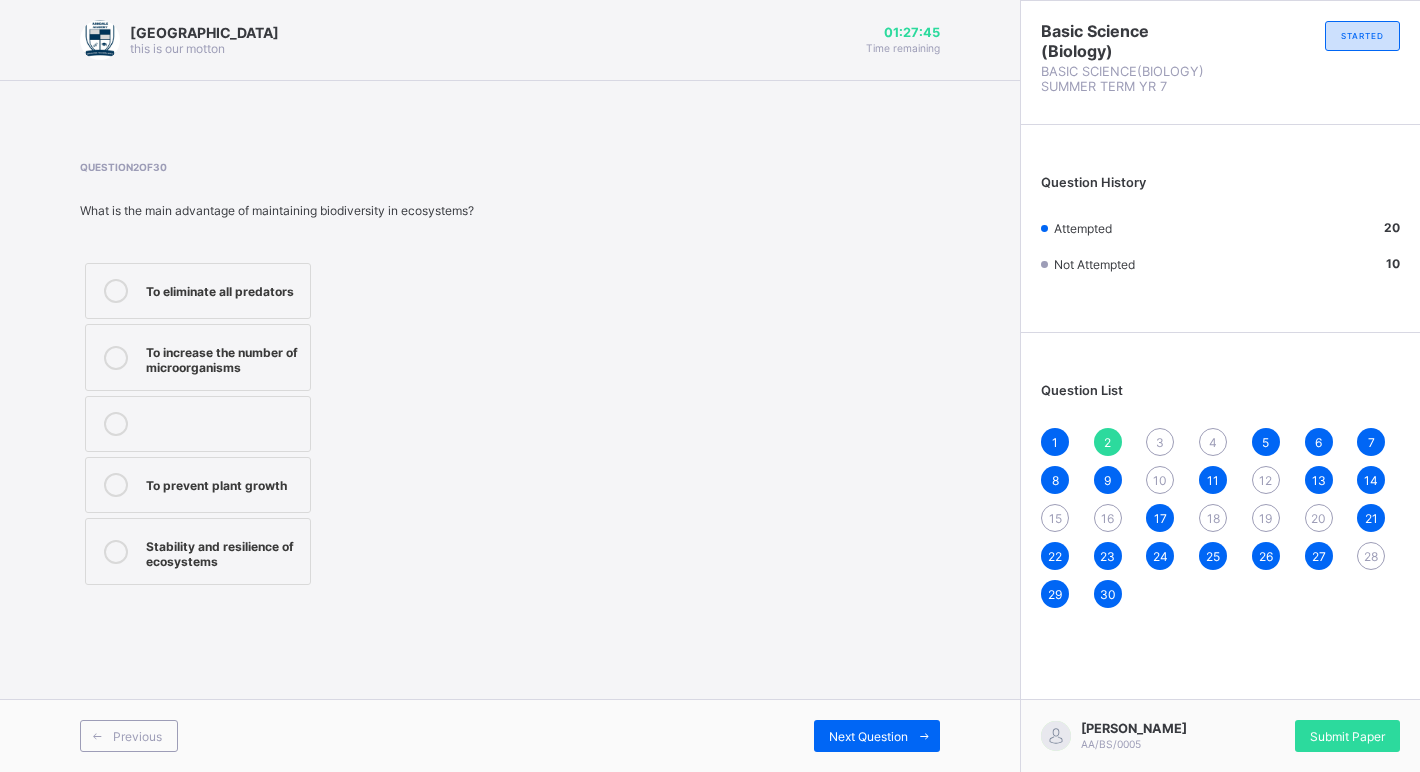 click on "2" at bounding box center (1108, 442) 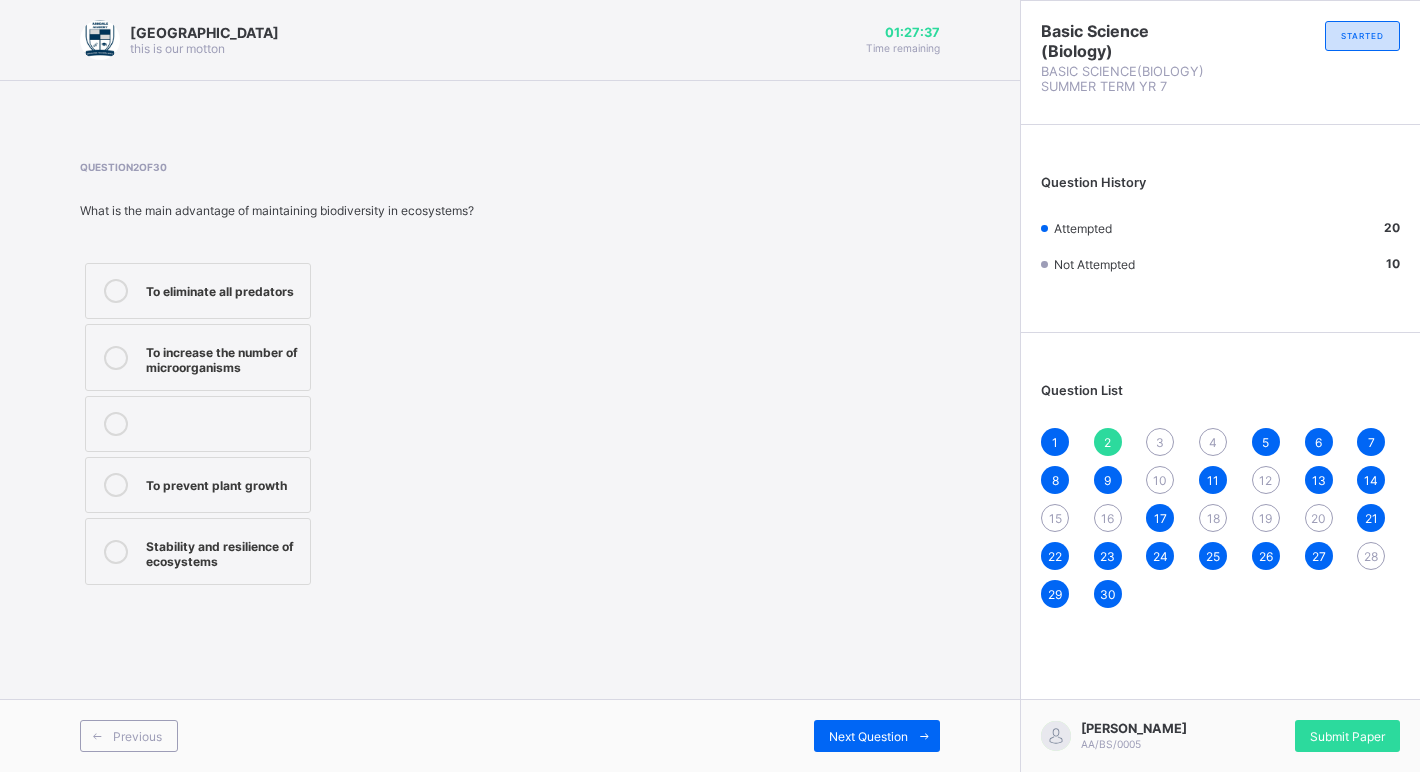 drag, startPoint x: 1163, startPoint y: 431, endPoint x: 1159, endPoint y: 445, distance: 14.56022 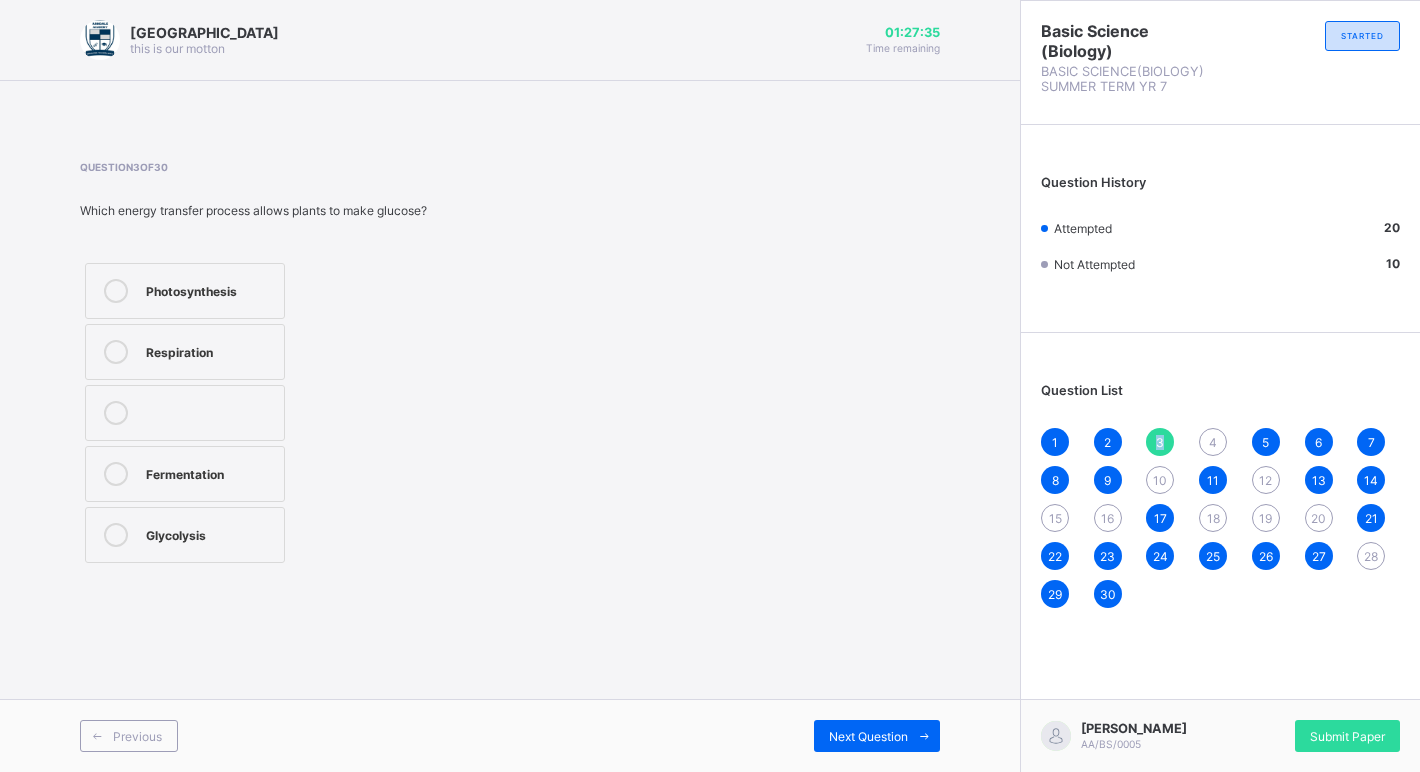 click on "3" at bounding box center [1160, 442] 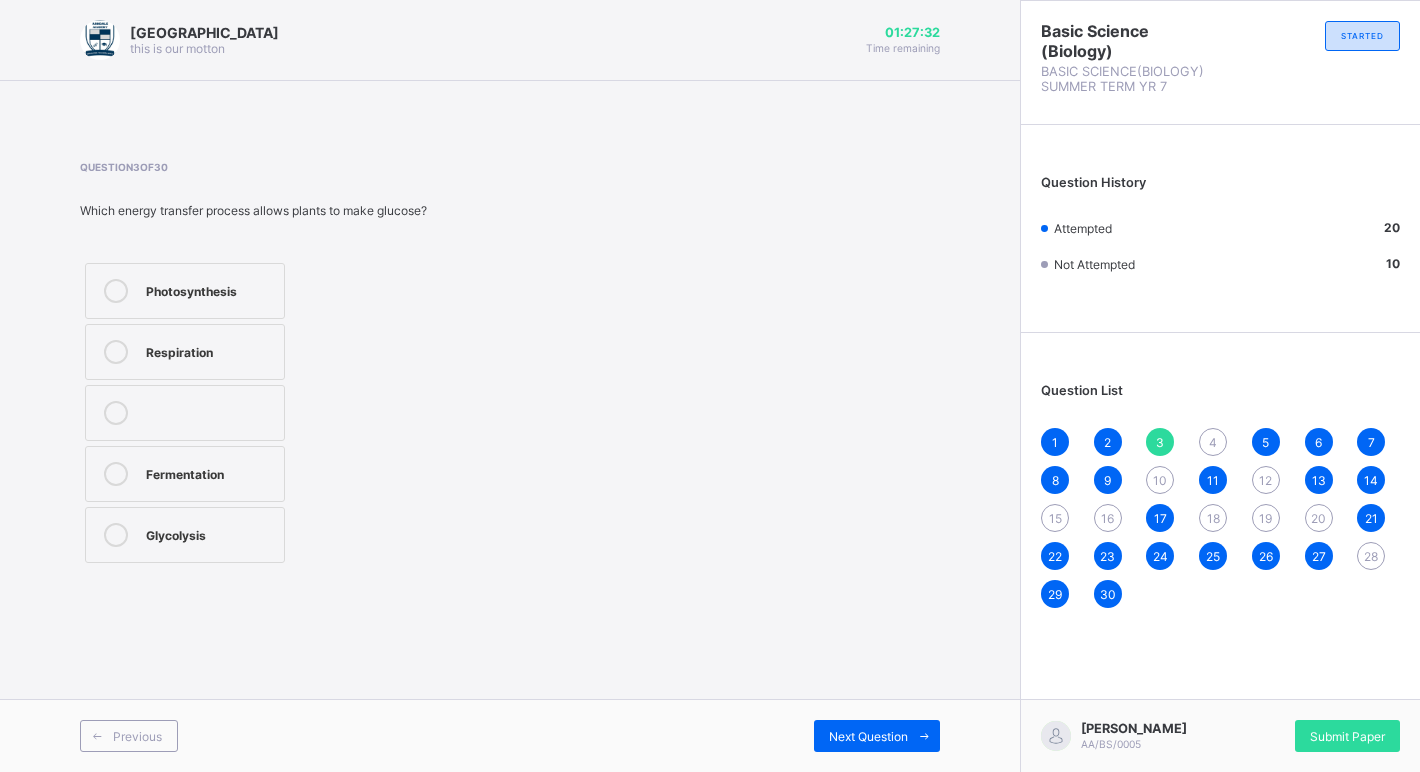 click on "4" at bounding box center (1213, 442) 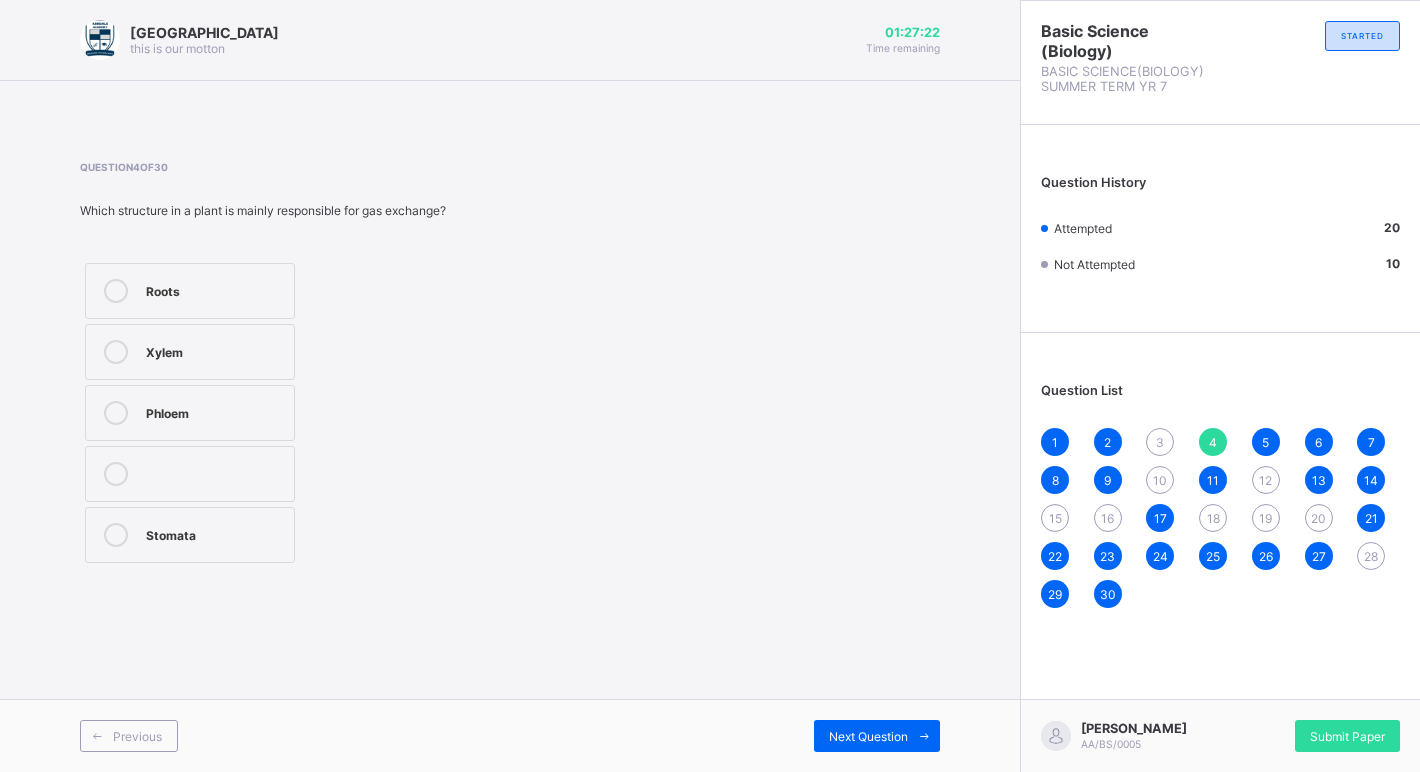 click on "5" at bounding box center [1266, 442] 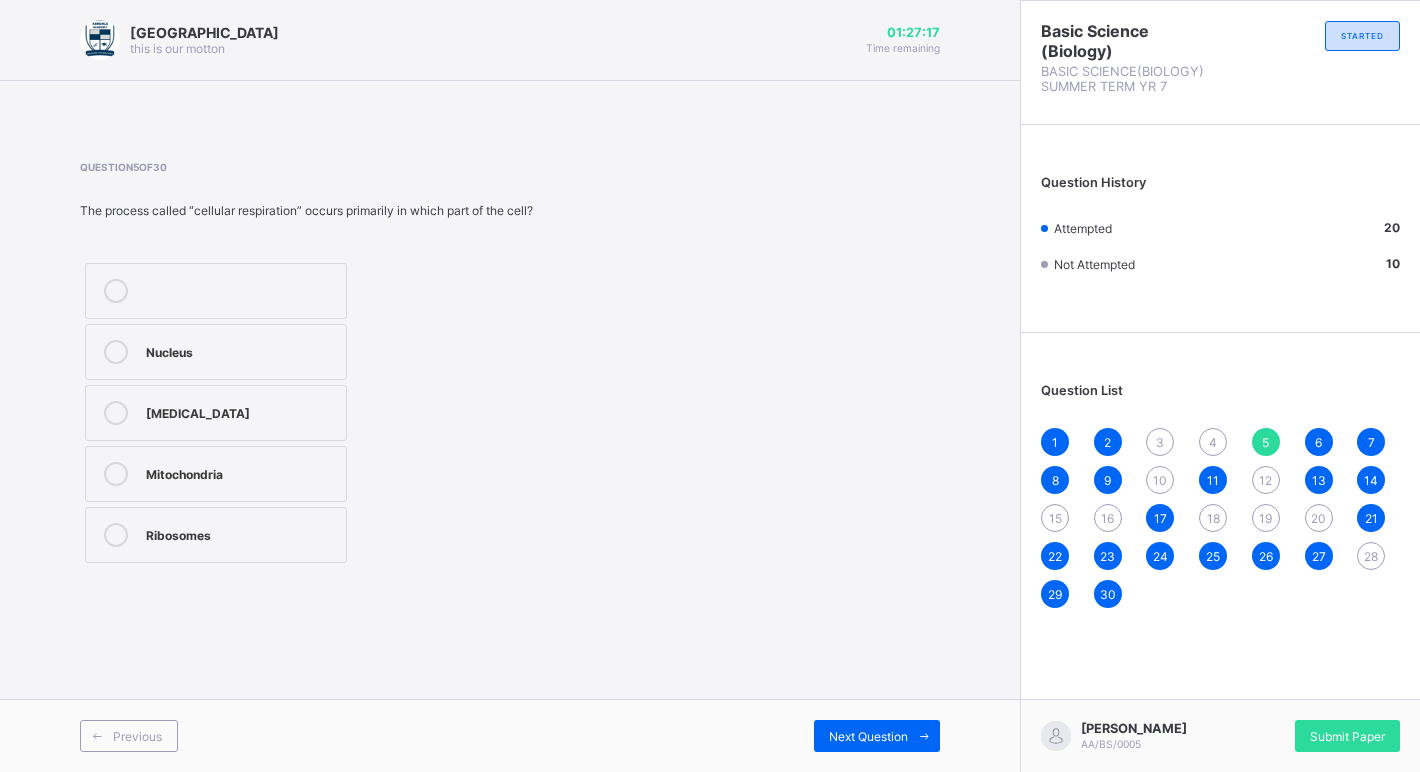 click on "12" at bounding box center (1265, 480) 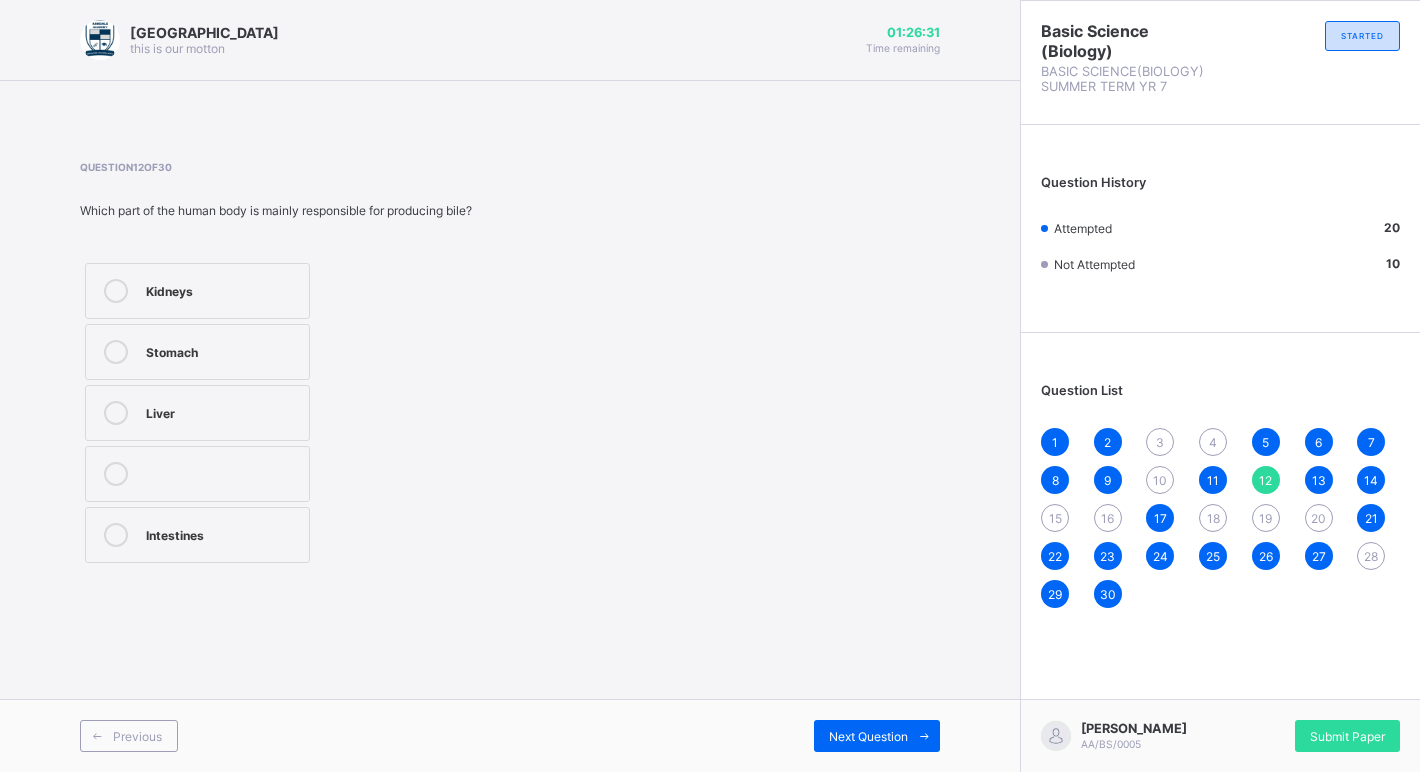 click on "20" at bounding box center [1319, 518] 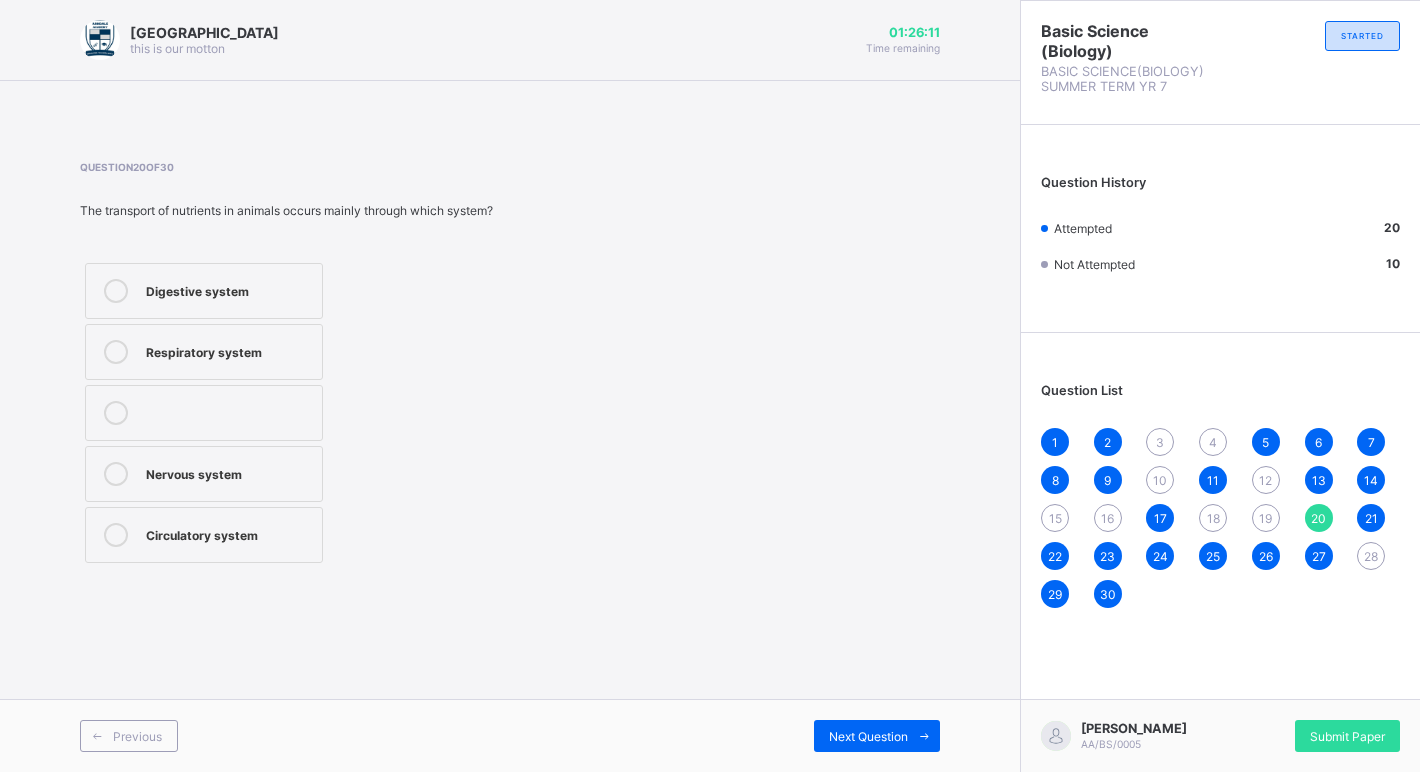 click on "Digestive system" at bounding box center [204, 291] 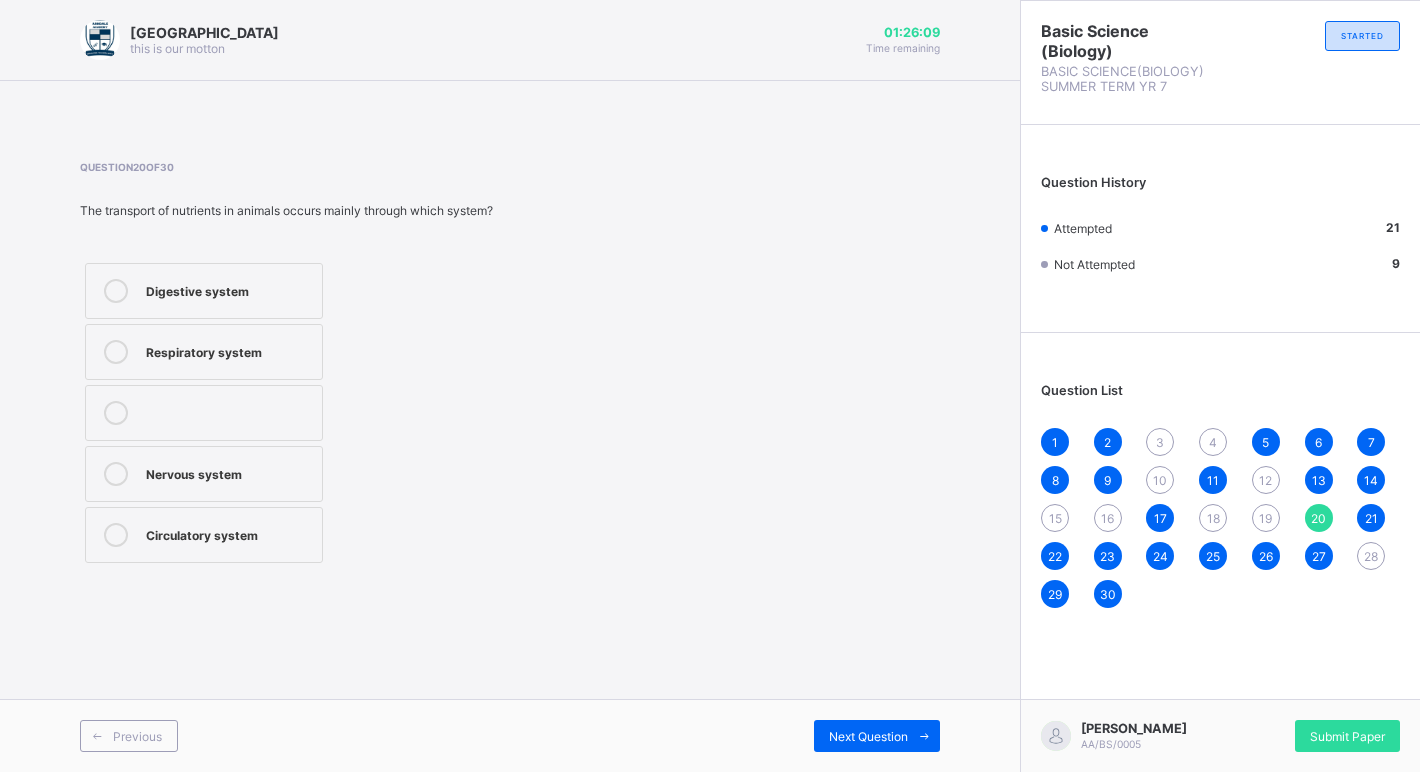 click on "19" at bounding box center (1265, 518) 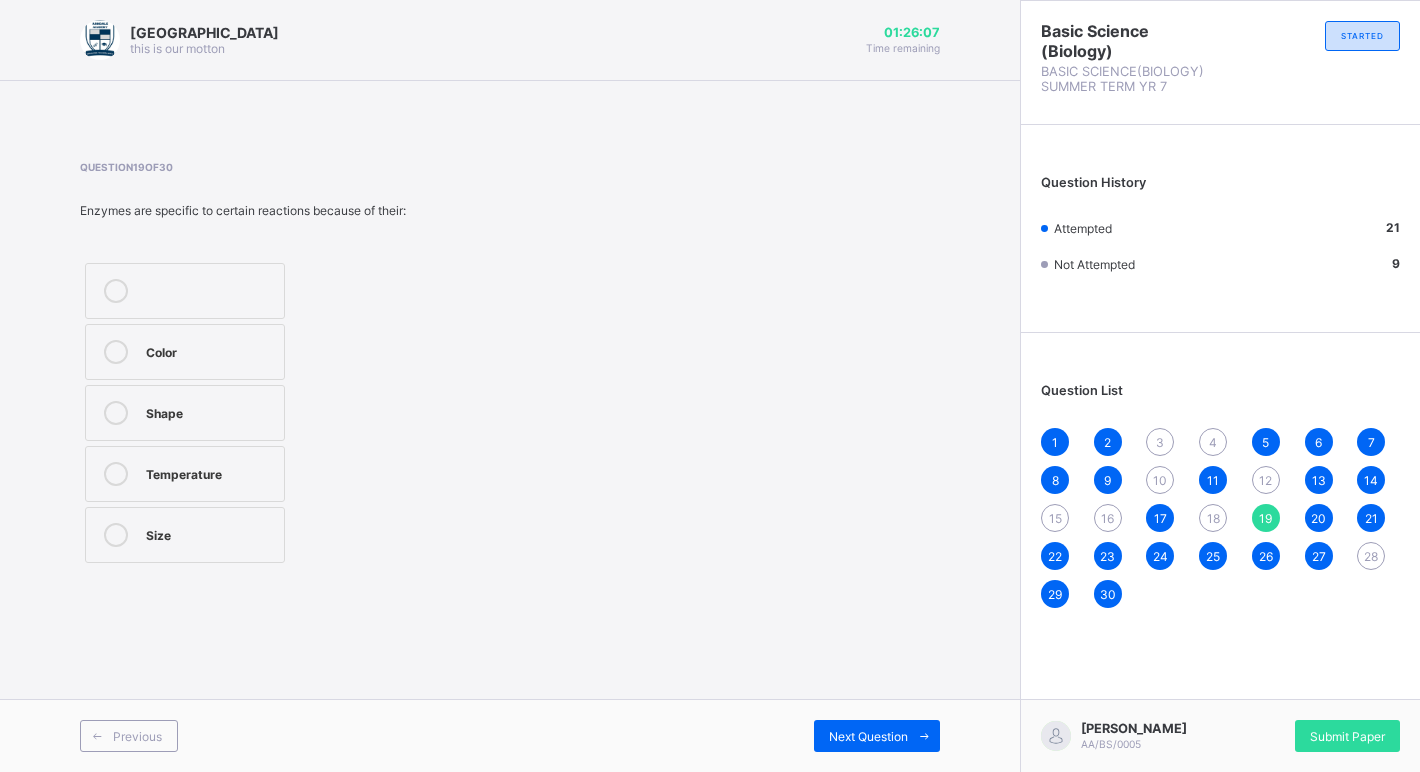 click on "1 2 3 4 5 6 7 8 9 10 11 12 13 14 15 16 17 18 19 20 21 22 23 24 25 26 27 28 29 30" at bounding box center [1220, 518] 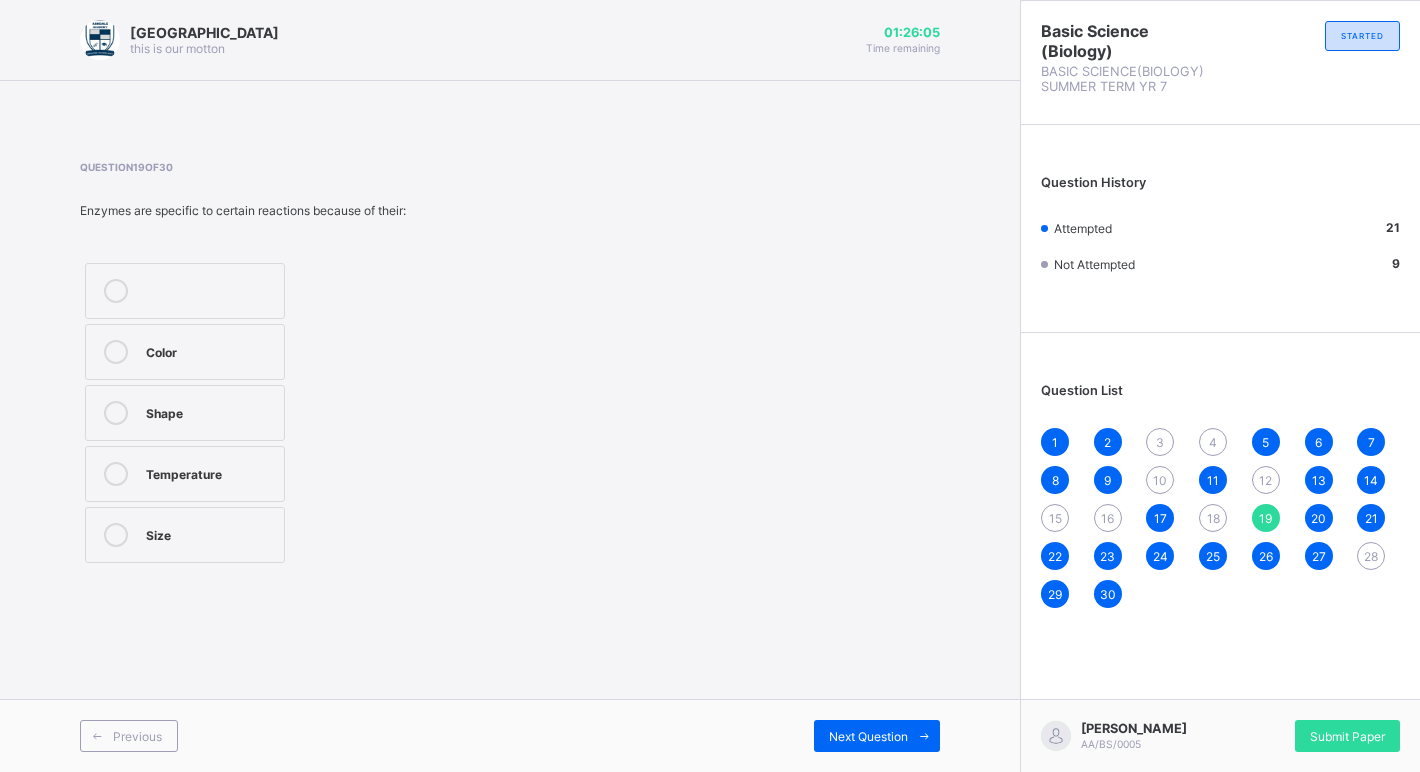 click on "18" at bounding box center (1213, 518) 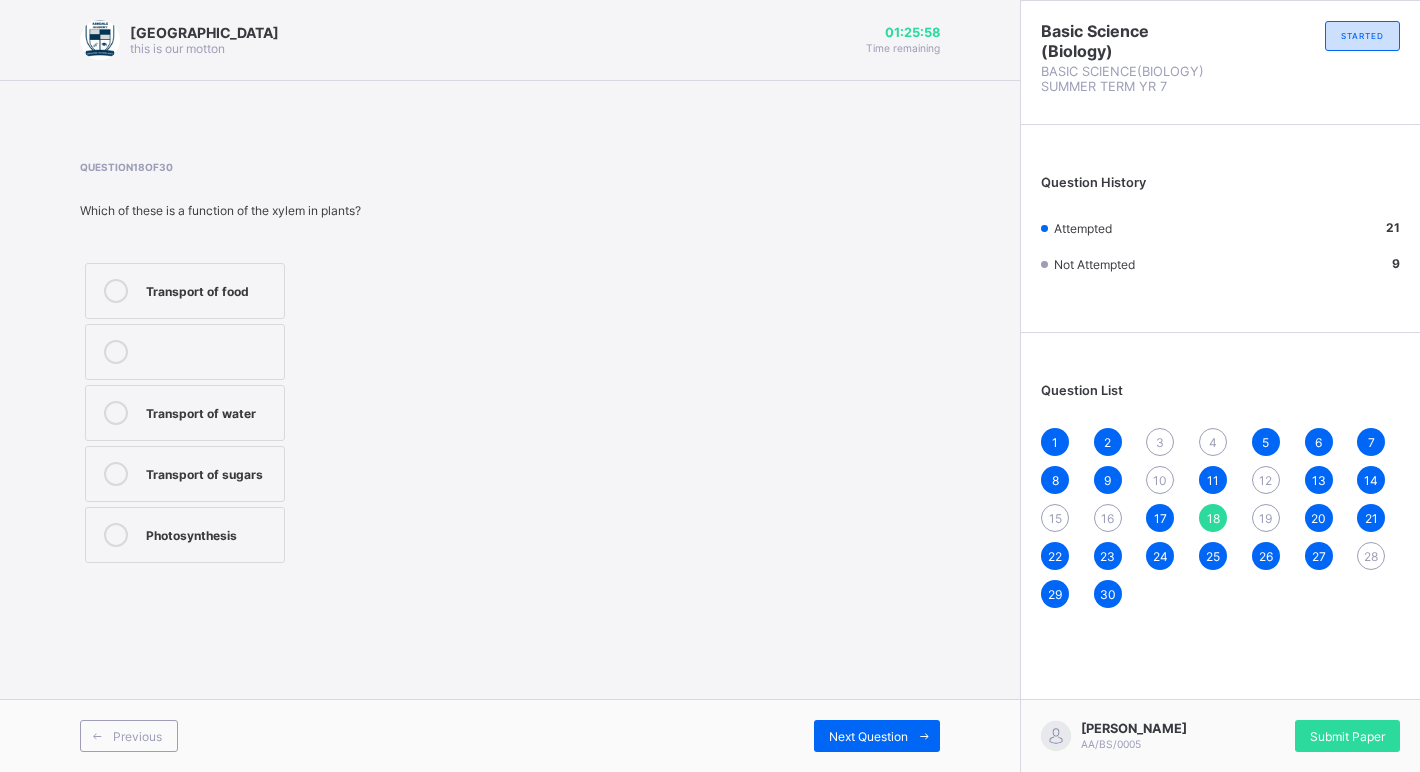 click on "Transport of sugars" at bounding box center [210, 472] 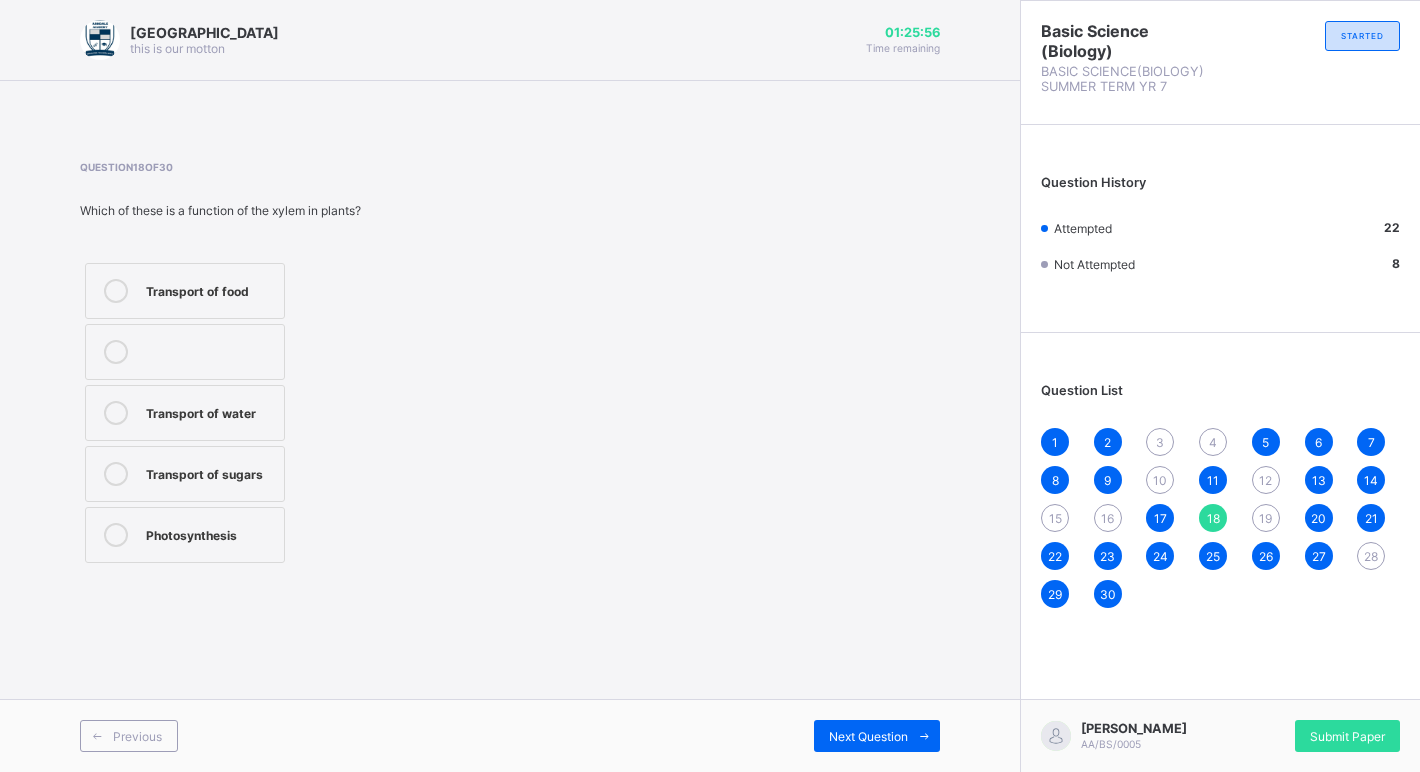 click on "16" at bounding box center (1107, 518) 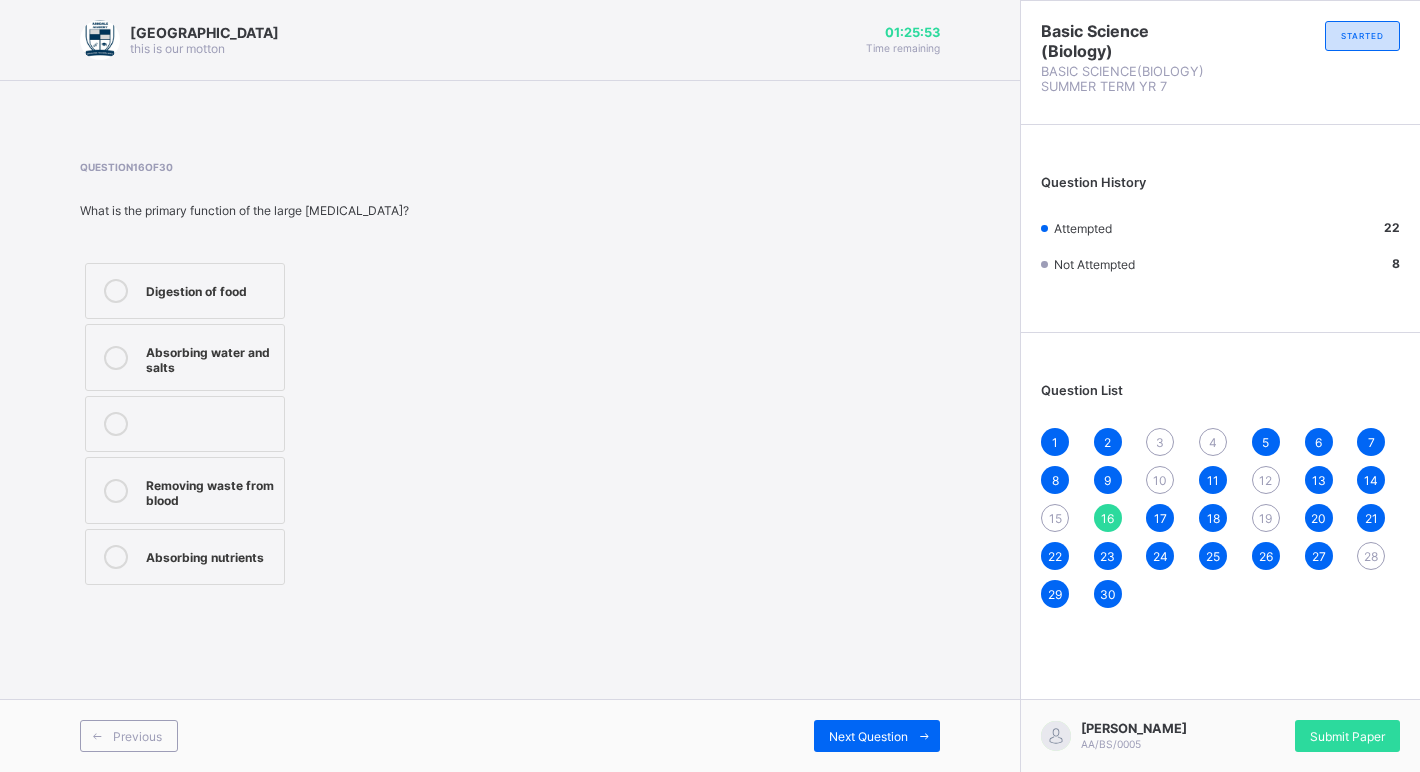 click on "17" at bounding box center [1160, 518] 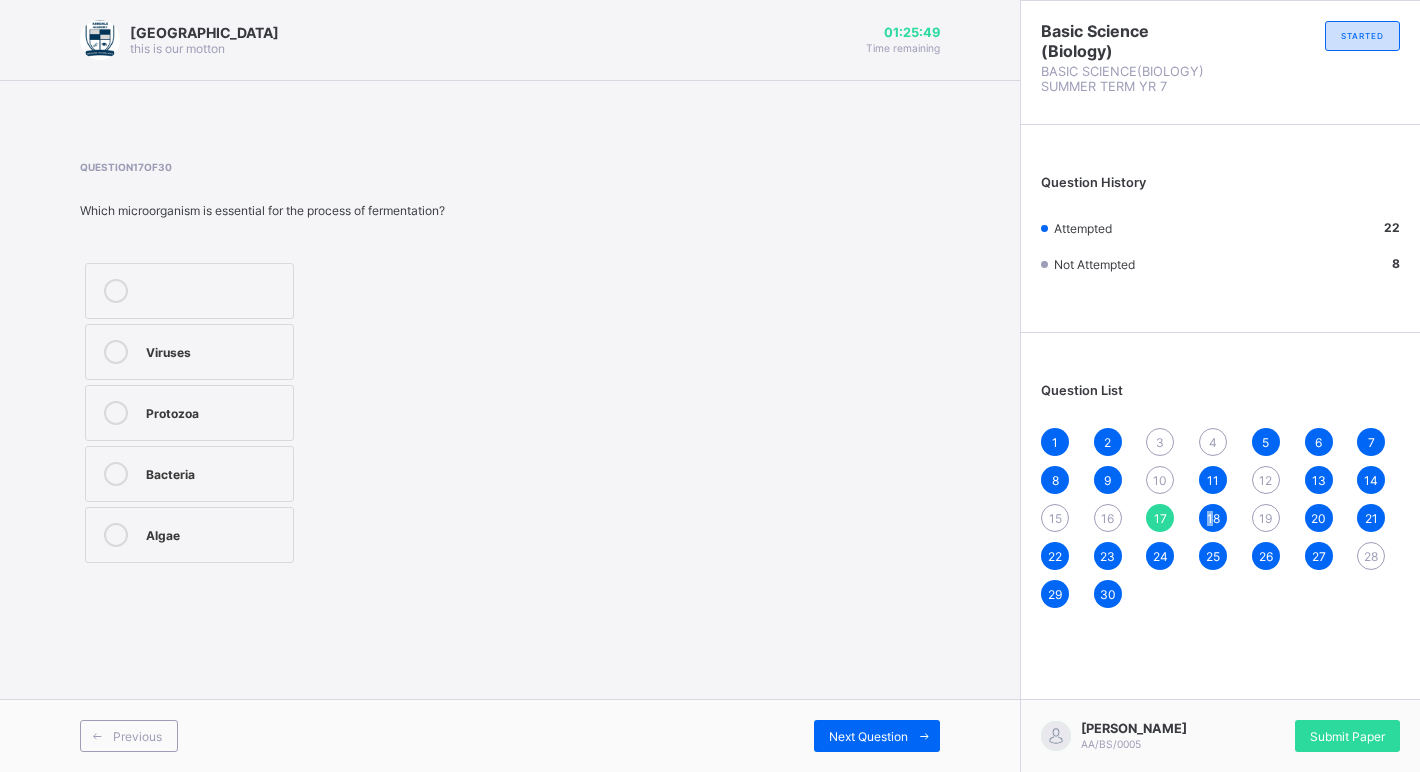 click on "18" at bounding box center (1213, 518) 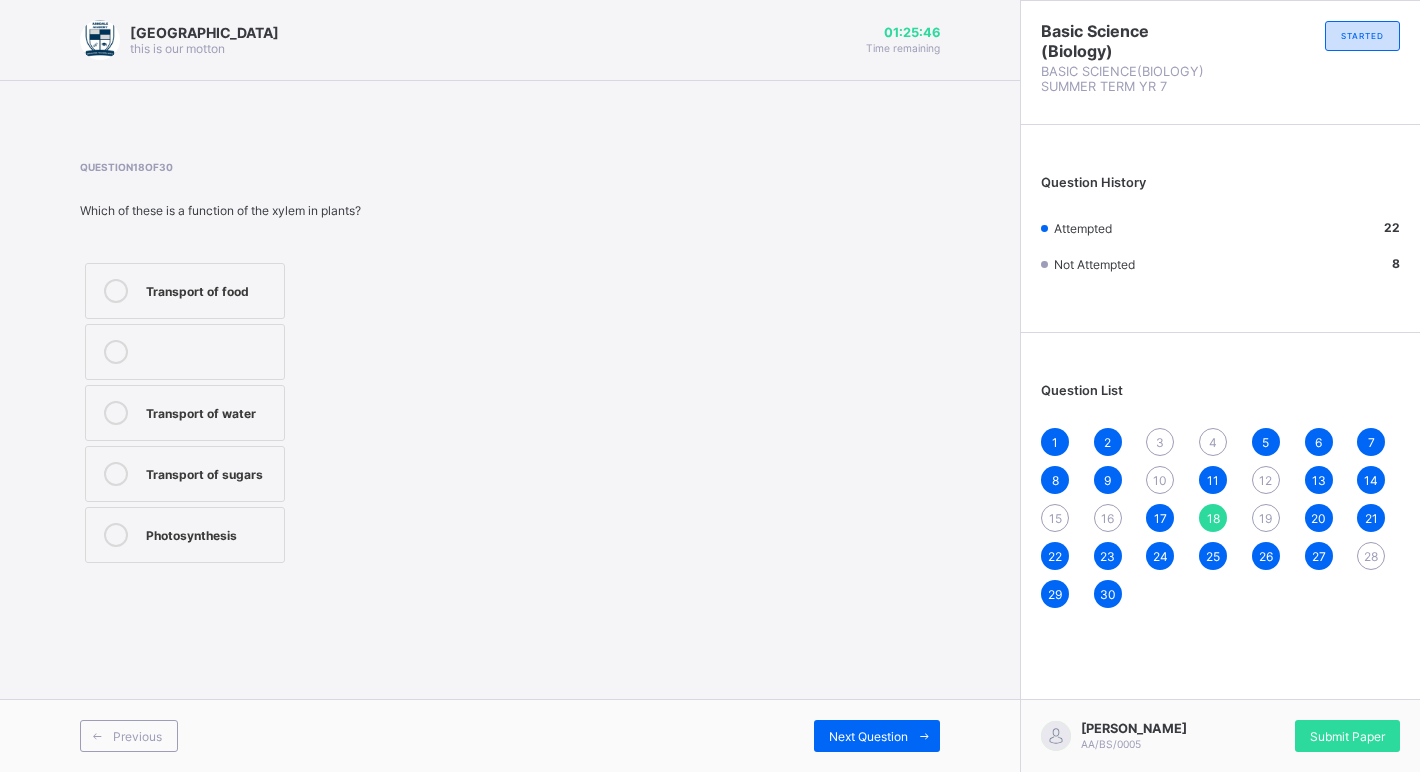 click on "Transport of water" at bounding box center [185, 413] 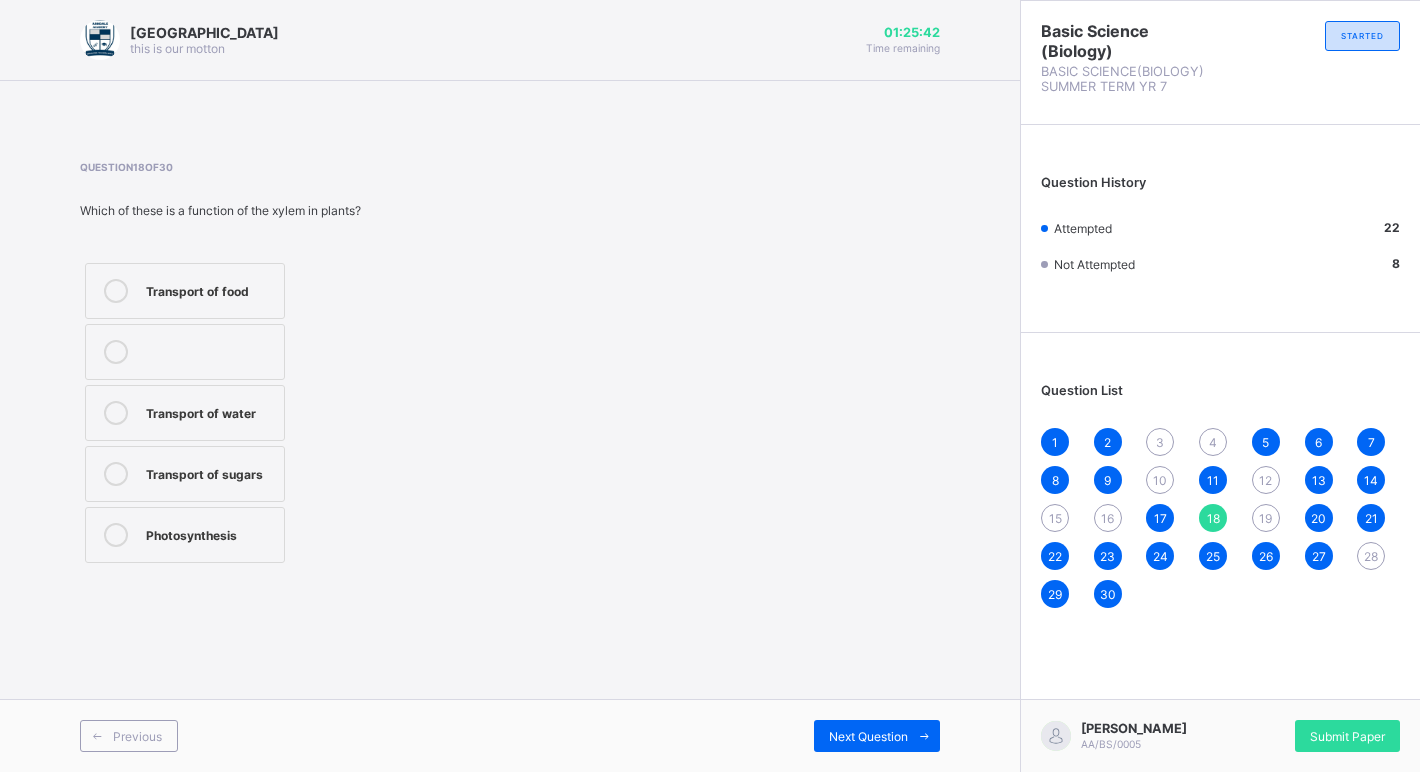 click on "15" at bounding box center (1055, 518) 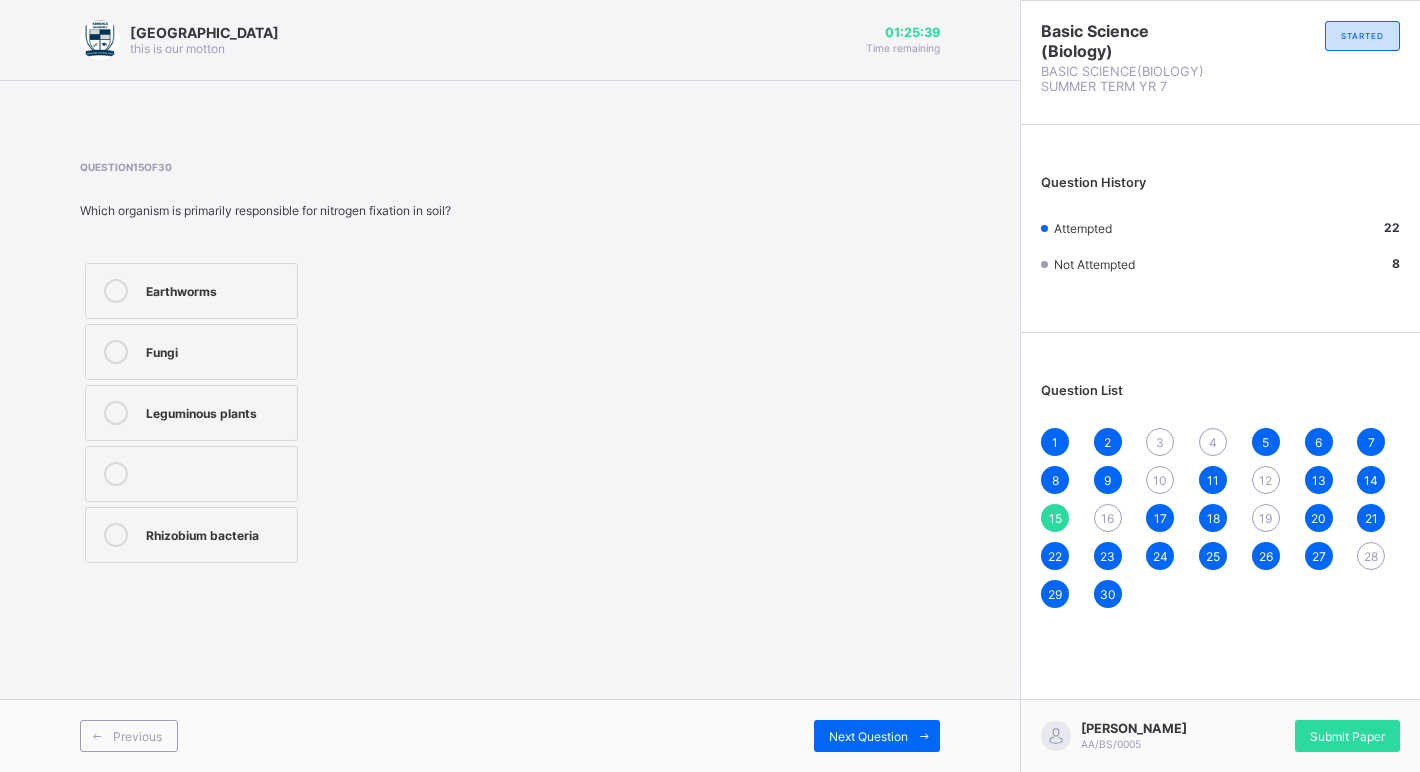 click on "16" at bounding box center (1107, 518) 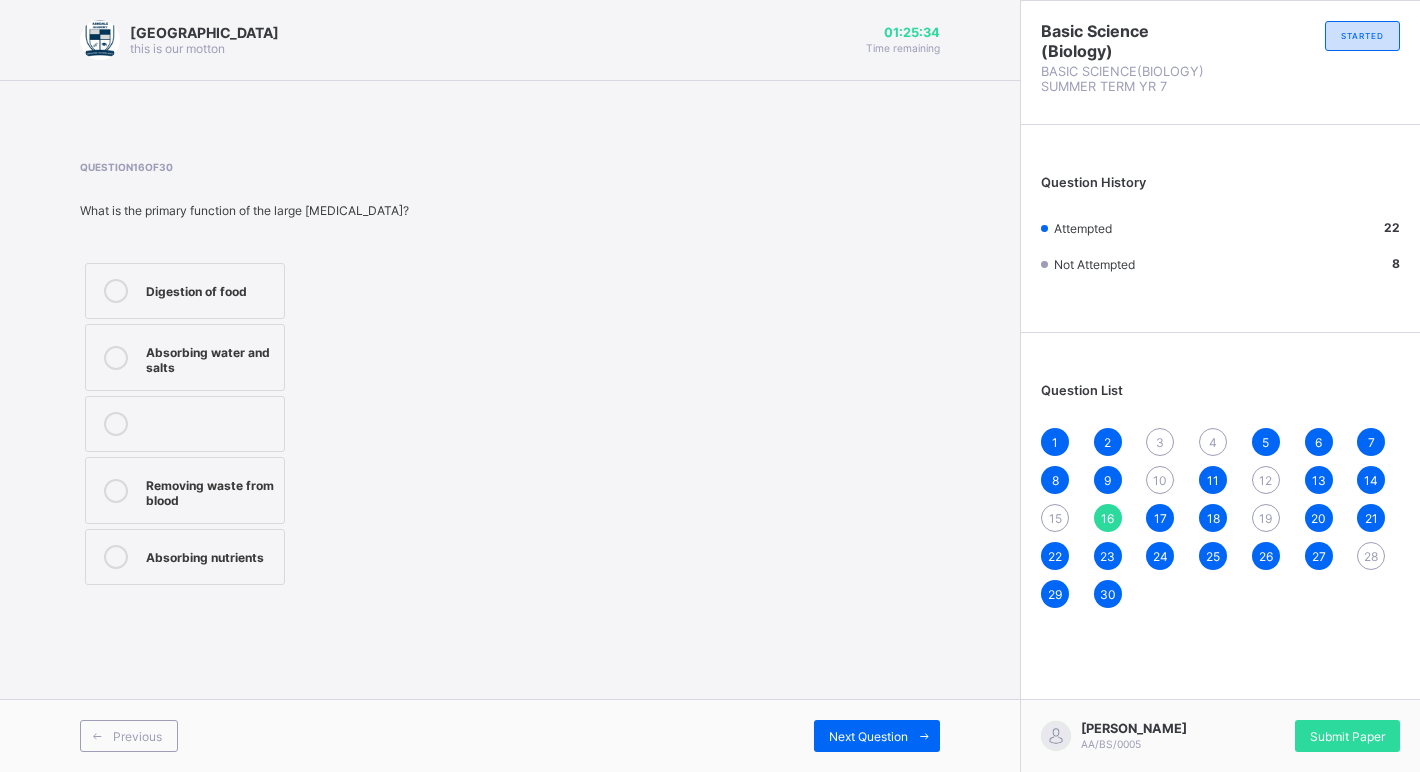click on "3" at bounding box center [1160, 442] 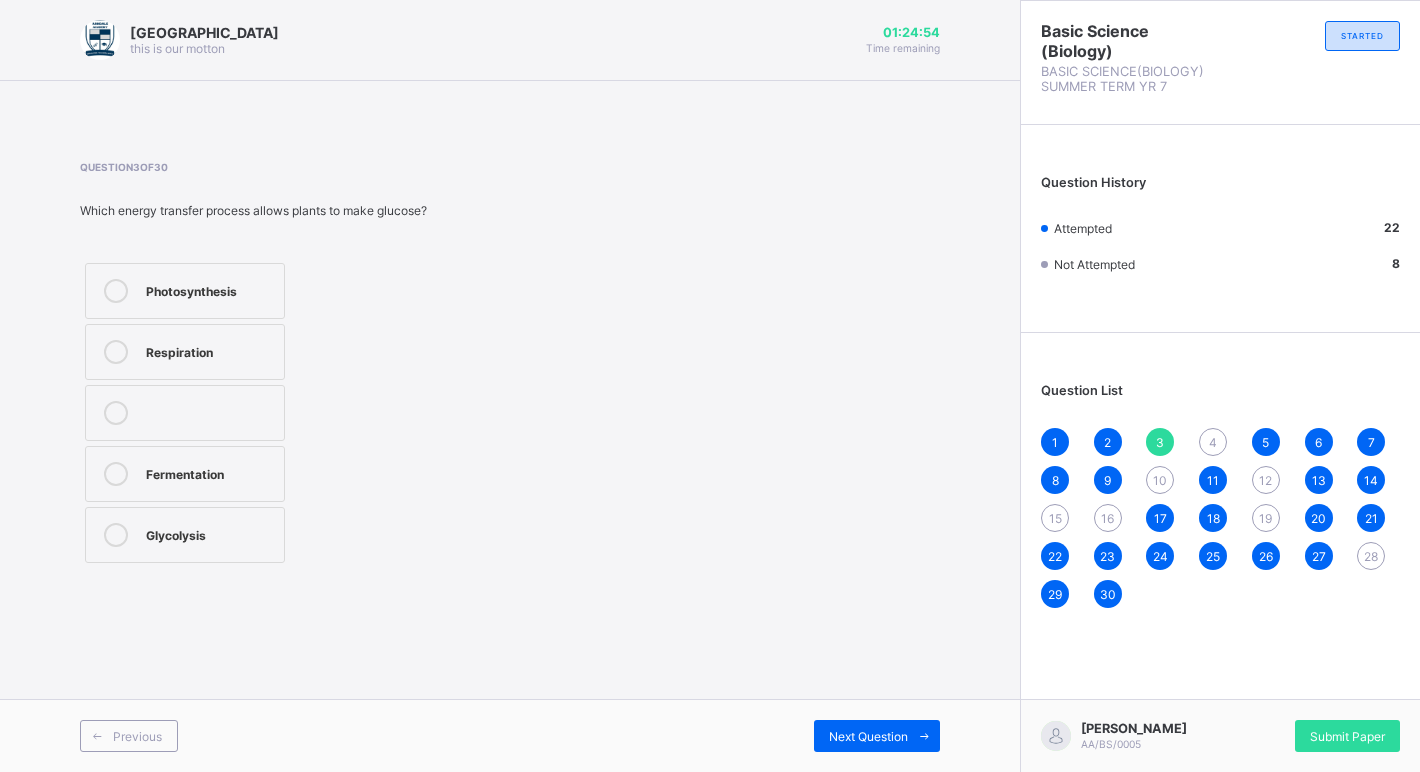 click on "28" at bounding box center [1371, 556] 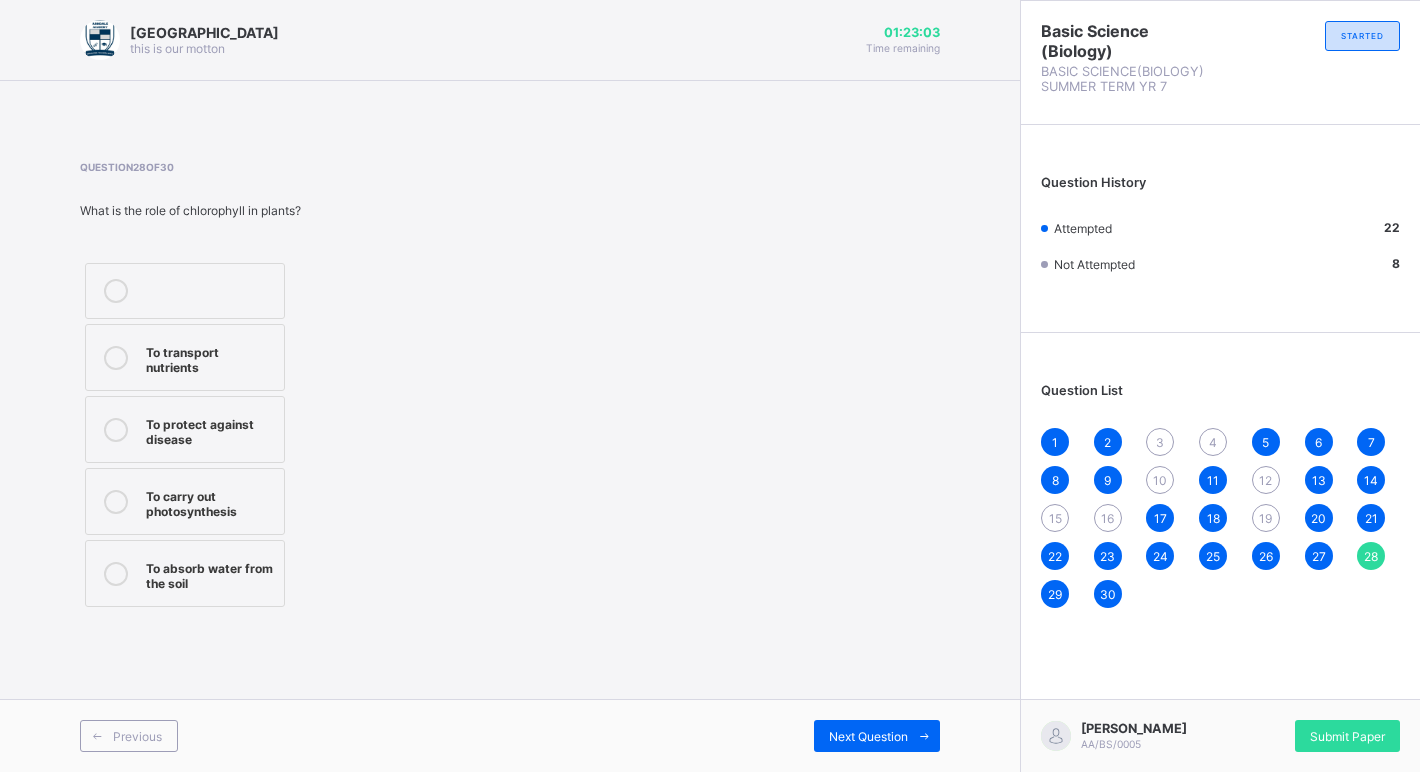 click on "12" at bounding box center [1266, 480] 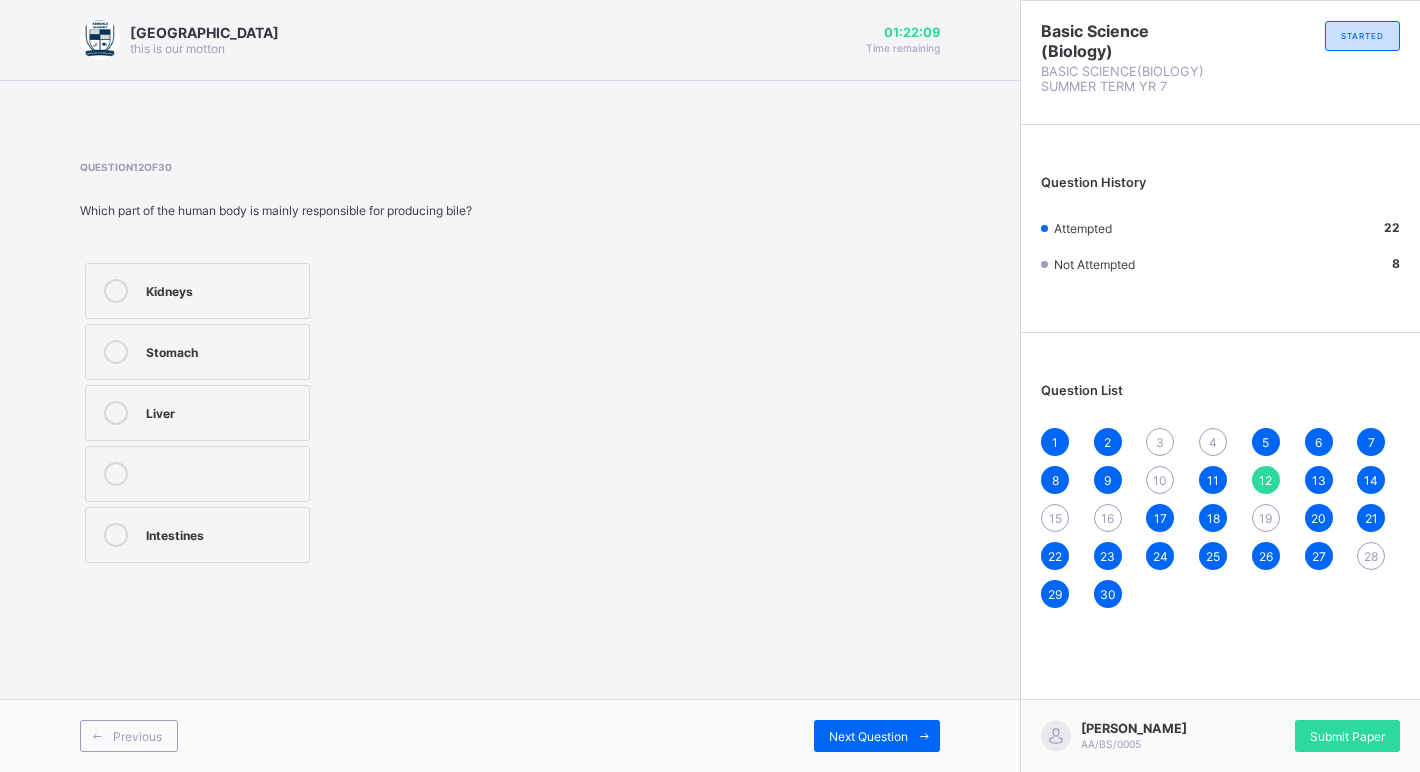 click on "15" at bounding box center (1055, 518) 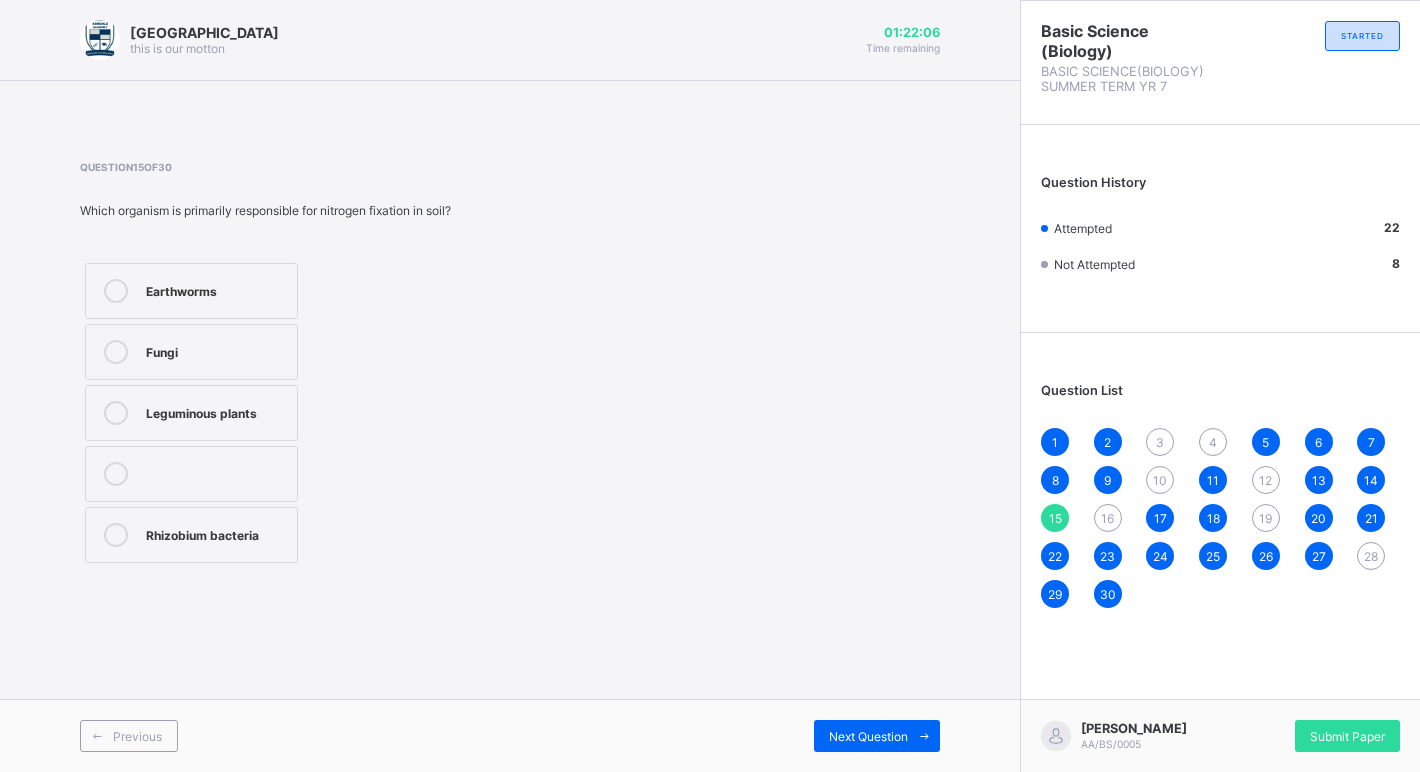 drag, startPoint x: 1149, startPoint y: 464, endPoint x: 1134, endPoint y: 468, distance: 15.524175 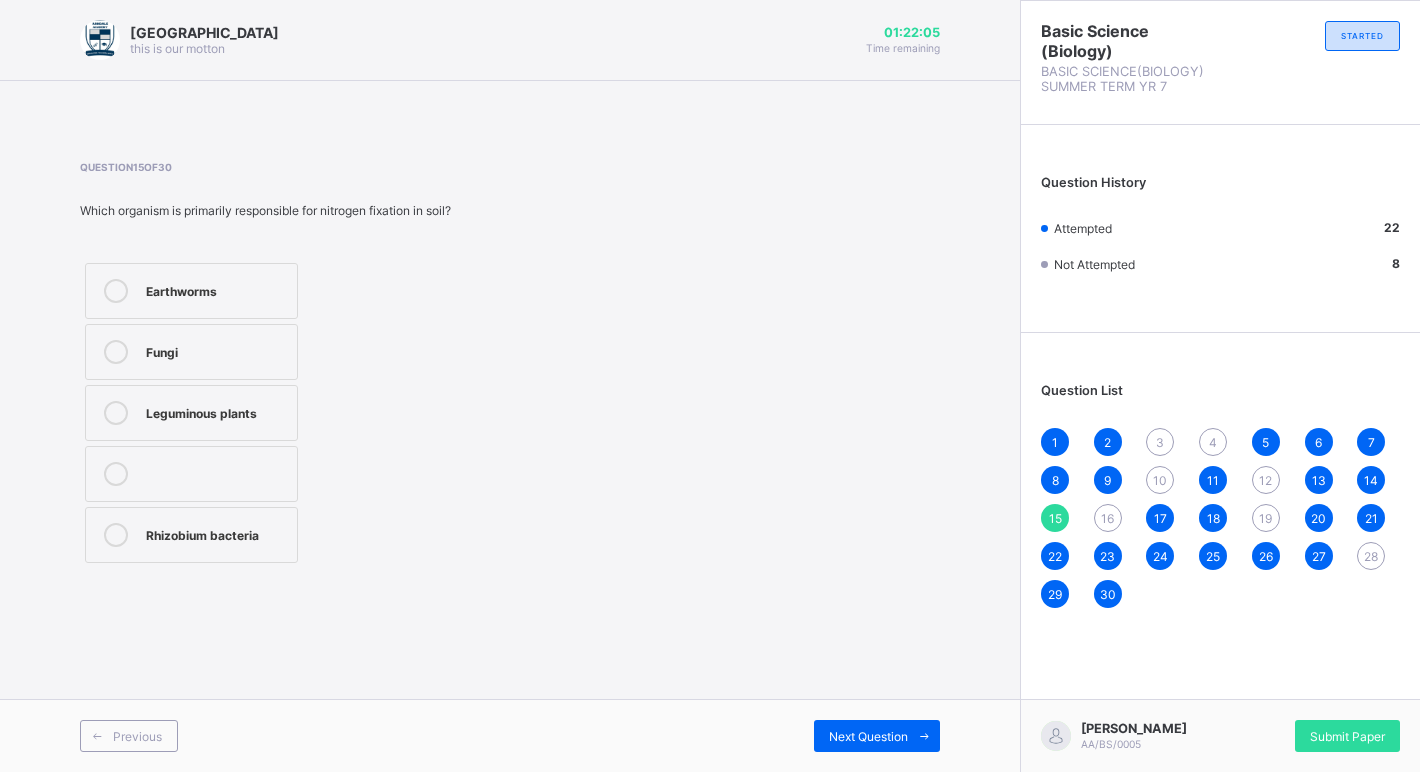 click on "1 2 3 4 5 6 7 8 9 10 11 12 13 14 15 16 17 18 19 20 21 22 23 24 25 26 27 28 29 30" at bounding box center (1220, 518) 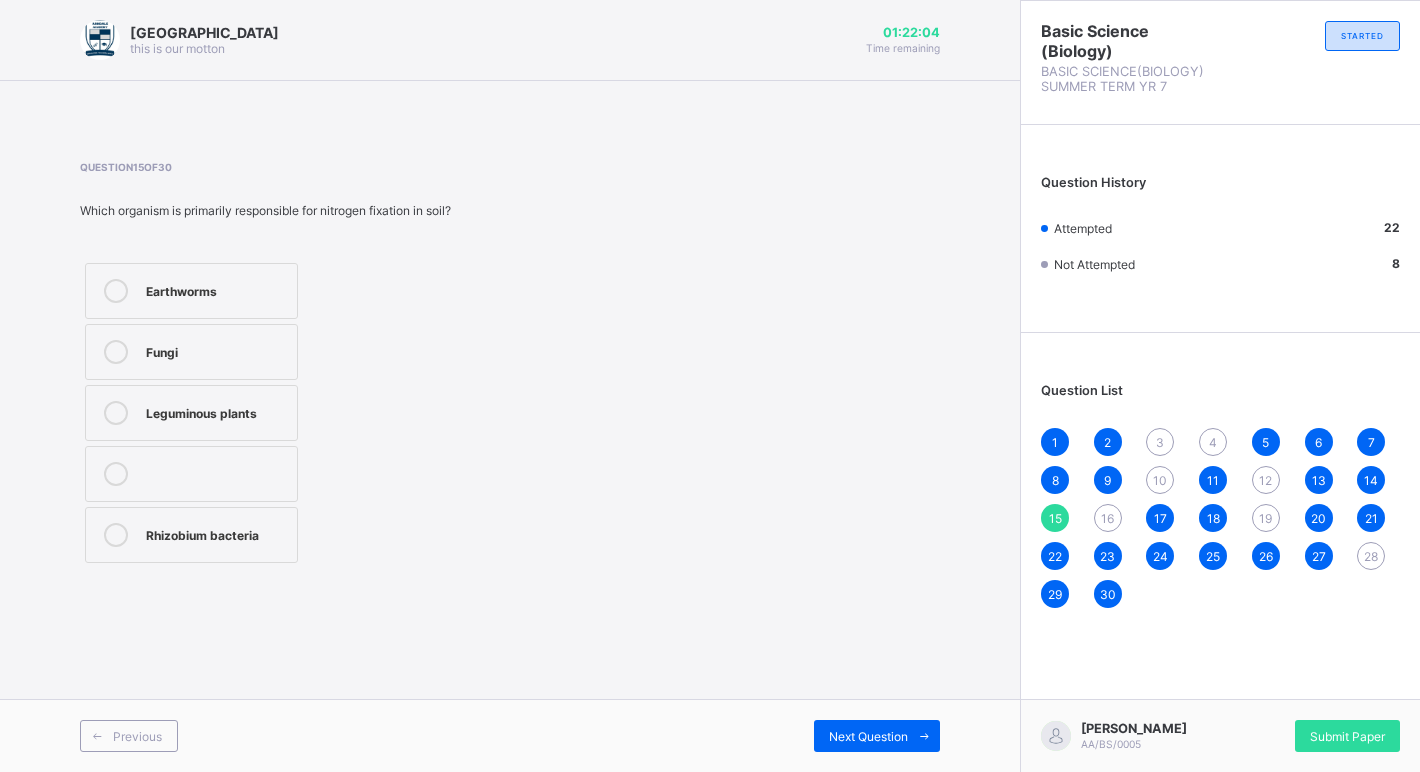 click on "10" at bounding box center [1160, 480] 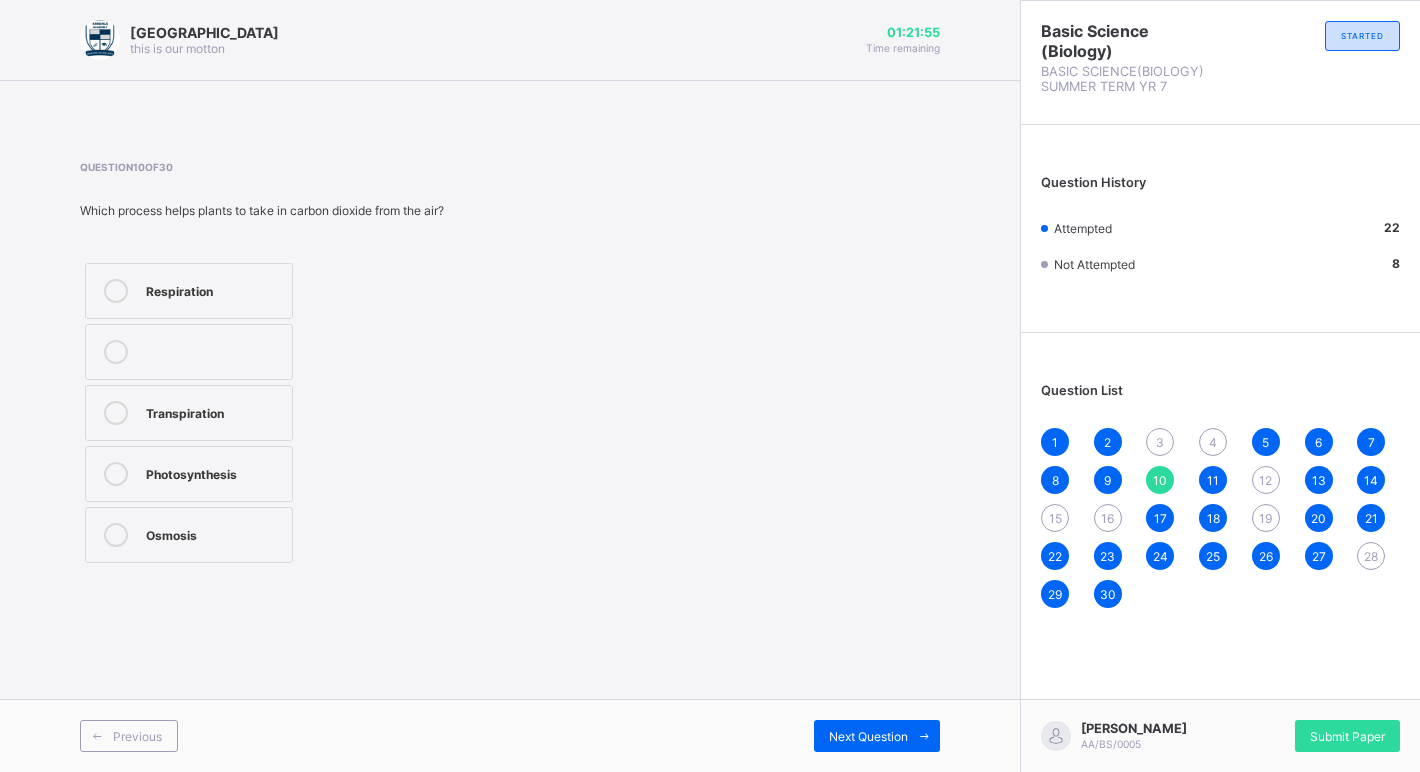 click on "12" at bounding box center [1265, 480] 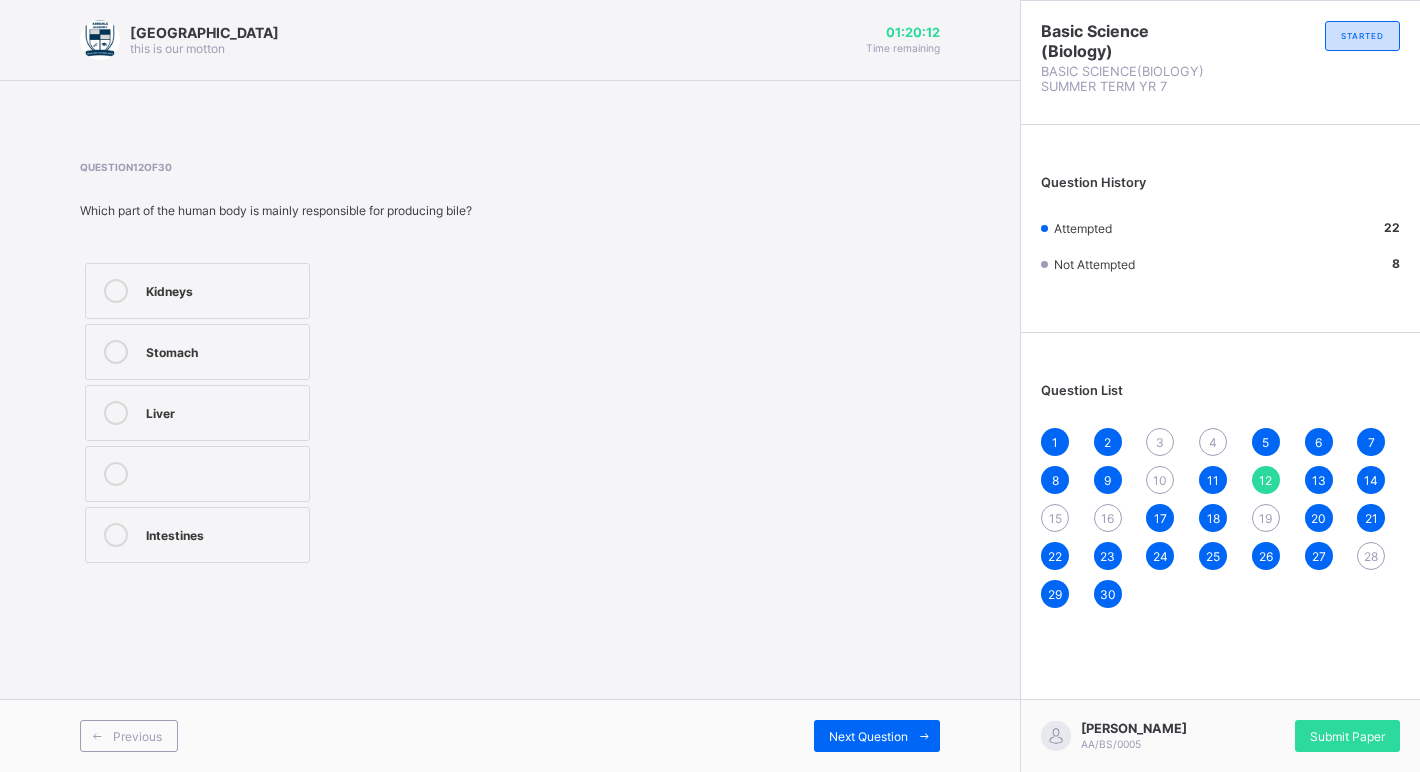 click on "27" at bounding box center [1319, 556] 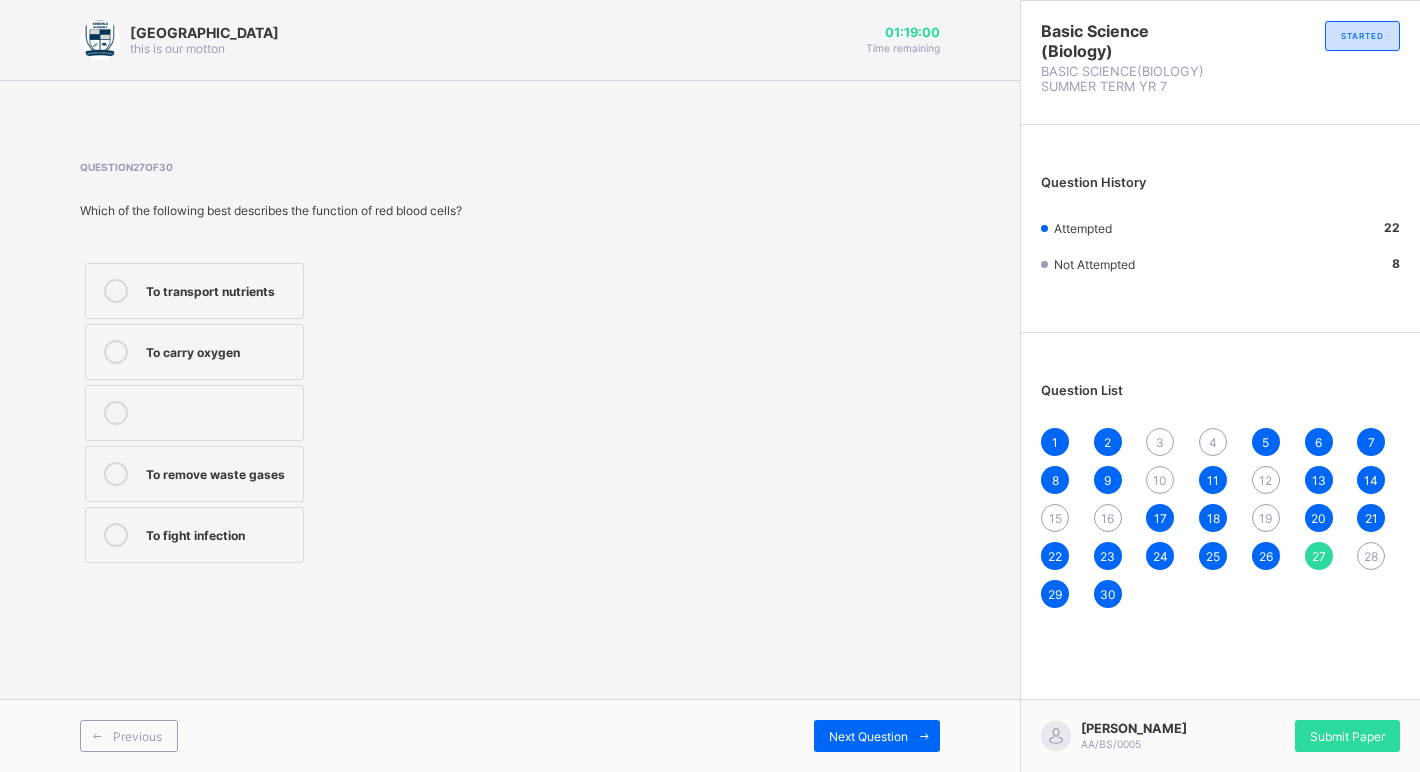 drag, startPoint x: 1152, startPoint y: 431, endPoint x: 1114, endPoint y: 519, distance: 95.85406 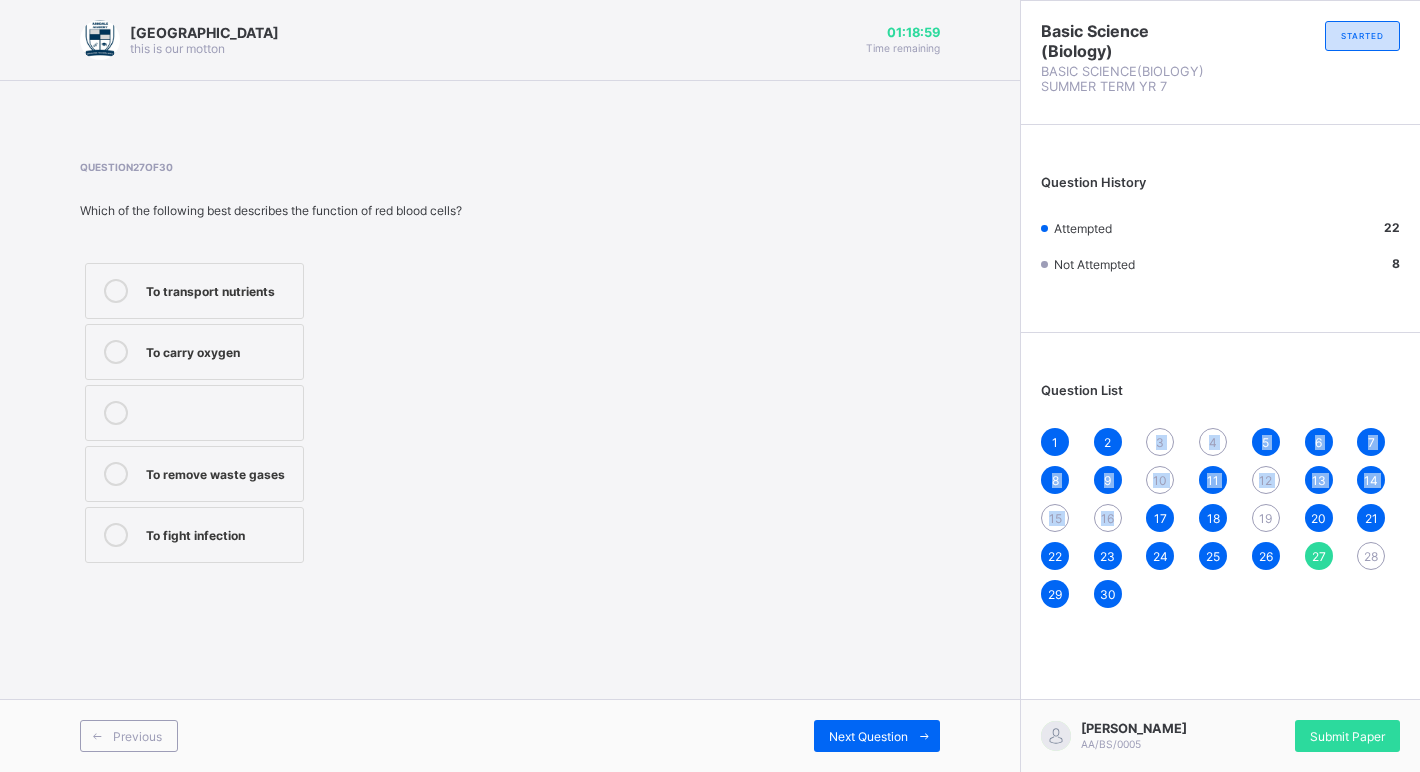 click on "1 2 3 4 5 6 7 8 9 10 11 12 13 14 15 16 17 18 19 20 21 22 23 24 25 26 27 28 29 30" at bounding box center (1220, 518) 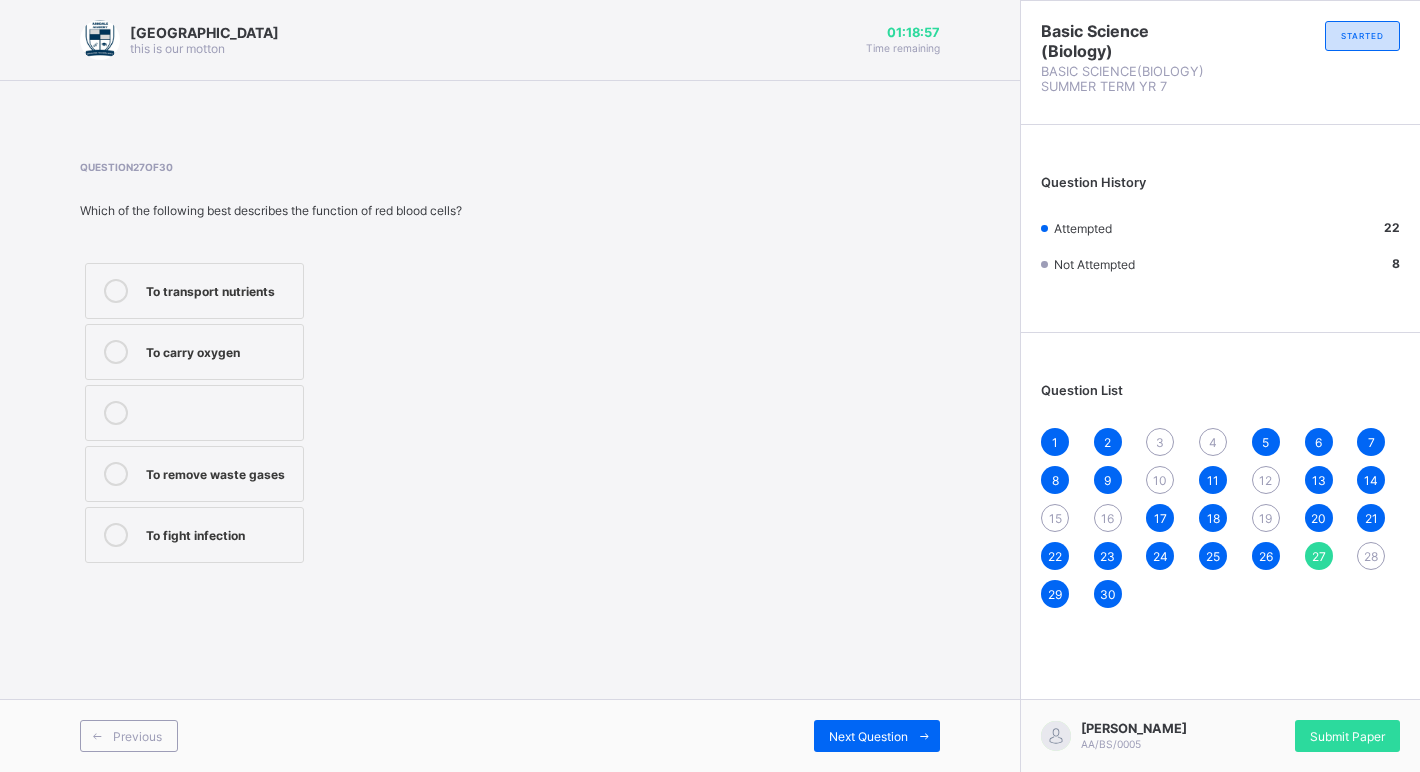 click on "1 2 3 4 5 6 7 8 9 10 11 12 13 14 15 16 17 18 19 20 21 22 23 24 25 26 27 28 29 30" at bounding box center [1220, 518] 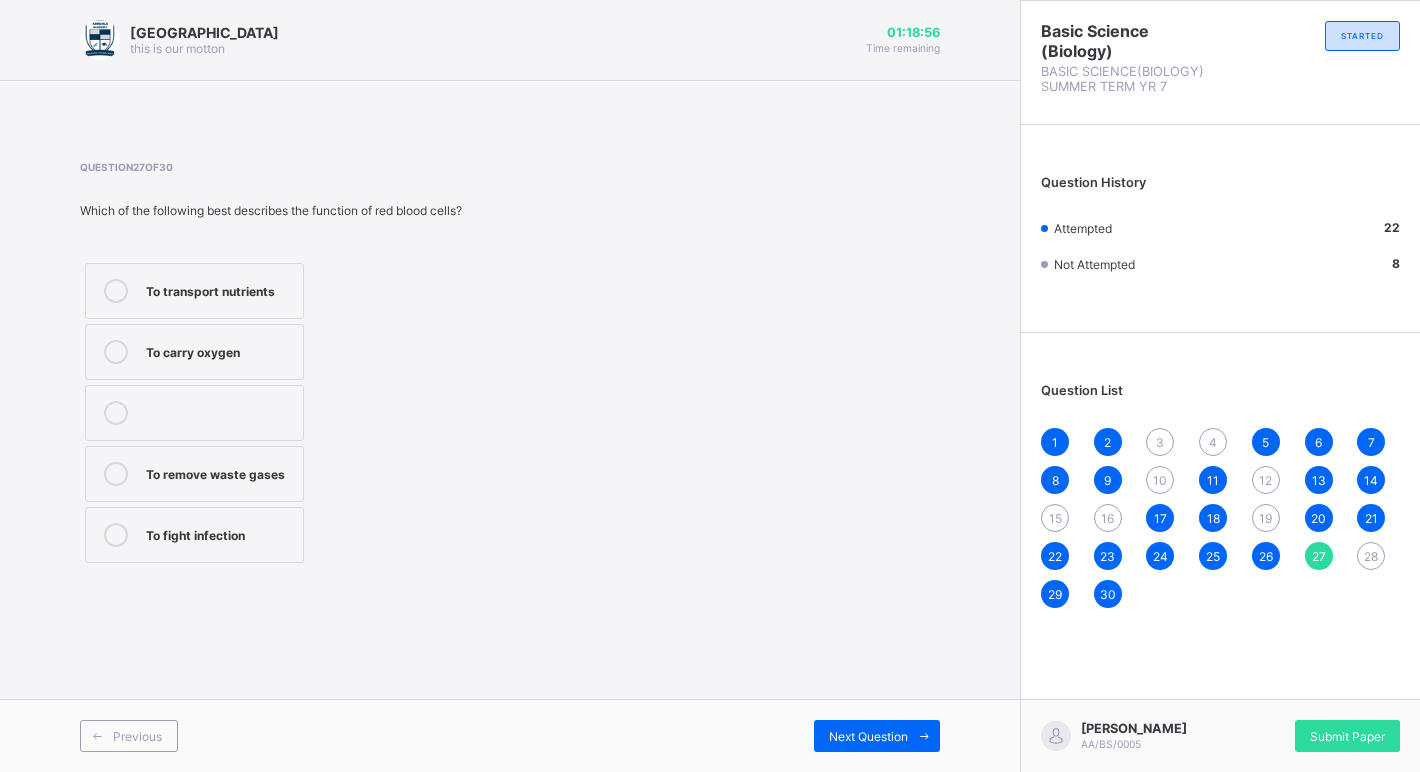 click on "28" at bounding box center [1371, 556] 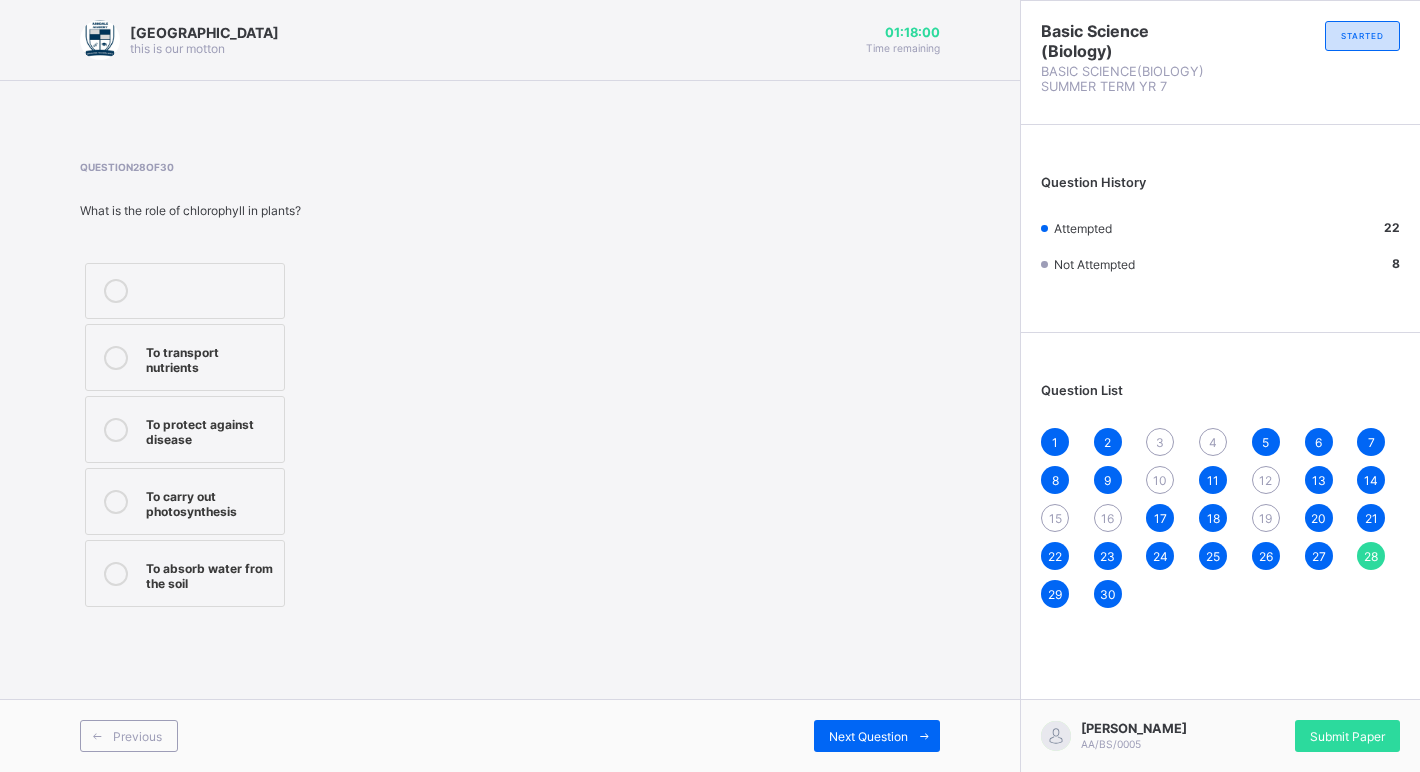 click on "To carry out photosynthesis" at bounding box center [210, 501] 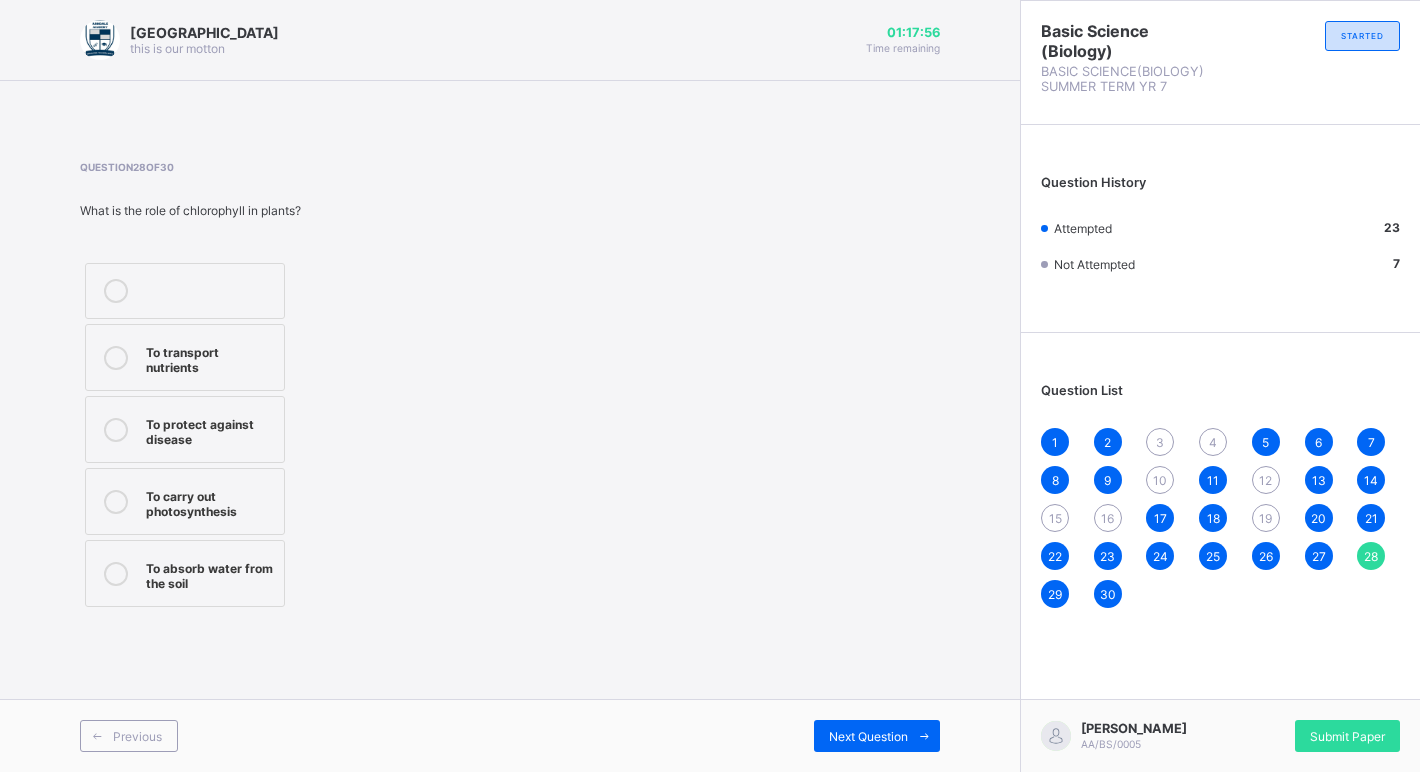 click on "4" at bounding box center [1213, 442] 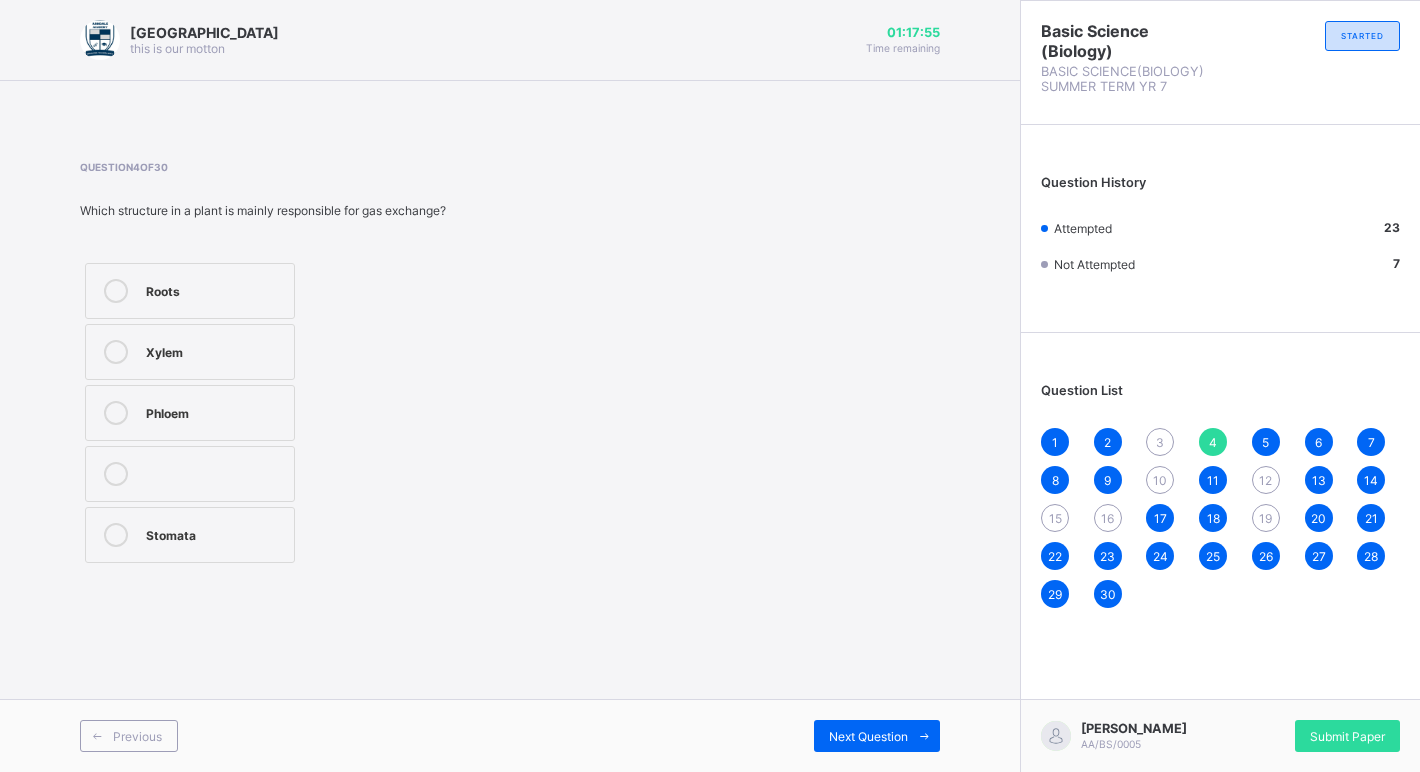 click on "4" at bounding box center (1213, 442) 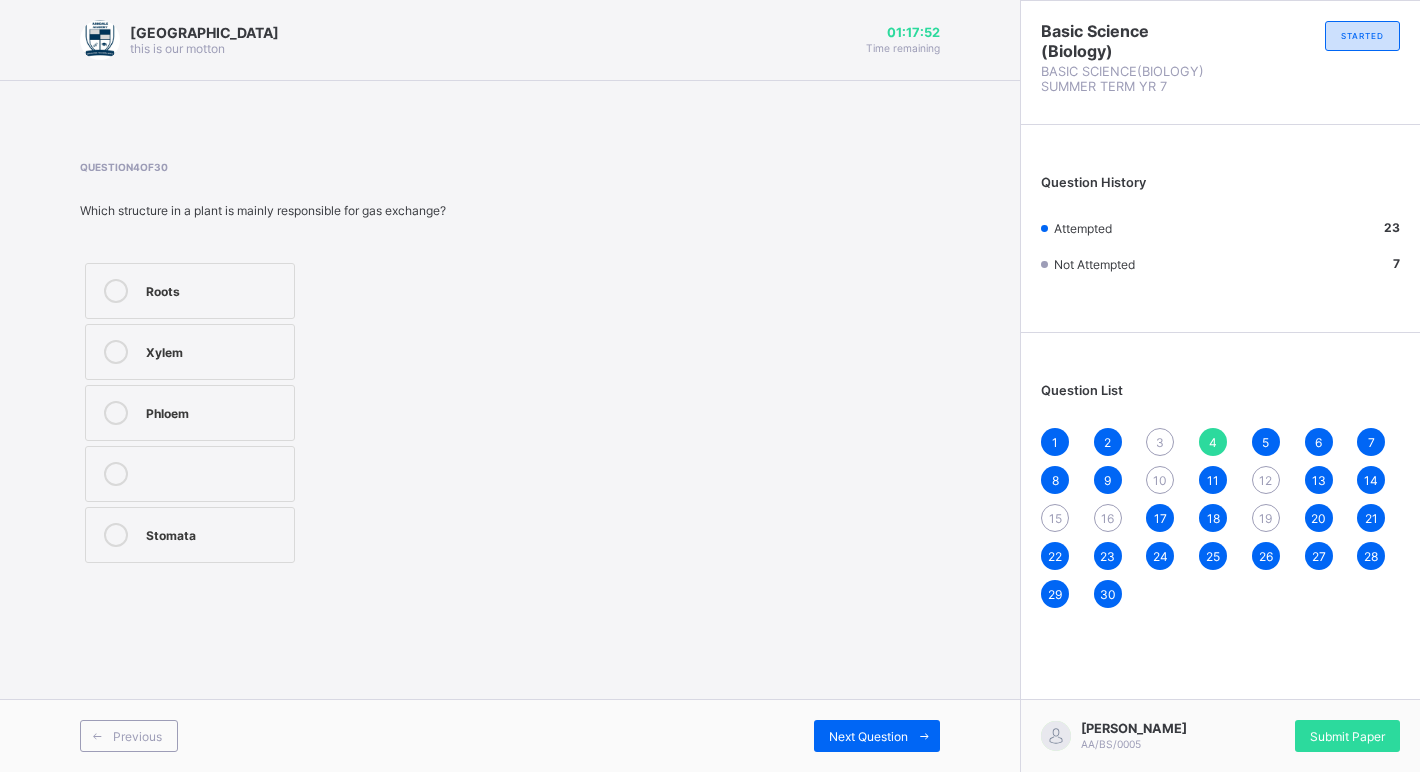 click on "Roots" at bounding box center [215, 291] 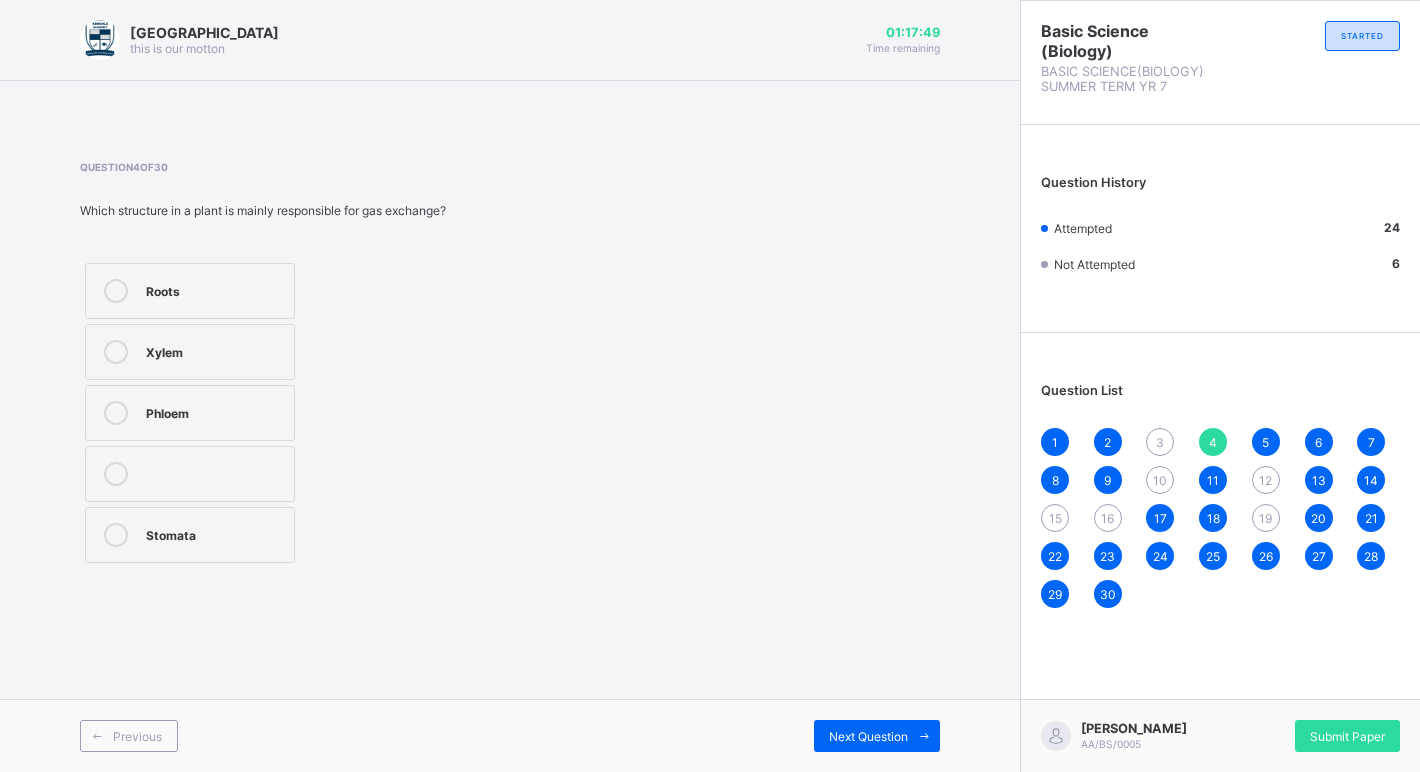 click on "1 2 3 4 5 6 7 8 9 10 11 12 13 14 15 16 17 18 19 20 21 22 23 24 25 26 27 28 29 30" at bounding box center [1220, 518] 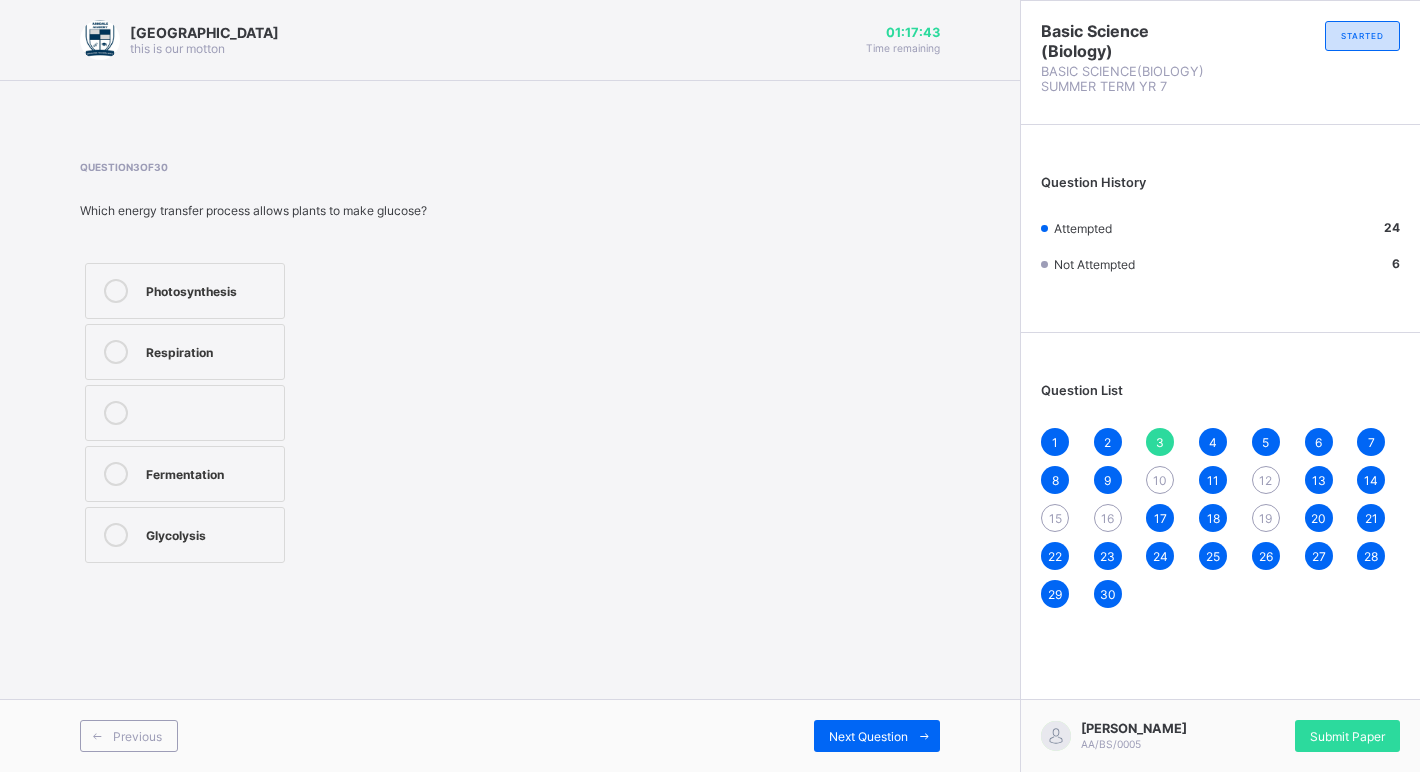click on "Glycolysis" at bounding box center (185, 535) 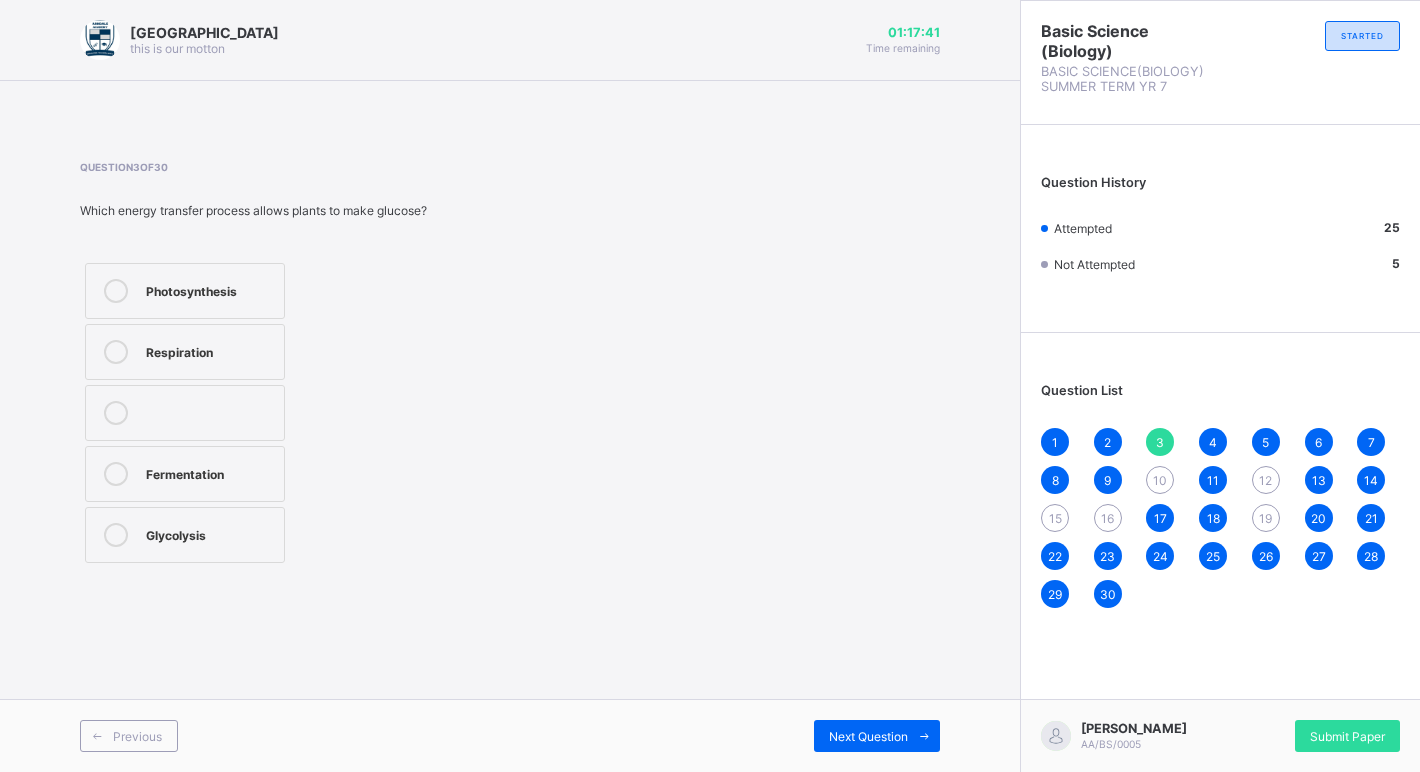 click on "10" at bounding box center (1160, 480) 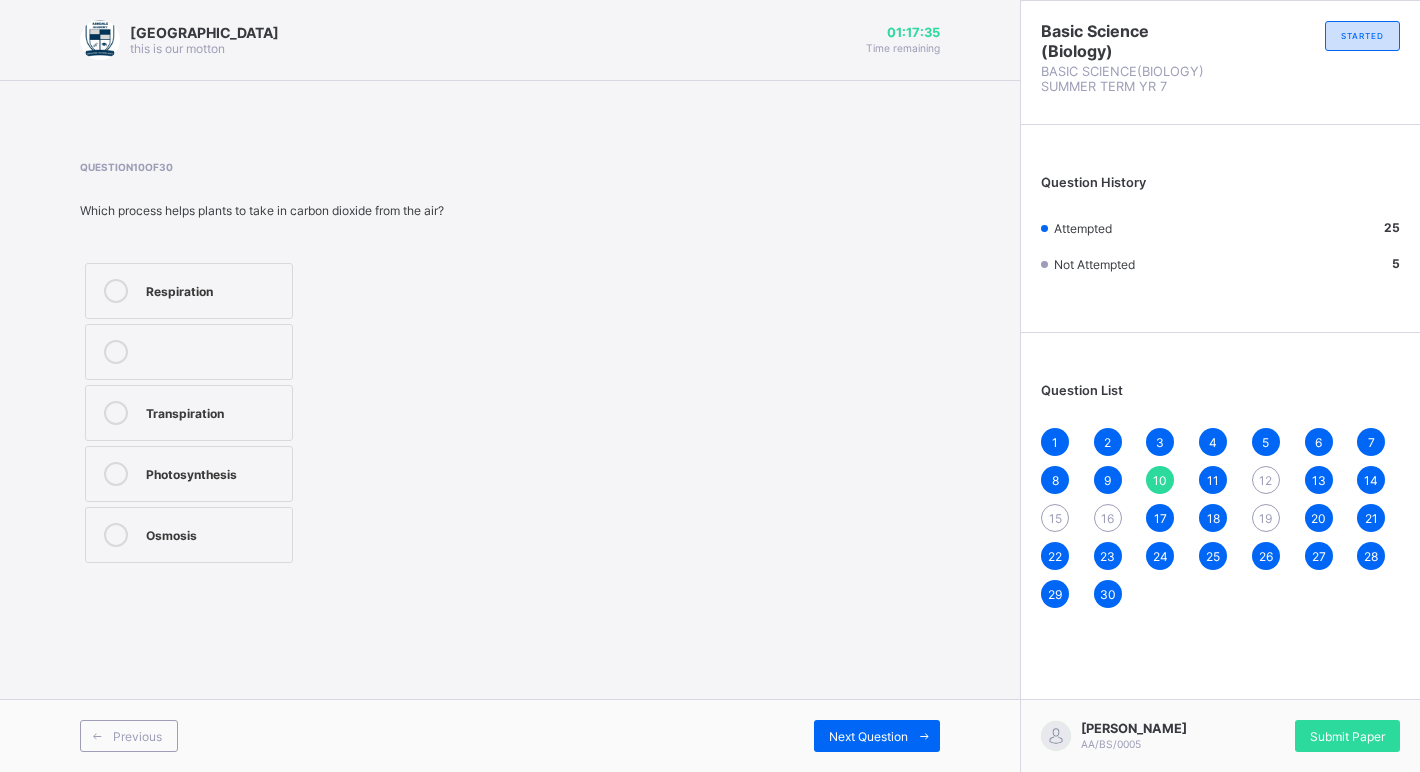 drag, startPoint x: 246, startPoint y: 519, endPoint x: 480, endPoint y: 544, distance: 235.33168 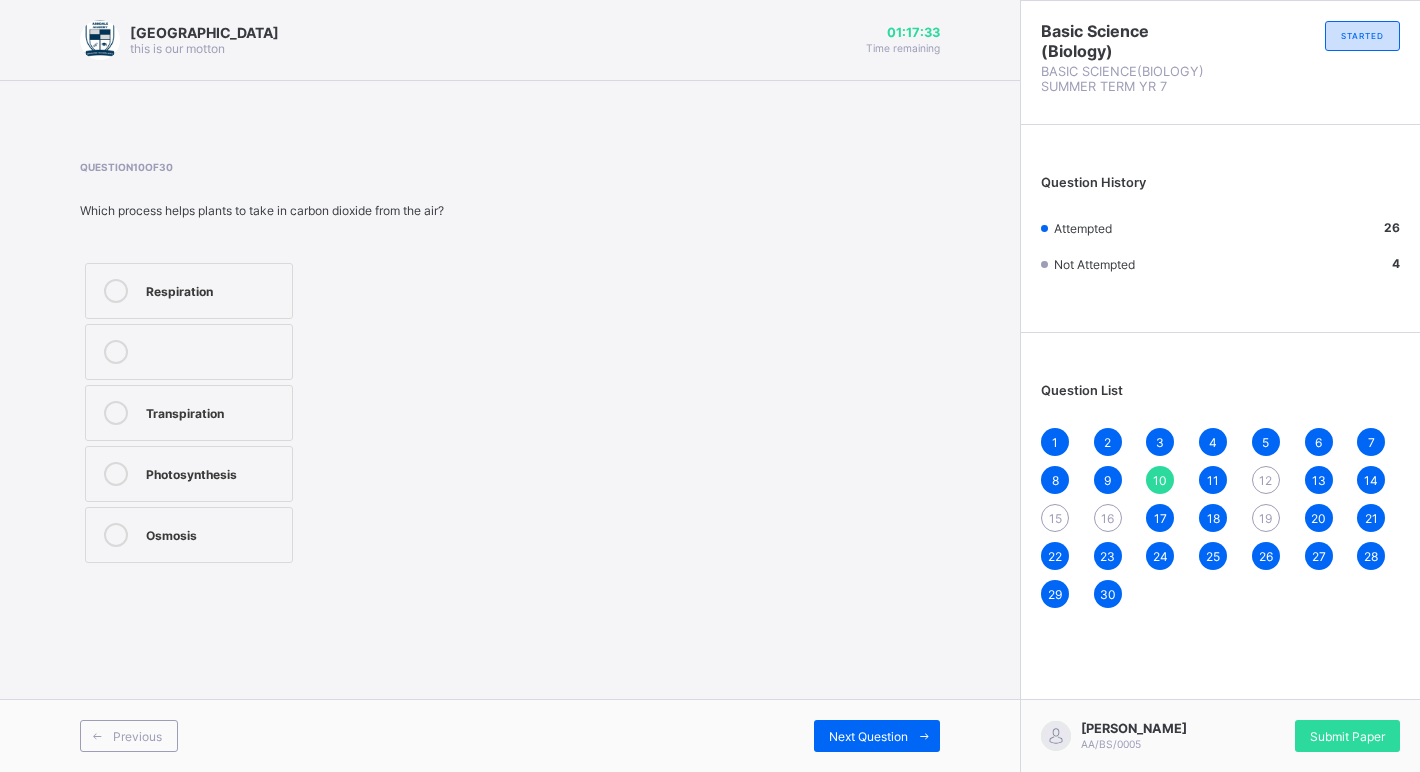 click on "12" at bounding box center [1265, 480] 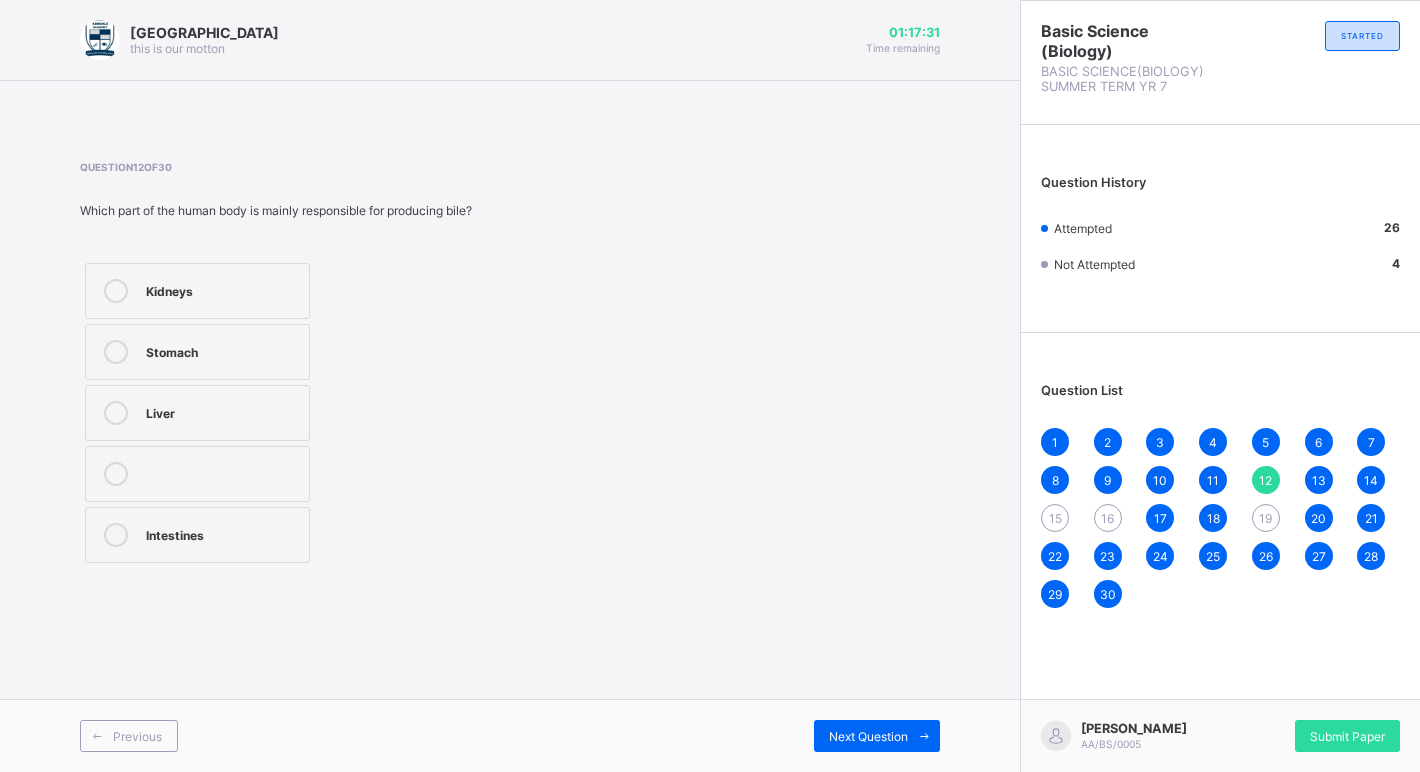 drag, startPoint x: 272, startPoint y: 409, endPoint x: 311, endPoint y: 421, distance: 40.804413 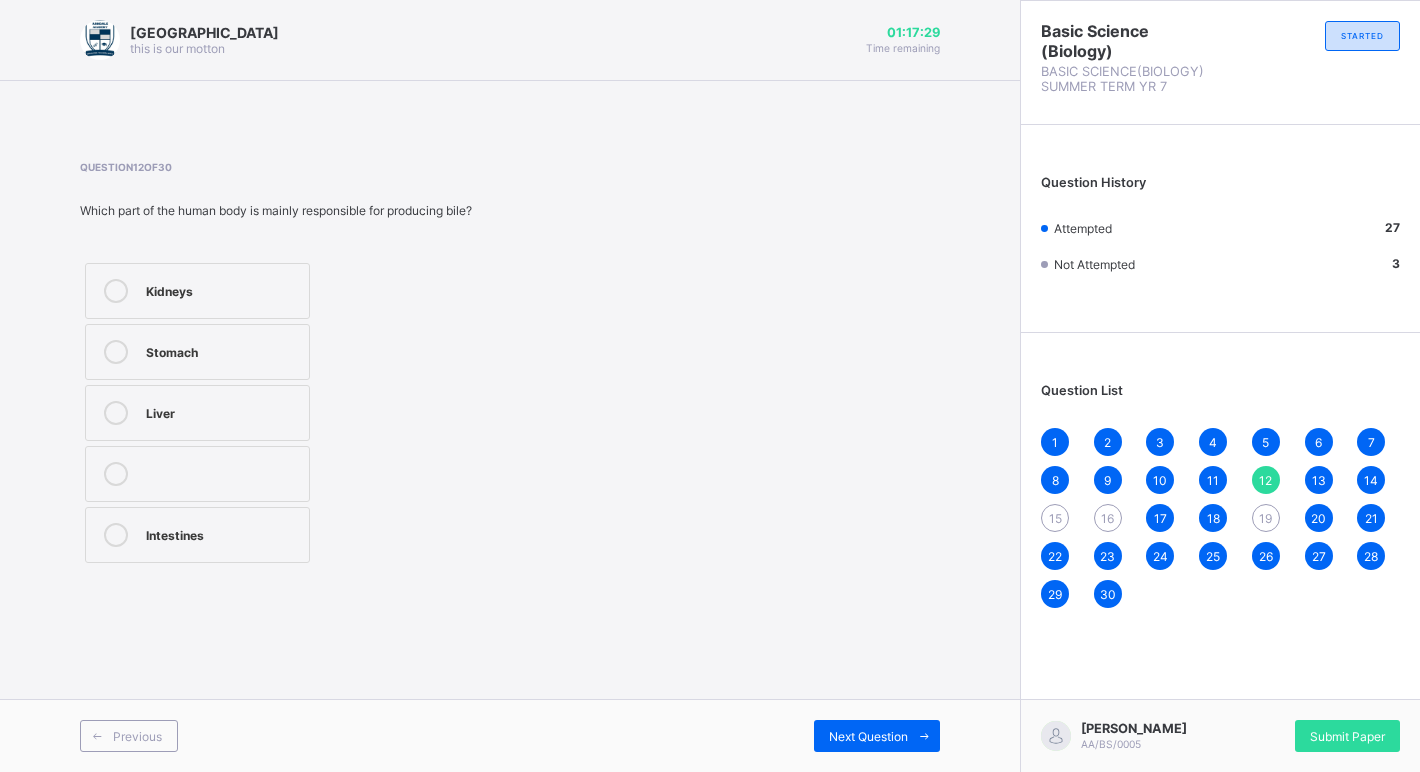click on "15" at bounding box center (1055, 518) 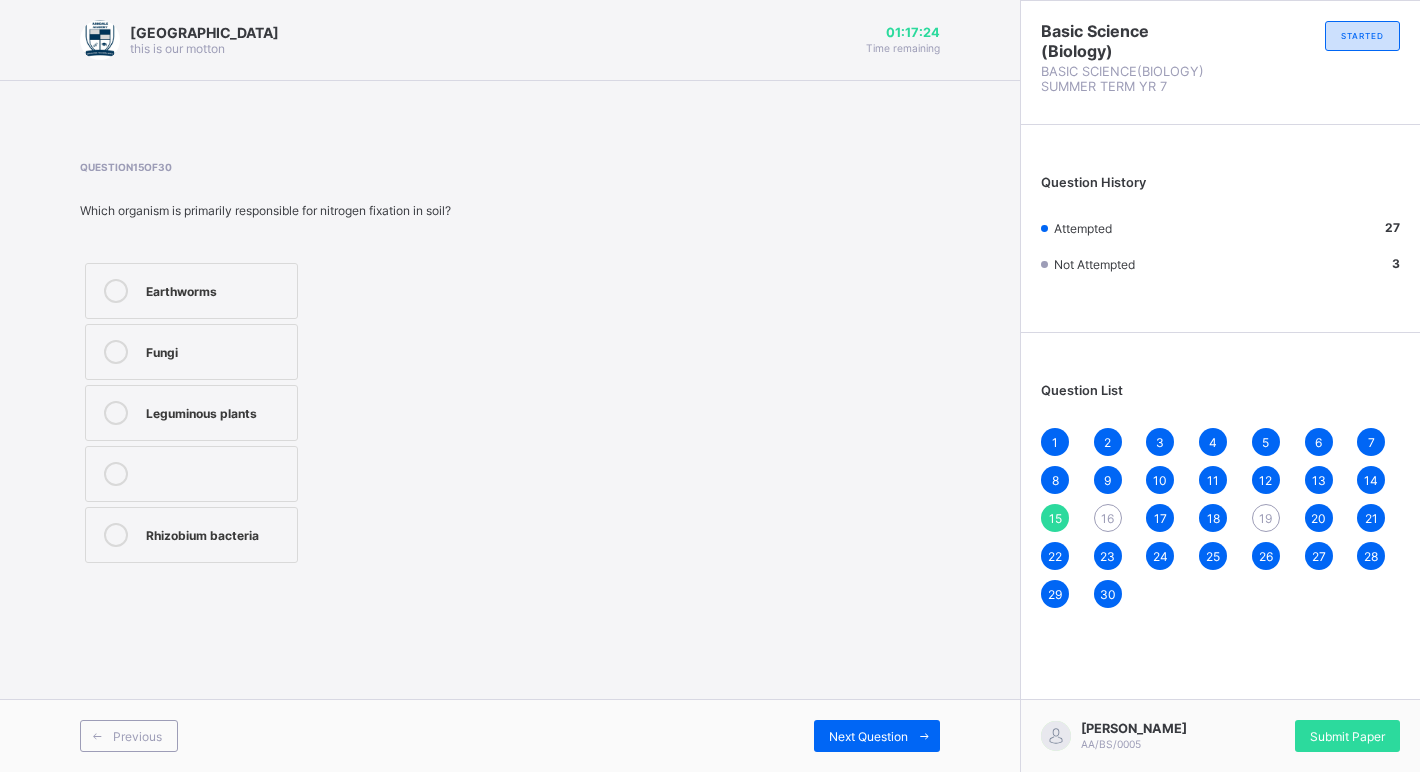 click on "Earthworms" at bounding box center (216, 289) 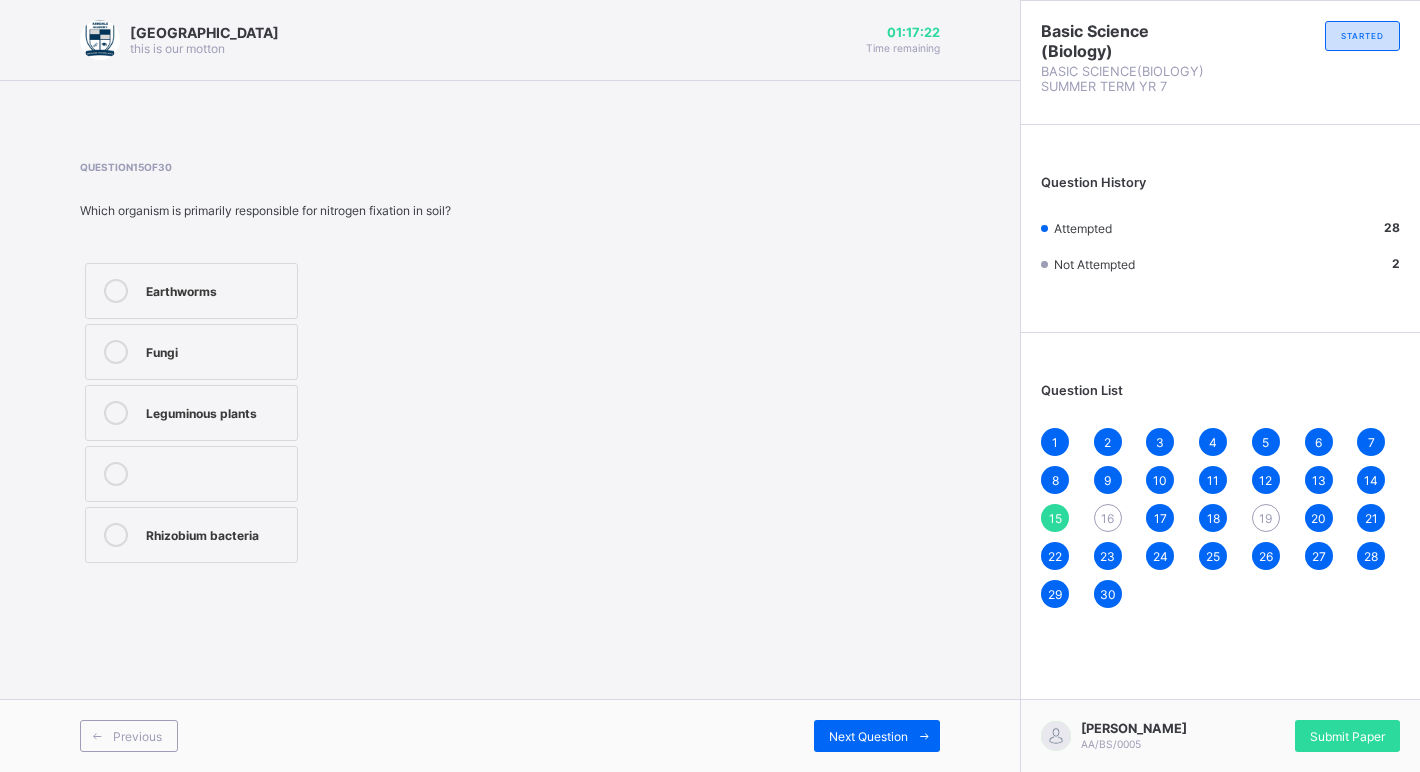 click on "16" at bounding box center (1107, 518) 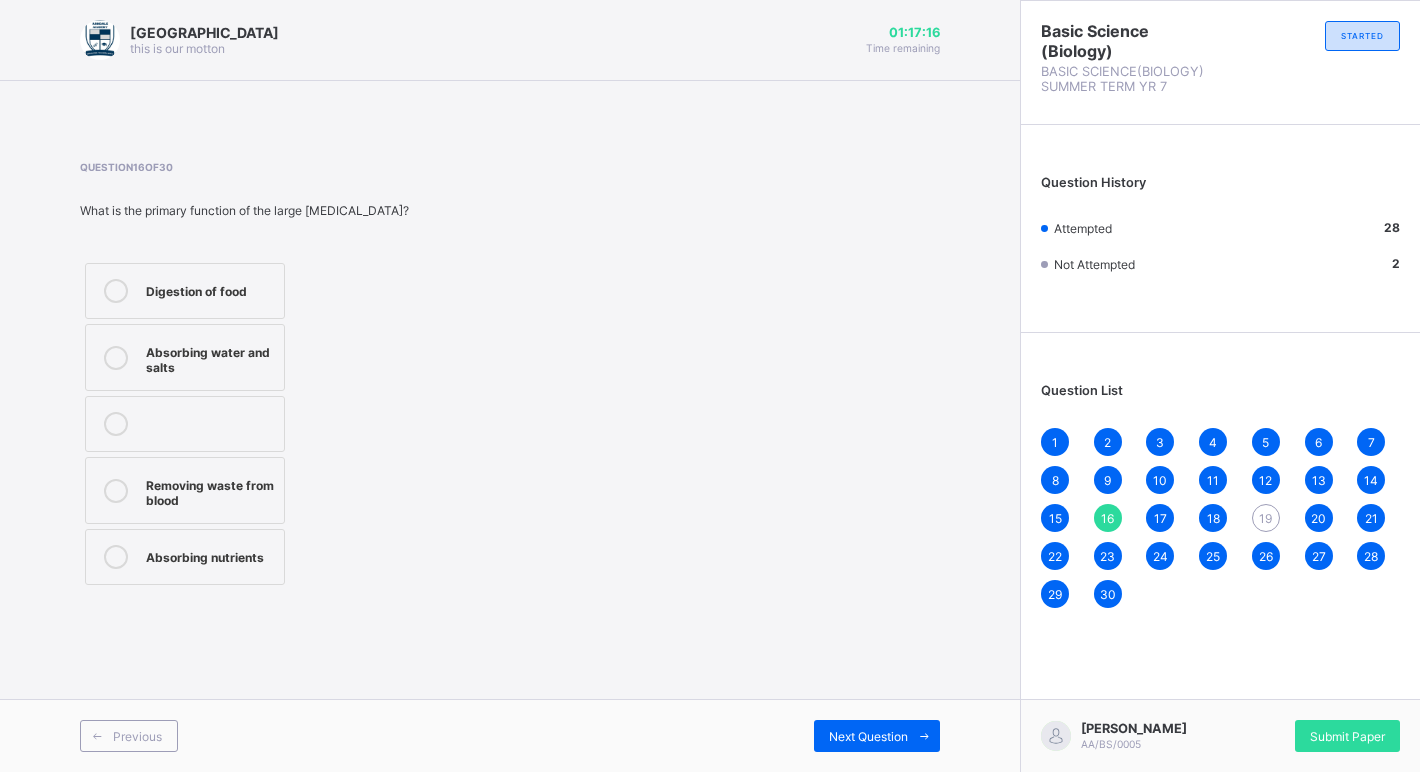 click on "Absorbing water and salts" at bounding box center [185, 357] 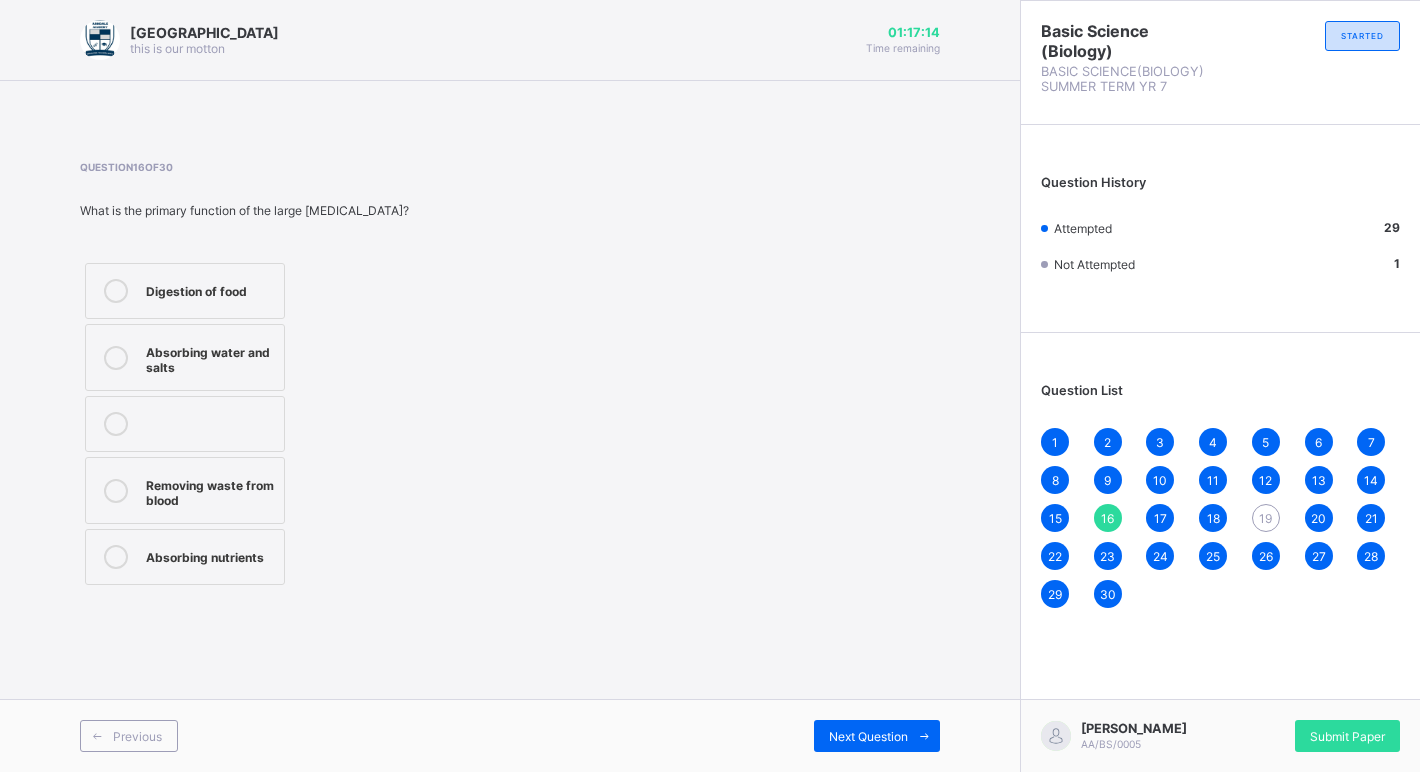 click on "19" at bounding box center (1265, 518) 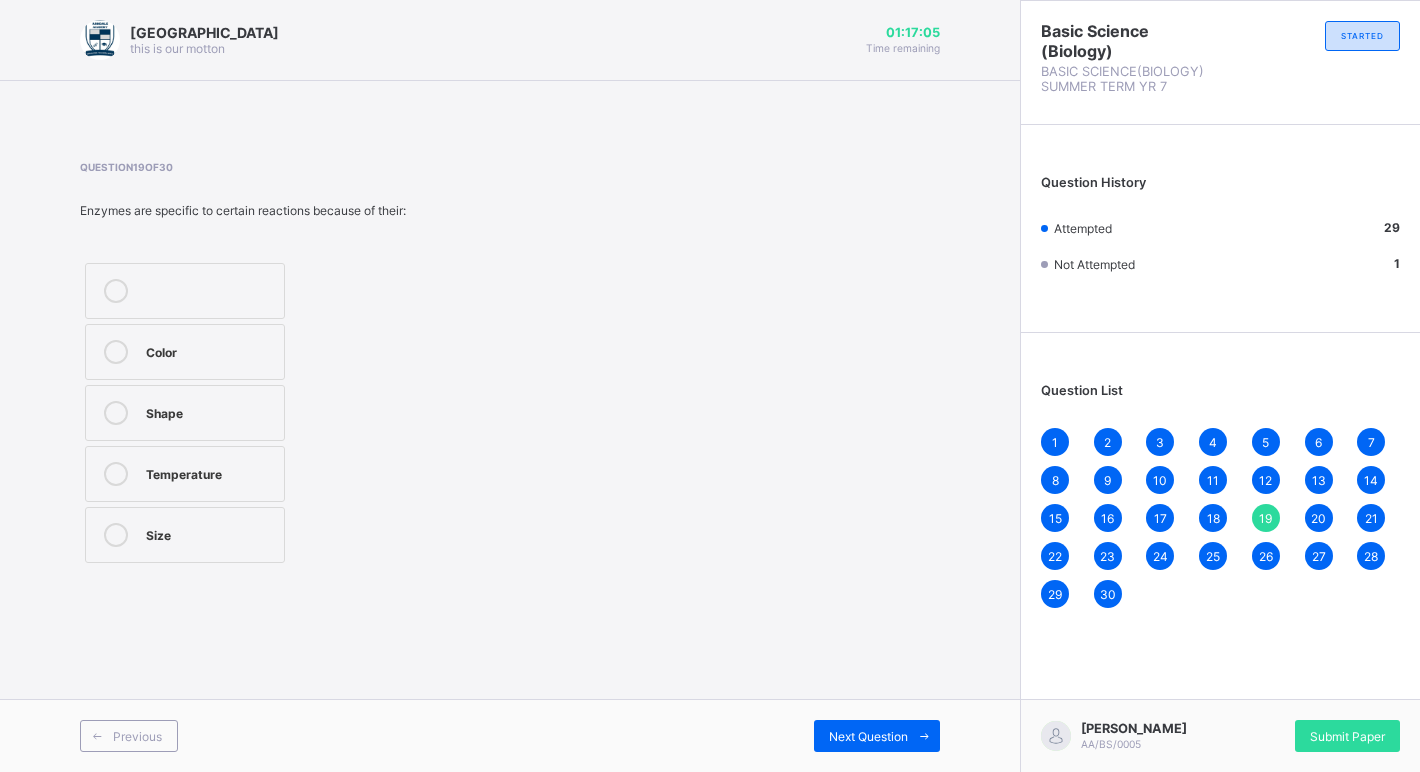 click on "Shape" at bounding box center (210, 413) 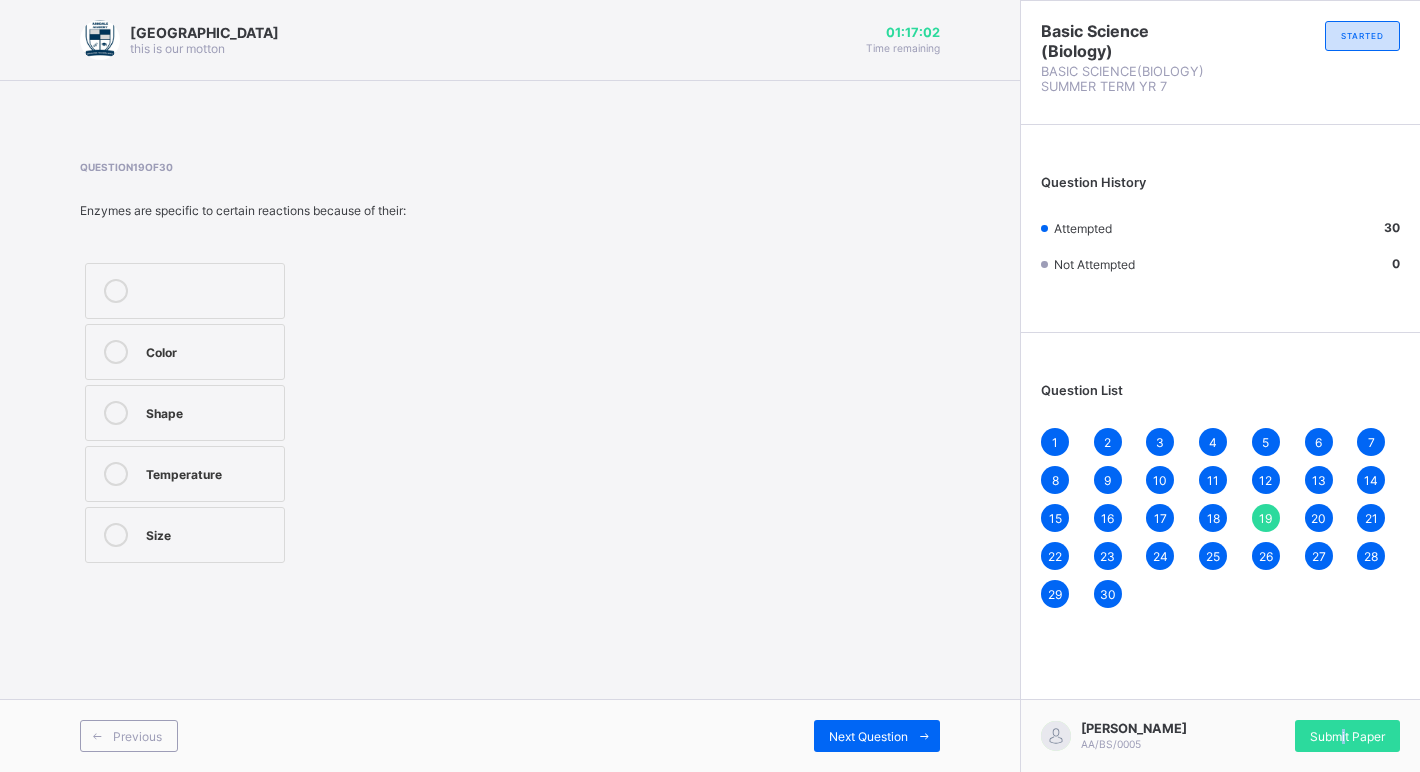 click on "Submit Paper" at bounding box center (1347, 736) 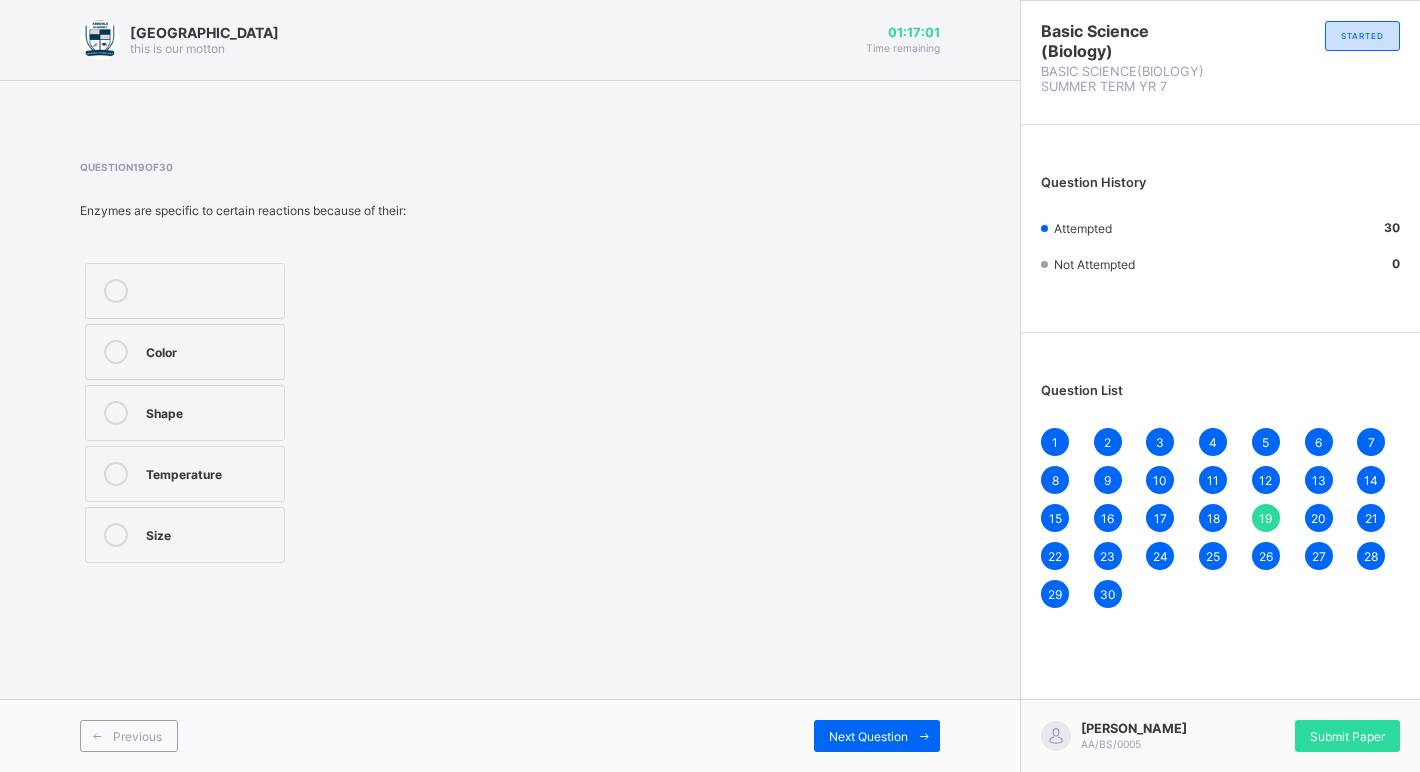 click on "Yes, Submit Paper" at bounding box center [751, 1108] 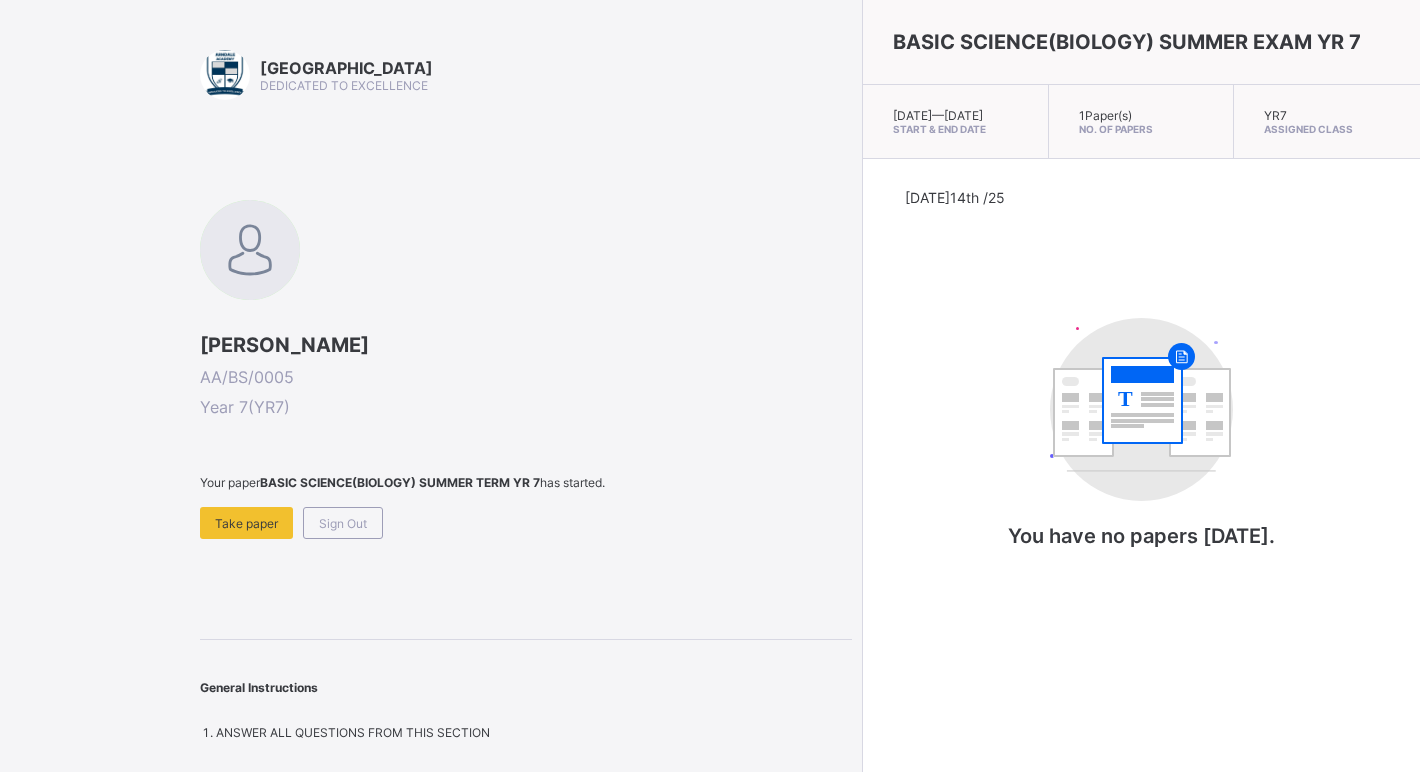 click on "Today  14th /25 T You have no papers today." at bounding box center [1141, 388] 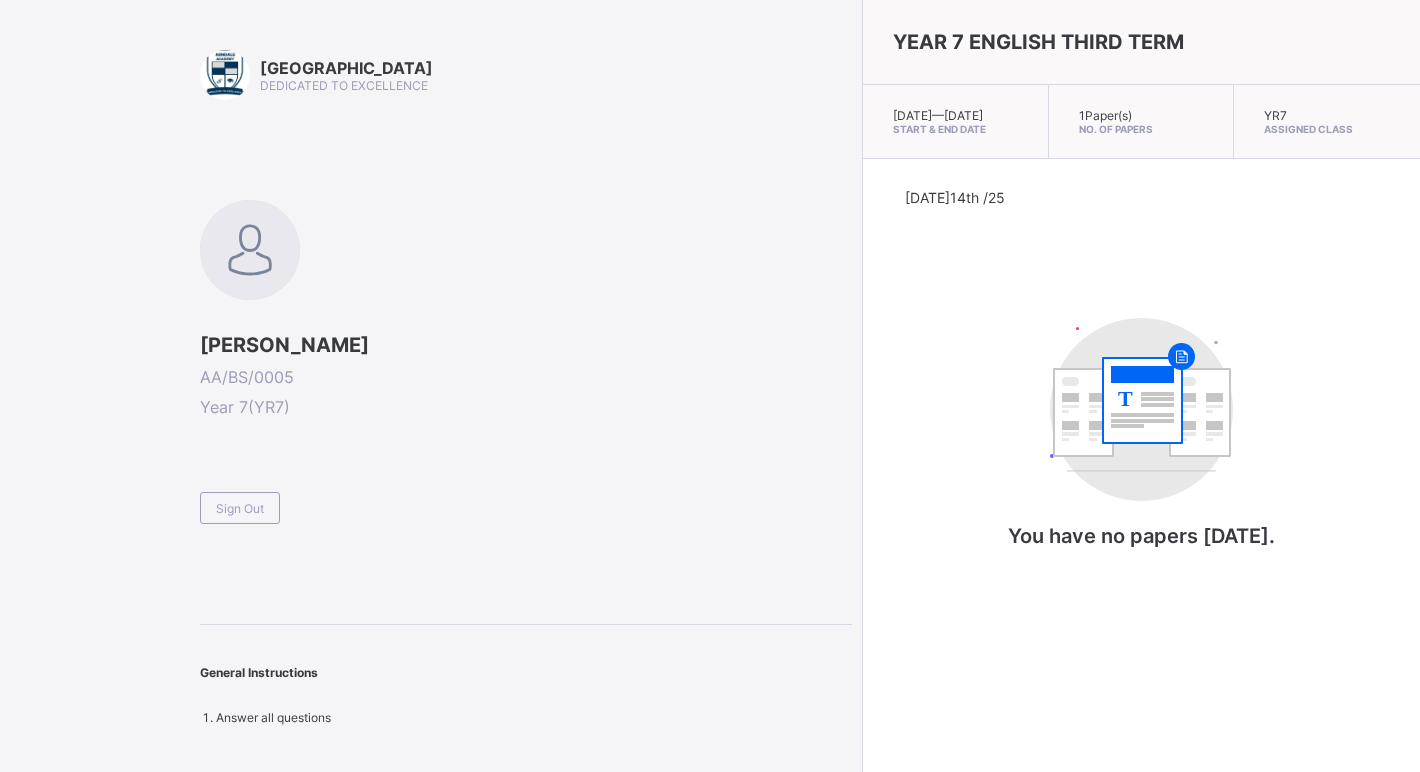 click on "Sign Out" at bounding box center (240, 508) 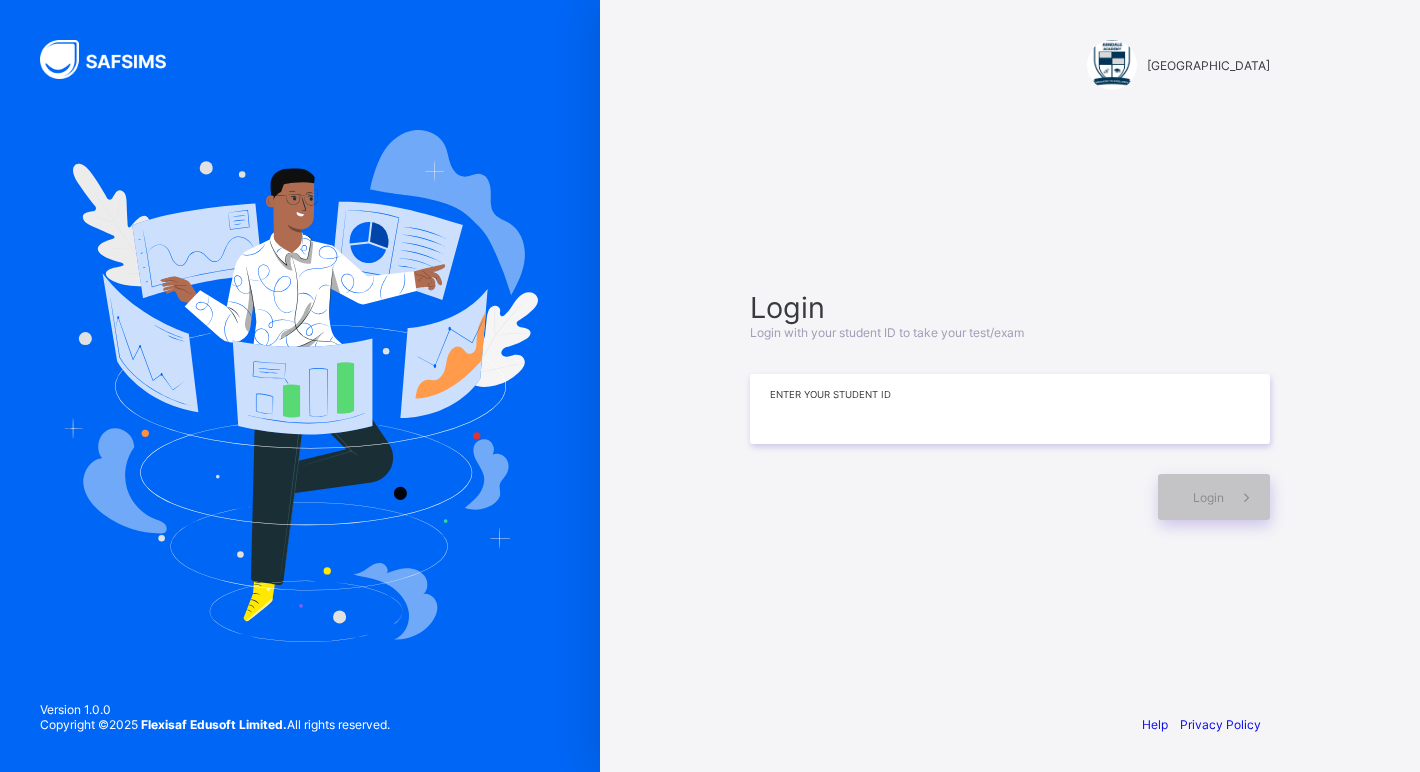 click at bounding box center (1010, 409) 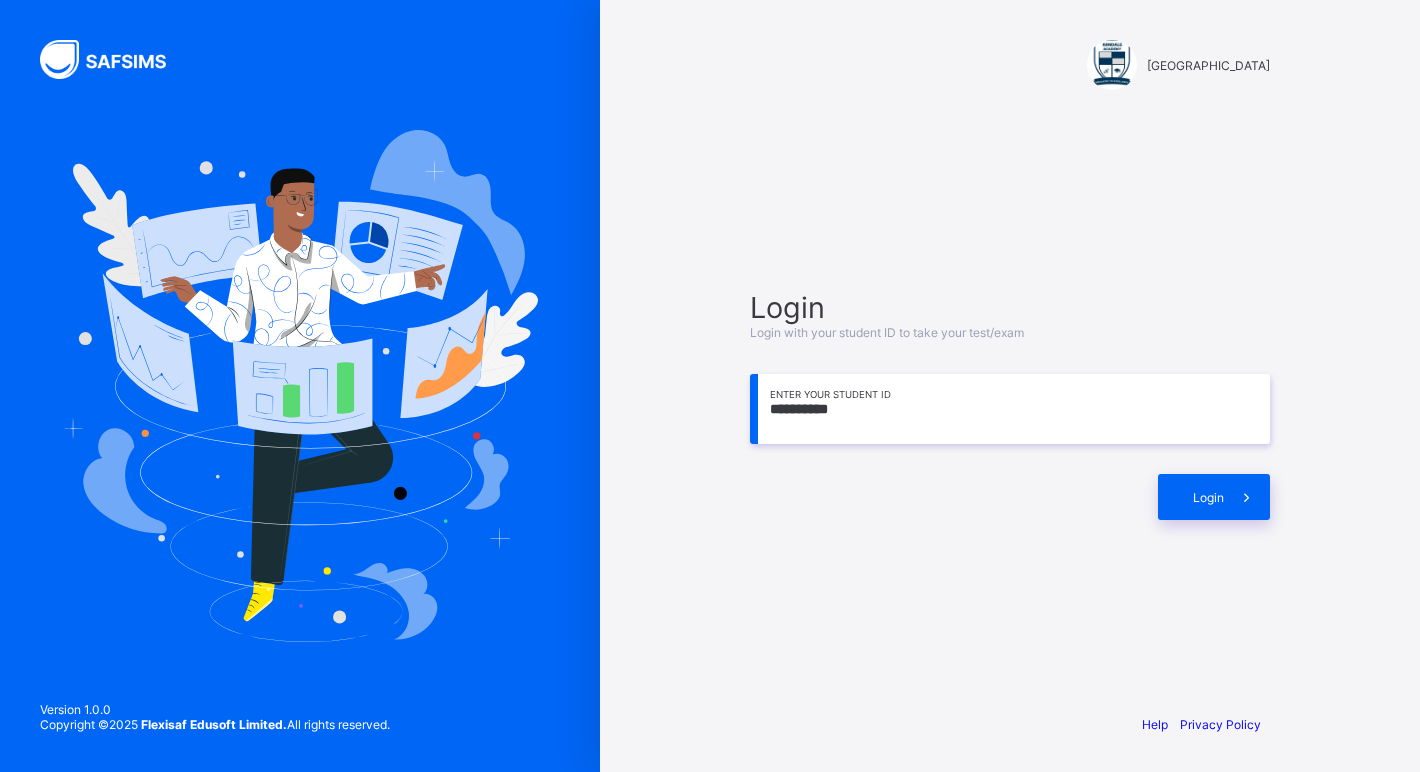 type on "**********" 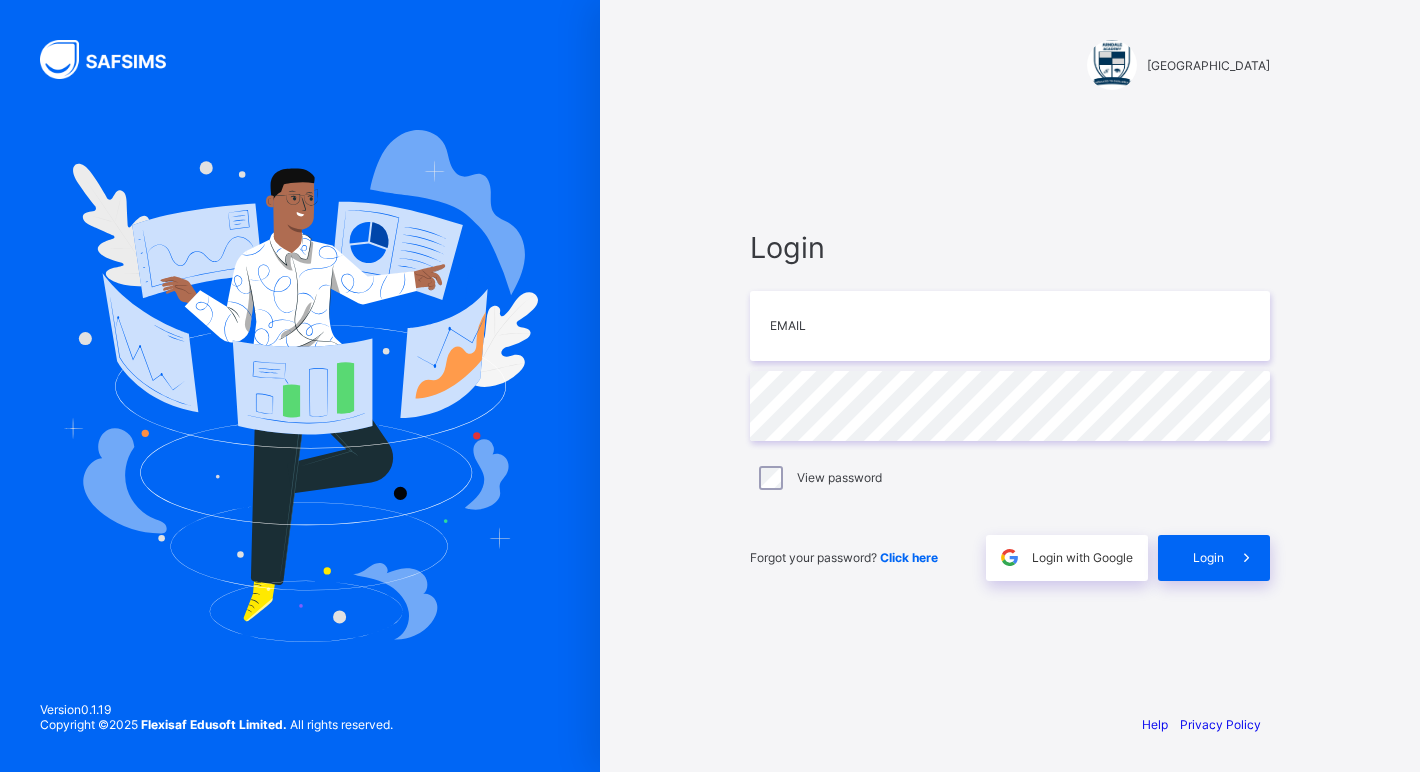 scroll, scrollTop: 0, scrollLeft: 0, axis: both 